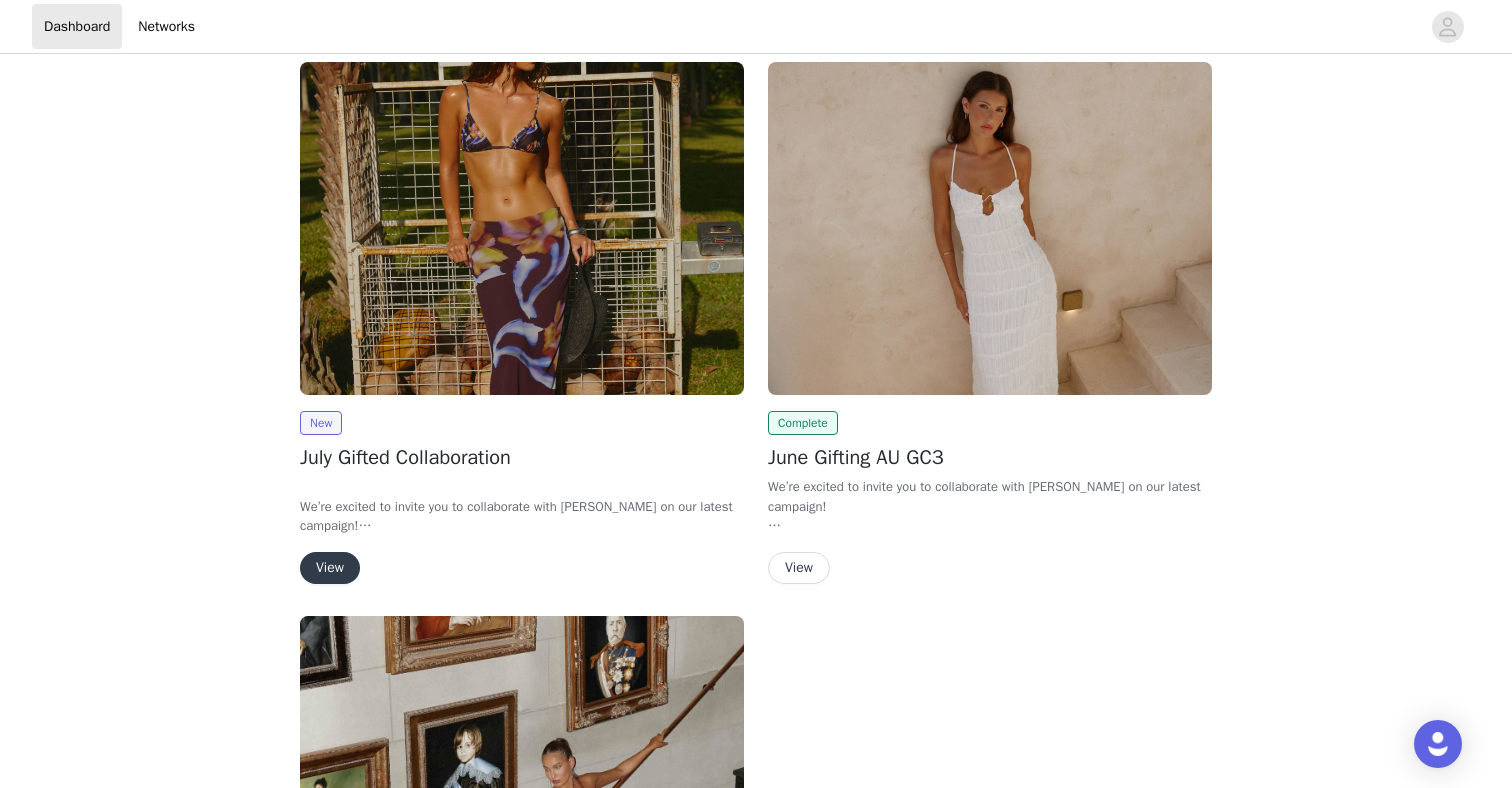 scroll, scrollTop: 156, scrollLeft: 0, axis: vertical 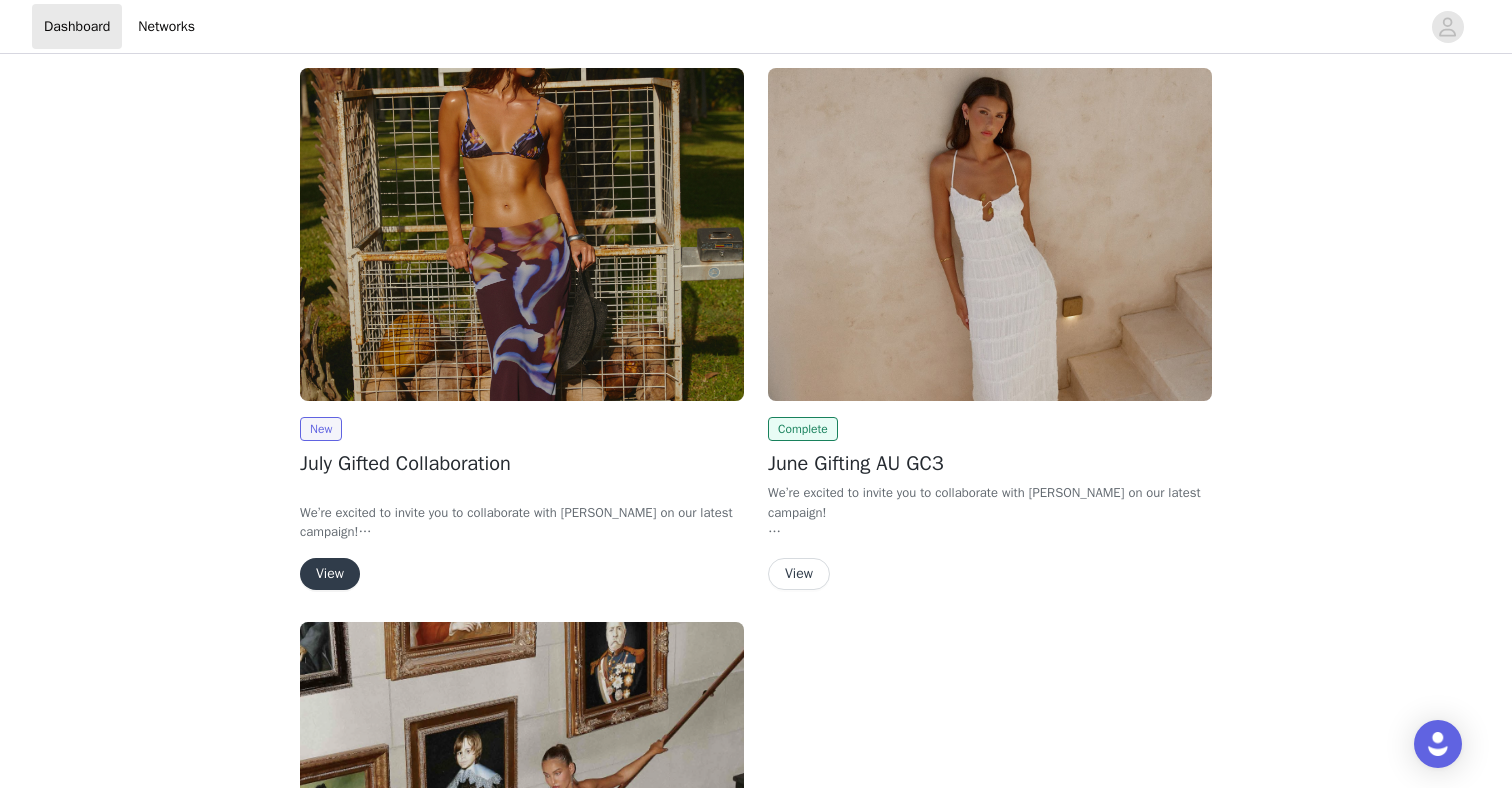 click on "View" at bounding box center [330, 574] 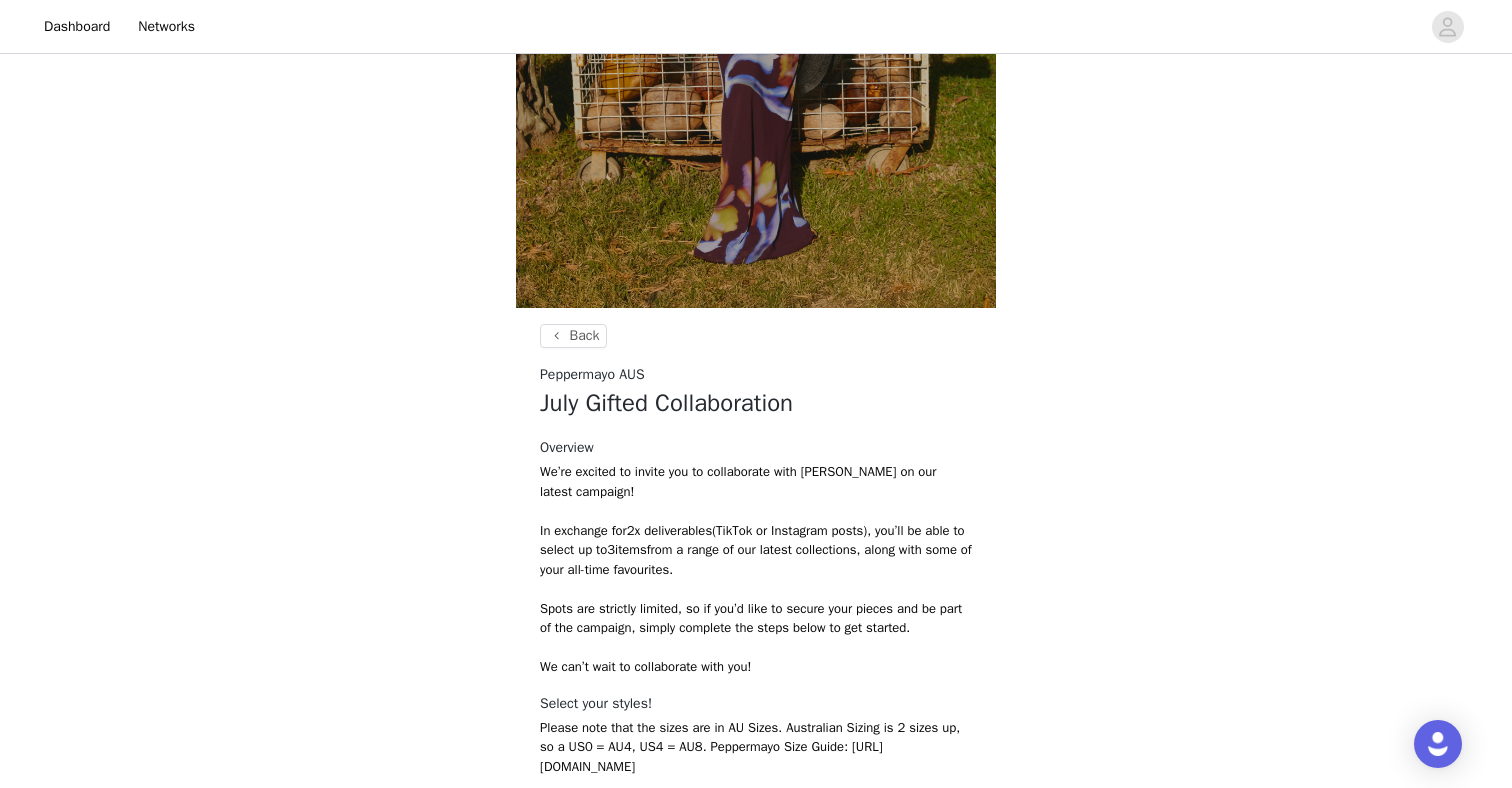 scroll, scrollTop: 707, scrollLeft: 0, axis: vertical 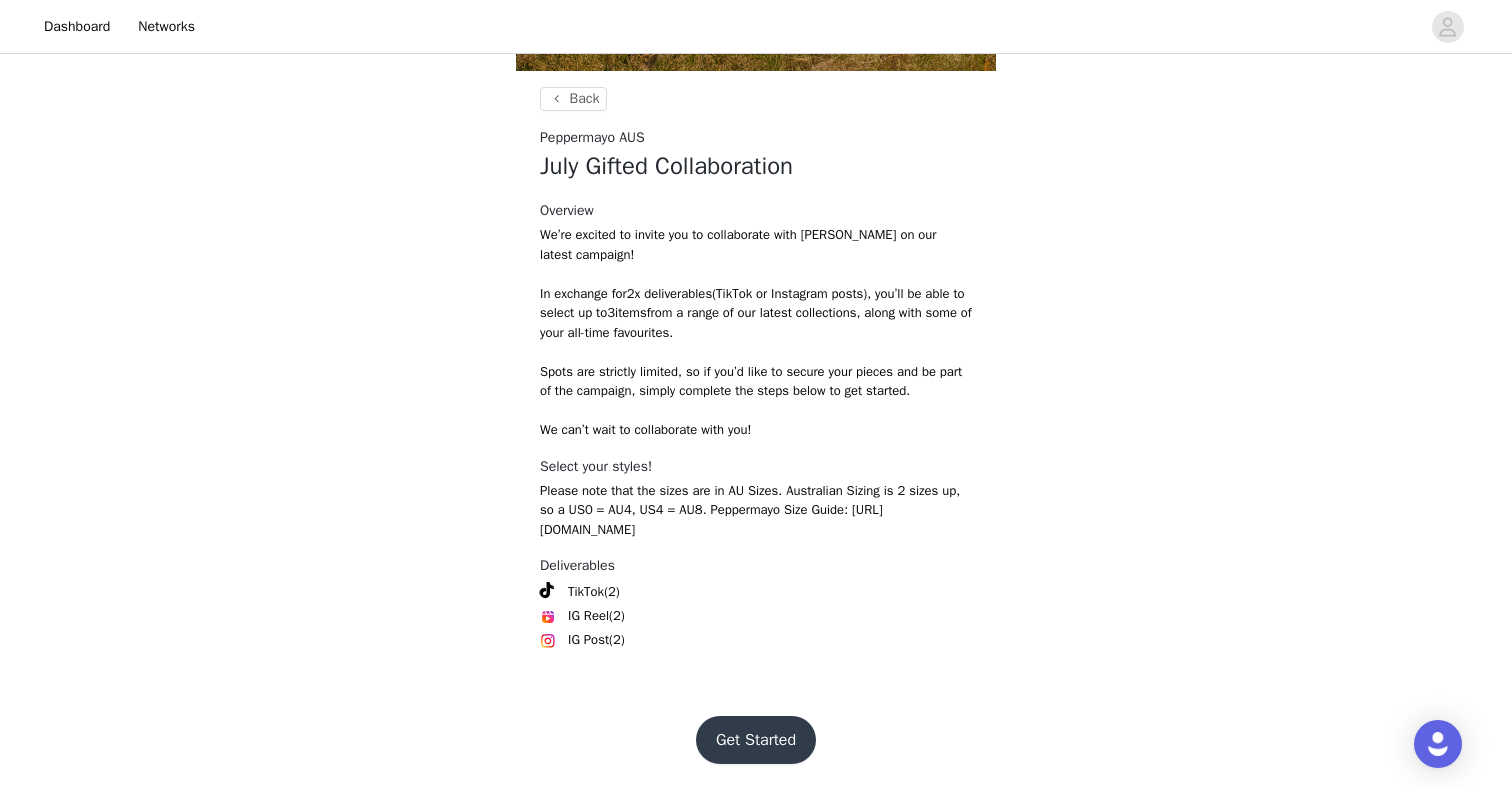 click on "Get Started" at bounding box center (756, 740) 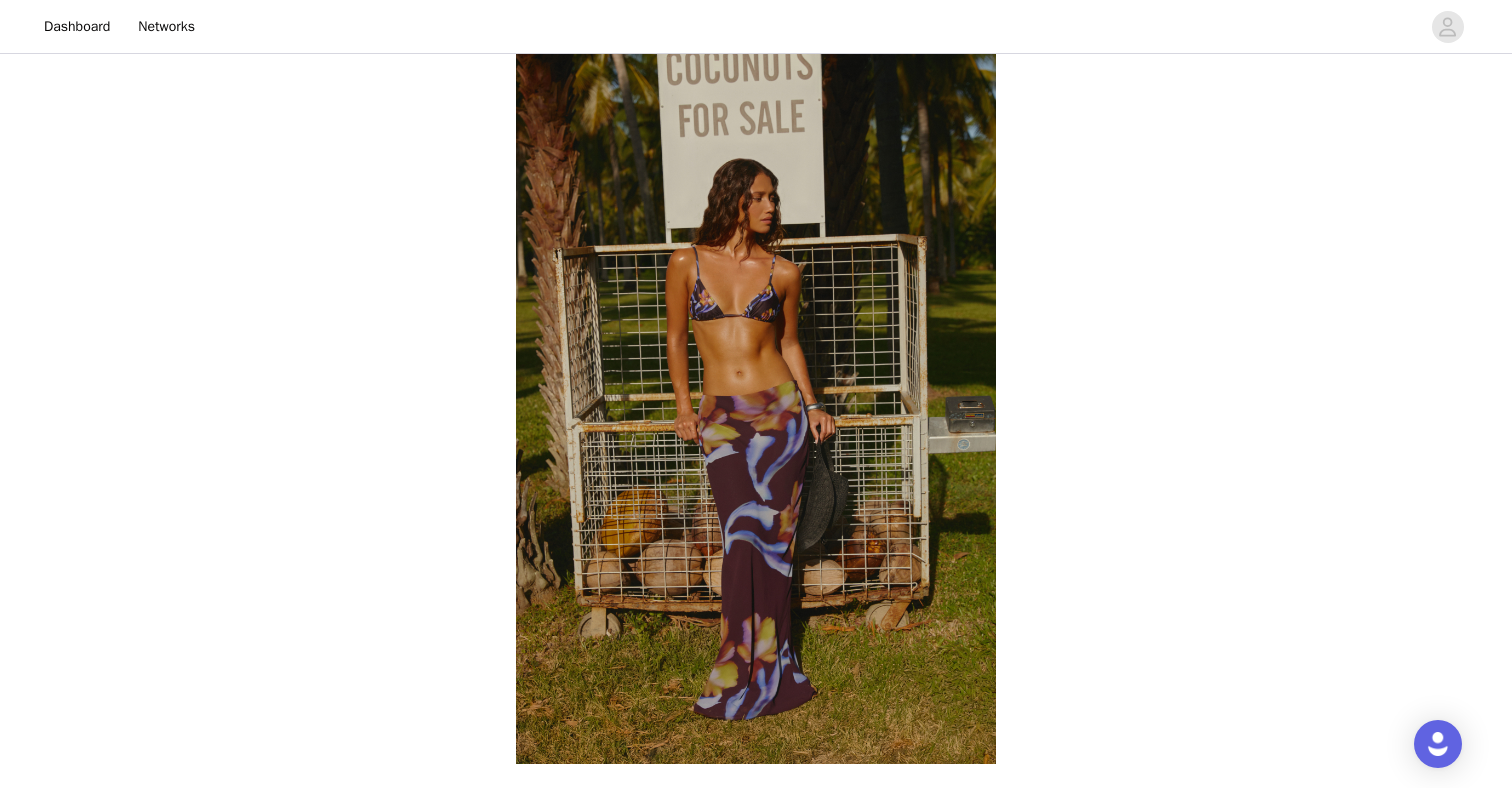 scroll, scrollTop: 707, scrollLeft: 0, axis: vertical 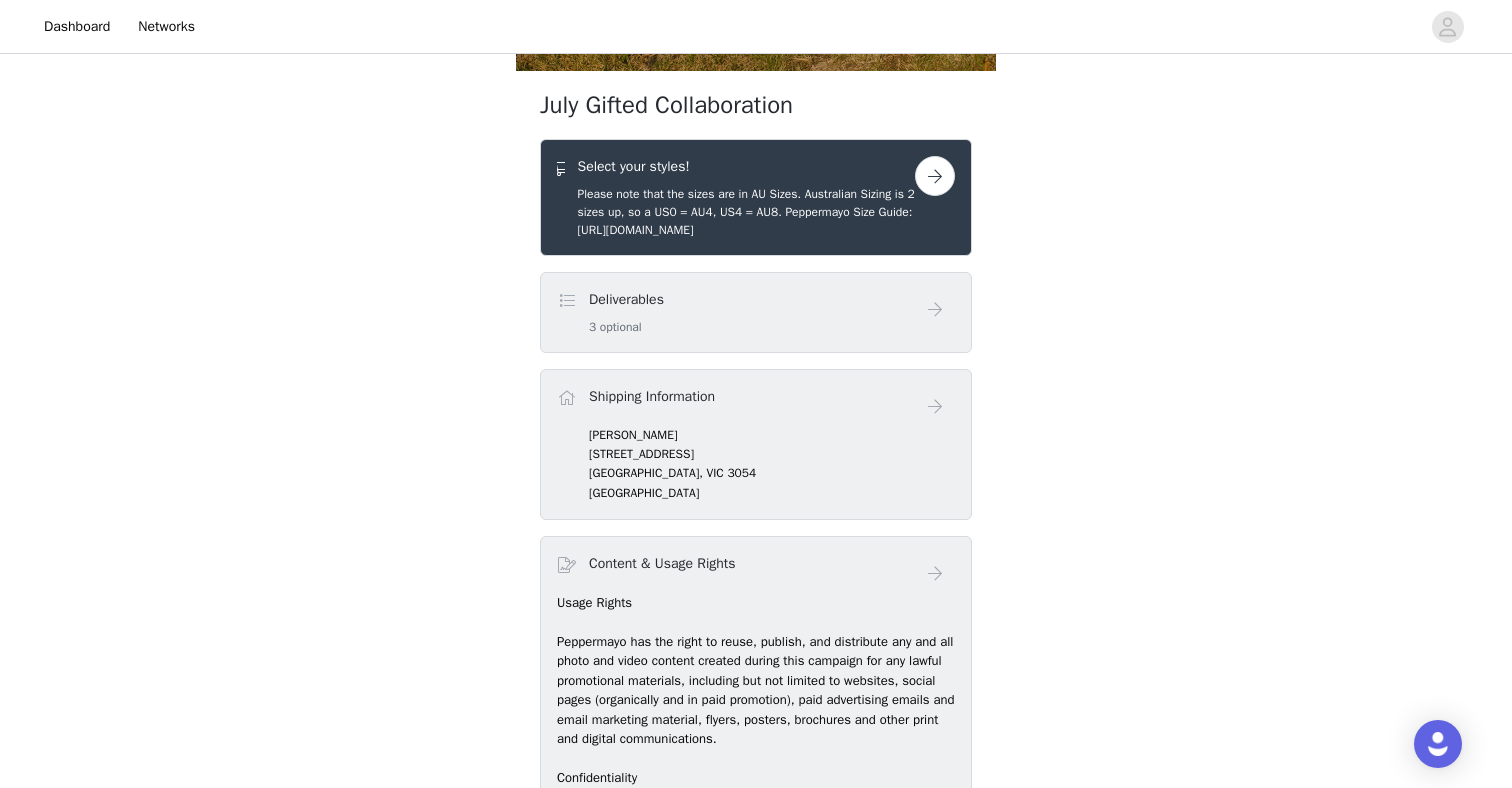 click on "Deliverables   3 optional" at bounding box center (756, 312) 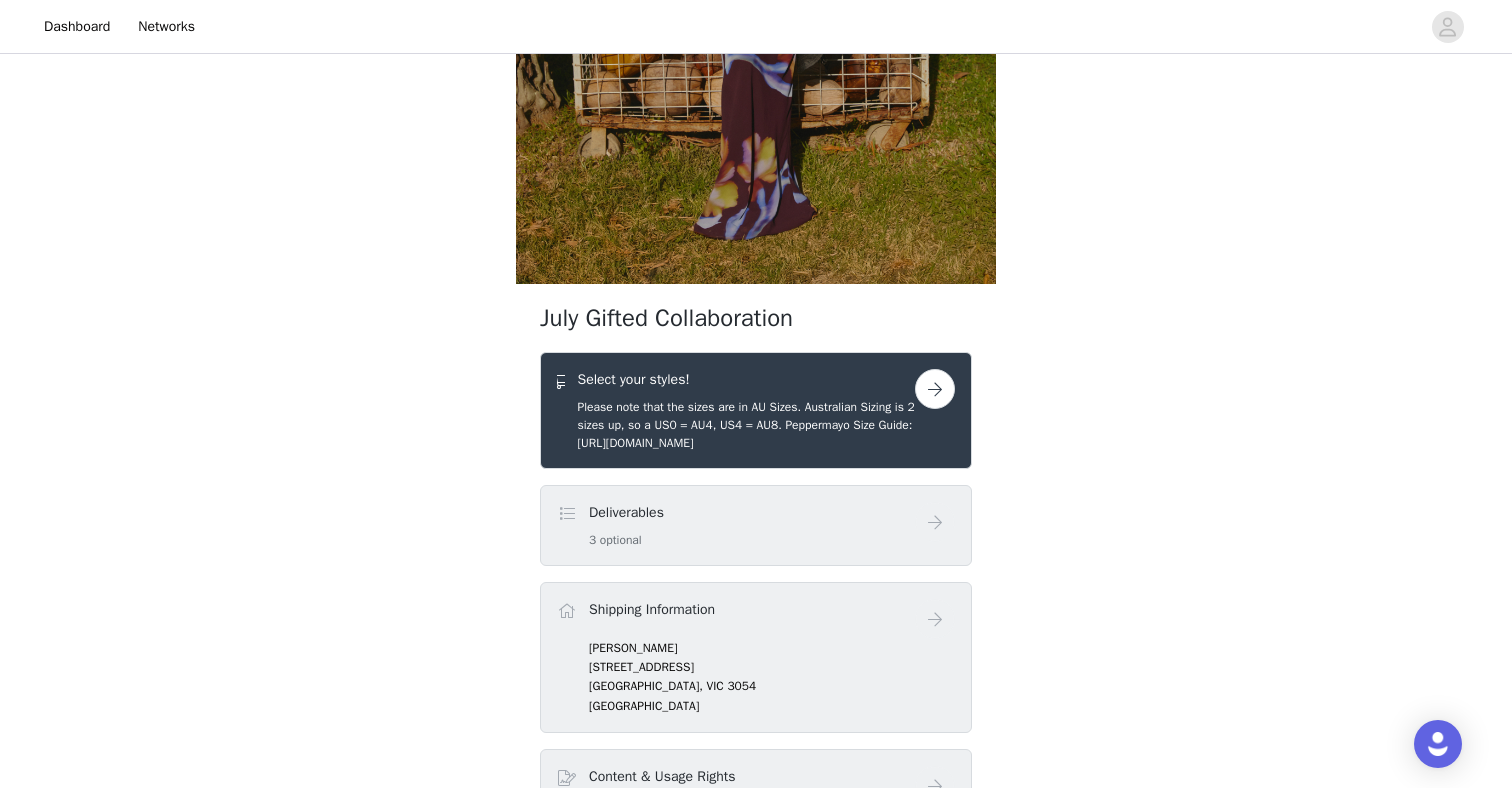 scroll, scrollTop: 457, scrollLeft: 0, axis: vertical 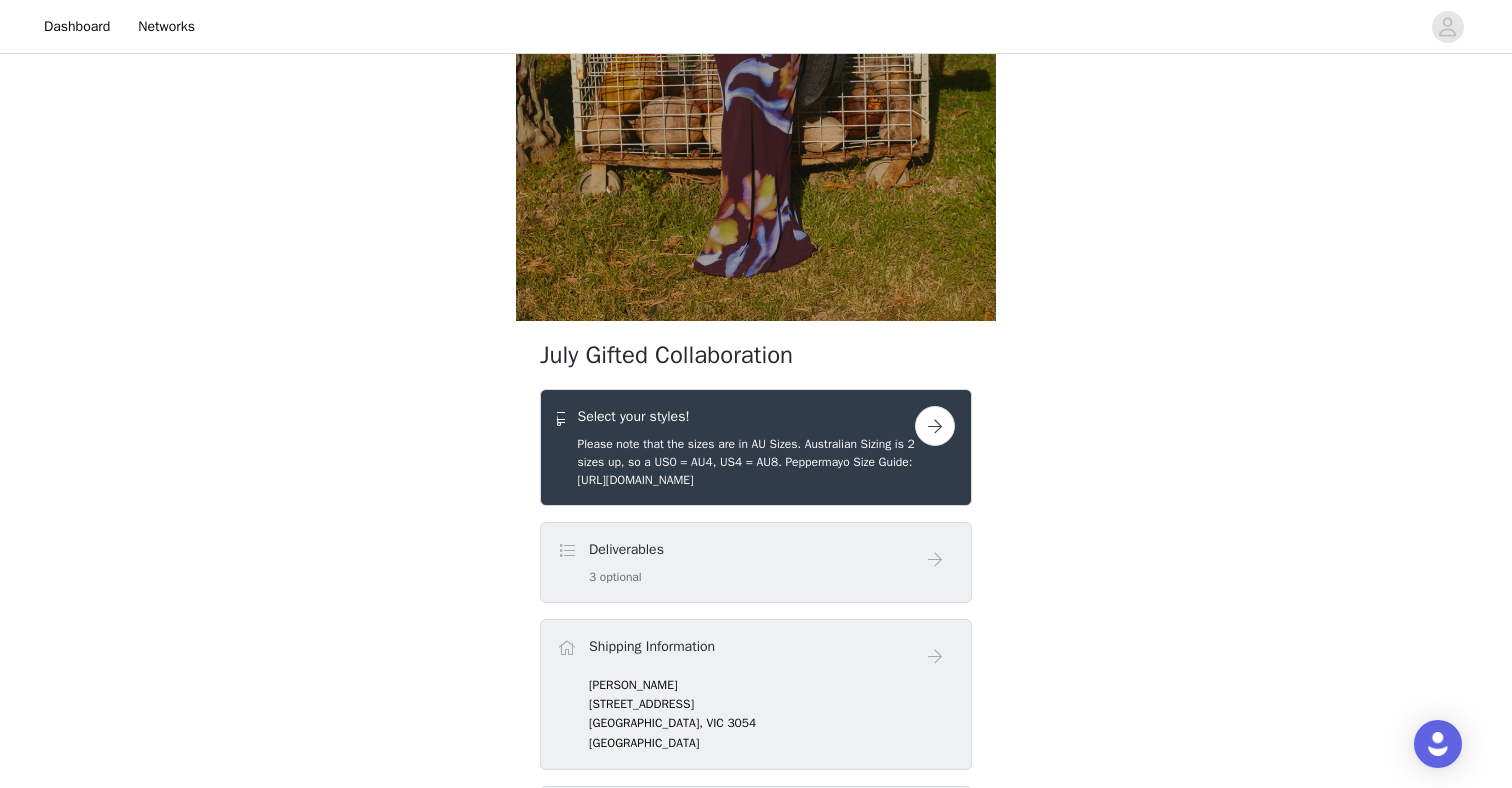 click at bounding box center [935, 426] 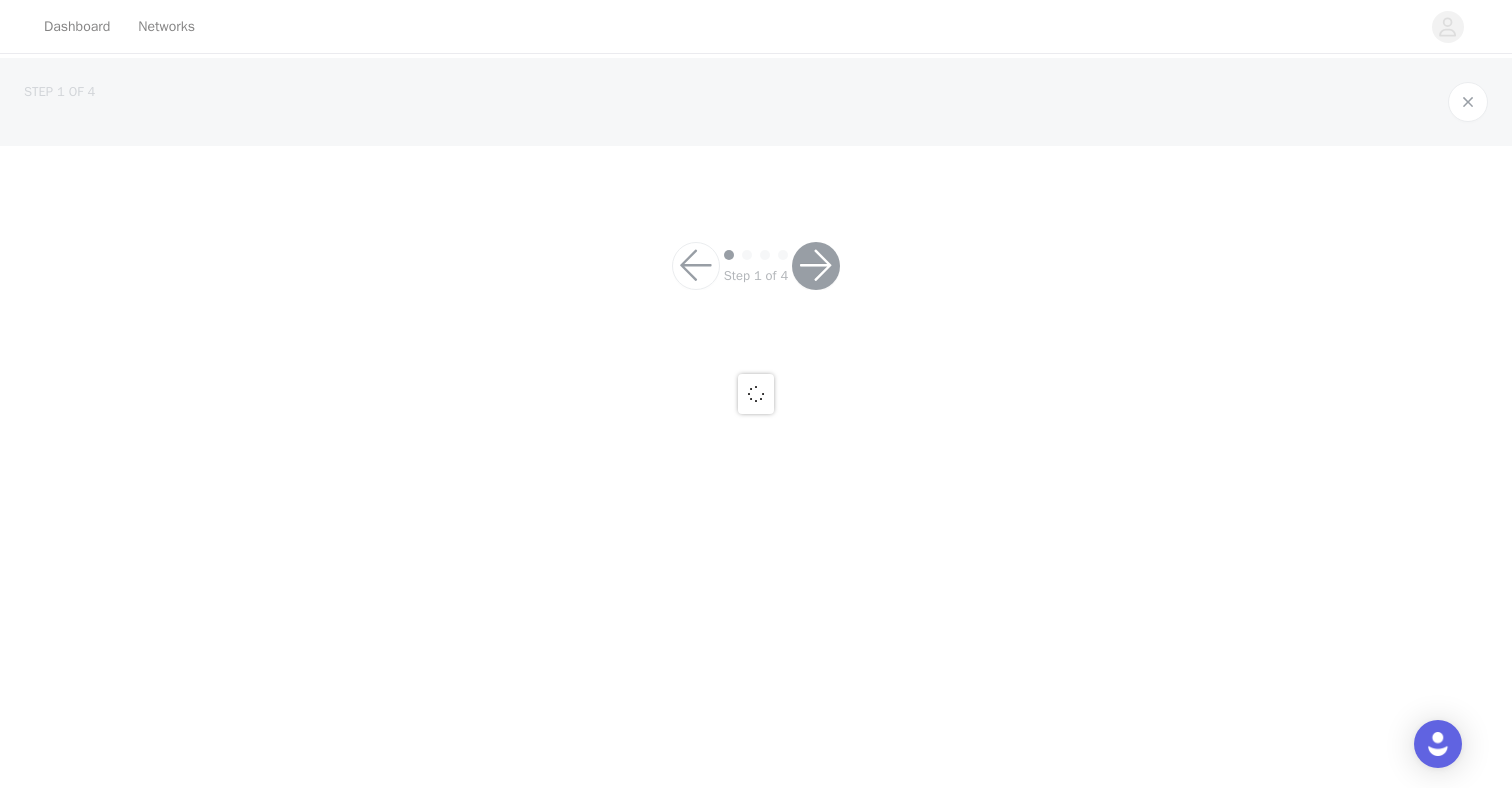 scroll, scrollTop: 0, scrollLeft: 0, axis: both 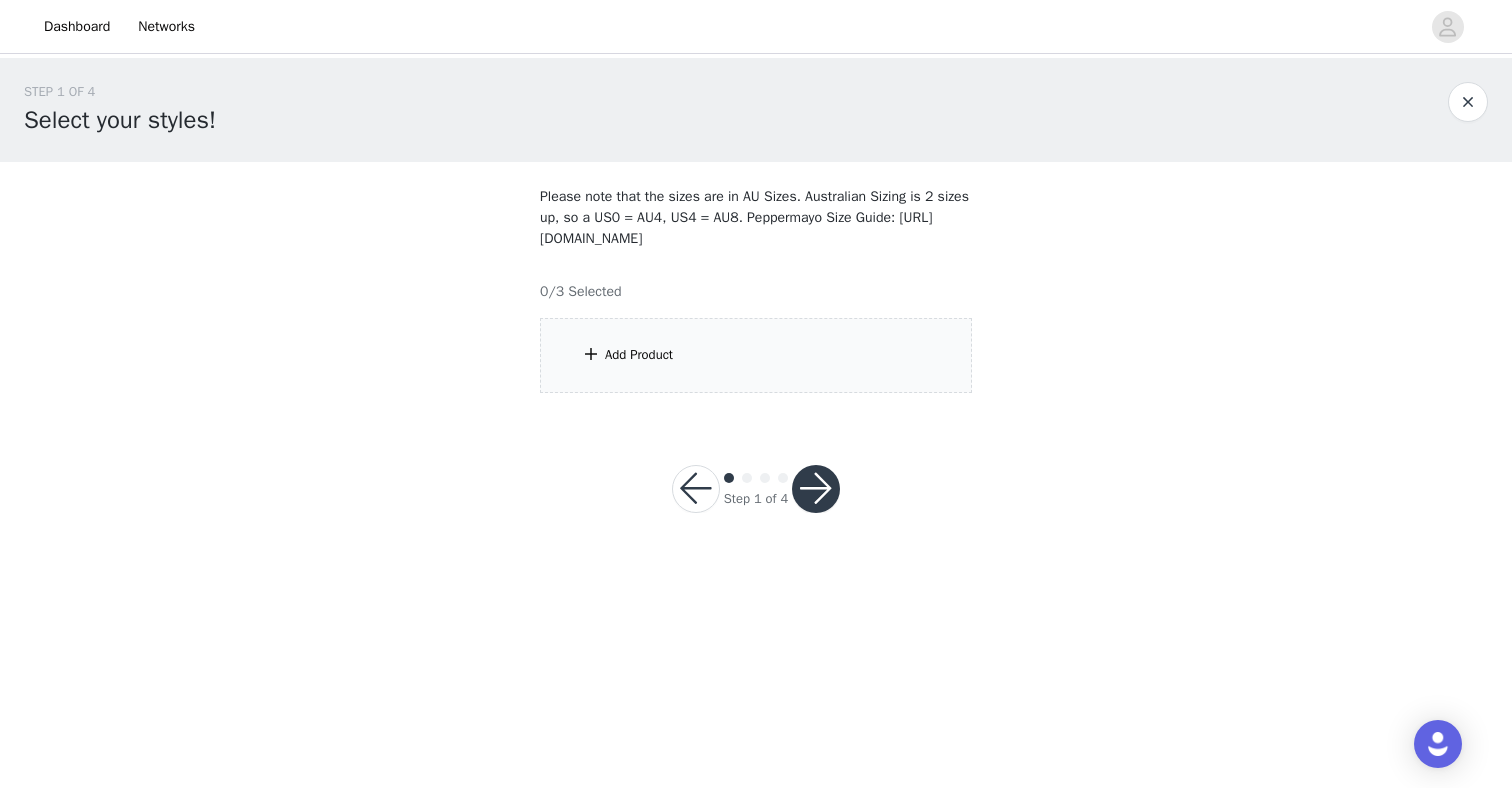 click on "Add Product" at bounding box center [756, 355] 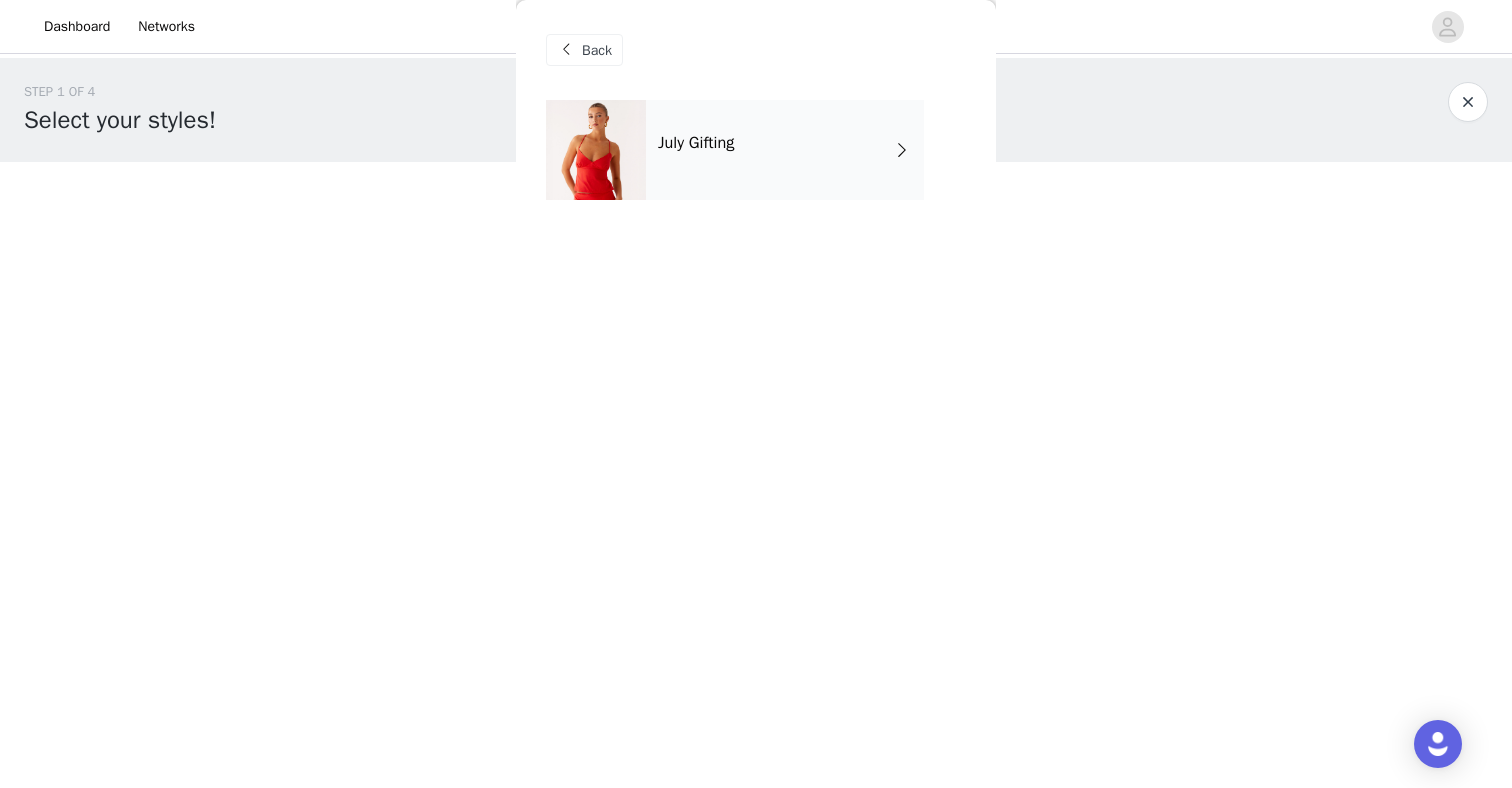 click on "July Gifting" at bounding box center (785, 150) 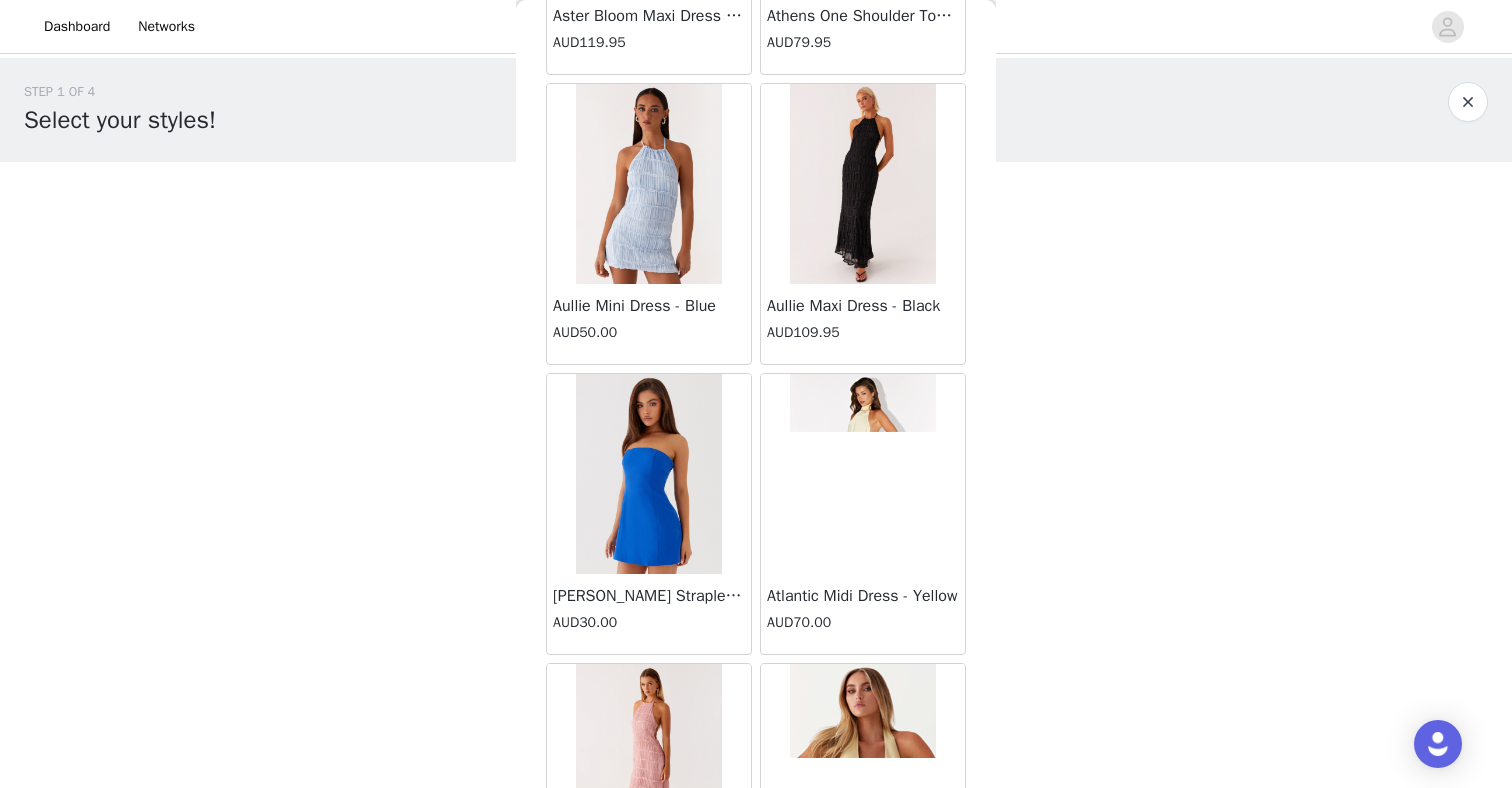 scroll, scrollTop: 1503, scrollLeft: 0, axis: vertical 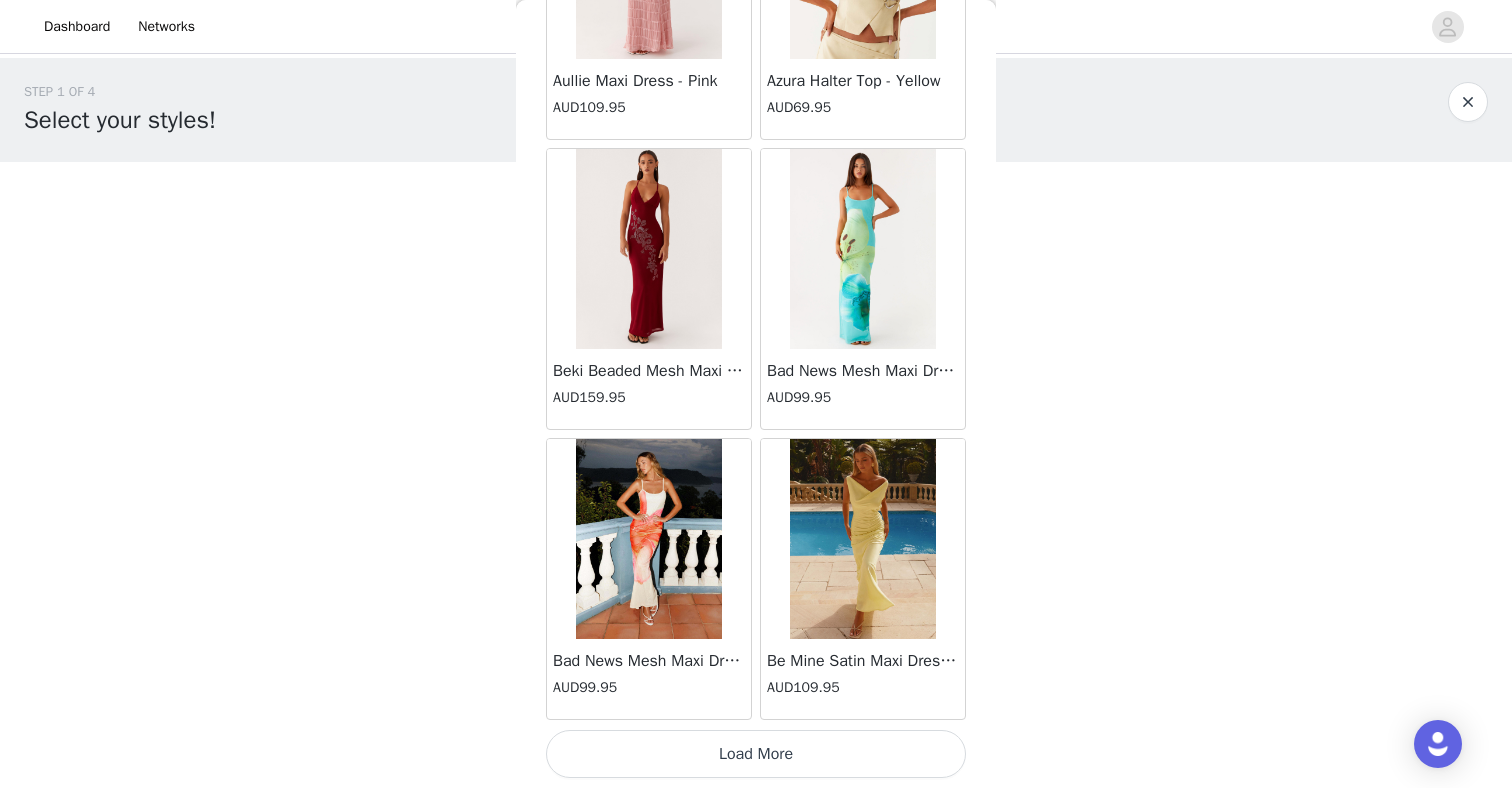 click on "Load More" at bounding box center (756, 754) 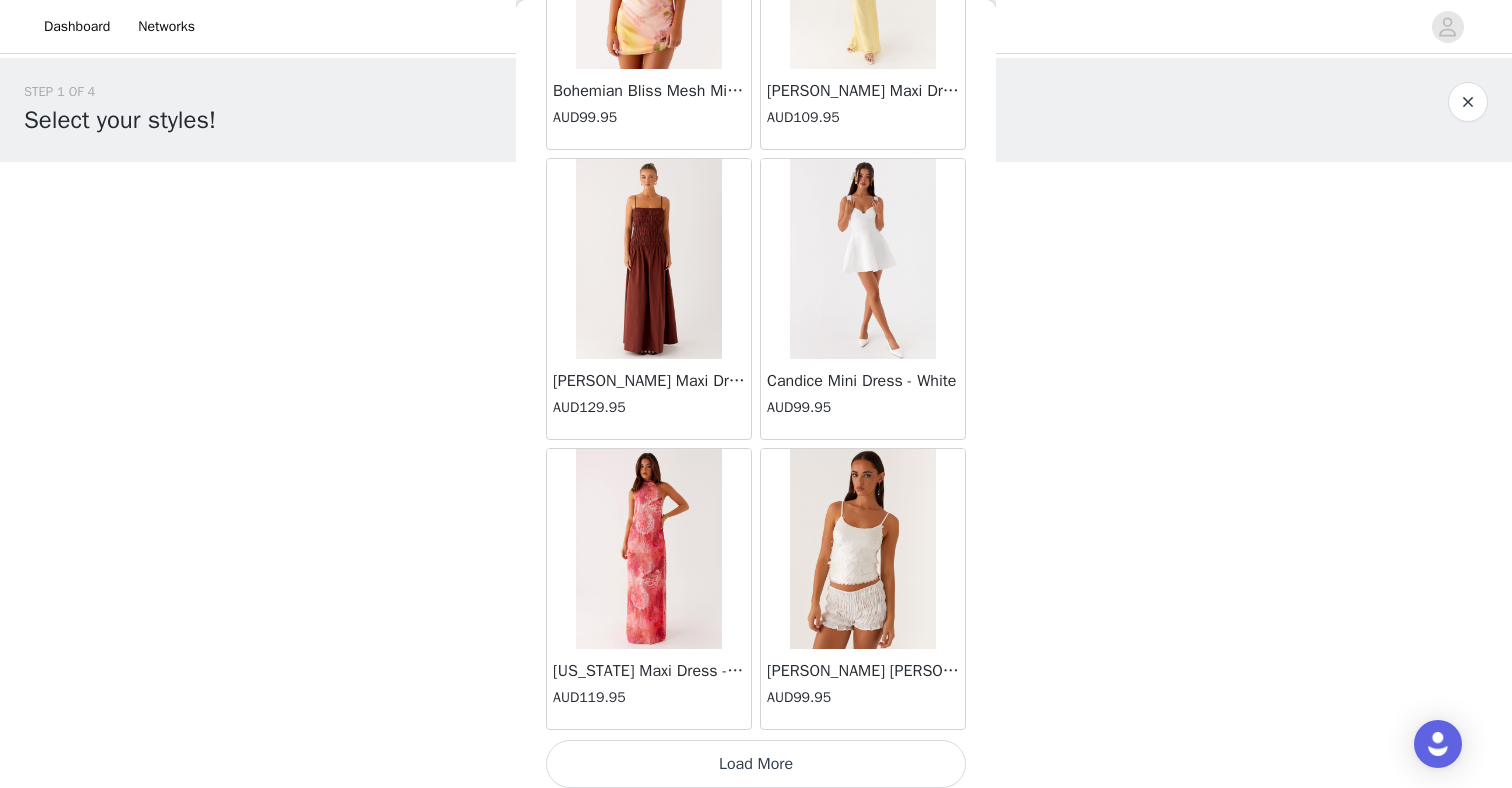 scroll, scrollTop: 5172, scrollLeft: 0, axis: vertical 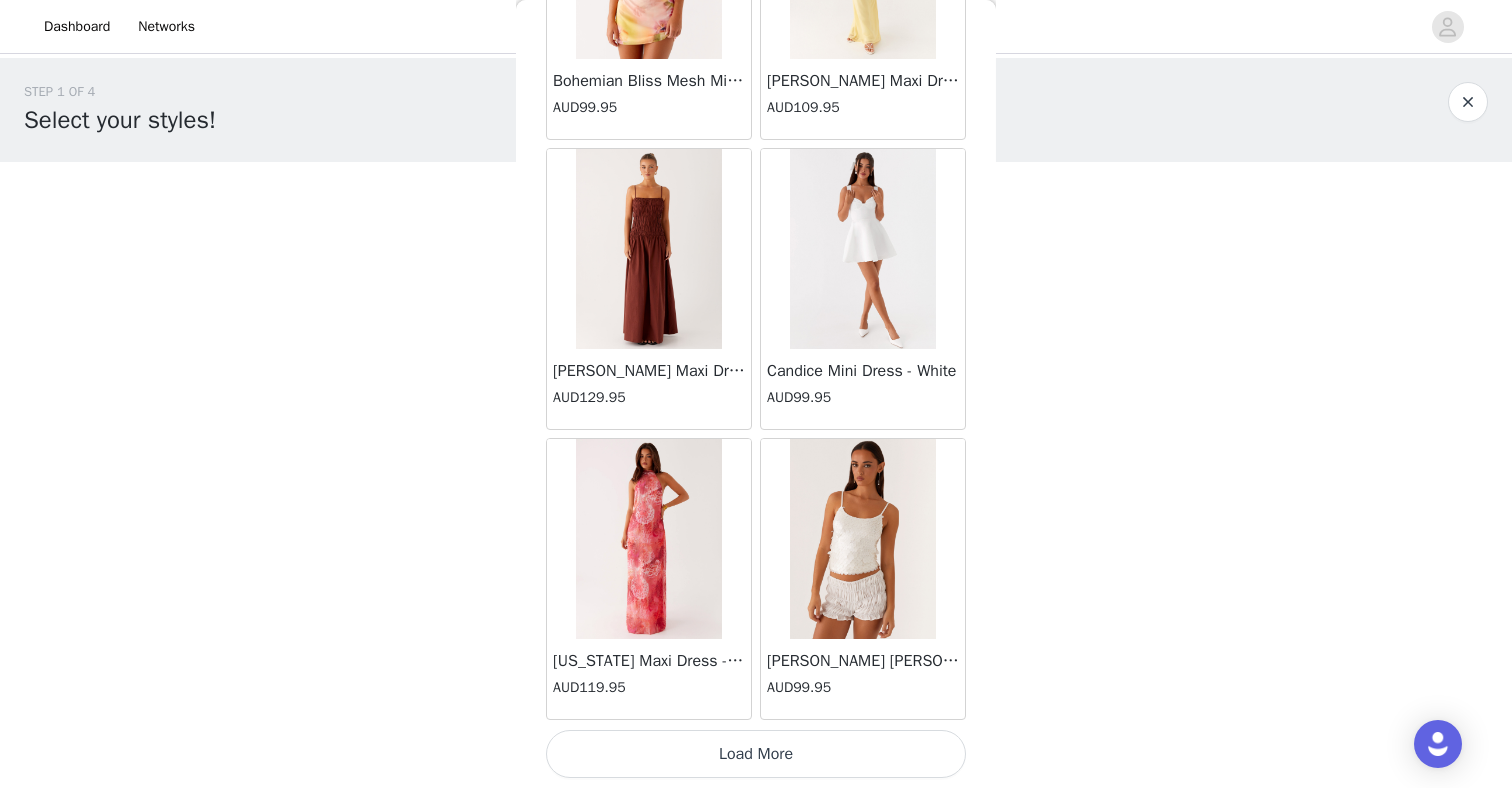 click on "Load More" at bounding box center (756, 754) 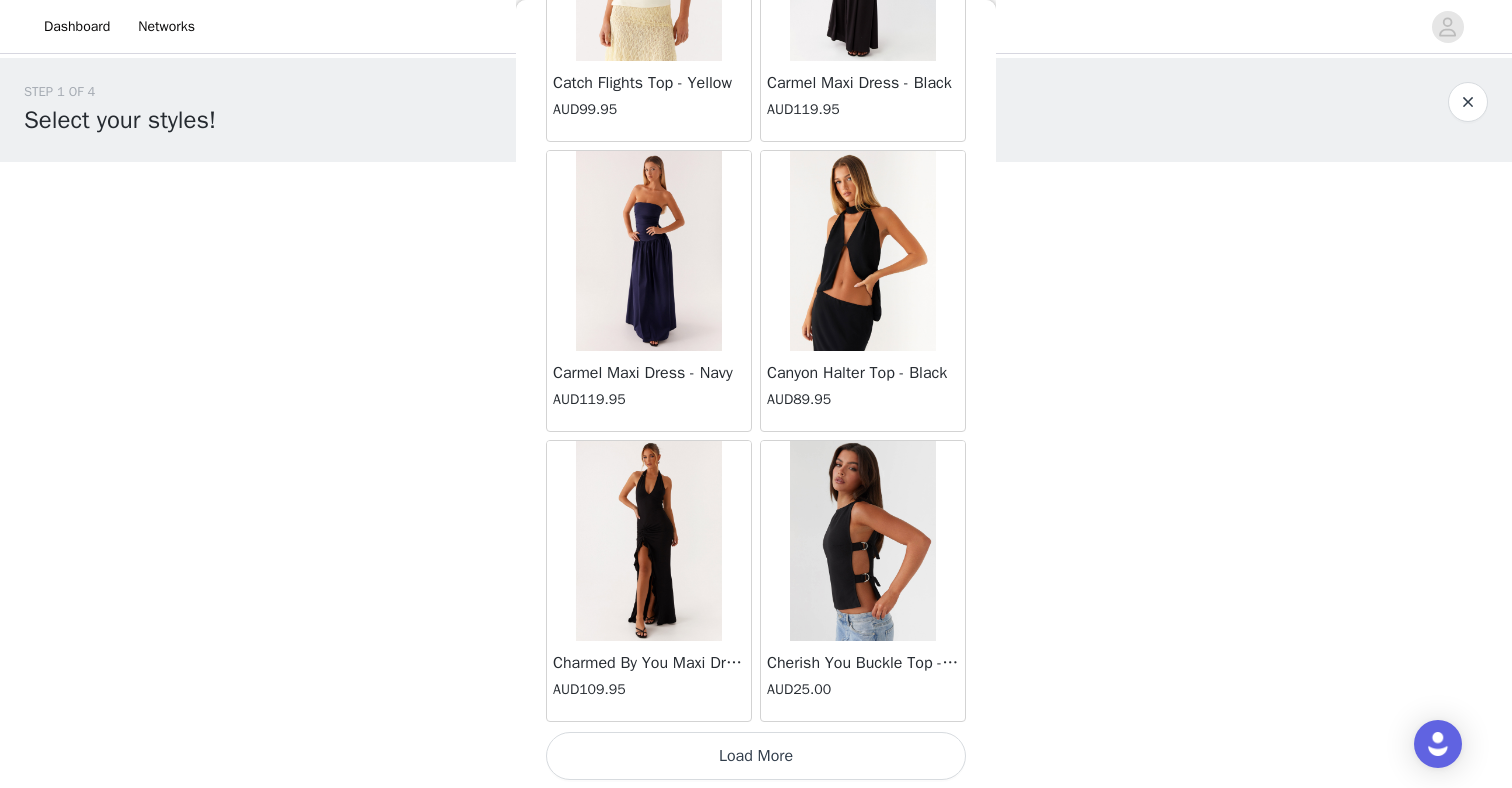 scroll, scrollTop: 8072, scrollLeft: 0, axis: vertical 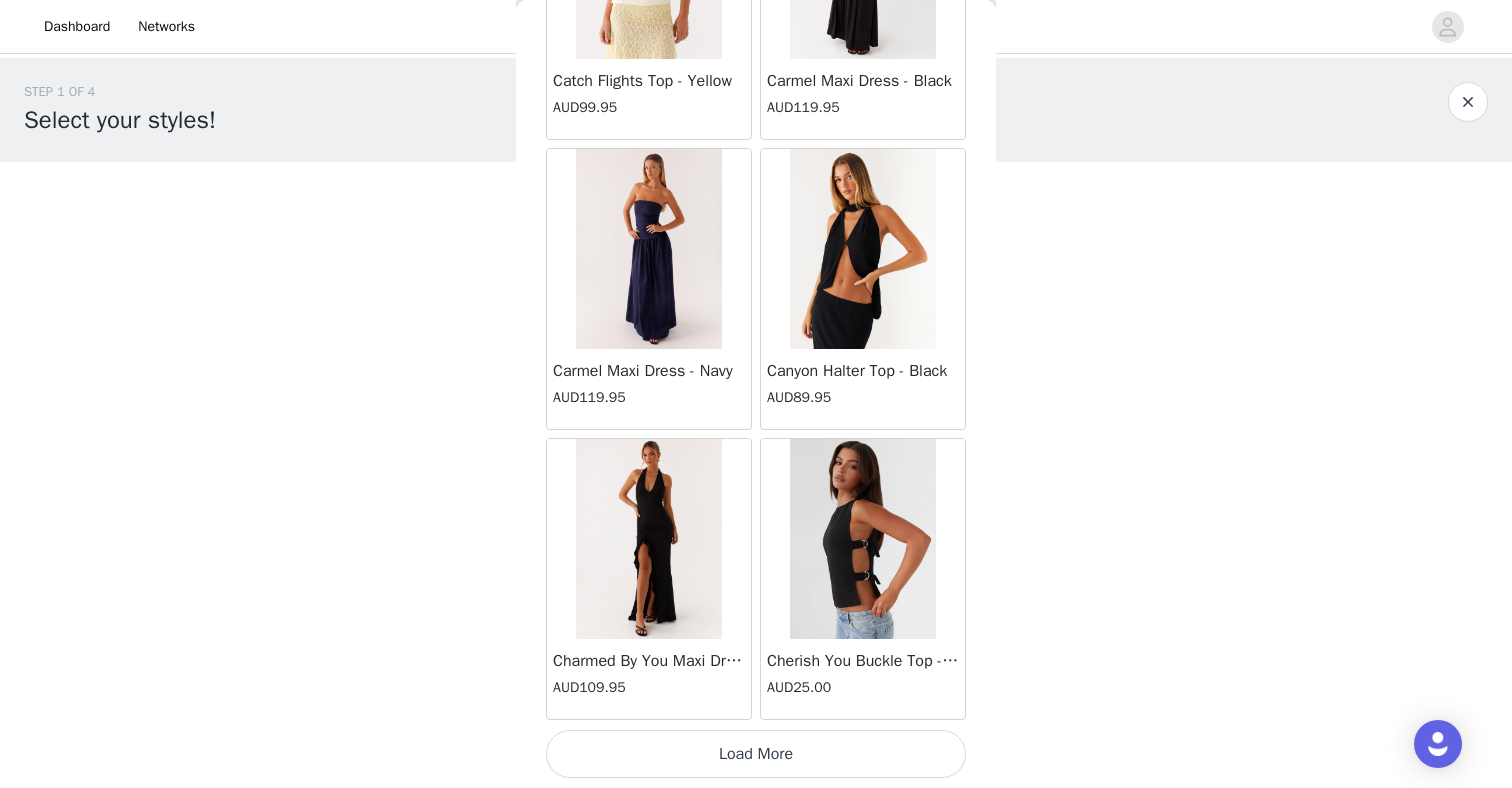 click on "Load More" at bounding box center [756, 754] 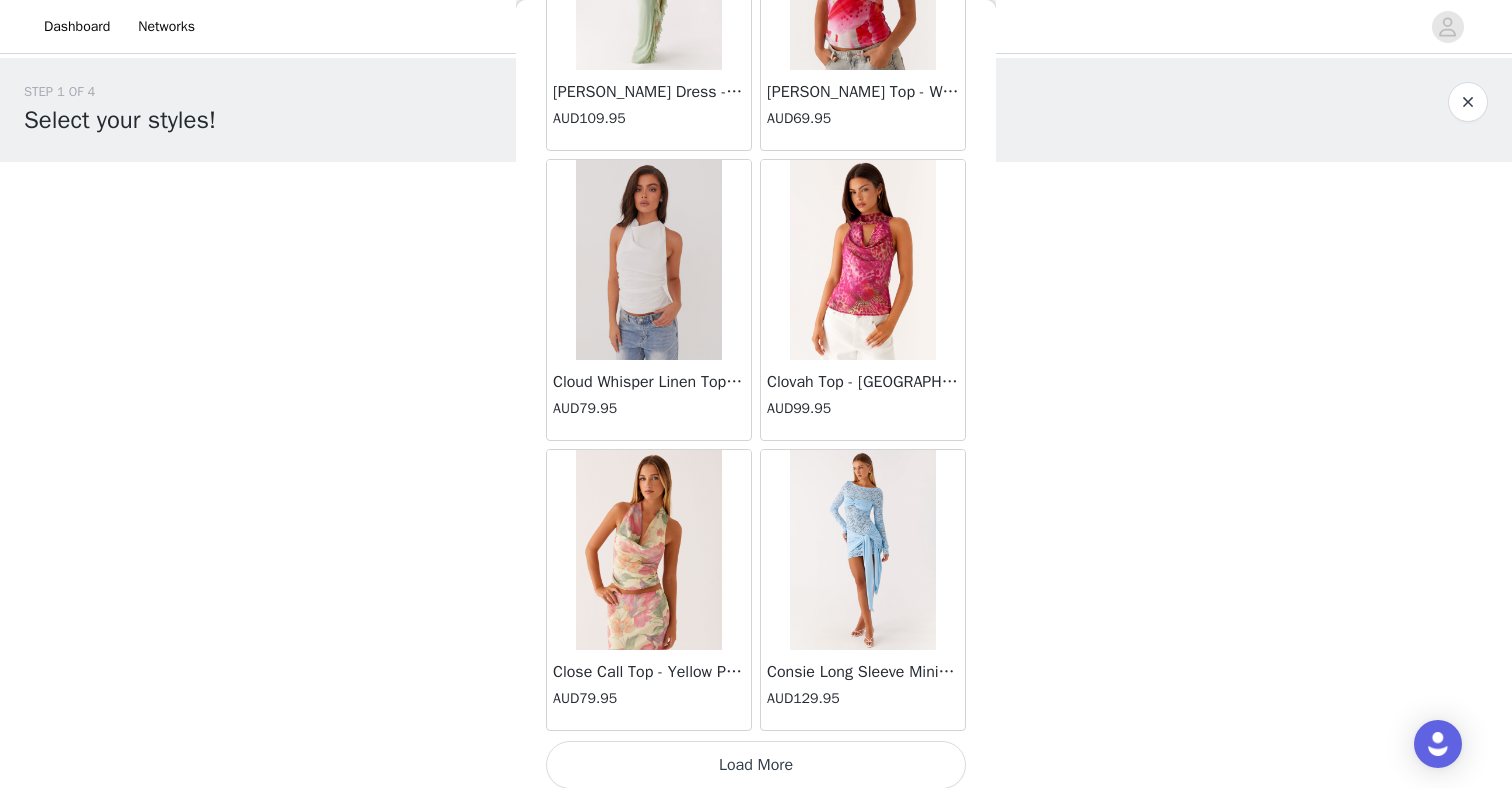 scroll, scrollTop: 10972, scrollLeft: 0, axis: vertical 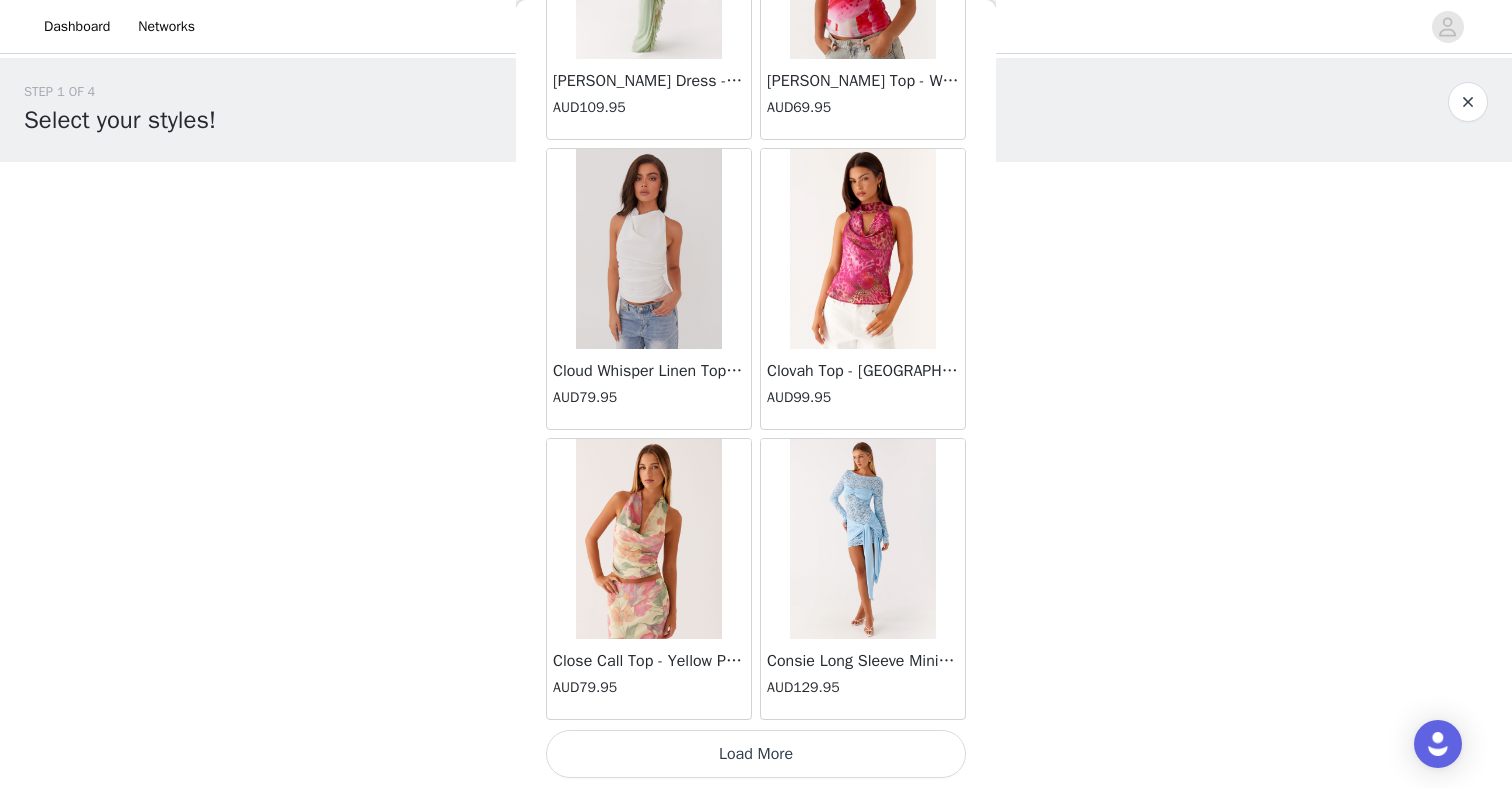 click on "Load More" at bounding box center [756, 754] 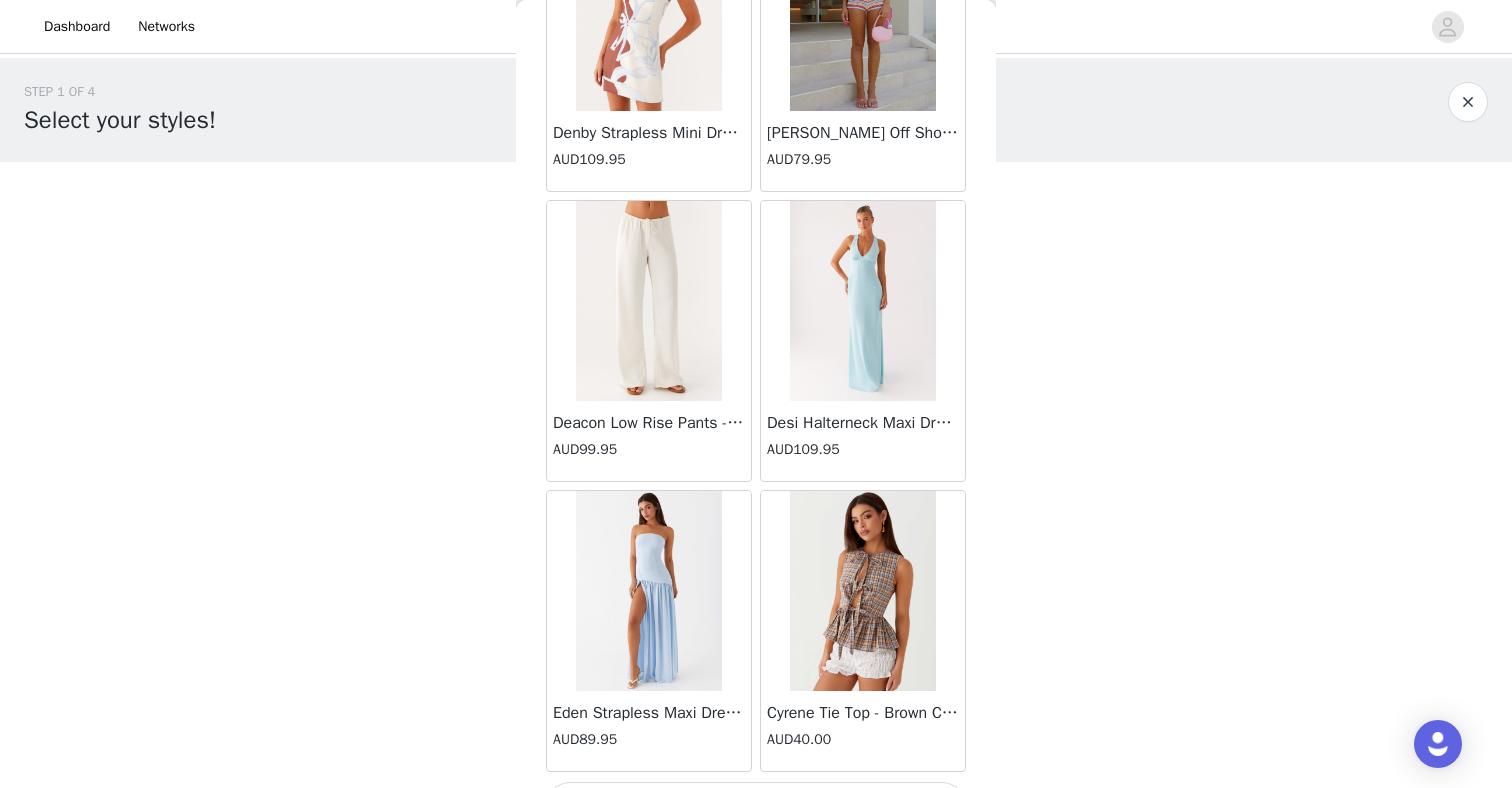 scroll, scrollTop: 13872, scrollLeft: 0, axis: vertical 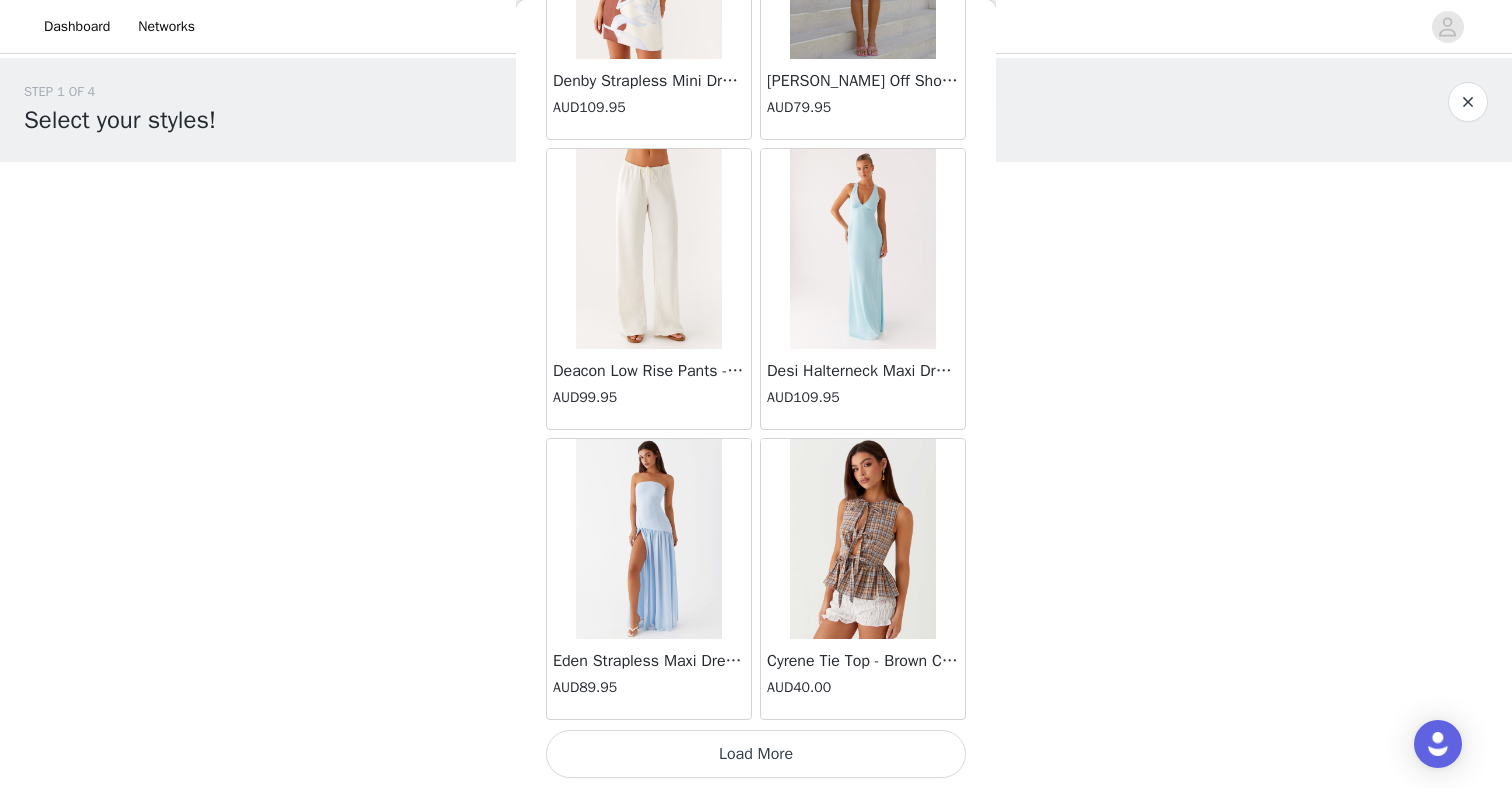 click on "Load More" at bounding box center (756, 754) 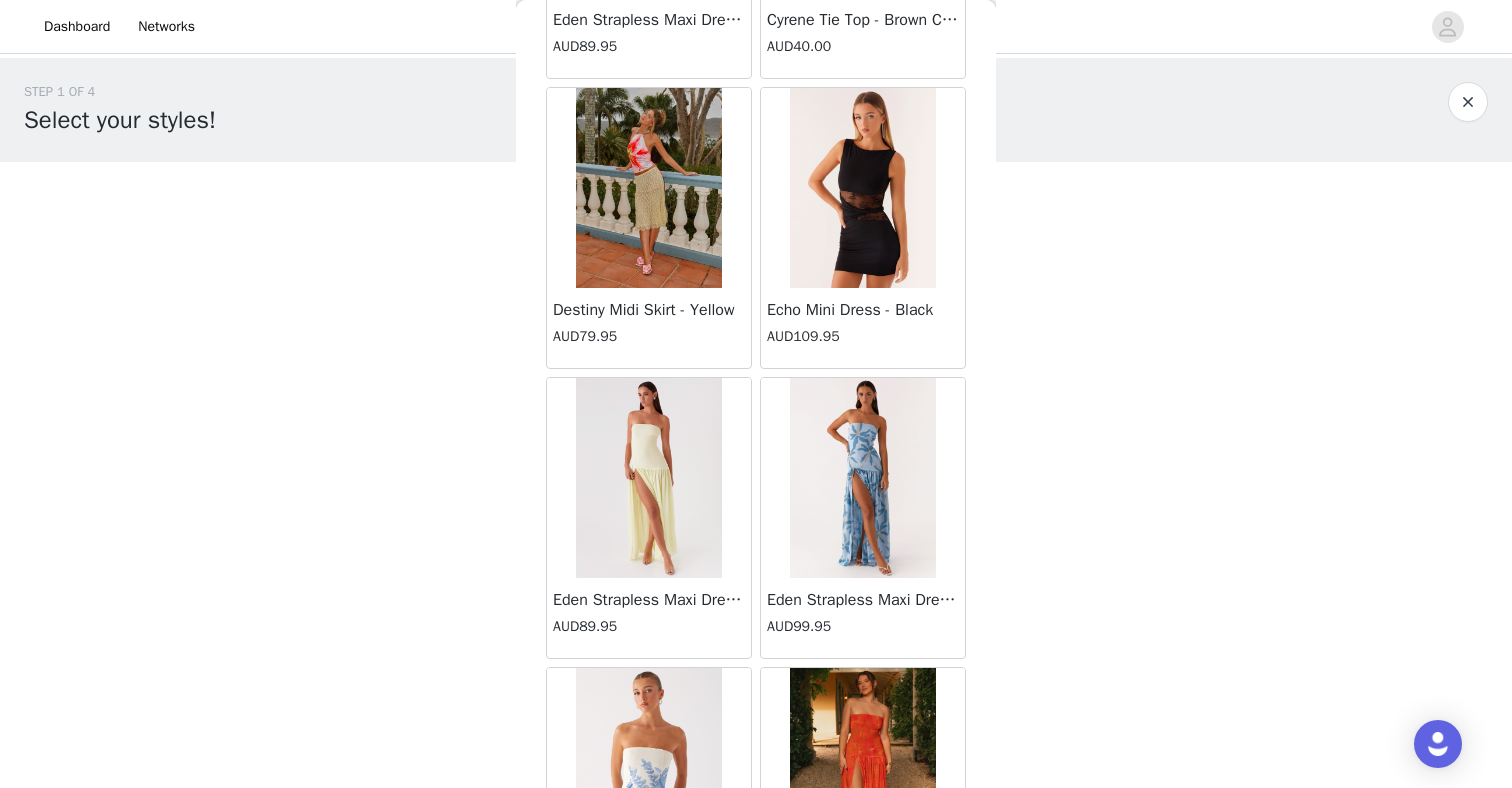 scroll, scrollTop: 14533, scrollLeft: 0, axis: vertical 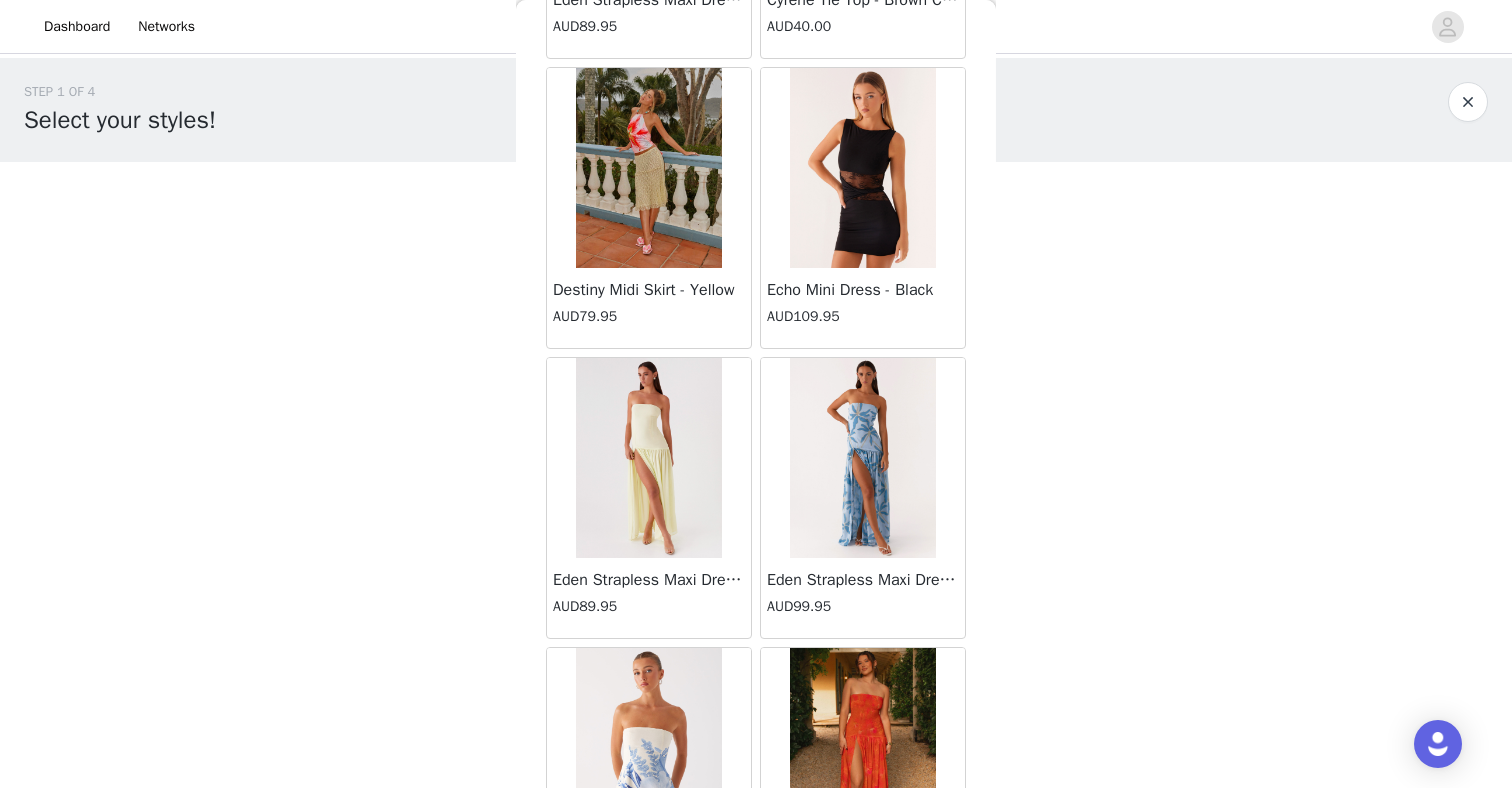 drag, startPoint x: 710, startPoint y: 229, endPoint x: 695, endPoint y: 251, distance: 26.627054 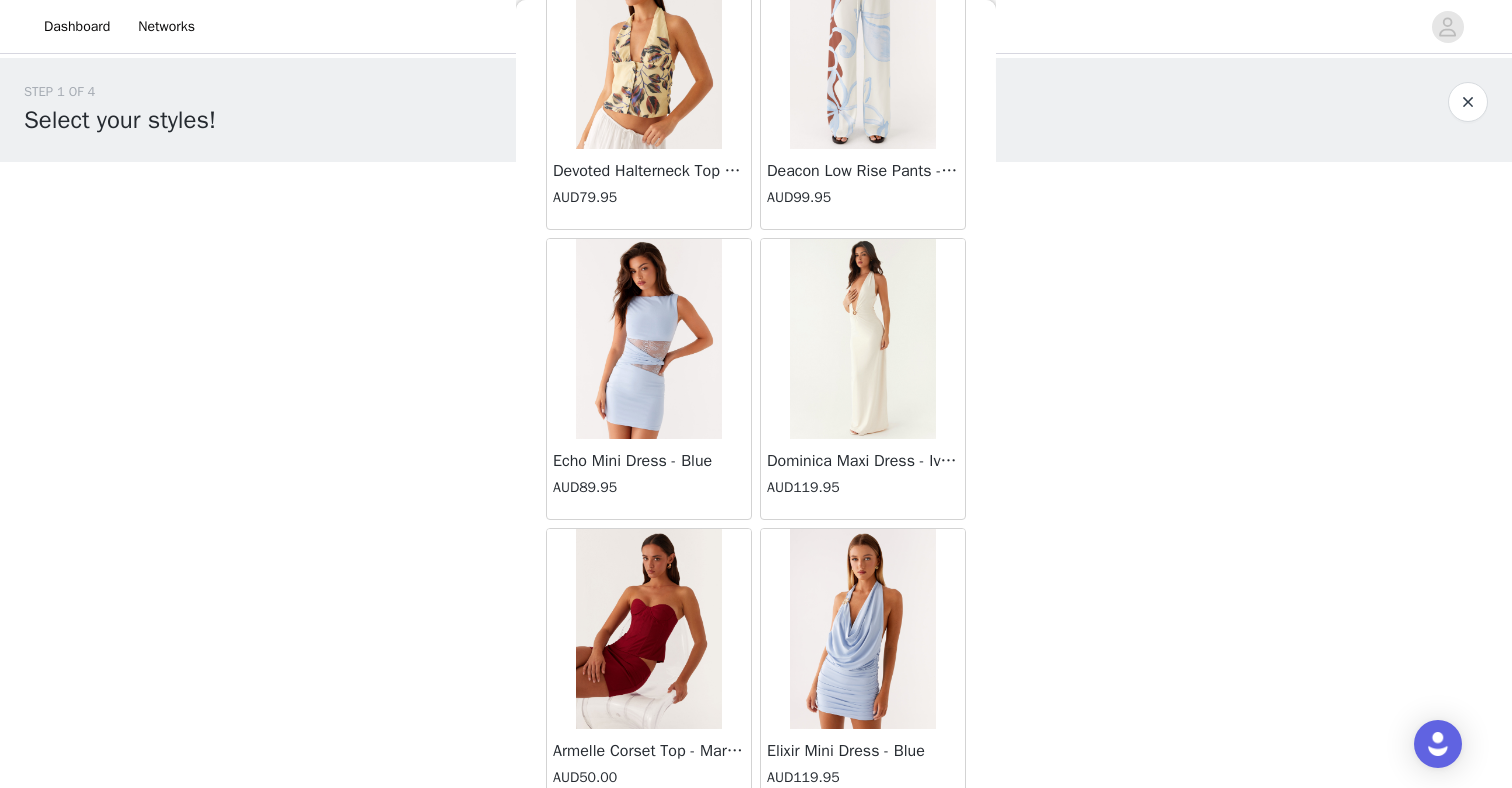 scroll, scrollTop: 16688, scrollLeft: 0, axis: vertical 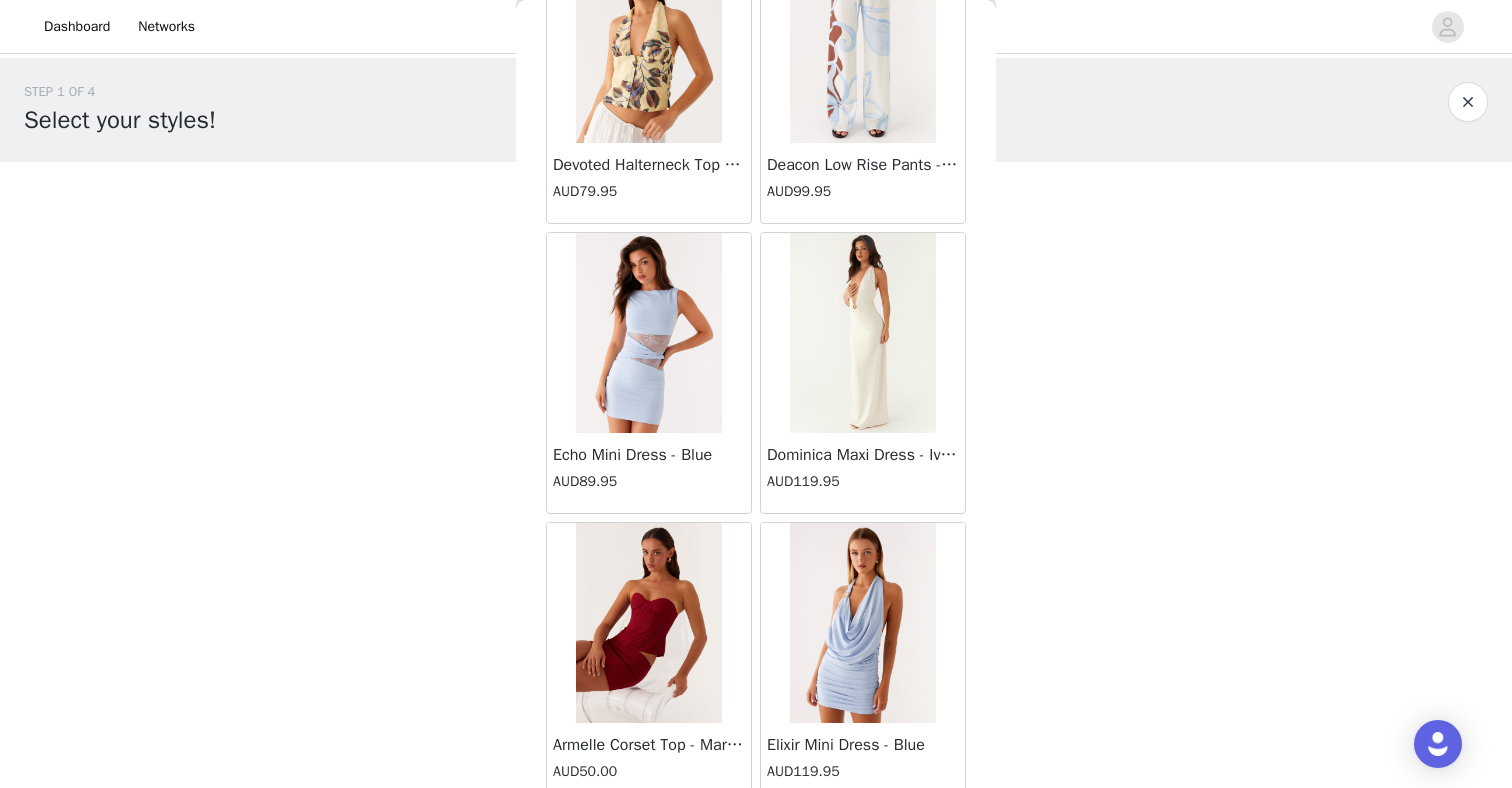 drag, startPoint x: 822, startPoint y: 354, endPoint x: 502, endPoint y: 10, distance: 469.8255 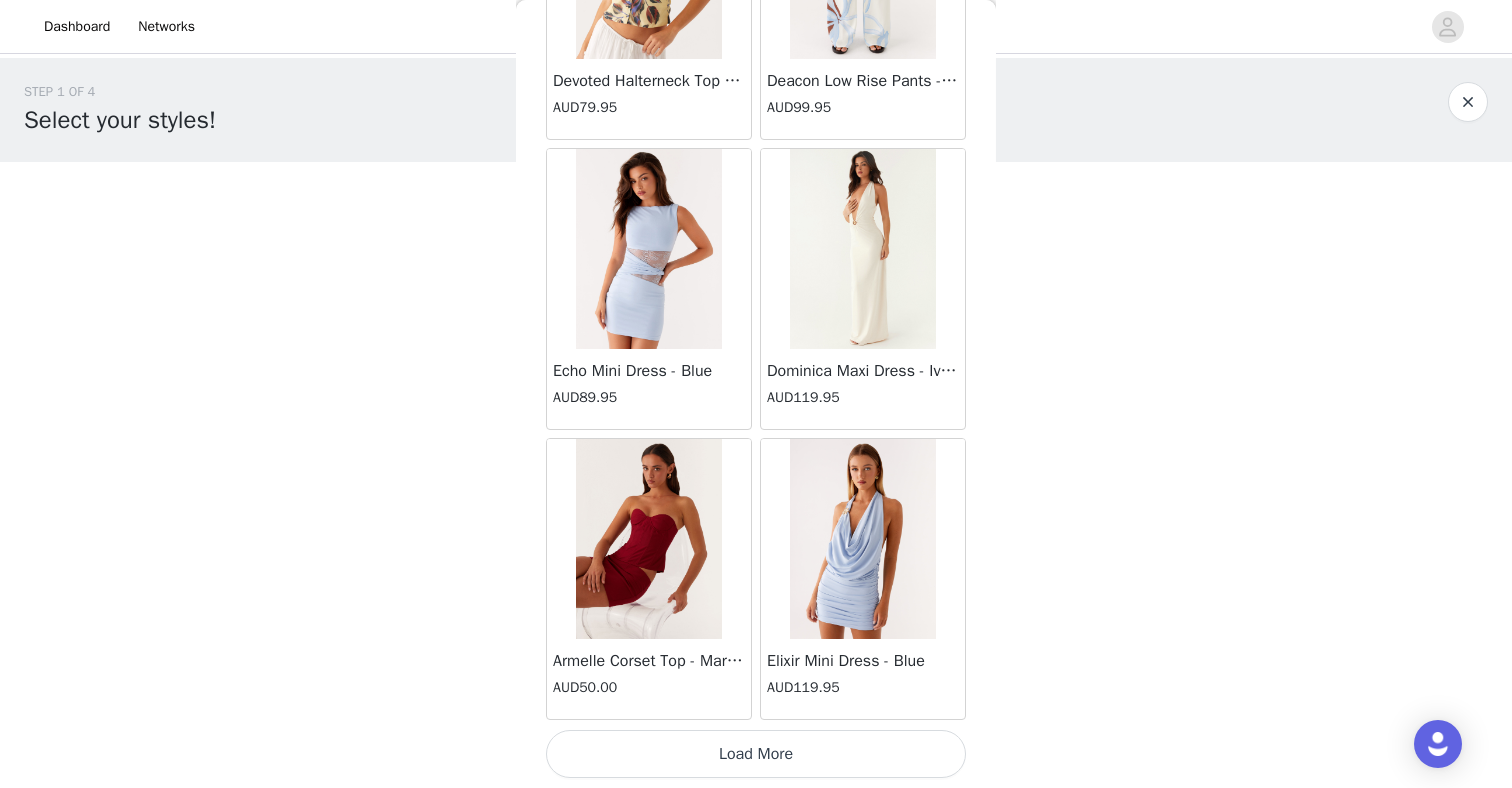 click on "Load More" at bounding box center (756, 754) 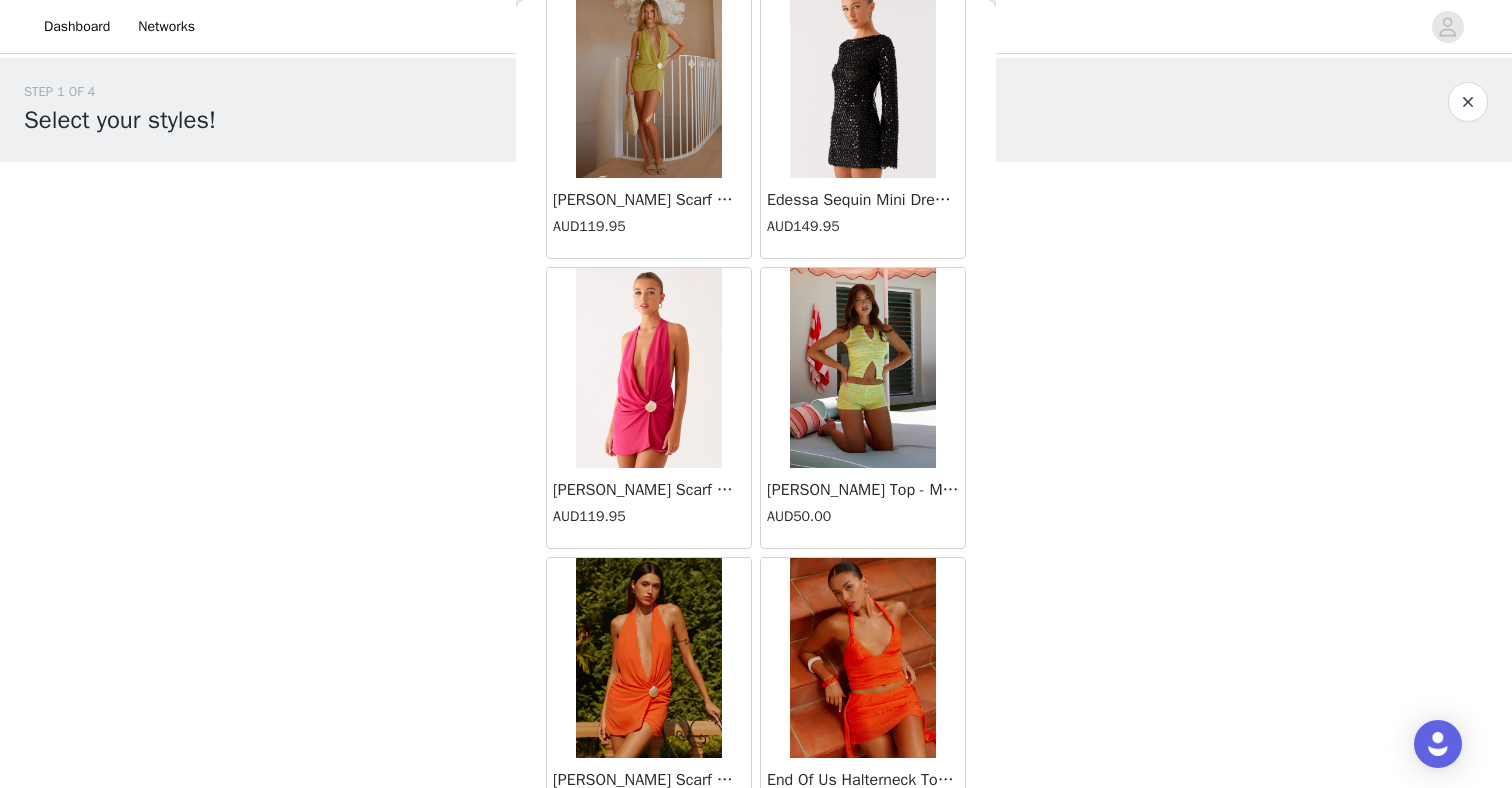 scroll, scrollTop: 19672, scrollLeft: 0, axis: vertical 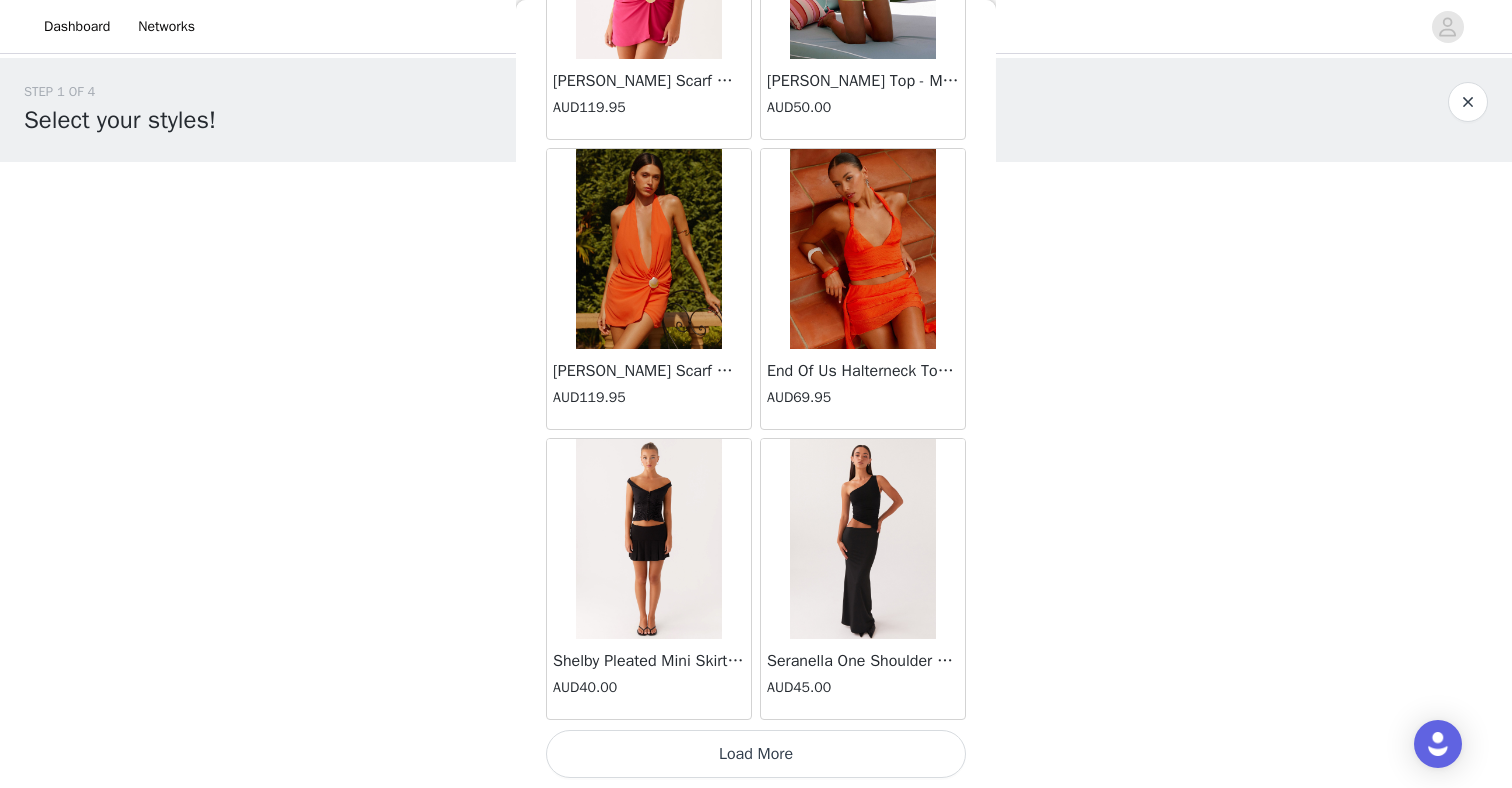 click on "Load More" at bounding box center (756, 754) 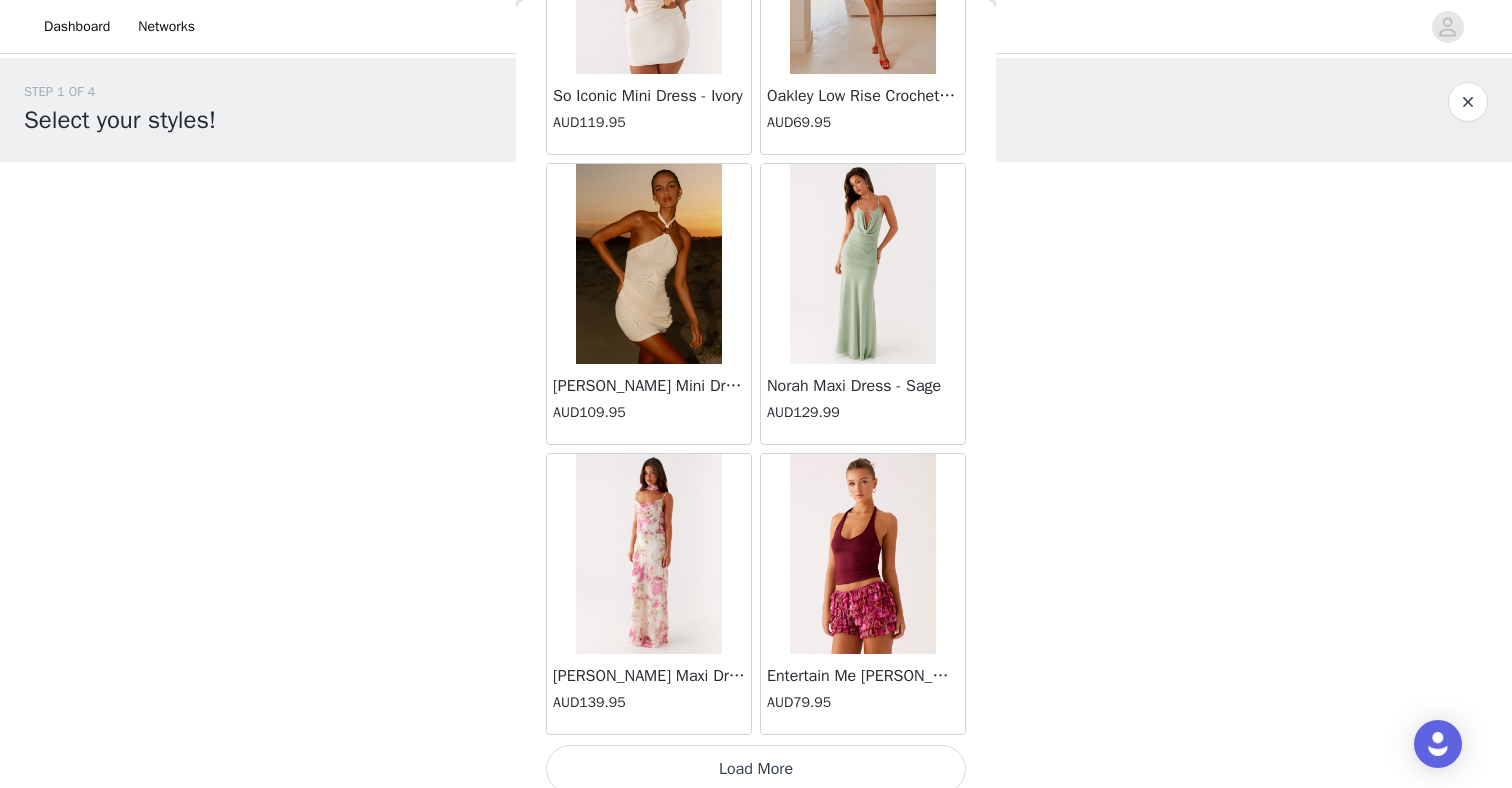 scroll, scrollTop: 22572, scrollLeft: 0, axis: vertical 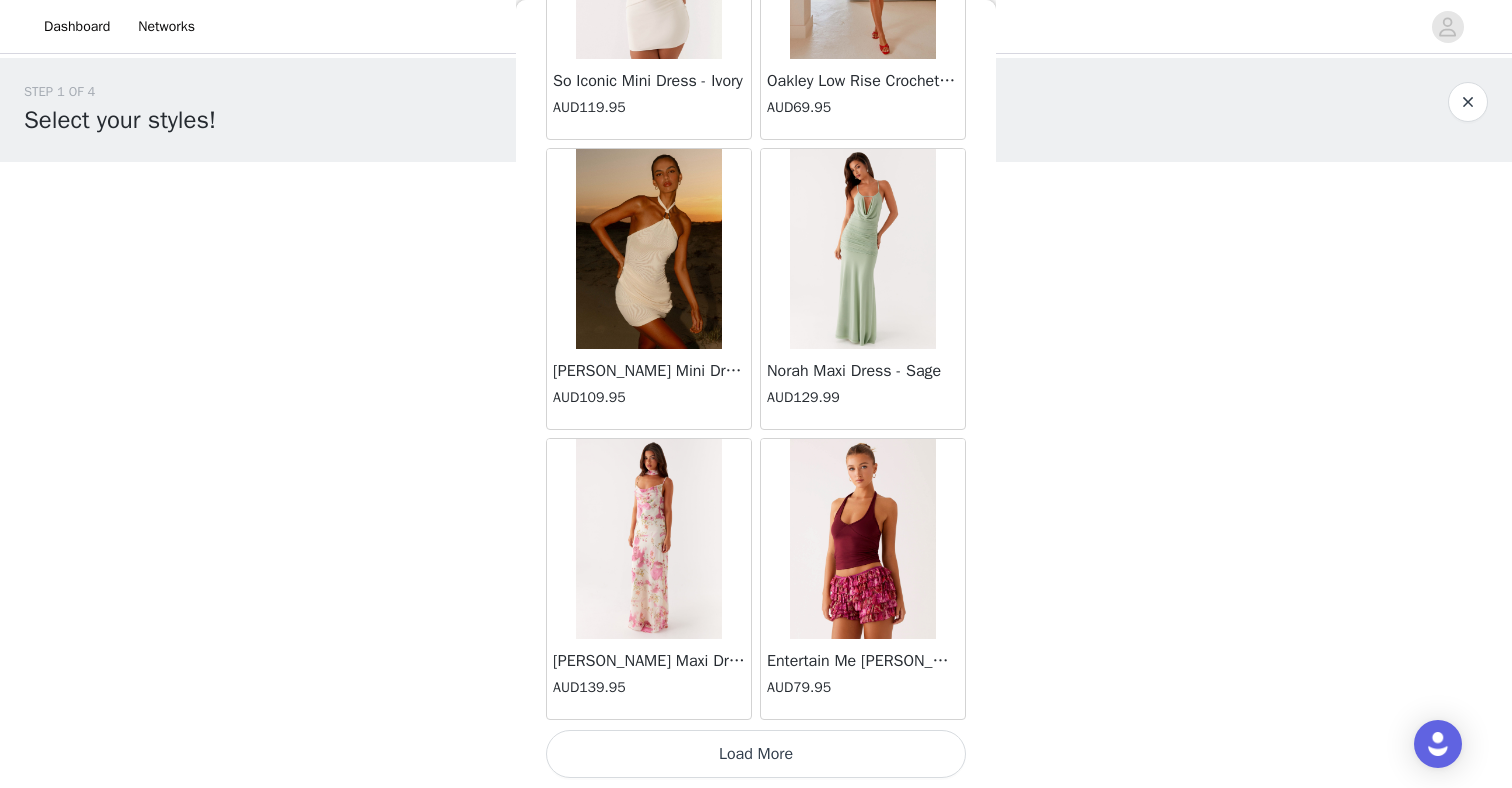 click on "Load More" at bounding box center [756, 754] 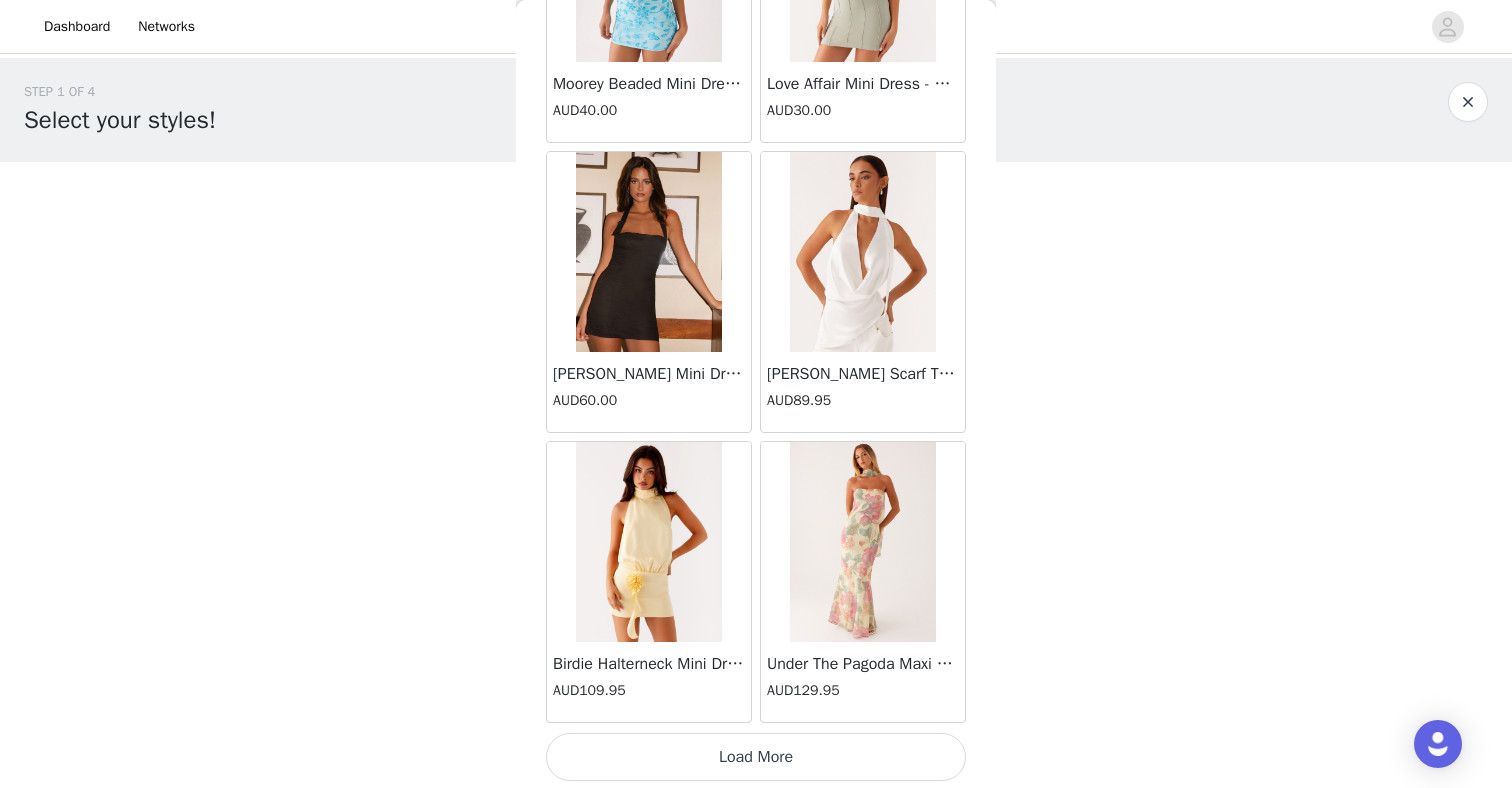 scroll, scrollTop: 25472, scrollLeft: 0, axis: vertical 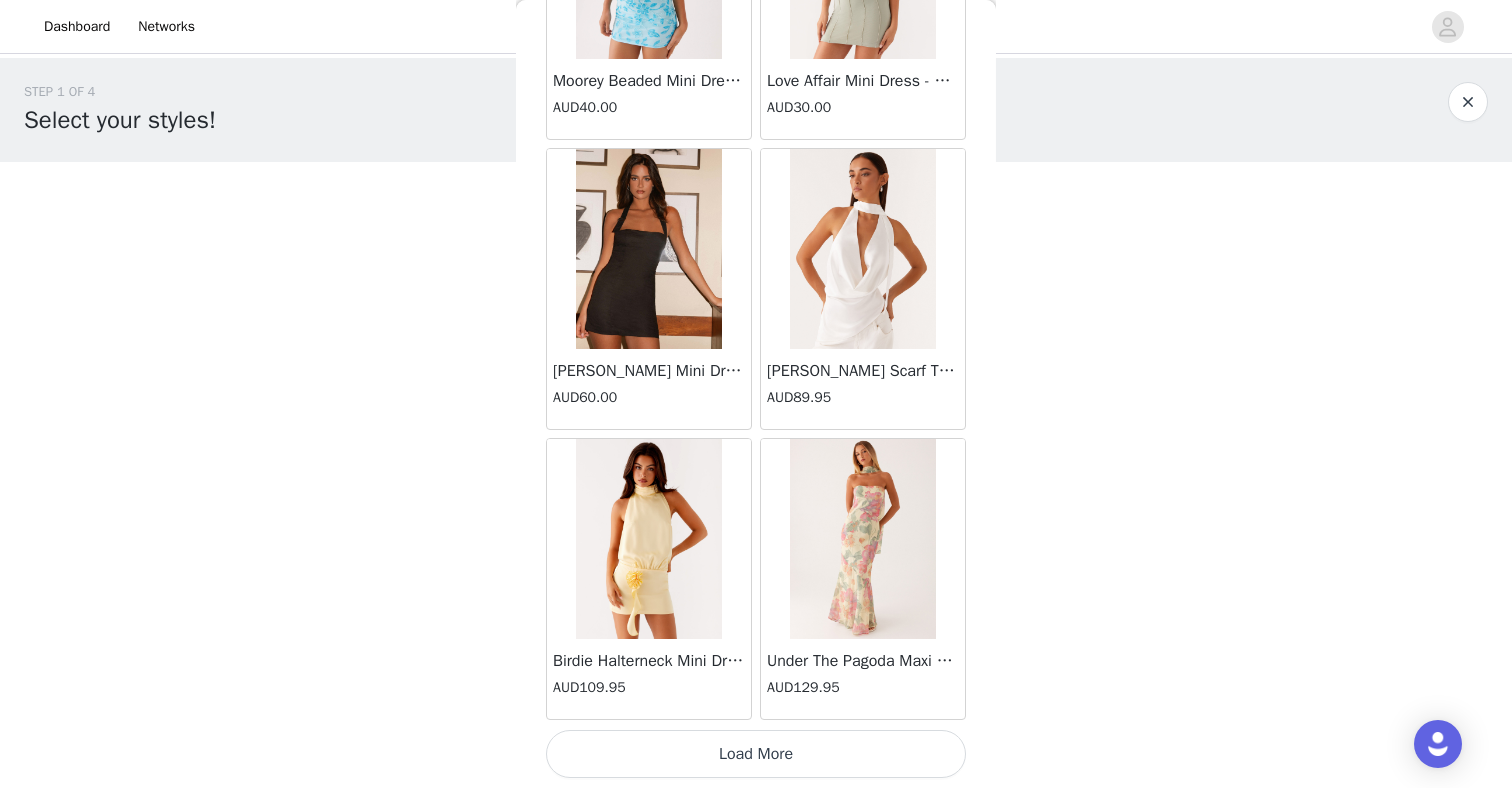 click on "Load More" at bounding box center [756, 754] 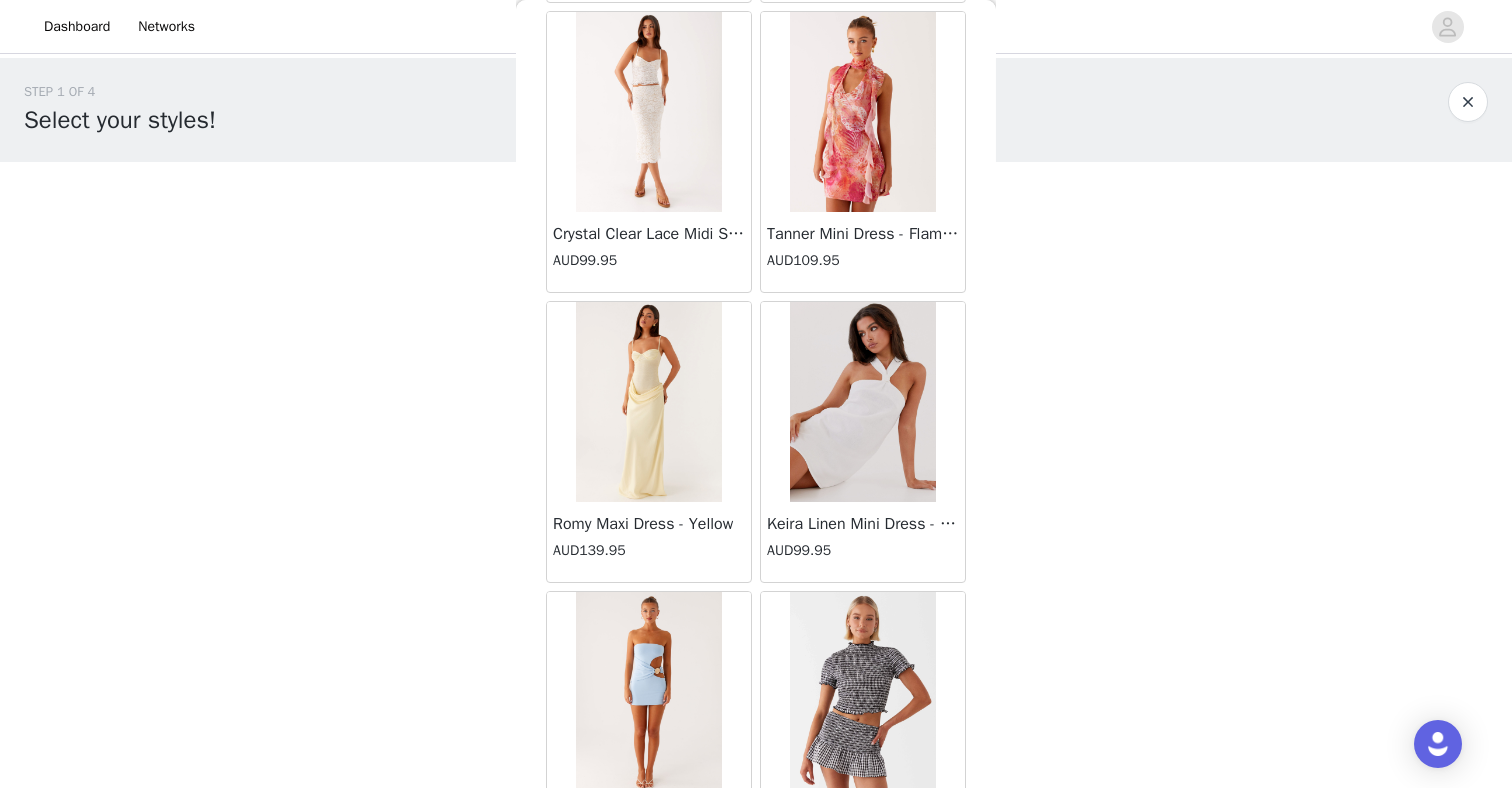 scroll, scrollTop: 28372, scrollLeft: 0, axis: vertical 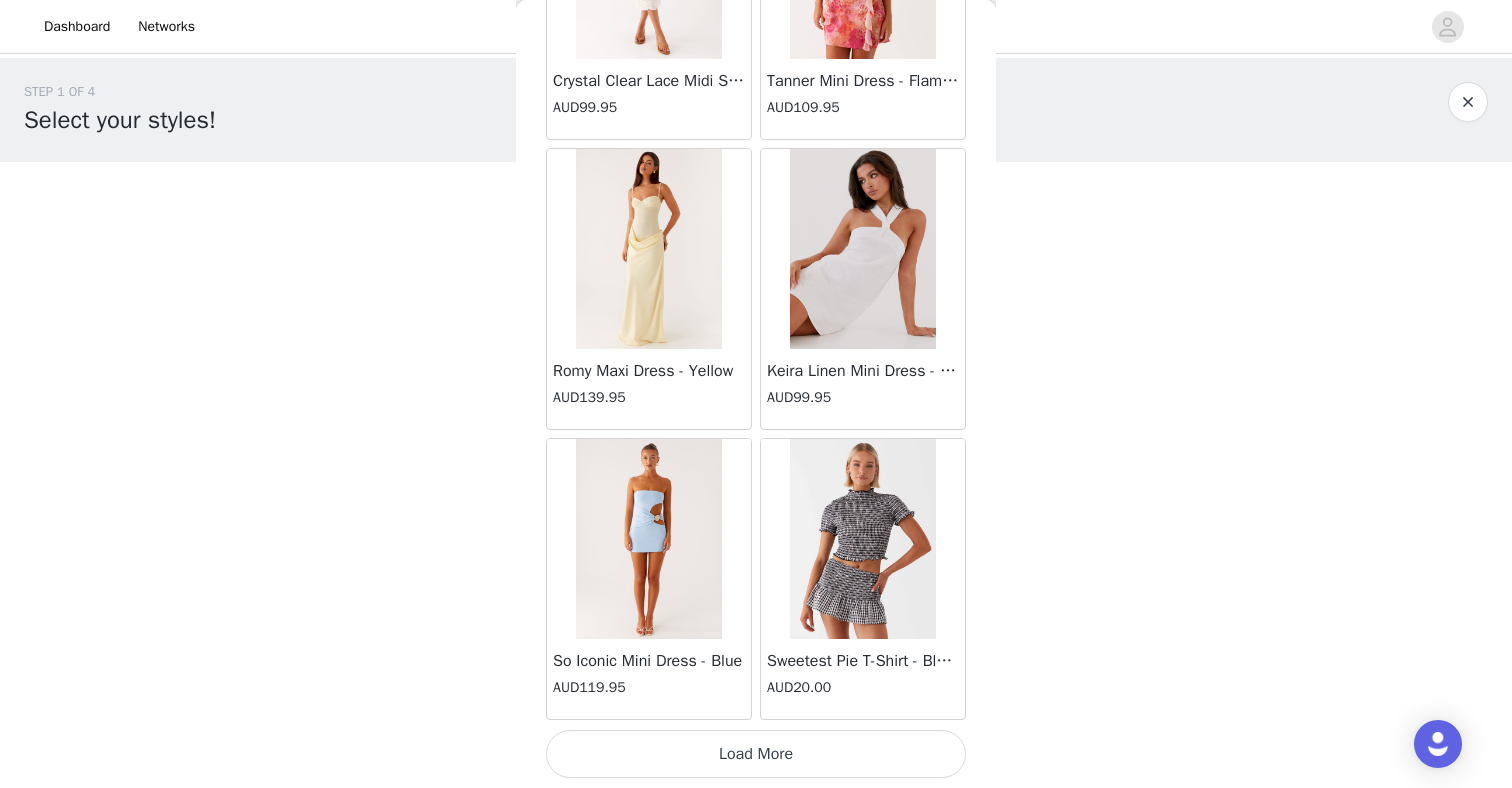 click on "Load More" at bounding box center [756, 754] 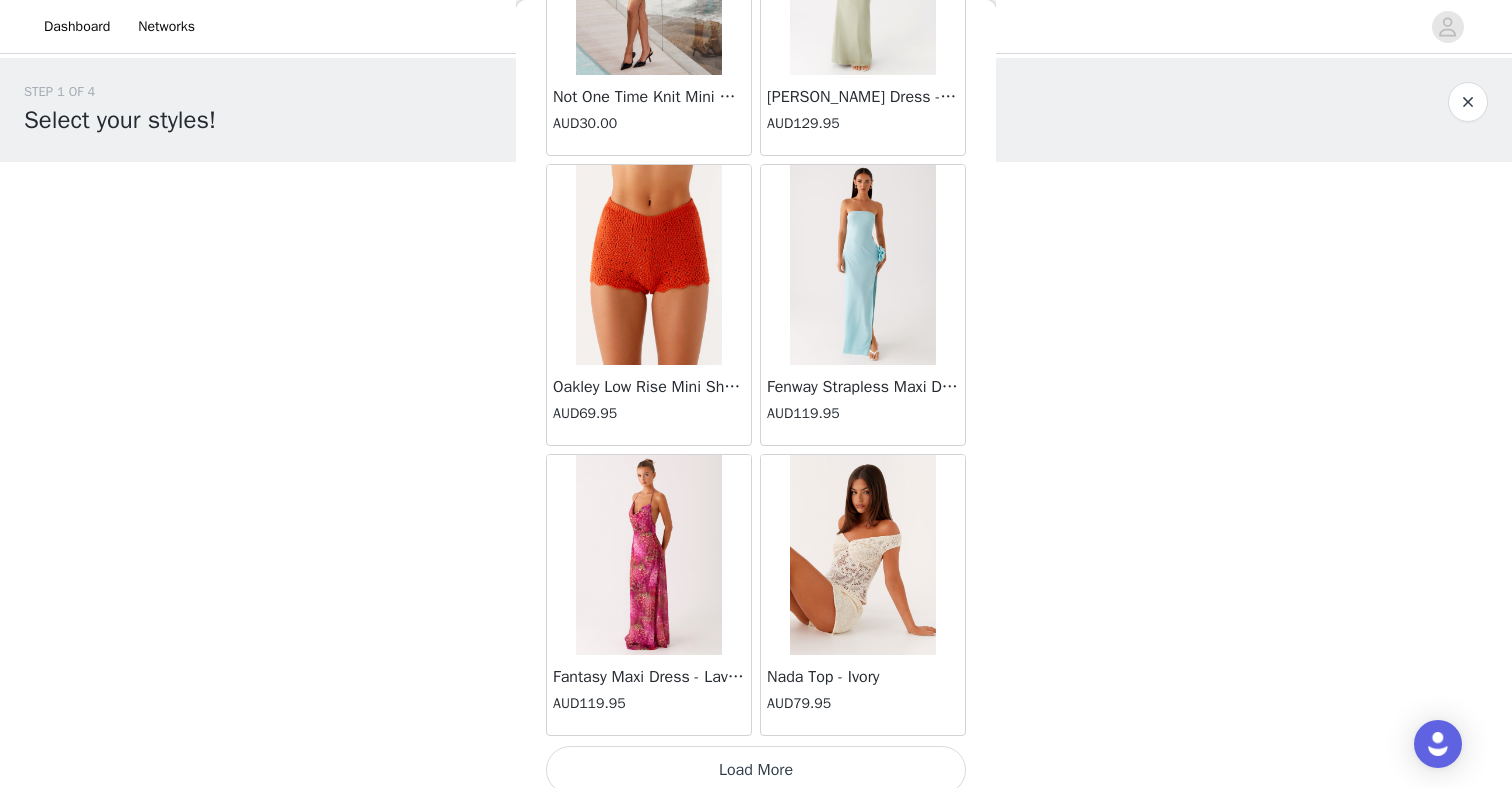 scroll, scrollTop: 31272, scrollLeft: 0, axis: vertical 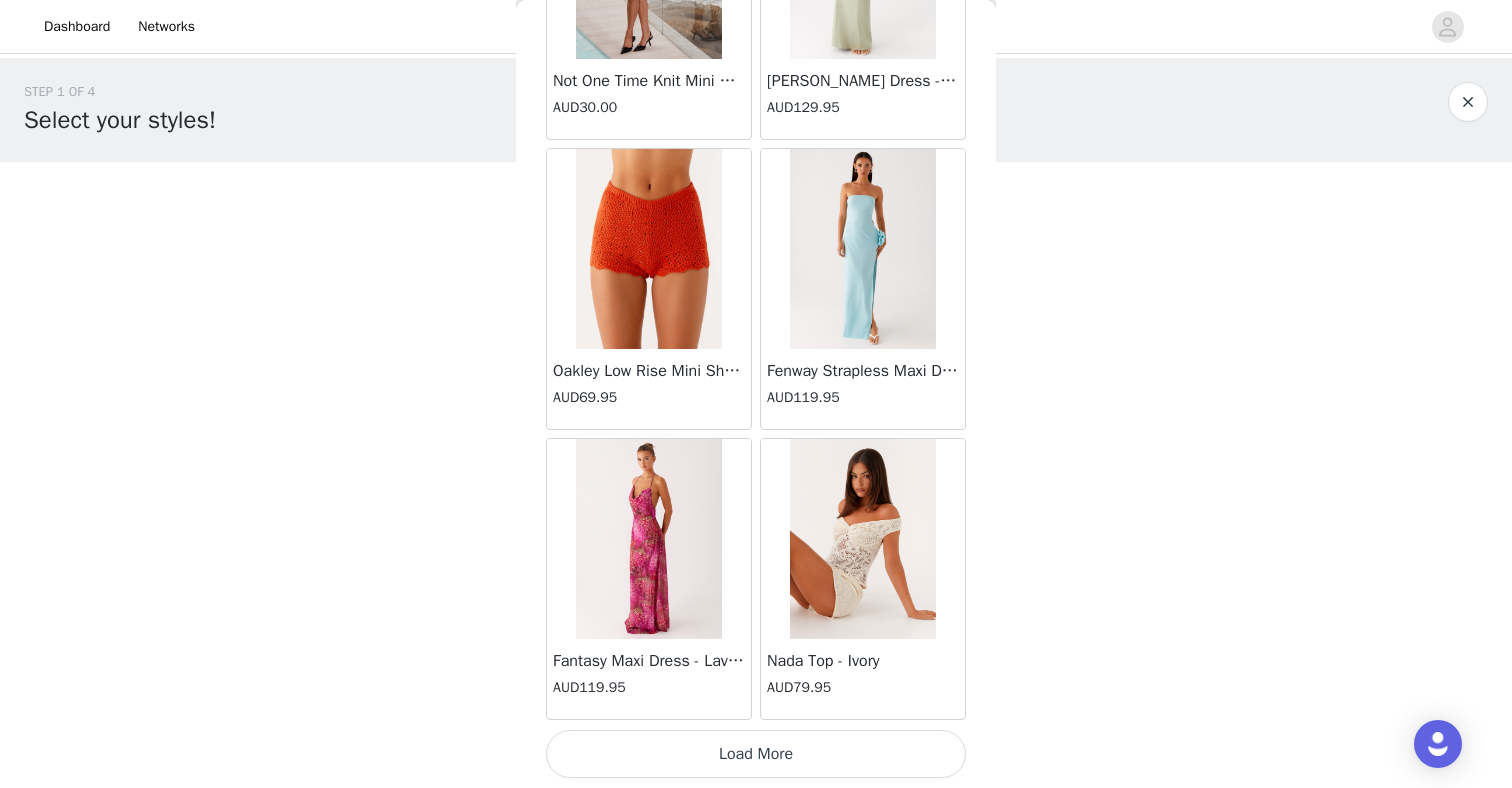 click on "Load More" at bounding box center [756, 754] 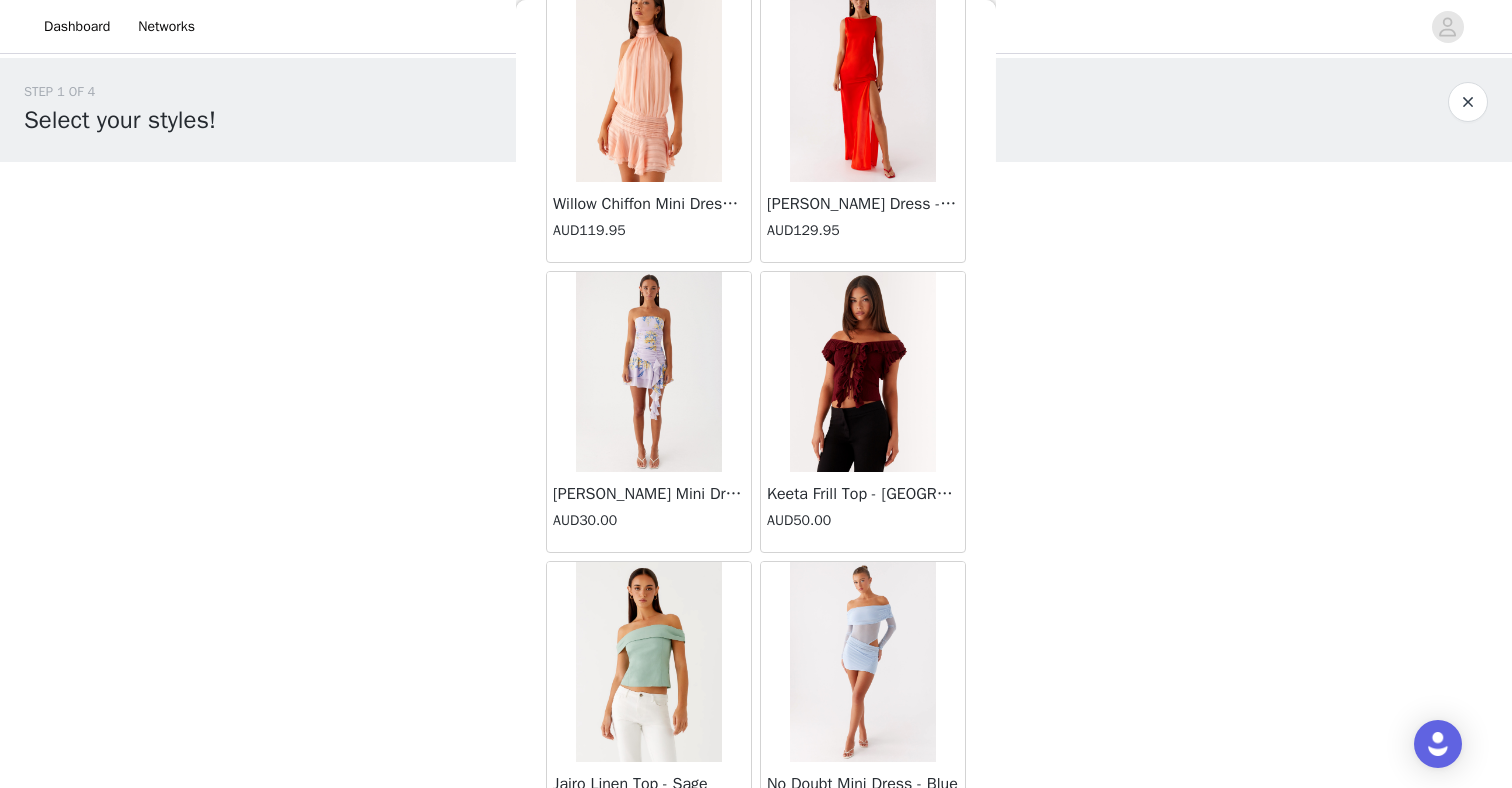 scroll, scrollTop: 34172, scrollLeft: 0, axis: vertical 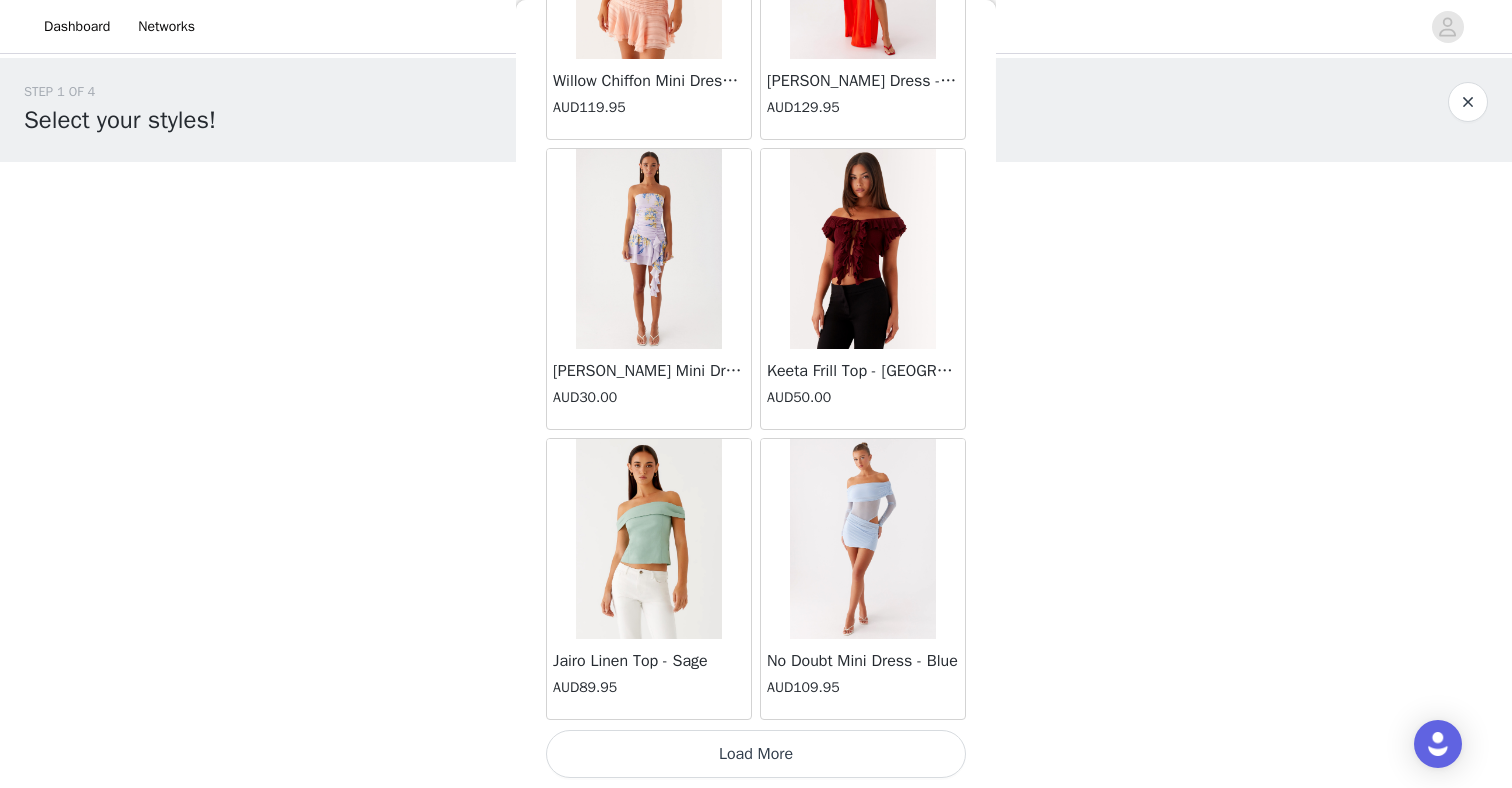 click on "Load More" at bounding box center (756, 754) 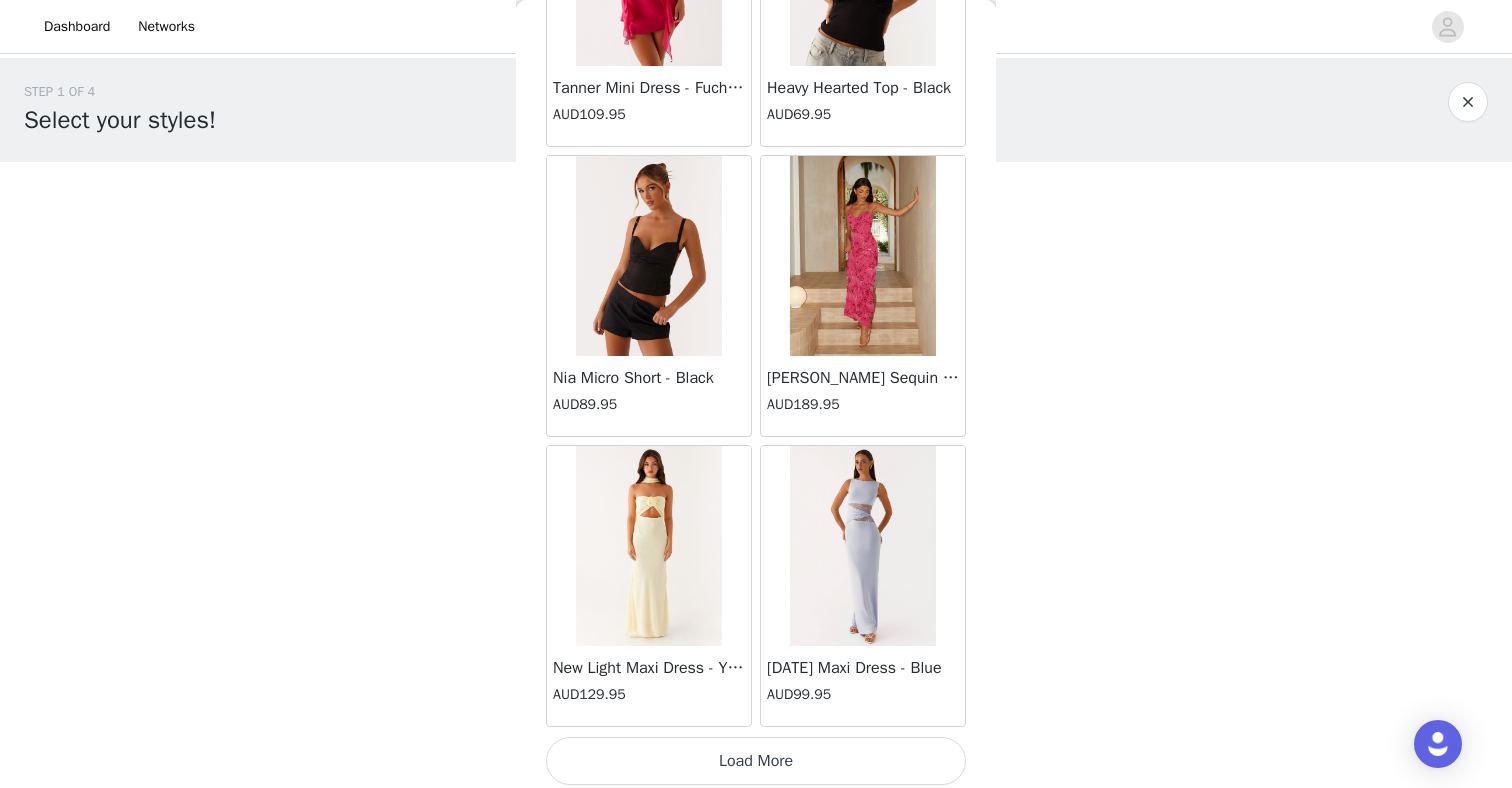scroll, scrollTop: 37072, scrollLeft: 0, axis: vertical 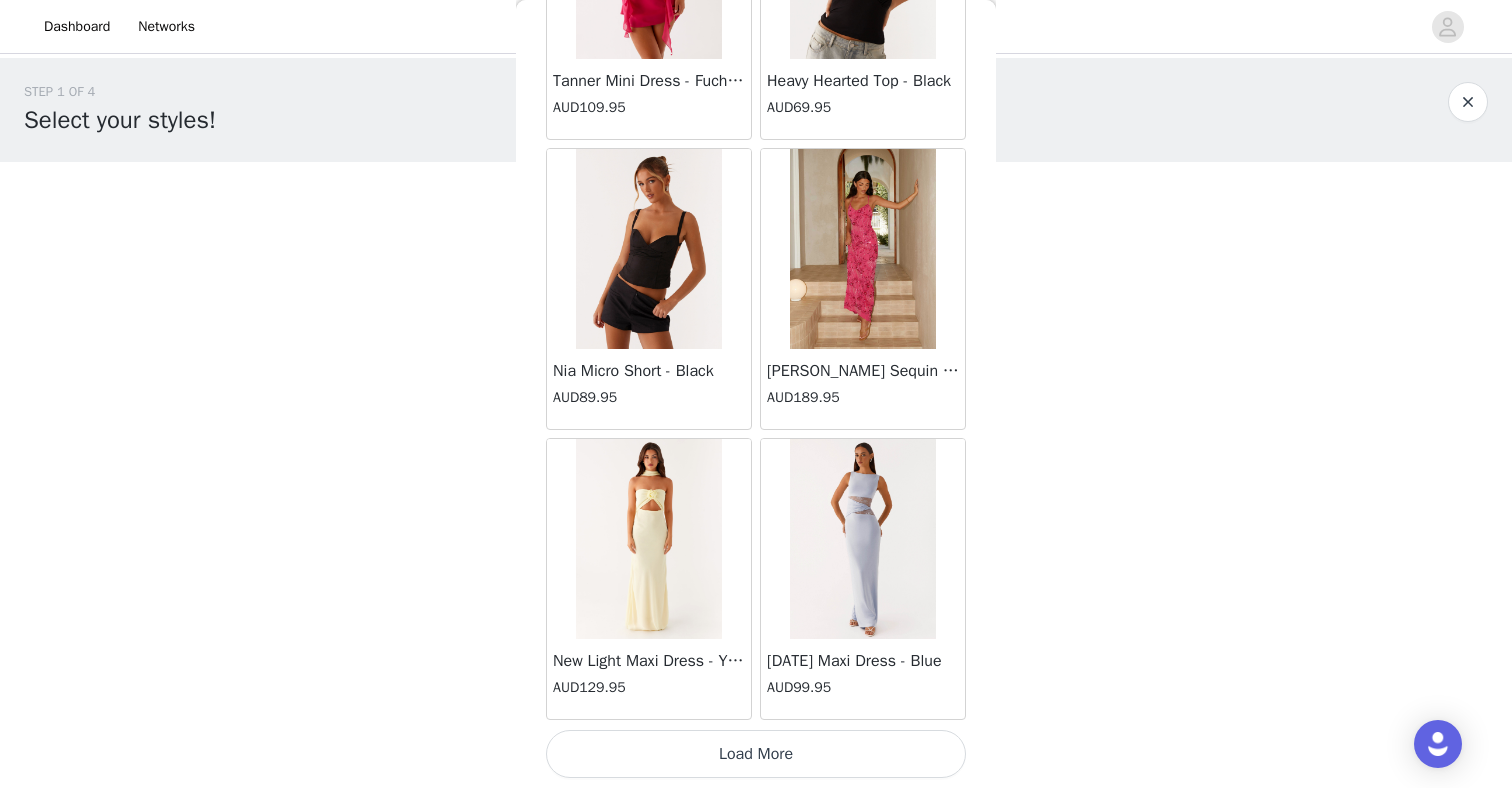 click on "Load More" at bounding box center [756, 754] 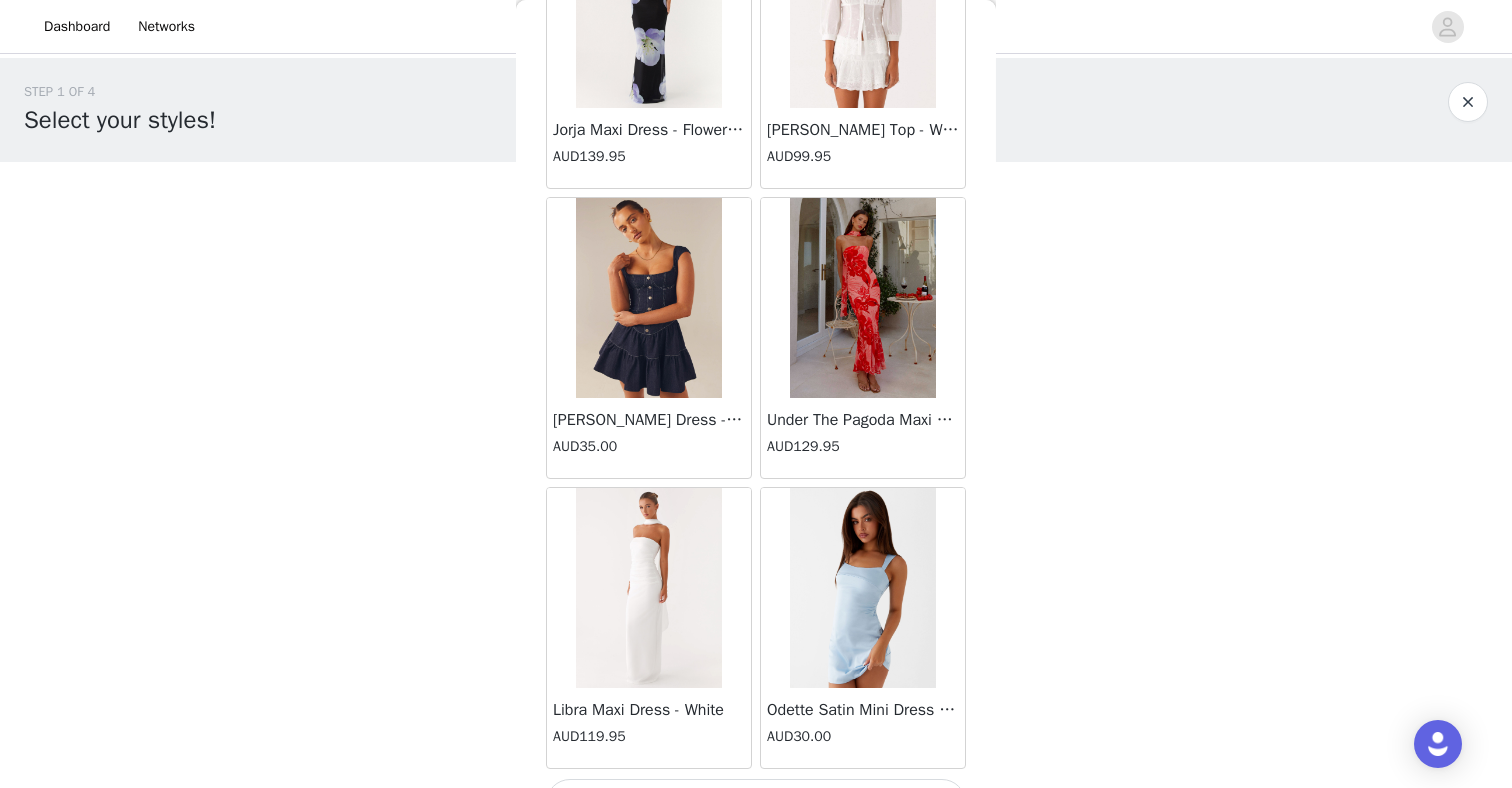 scroll, scrollTop: 39972, scrollLeft: 0, axis: vertical 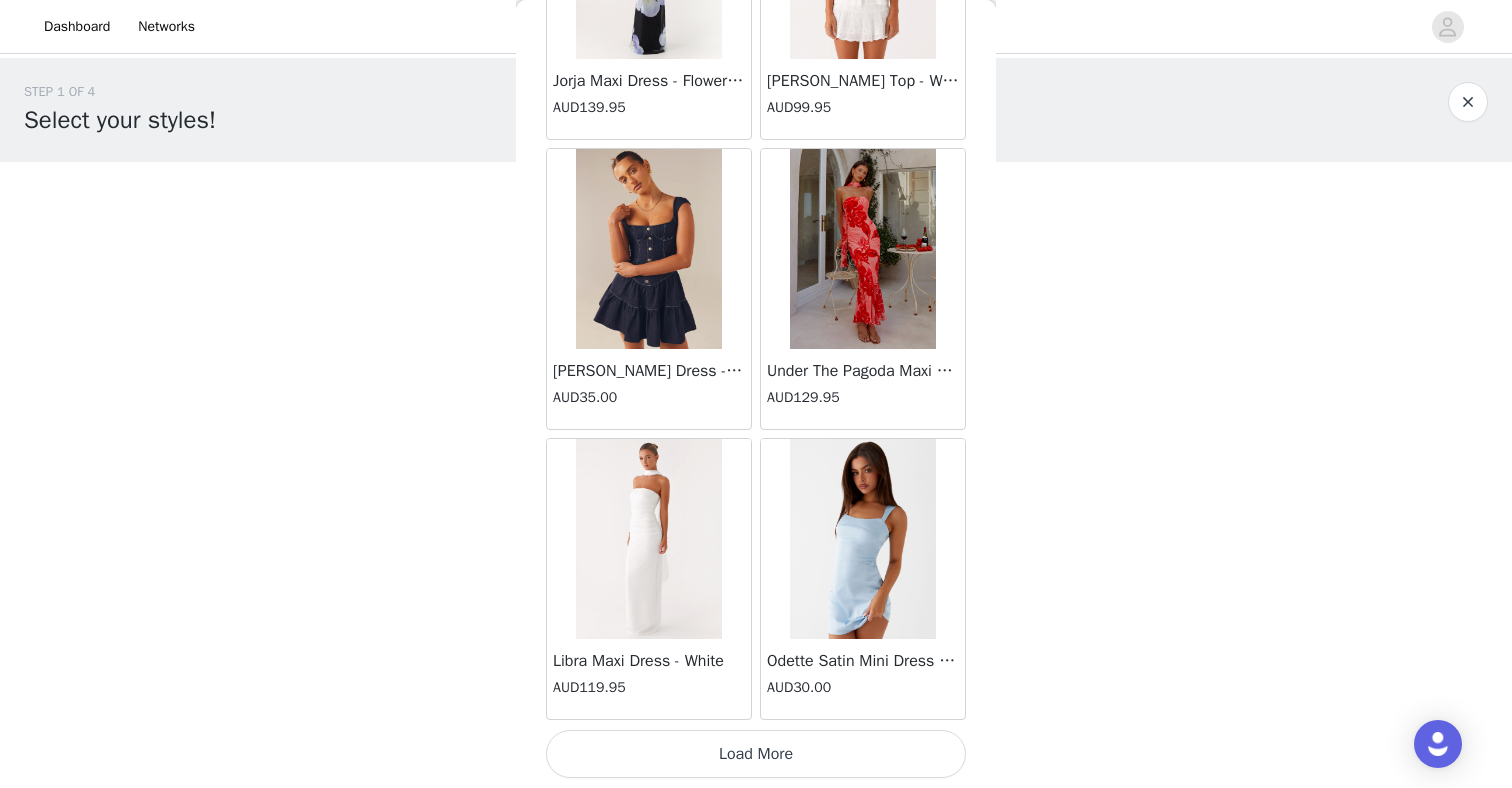 click on "Load More" at bounding box center [756, 754] 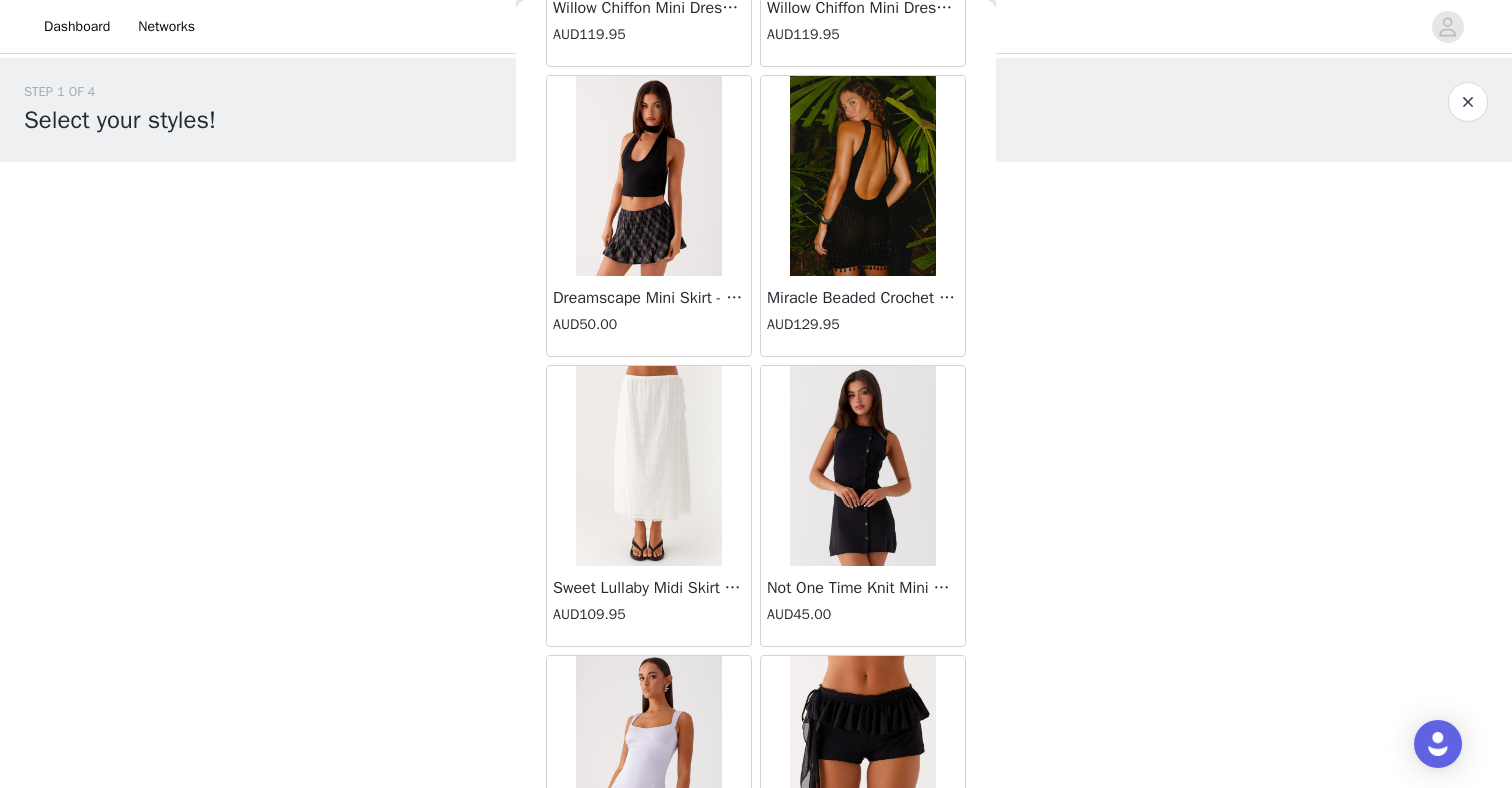 scroll, scrollTop: 41797, scrollLeft: 0, axis: vertical 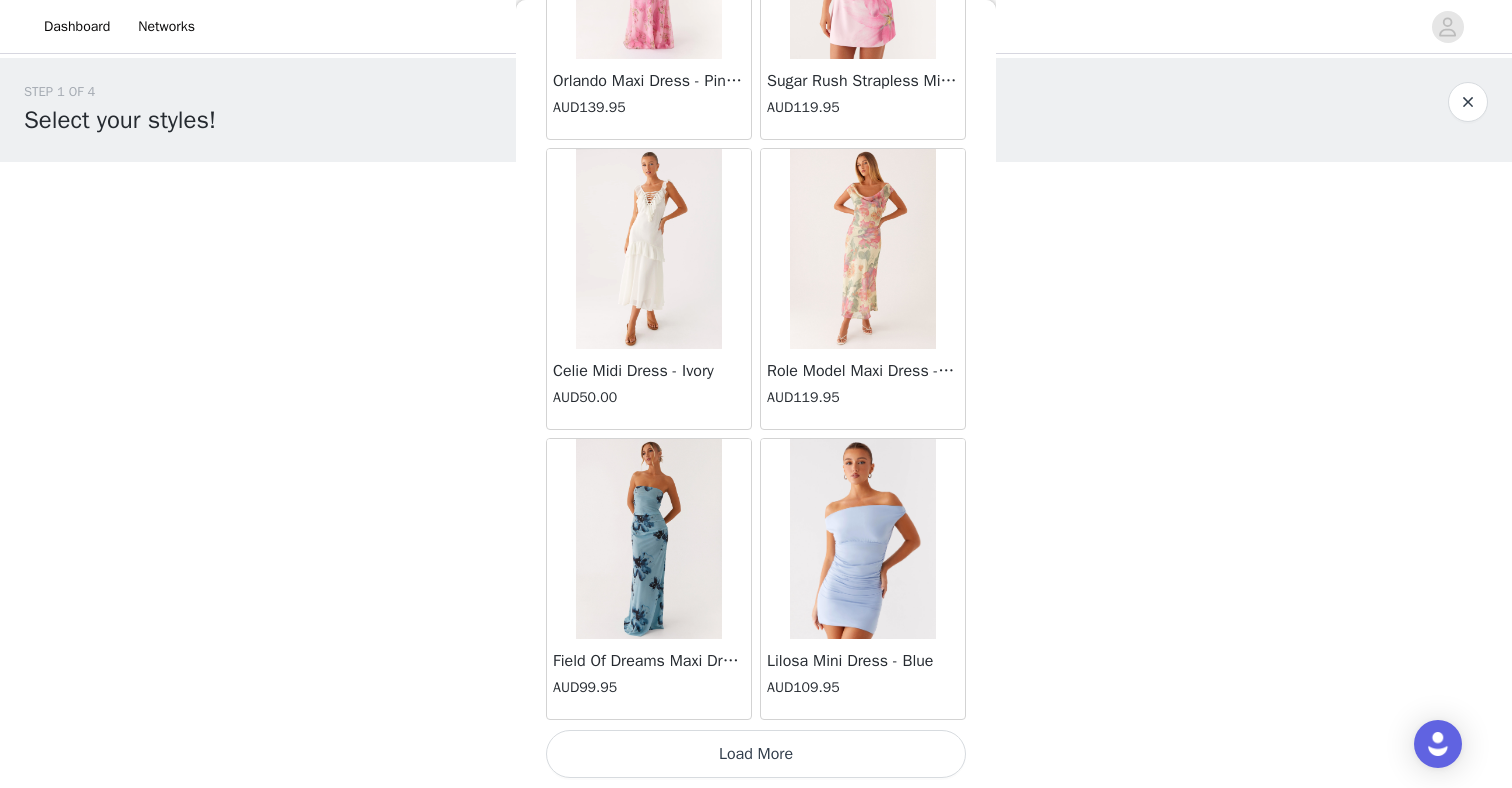 click on "Load More" at bounding box center [756, 754] 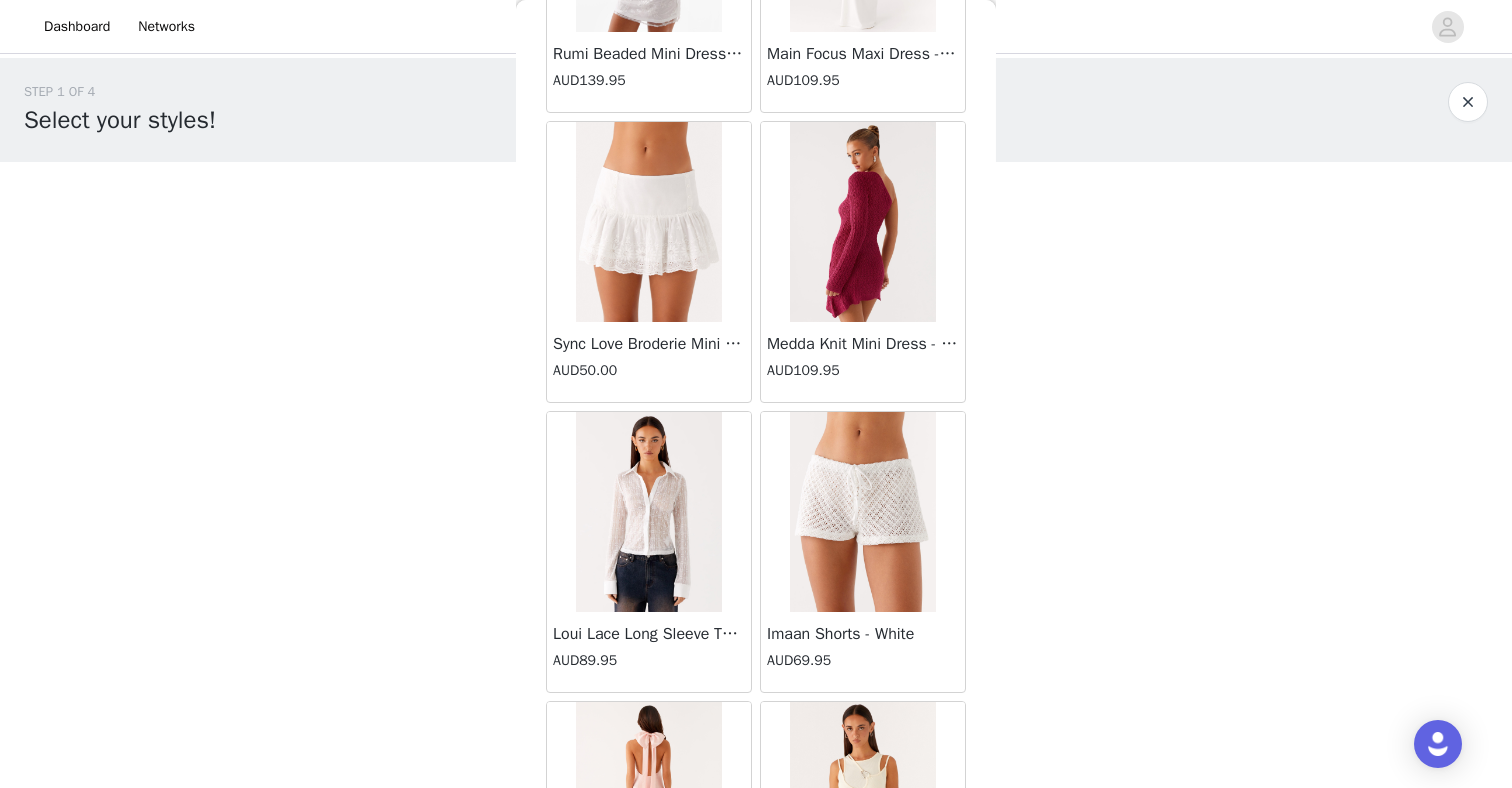 scroll, scrollTop: 45772, scrollLeft: 0, axis: vertical 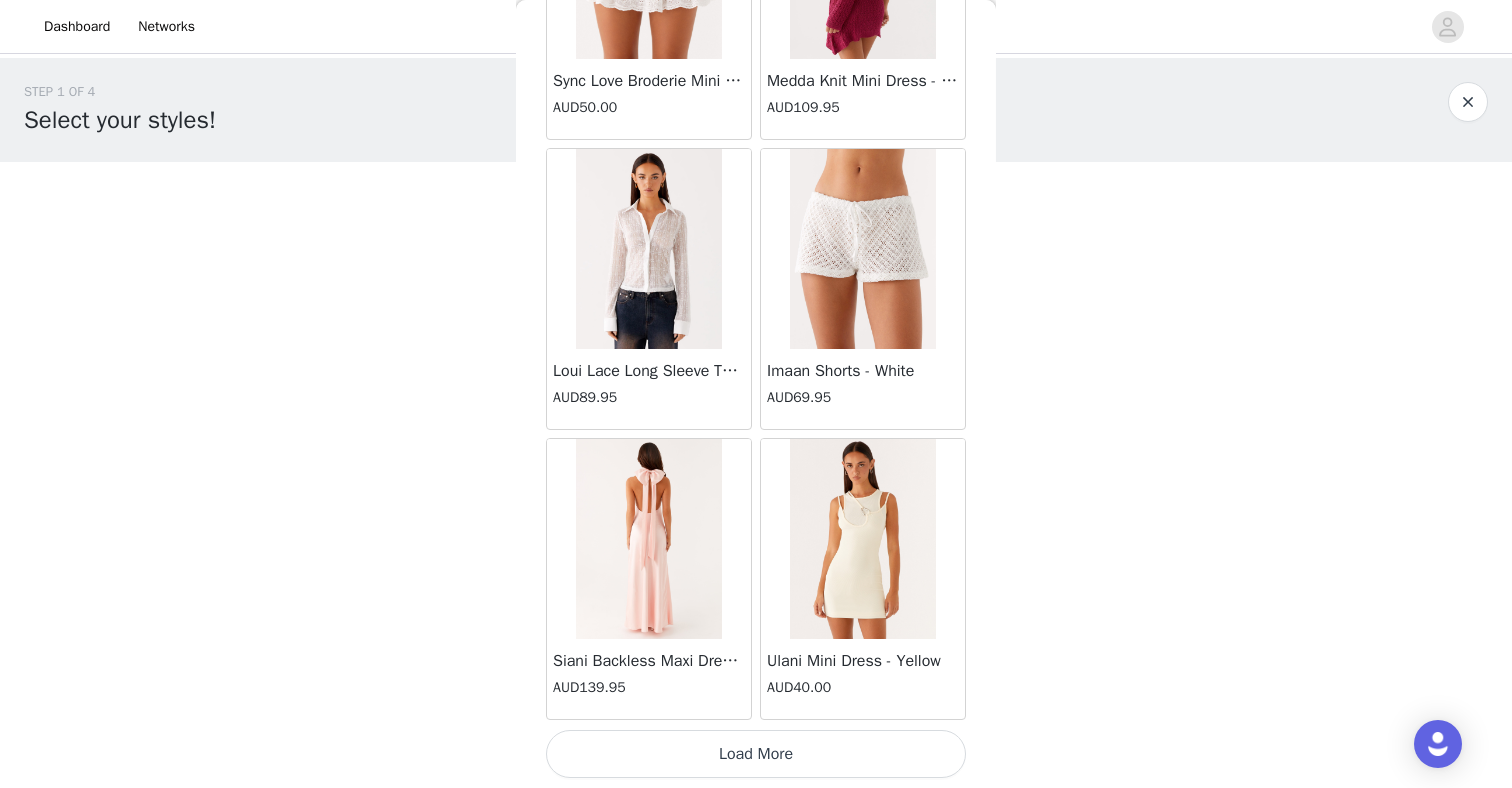 click on "Load More" at bounding box center [756, 754] 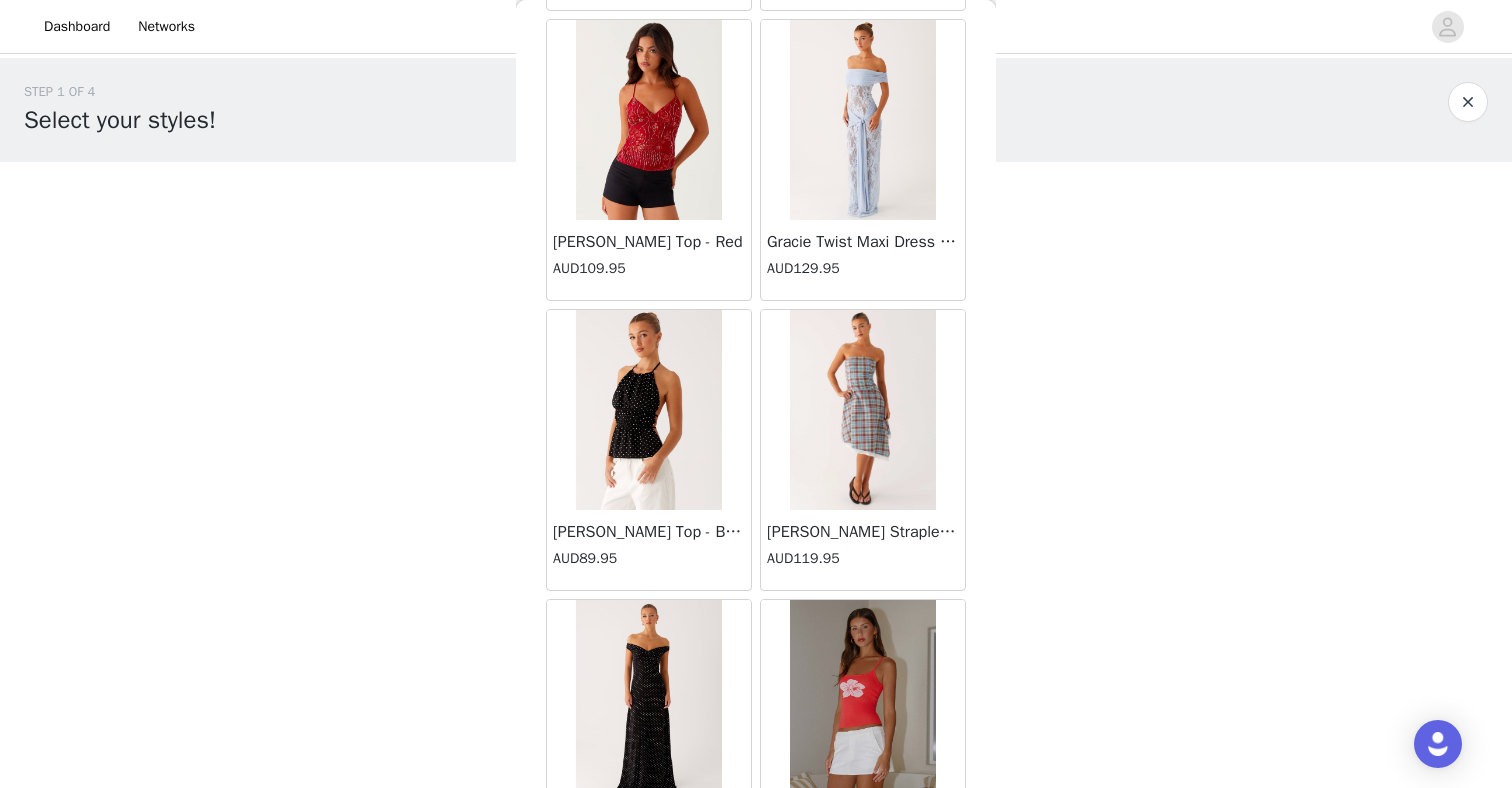 scroll, scrollTop: 48231, scrollLeft: 0, axis: vertical 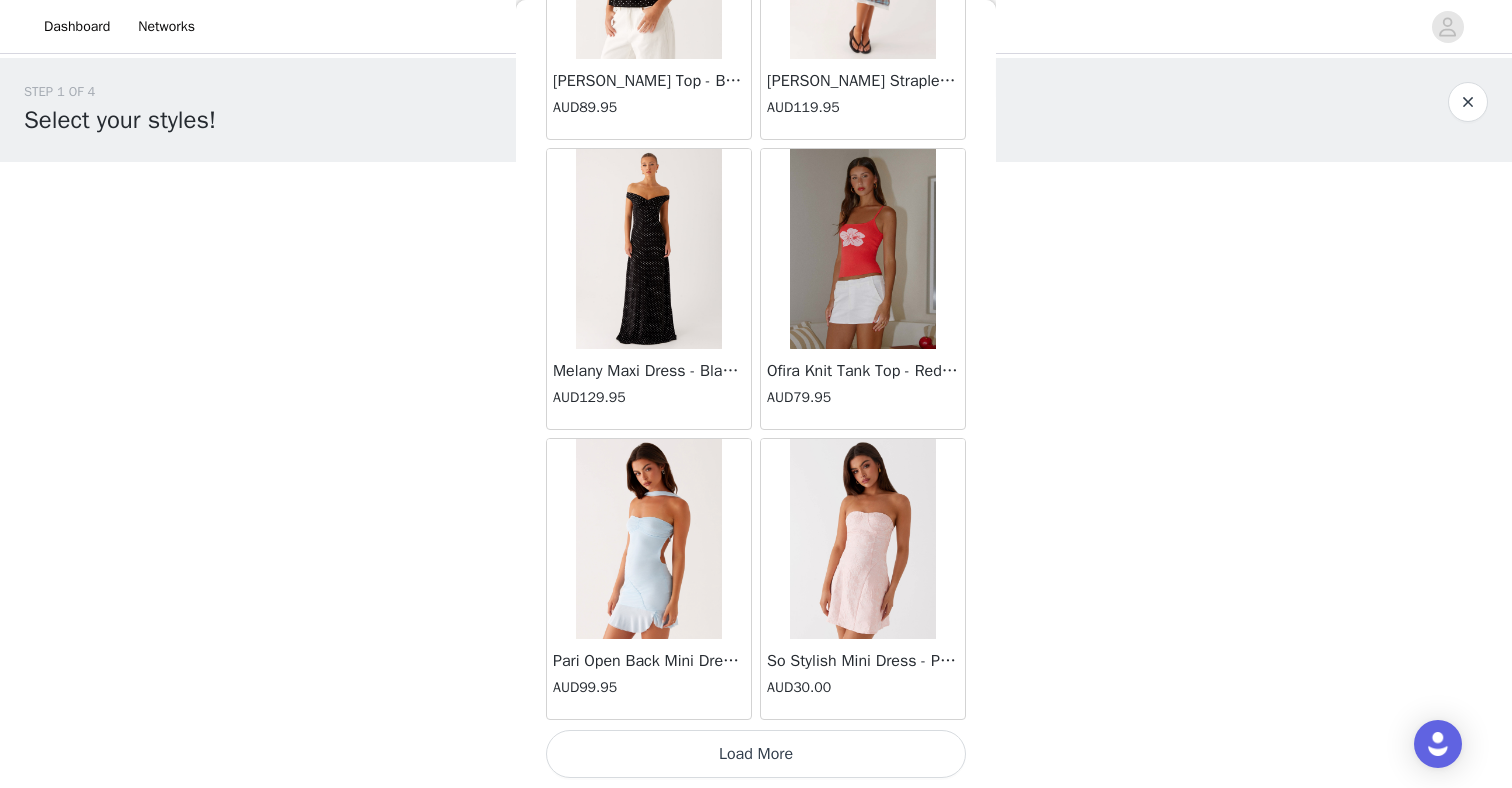 click on "Load More" at bounding box center (756, 754) 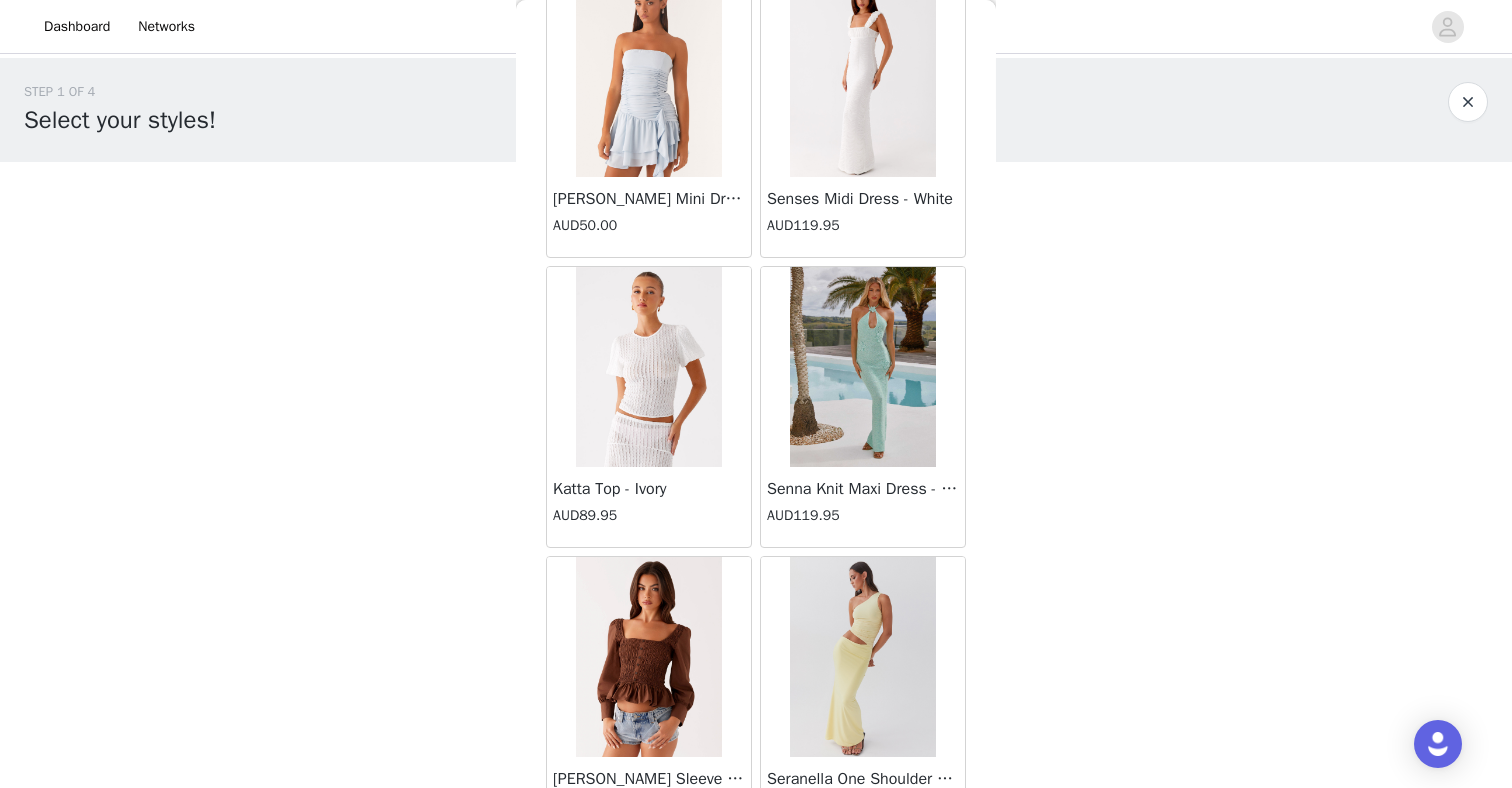 scroll, scrollTop: 51572, scrollLeft: 0, axis: vertical 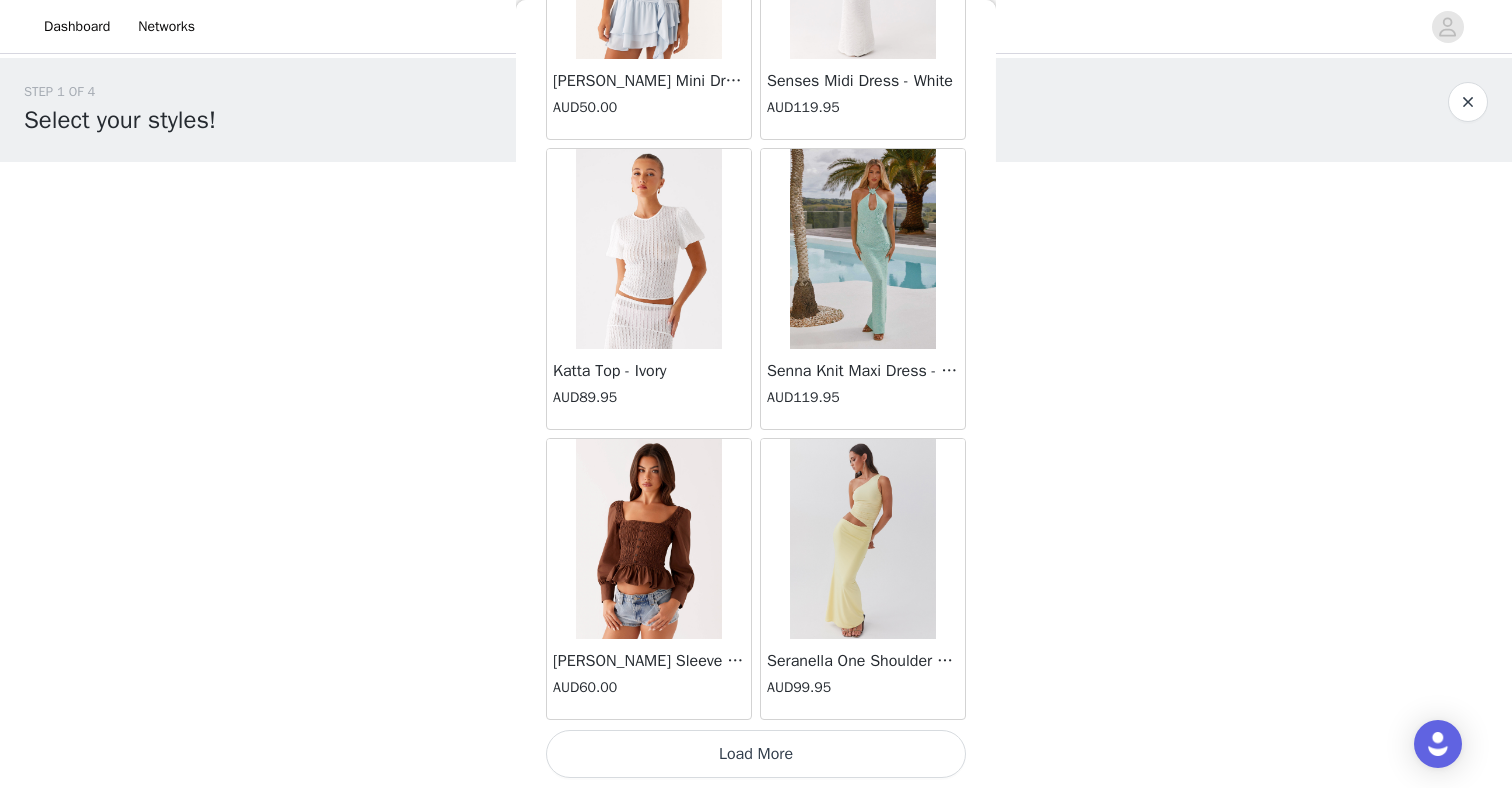 click on "Load More" at bounding box center [756, 754] 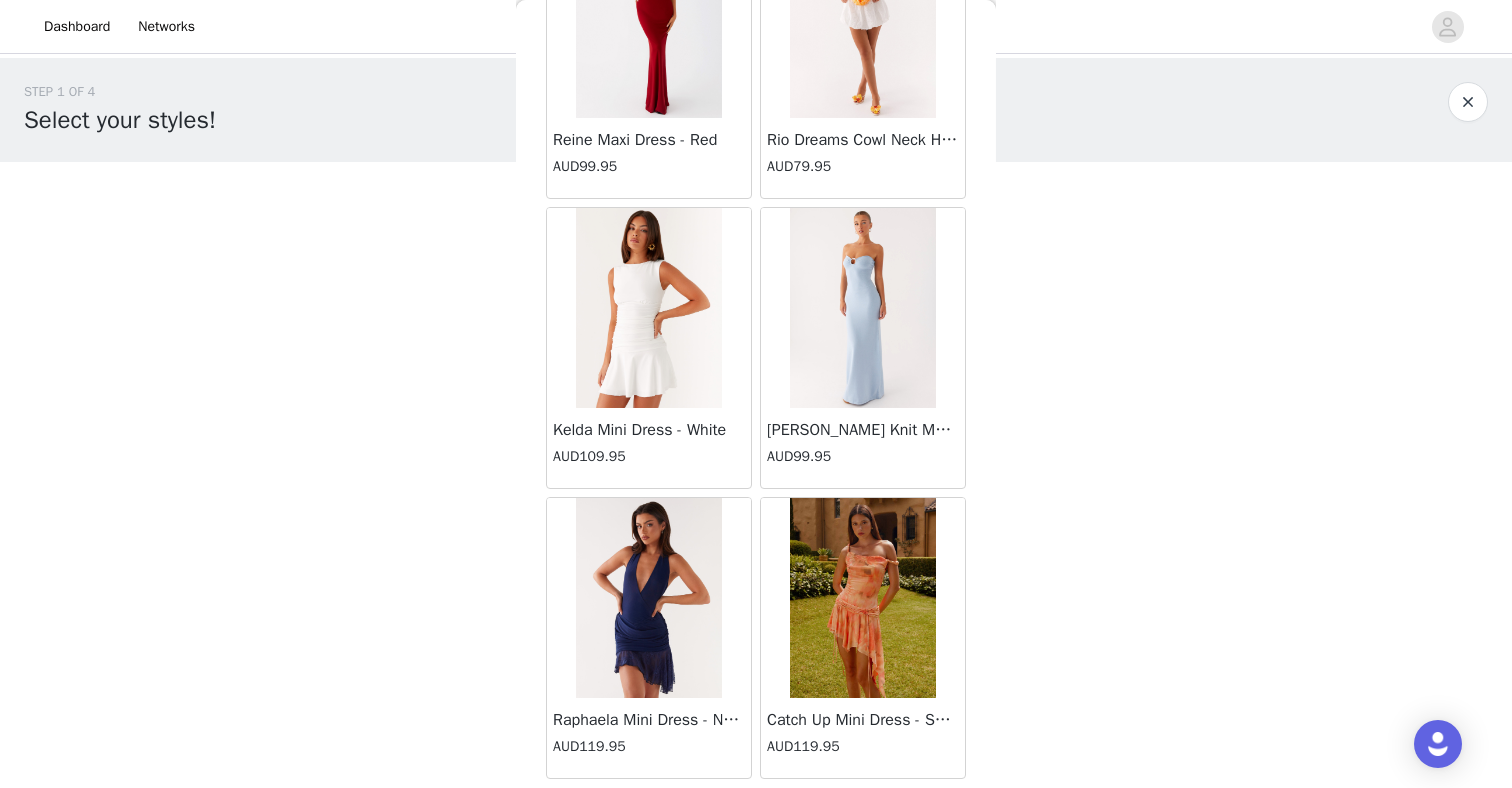 scroll, scrollTop: 54472, scrollLeft: 0, axis: vertical 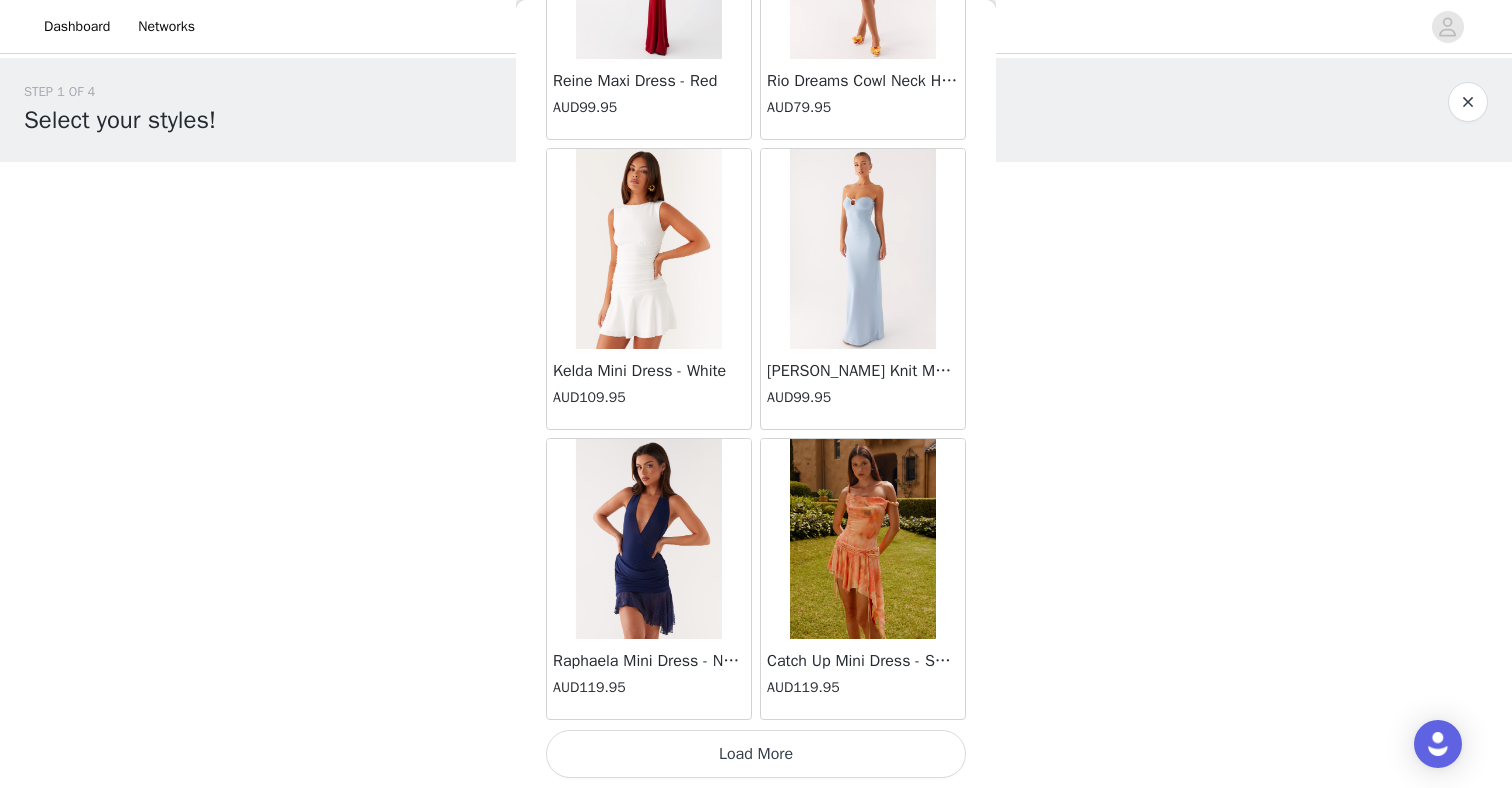 click on "Load More" at bounding box center (756, 754) 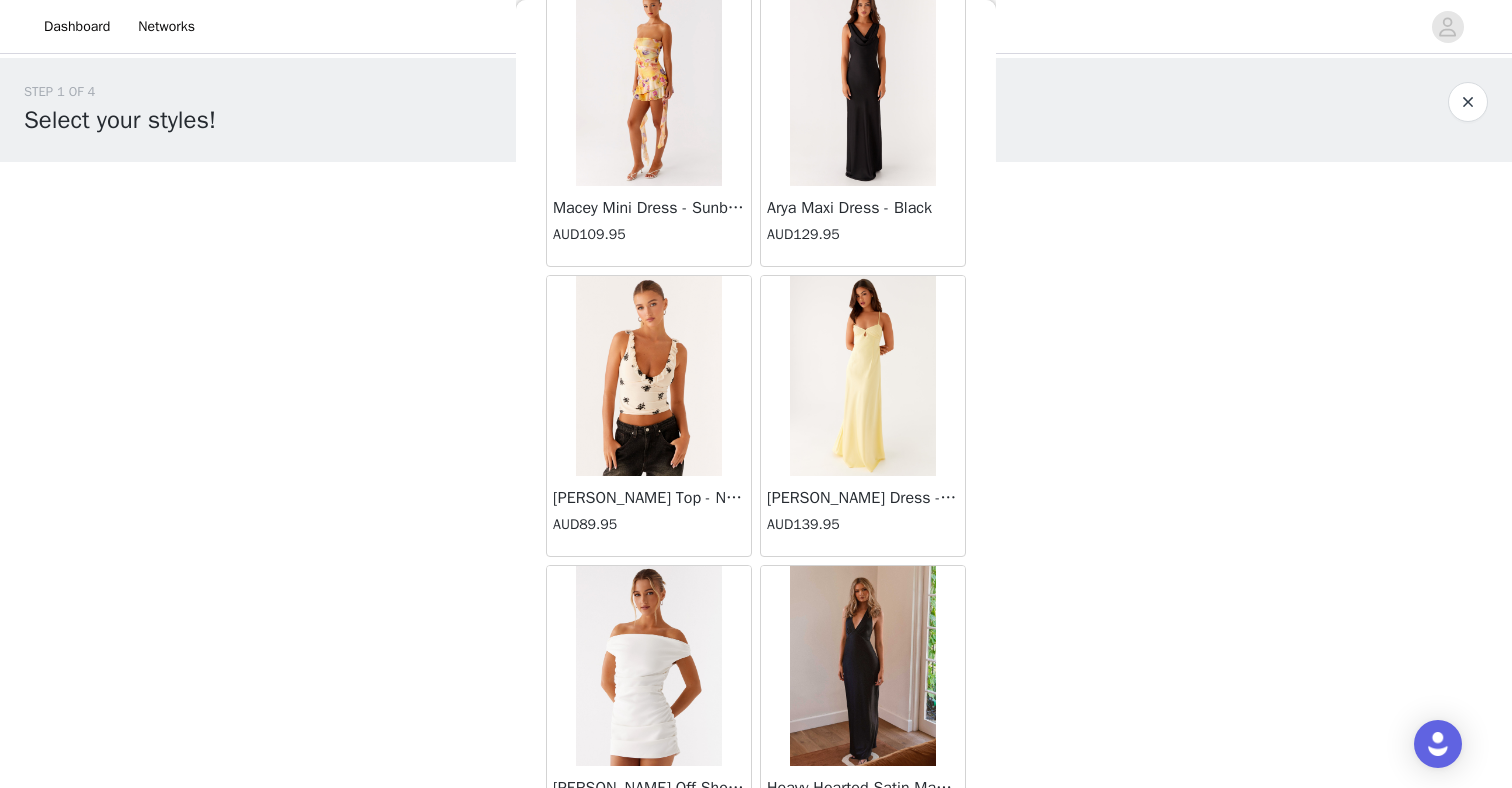 scroll, scrollTop: 57372, scrollLeft: 0, axis: vertical 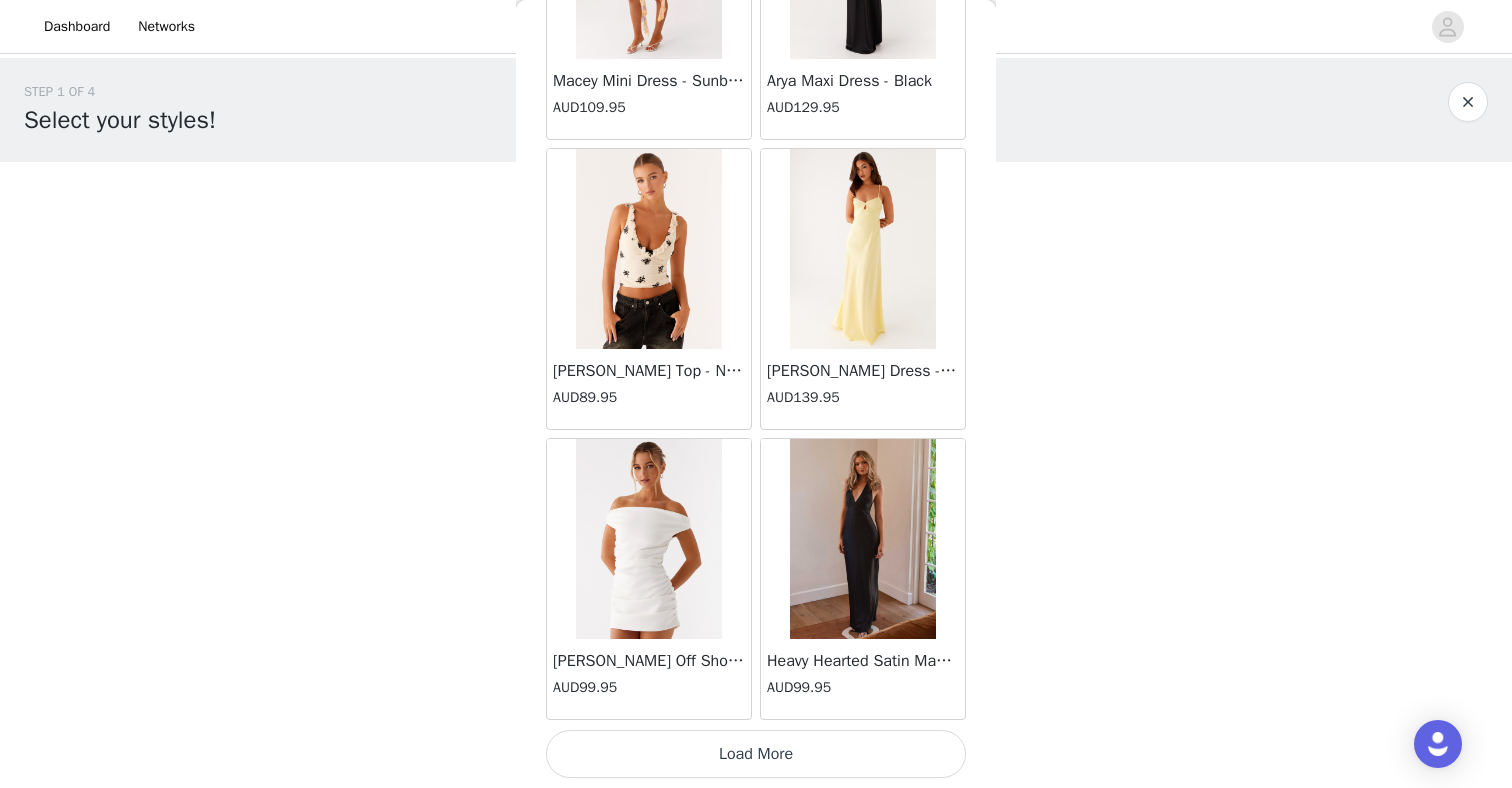 click on "Load More" at bounding box center (756, 754) 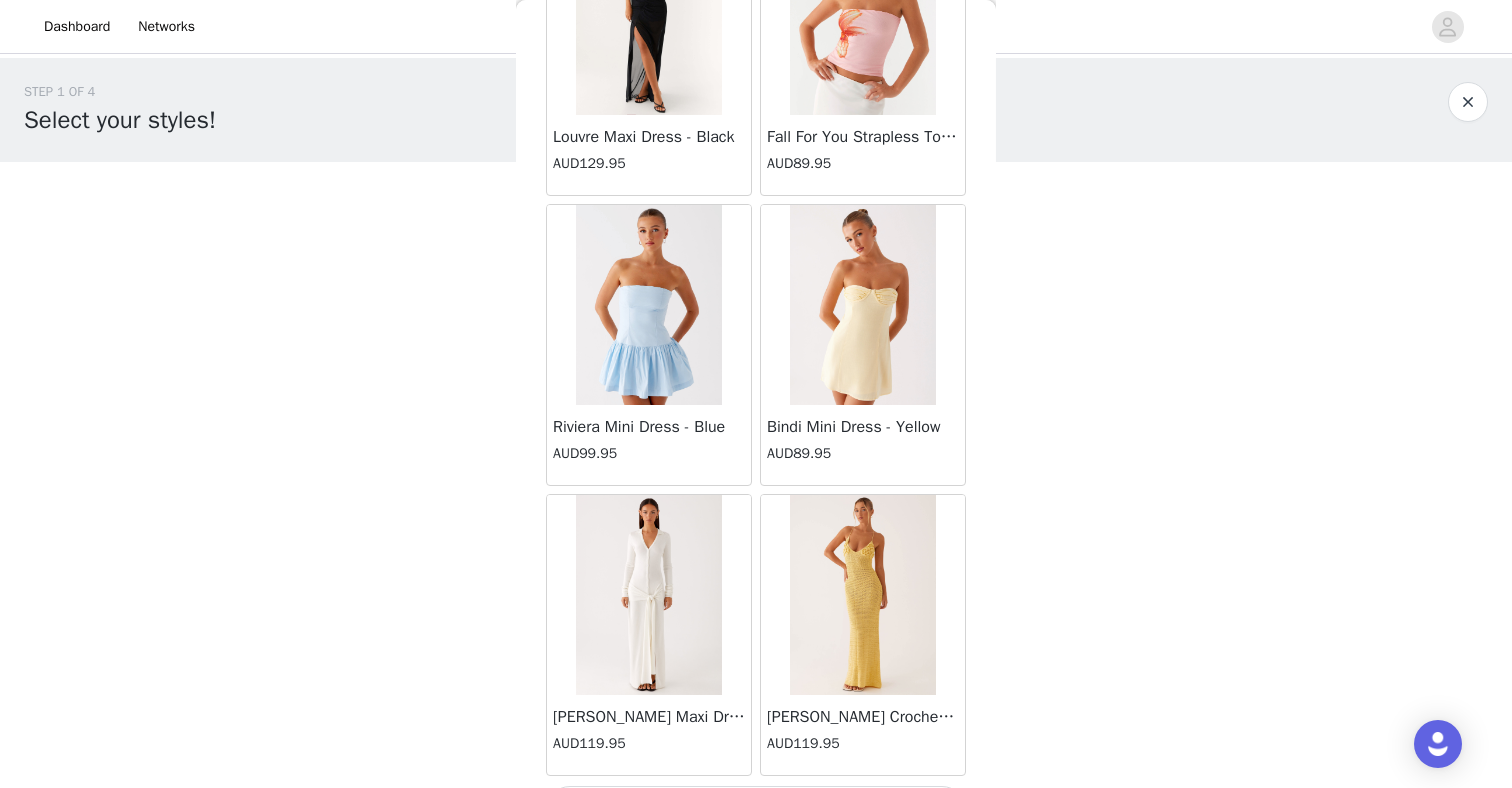 scroll, scrollTop: 60272, scrollLeft: 0, axis: vertical 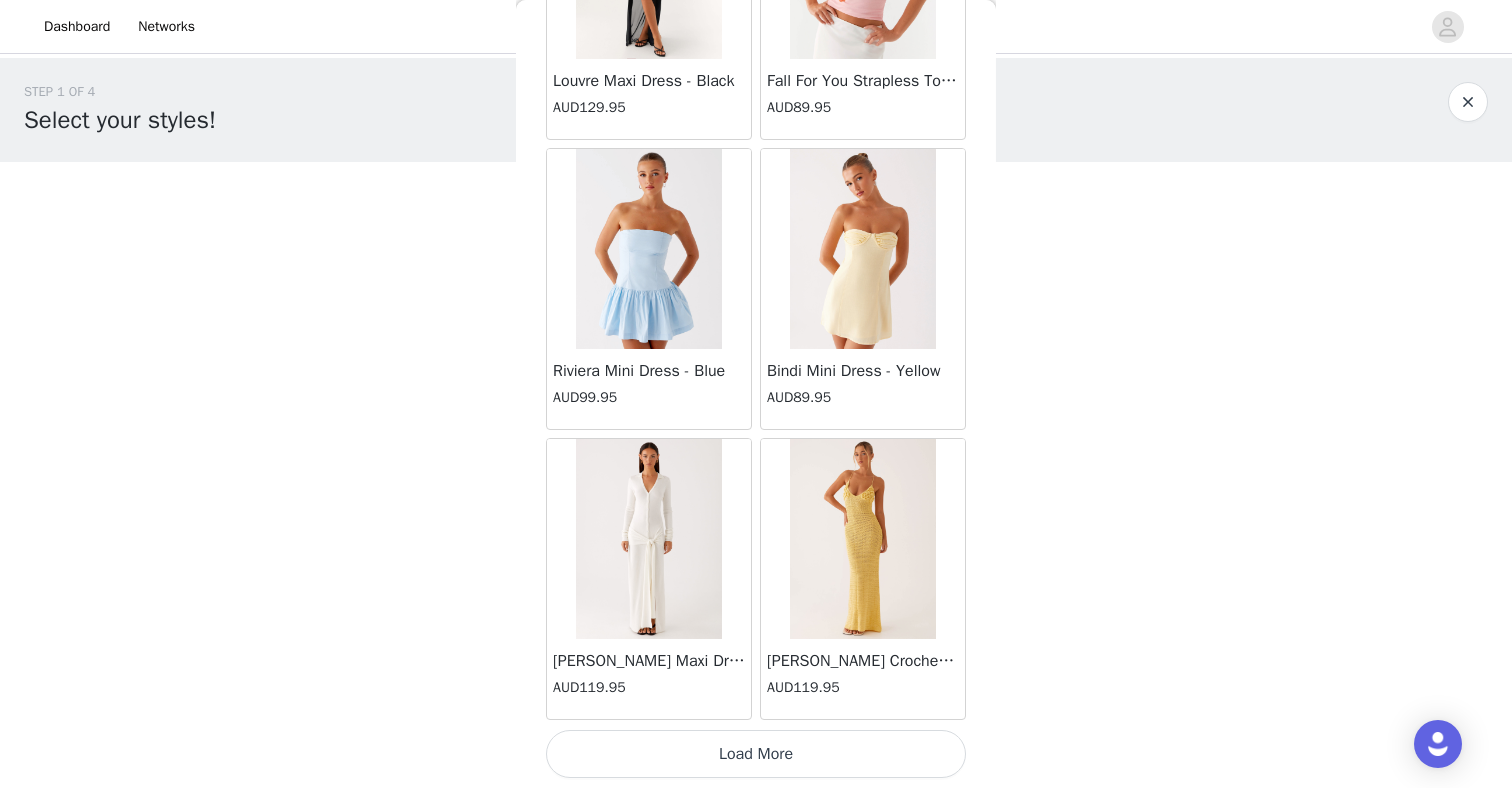 click on "Load More" at bounding box center (756, 754) 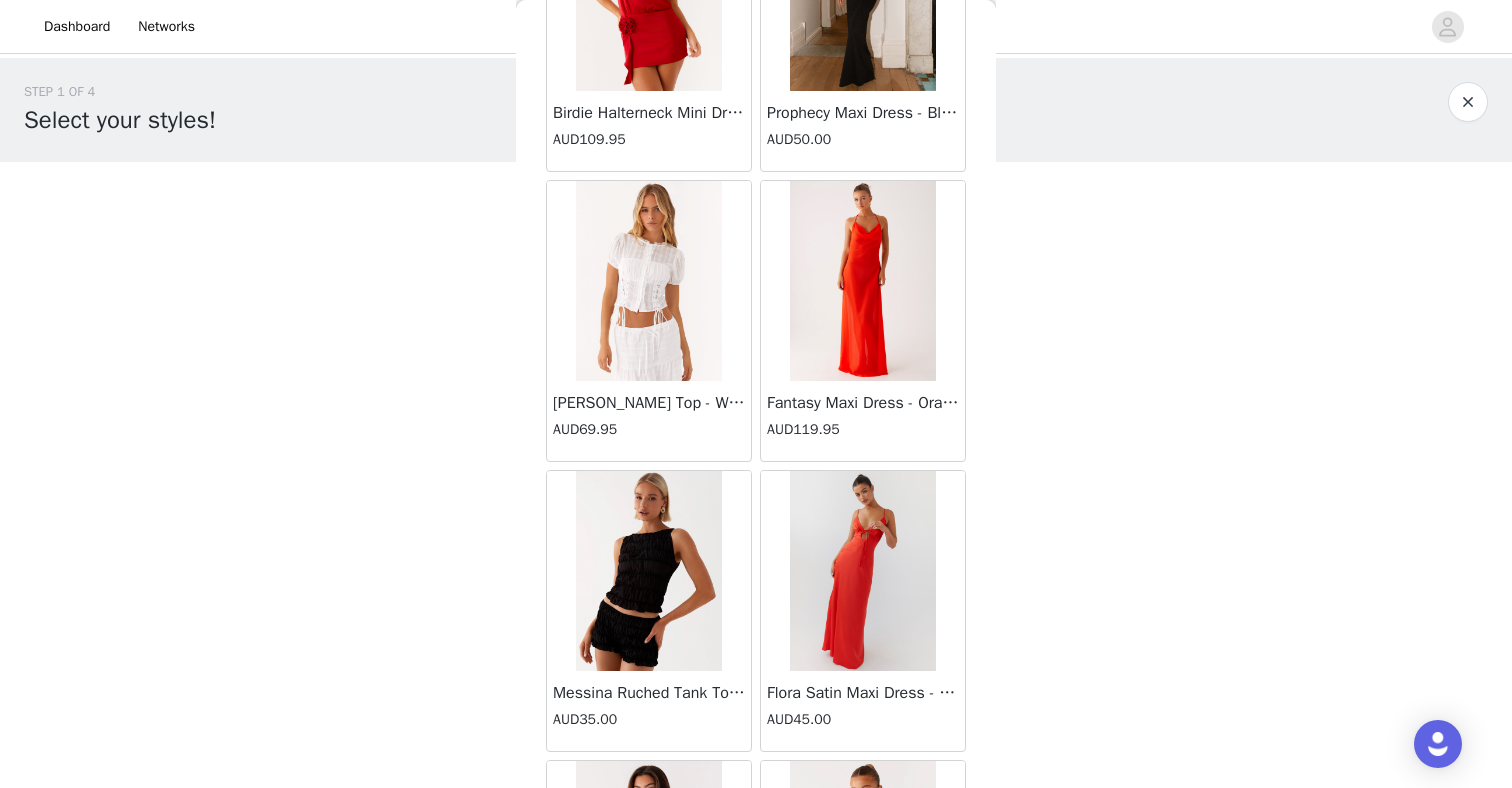scroll, scrollTop: 61698, scrollLeft: 0, axis: vertical 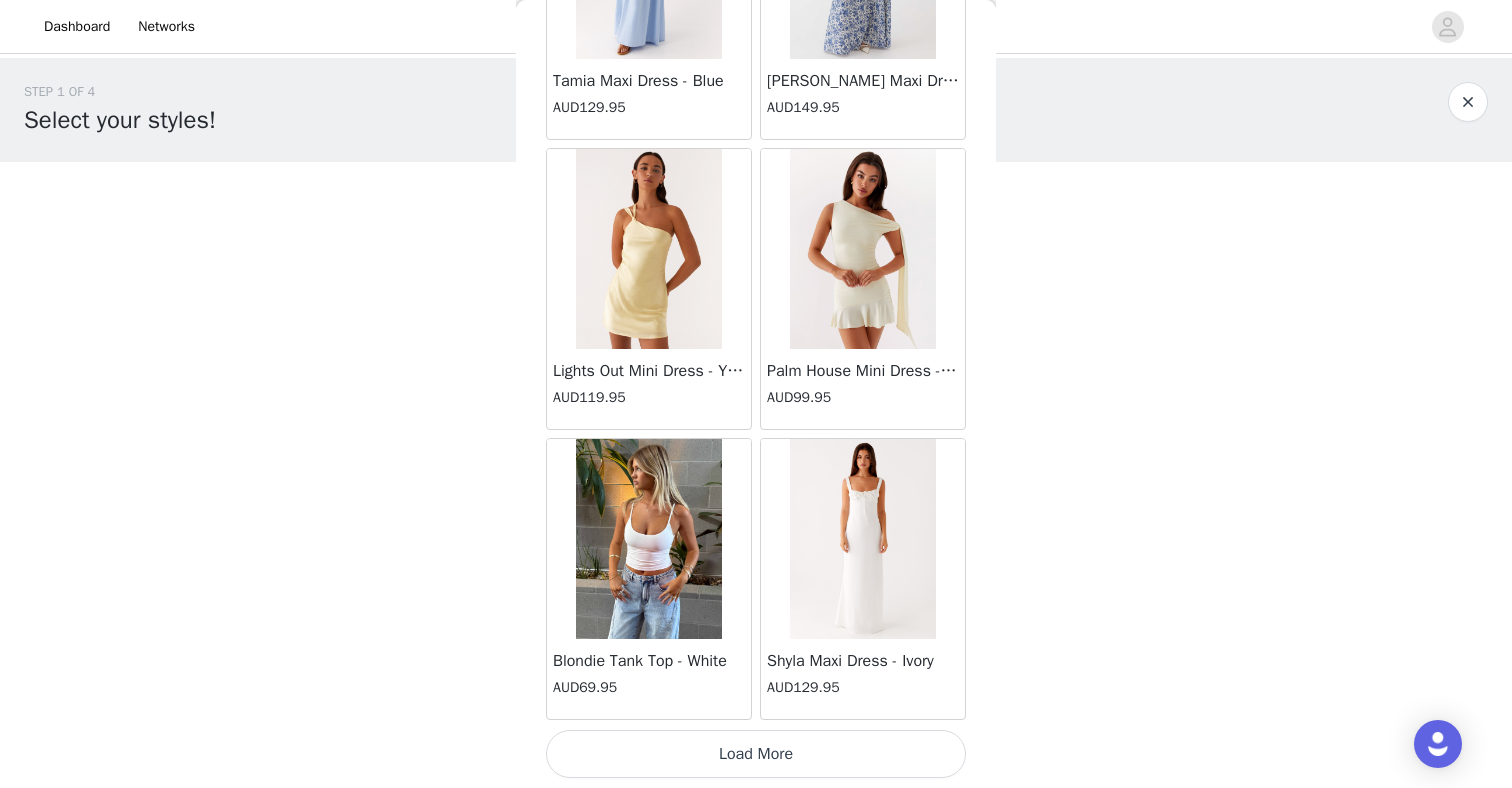 click on "Load More" at bounding box center [756, 754] 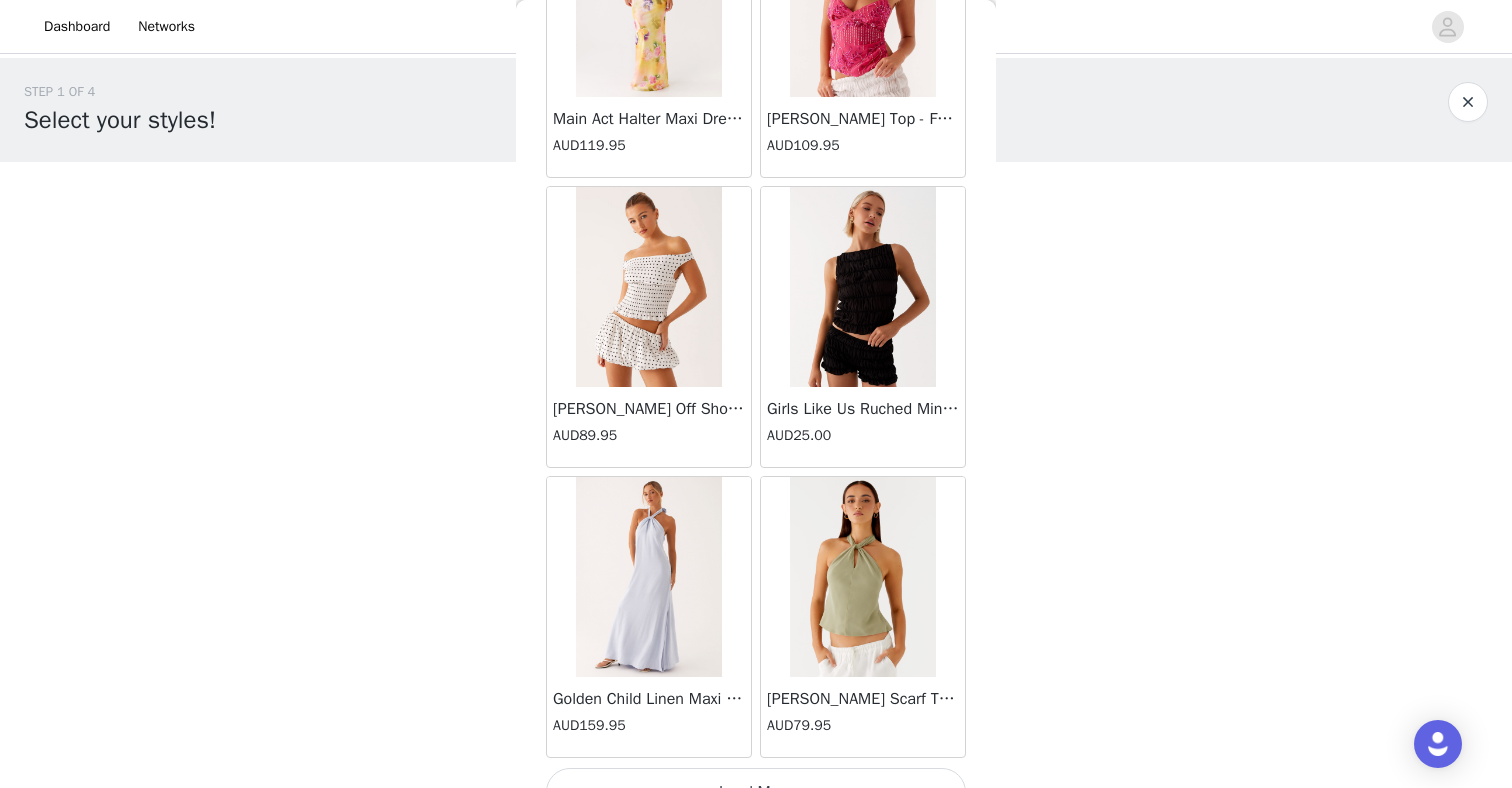 scroll, scrollTop: 66072, scrollLeft: 0, axis: vertical 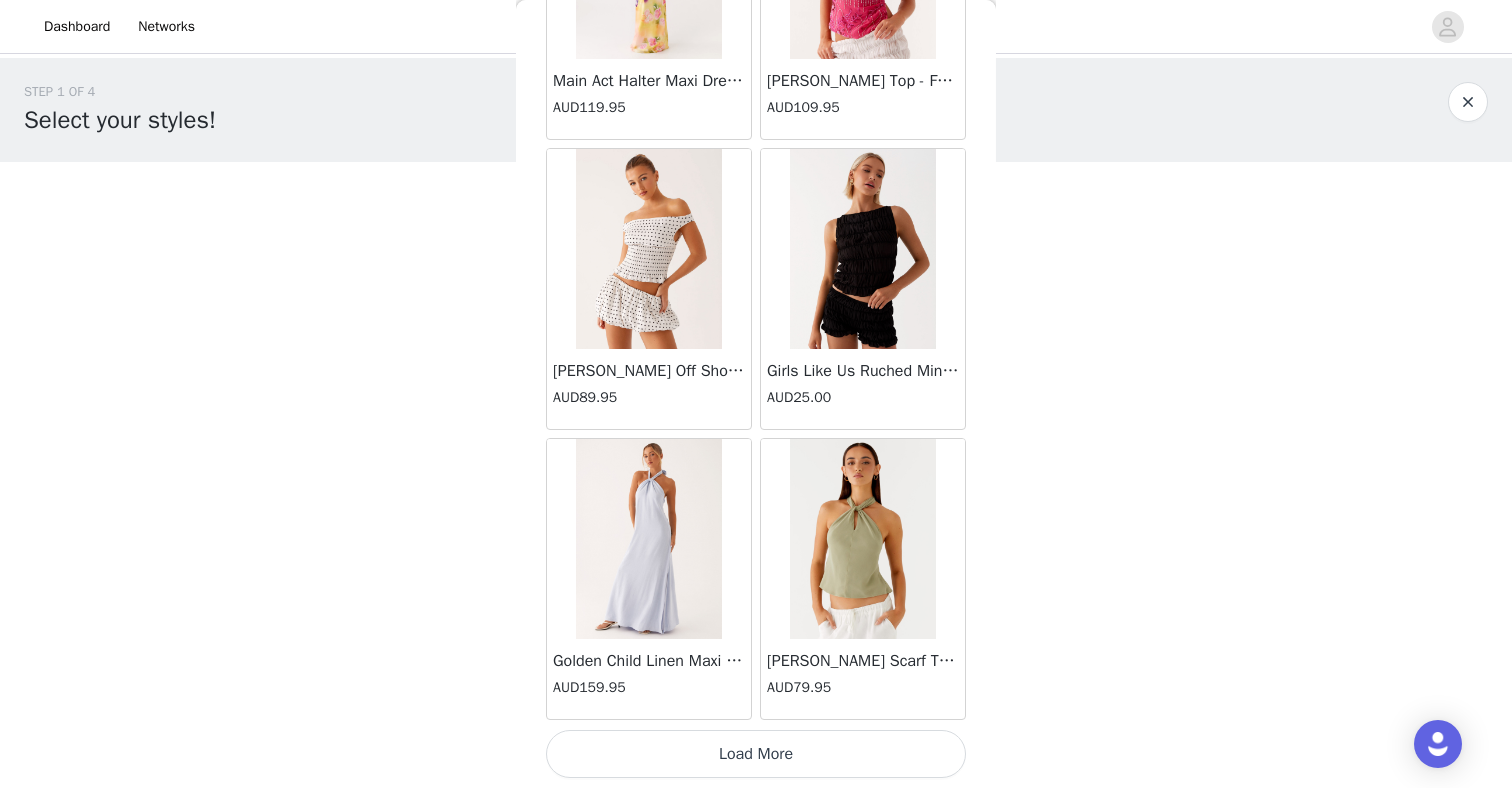 click on "Load More" at bounding box center (756, 754) 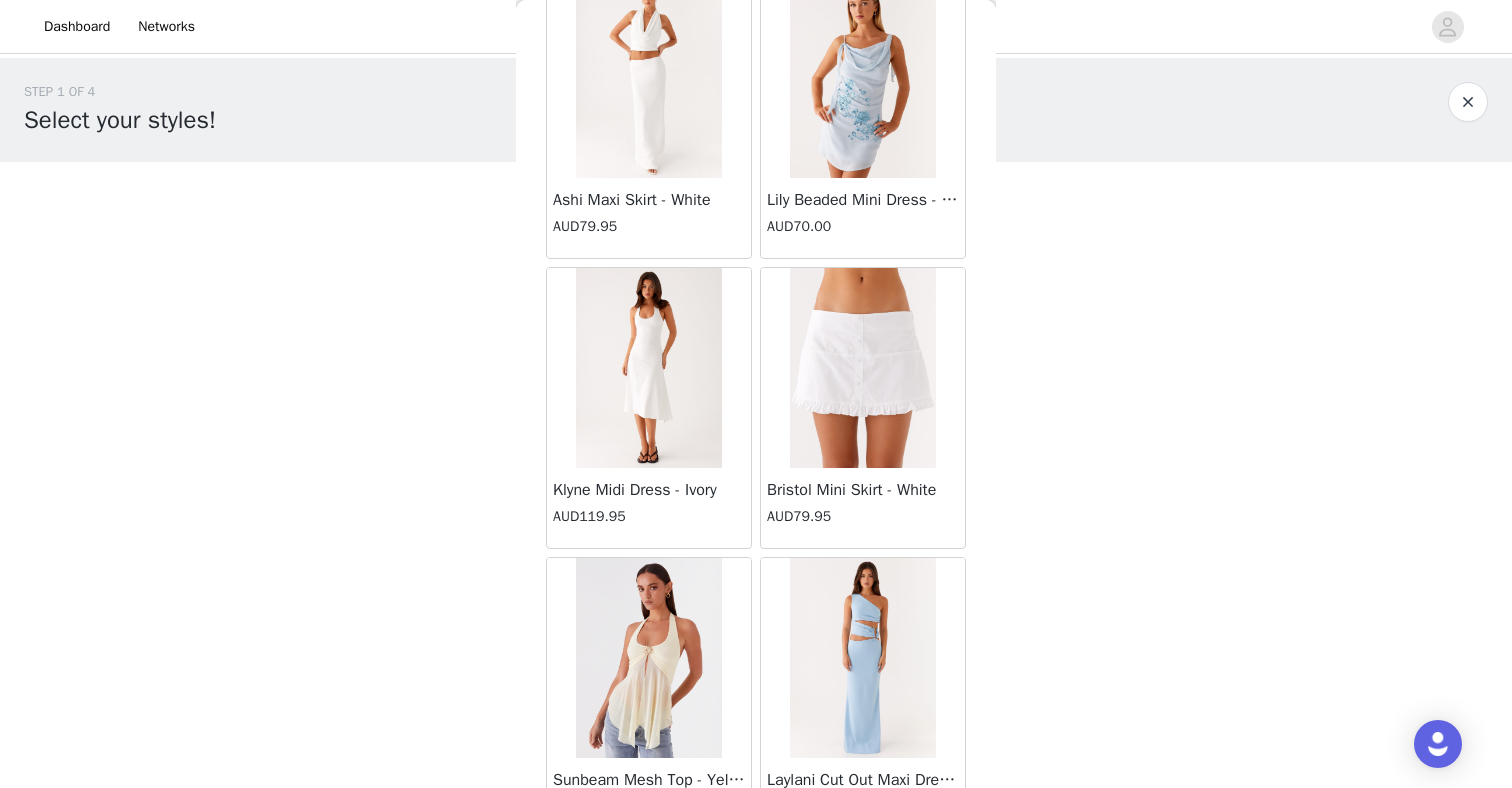 scroll, scrollTop: 68353, scrollLeft: 0, axis: vertical 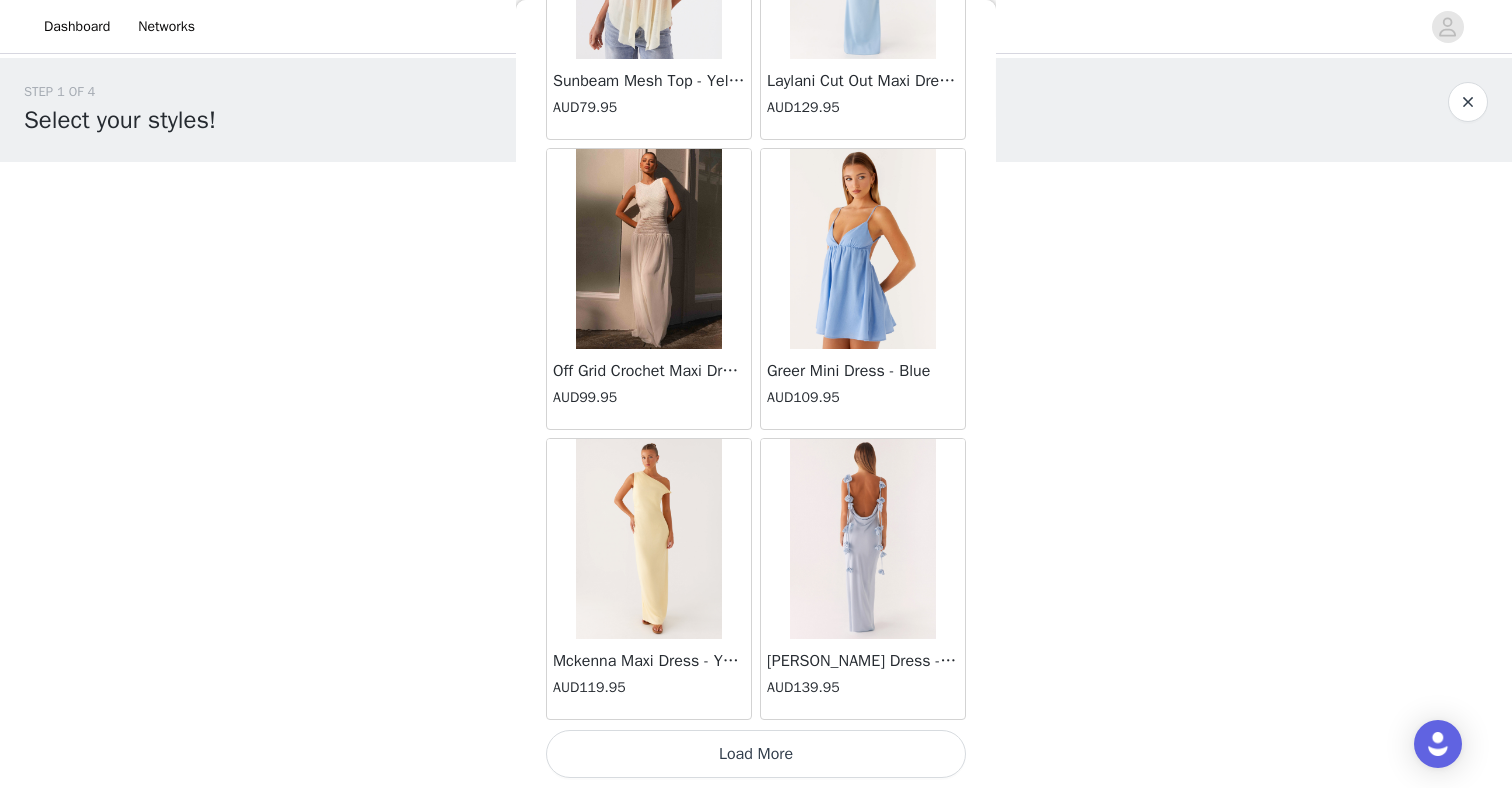 drag, startPoint x: 645, startPoint y: 283, endPoint x: 442, endPoint y: 21, distance: 331.4408 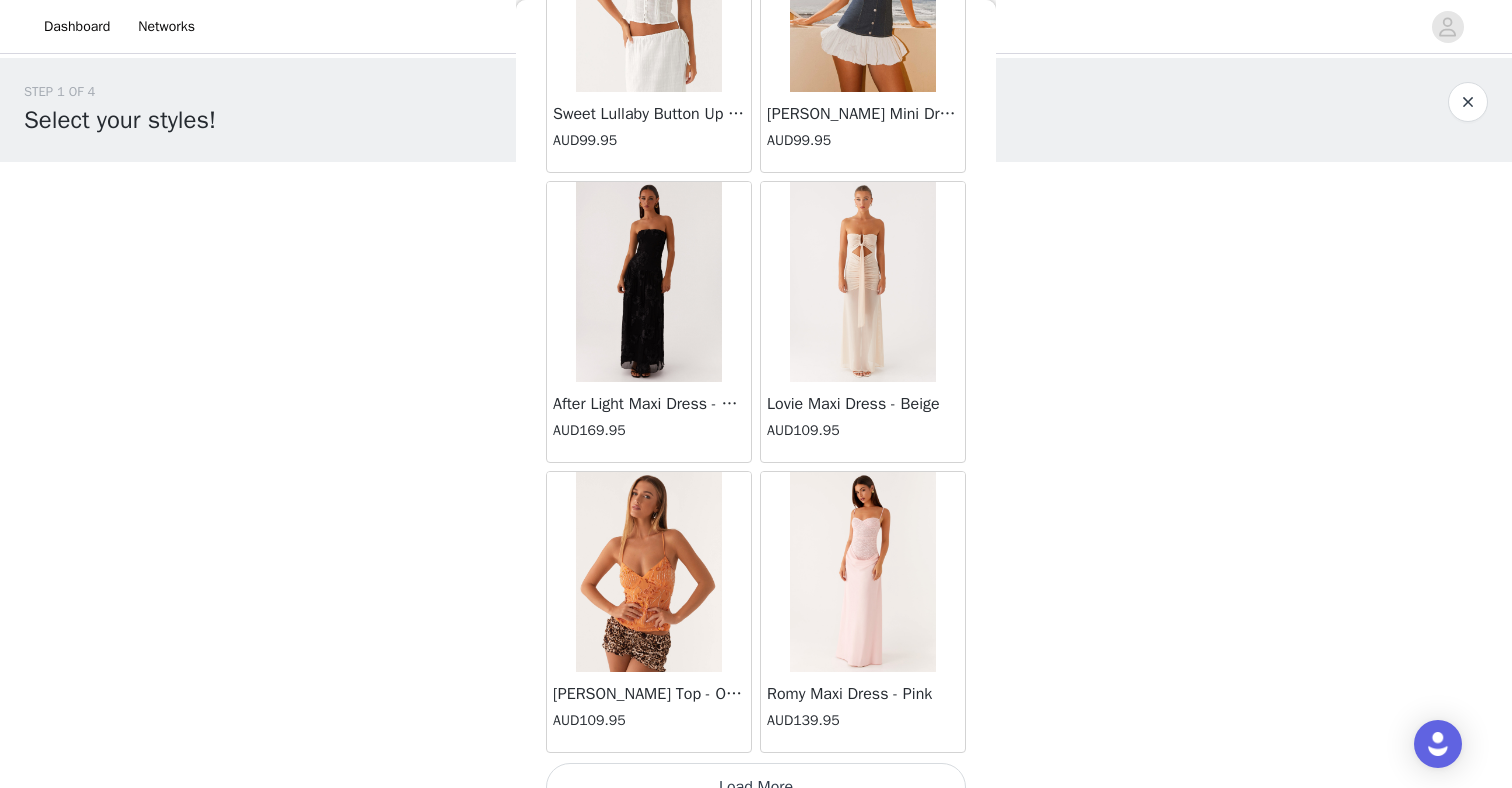 scroll, scrollTop: 71872, scrollLeft: 0, axis: vertical 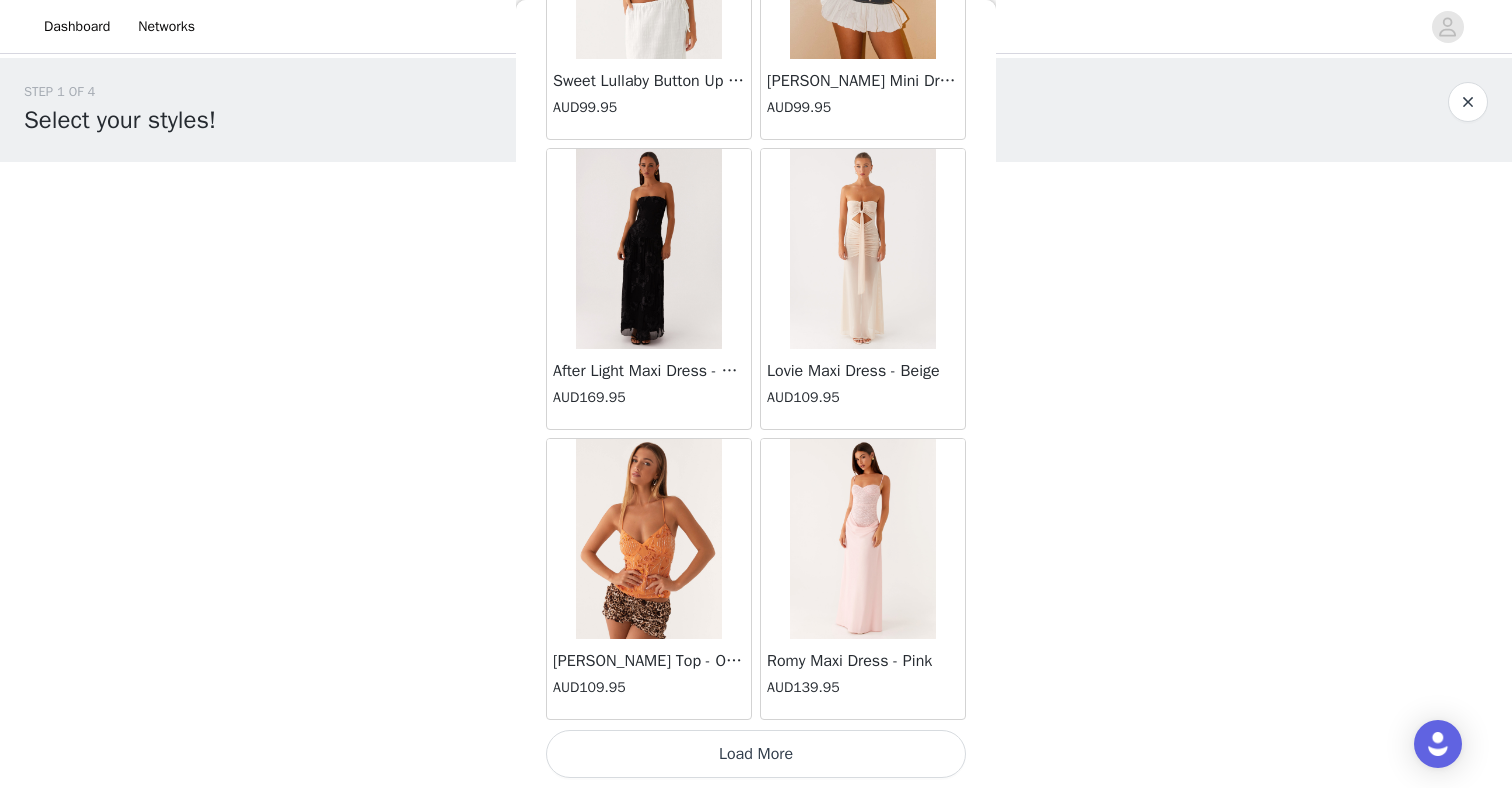 click on "Load More" at bounding box center [756, 754] 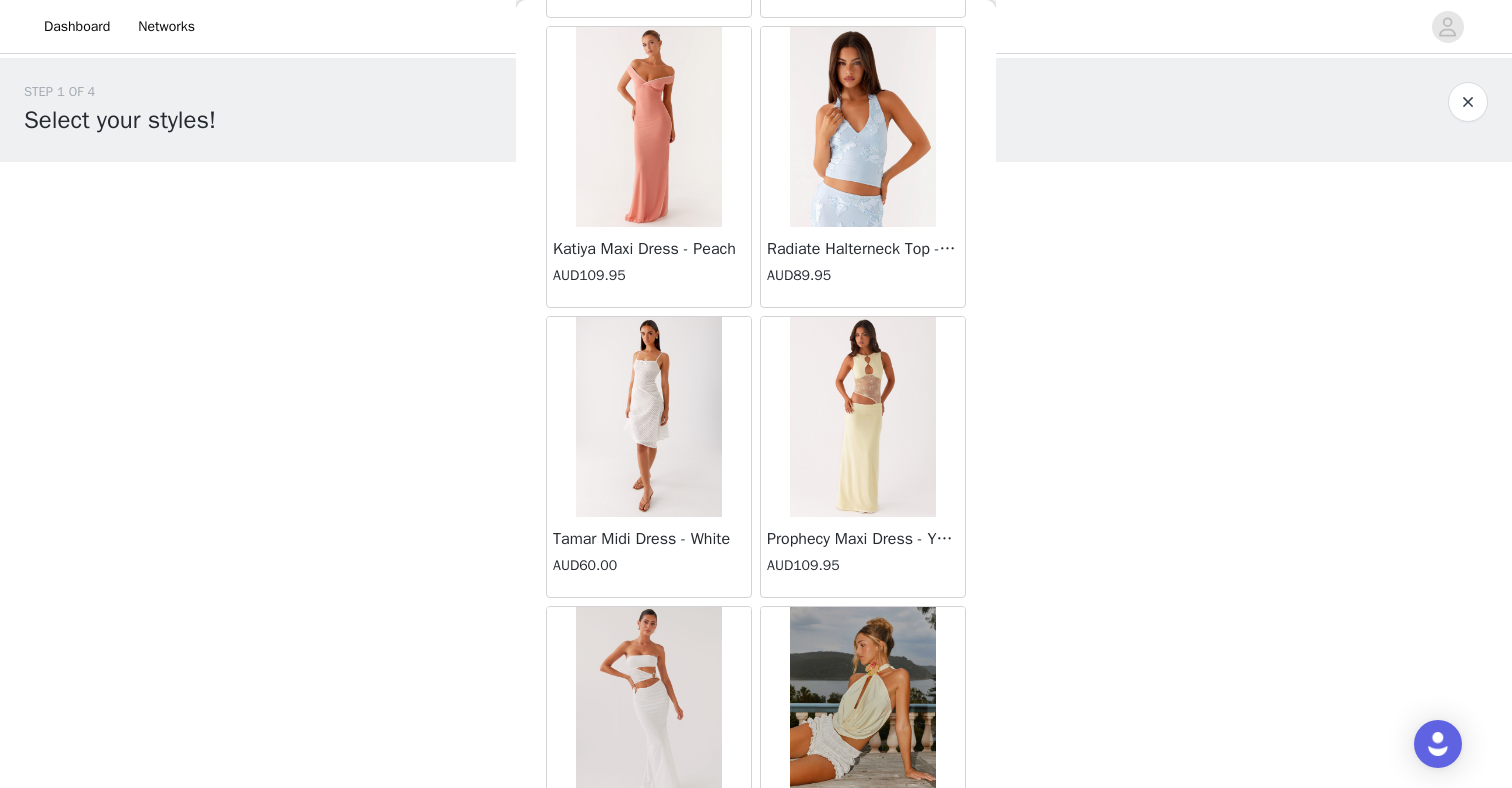 scroll, scrollTop: 74772, scrollLeft: 0, axis: vertical 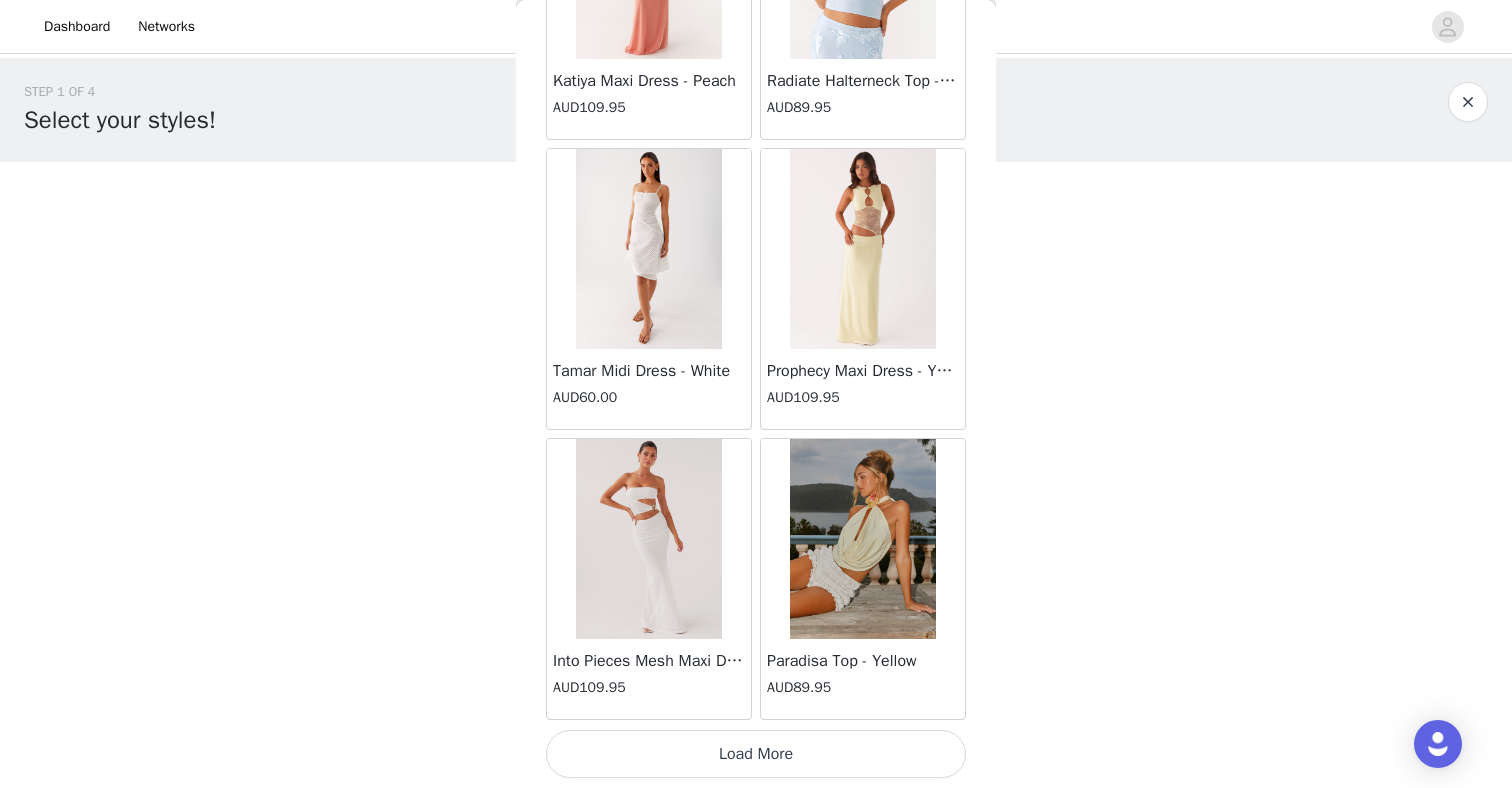 click on "Load More" at bounding box center [756, 754] 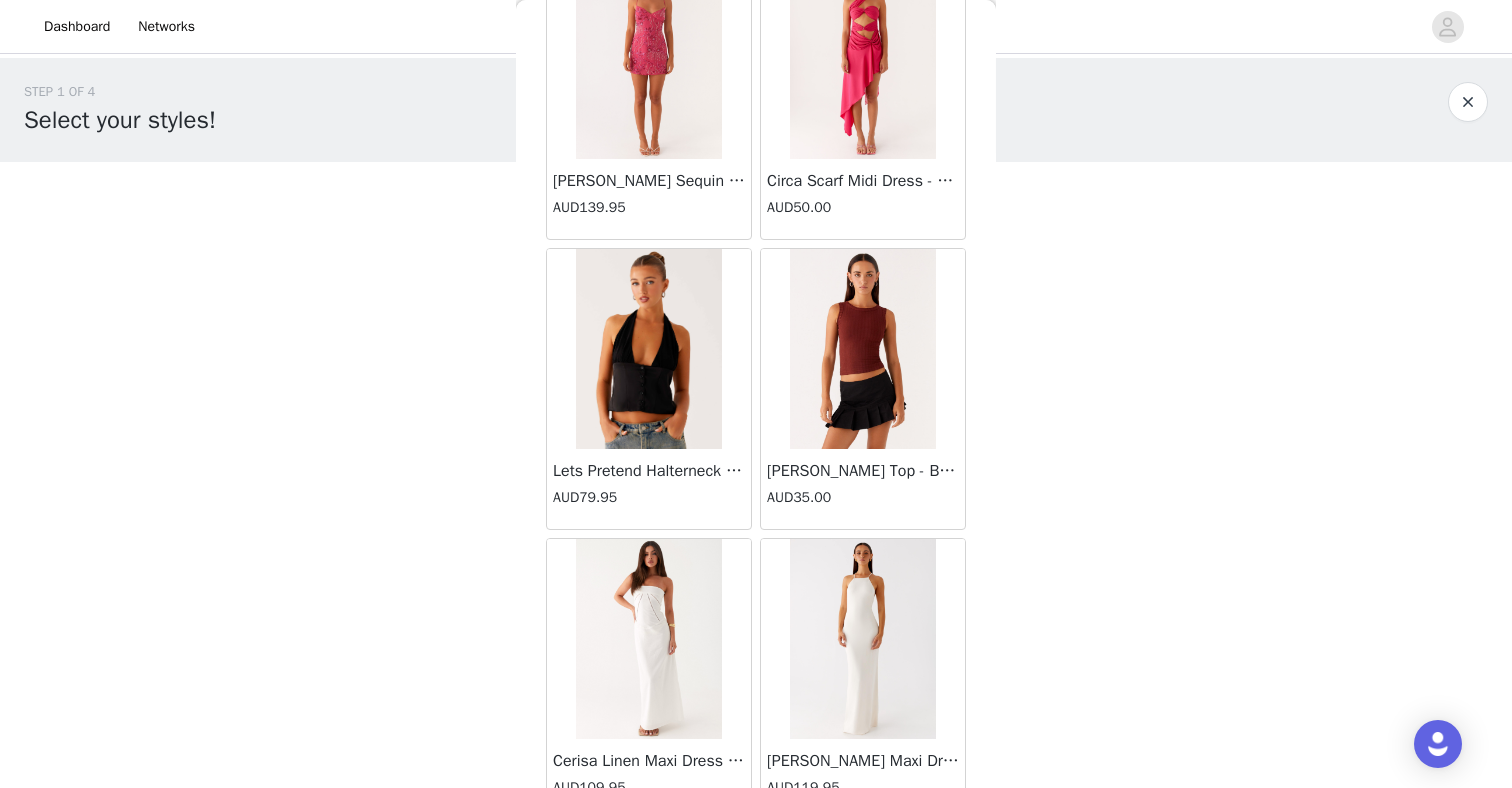 scroll, scrollTop: 77672, scrollLeft: 0, axis: vertical 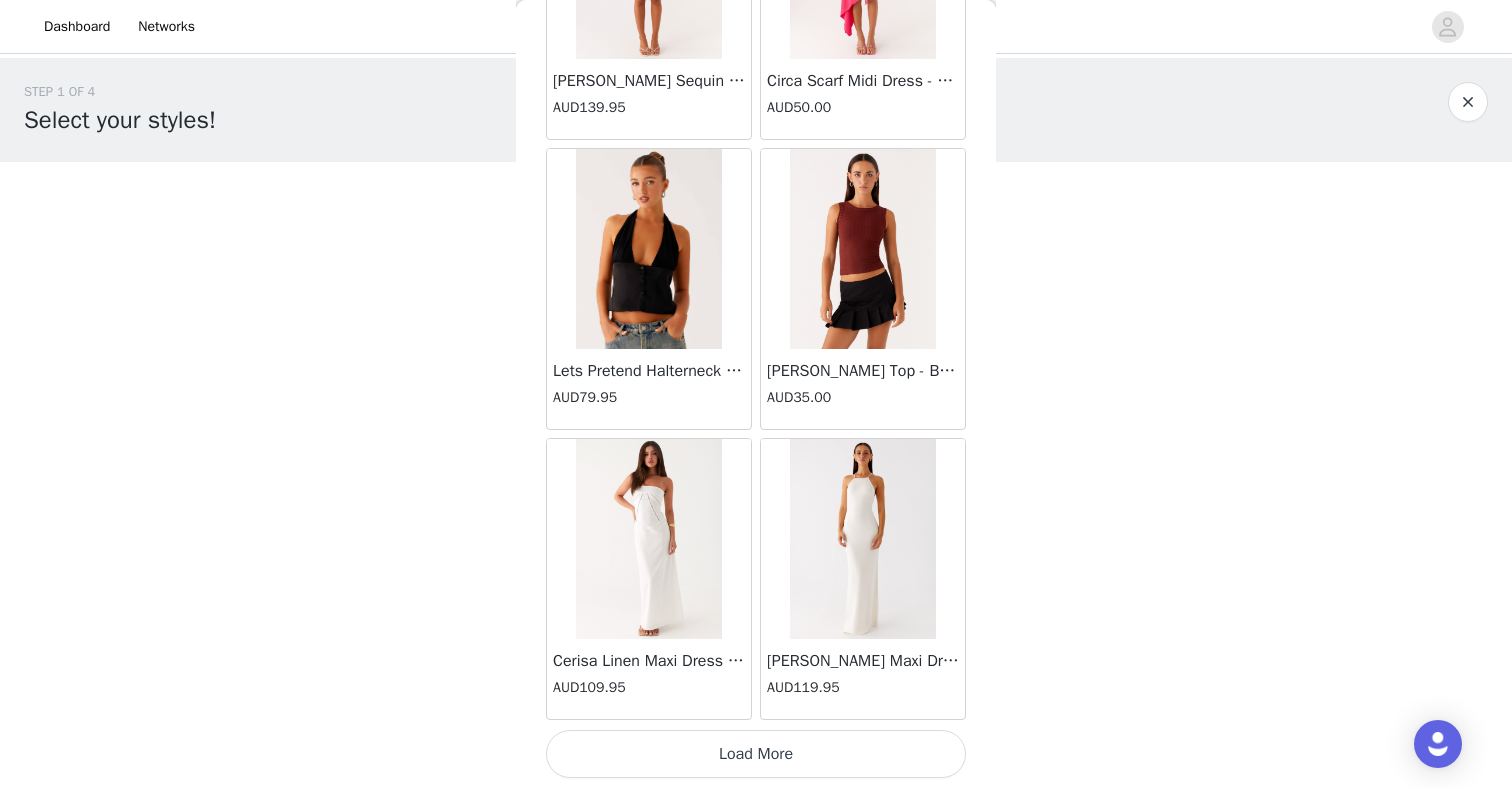 click on "Load More" at bounding box center (756, 754) 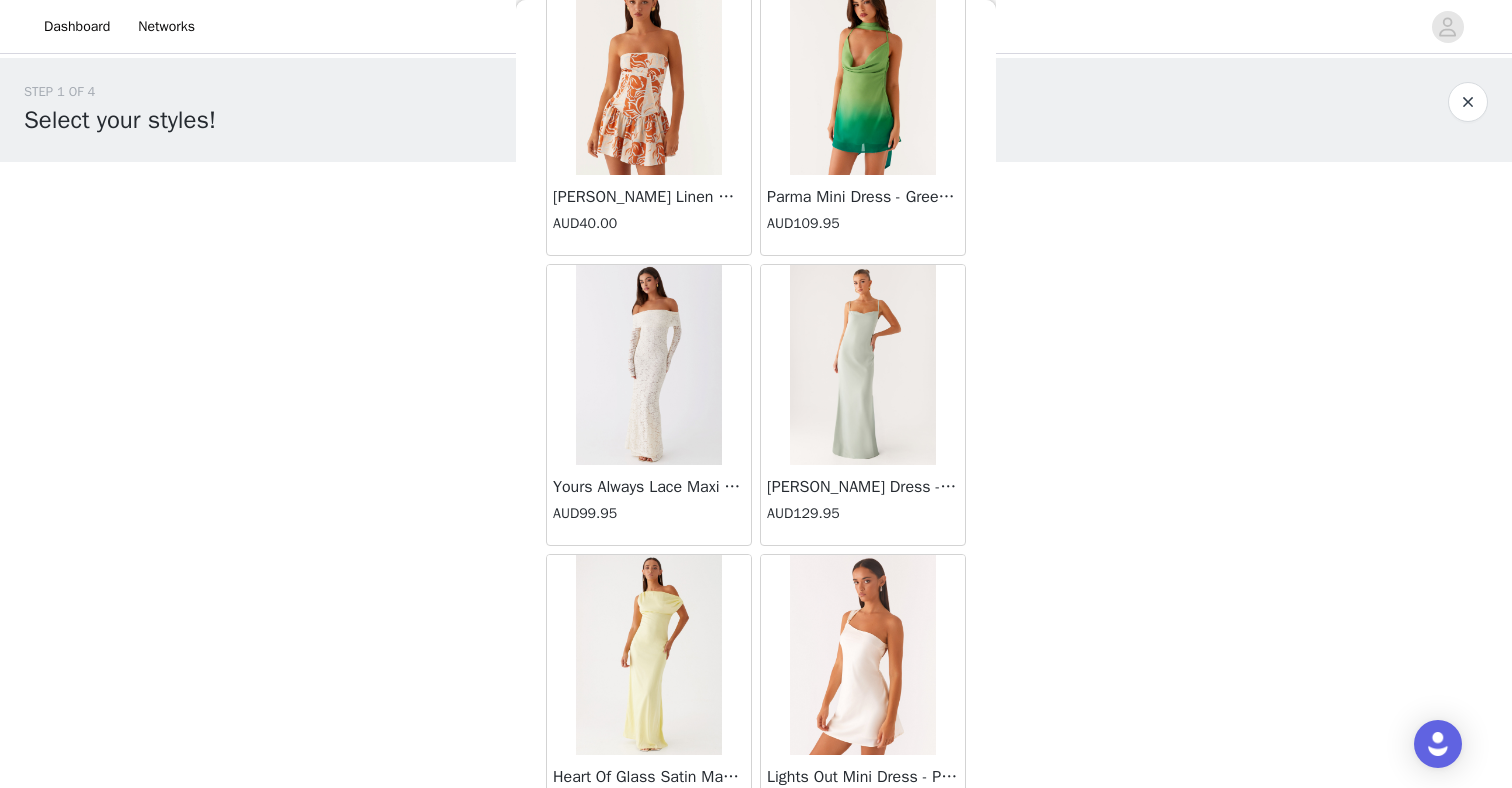 scroll, scrollTop: 80572, scrollLeft: 0, axis: vertical 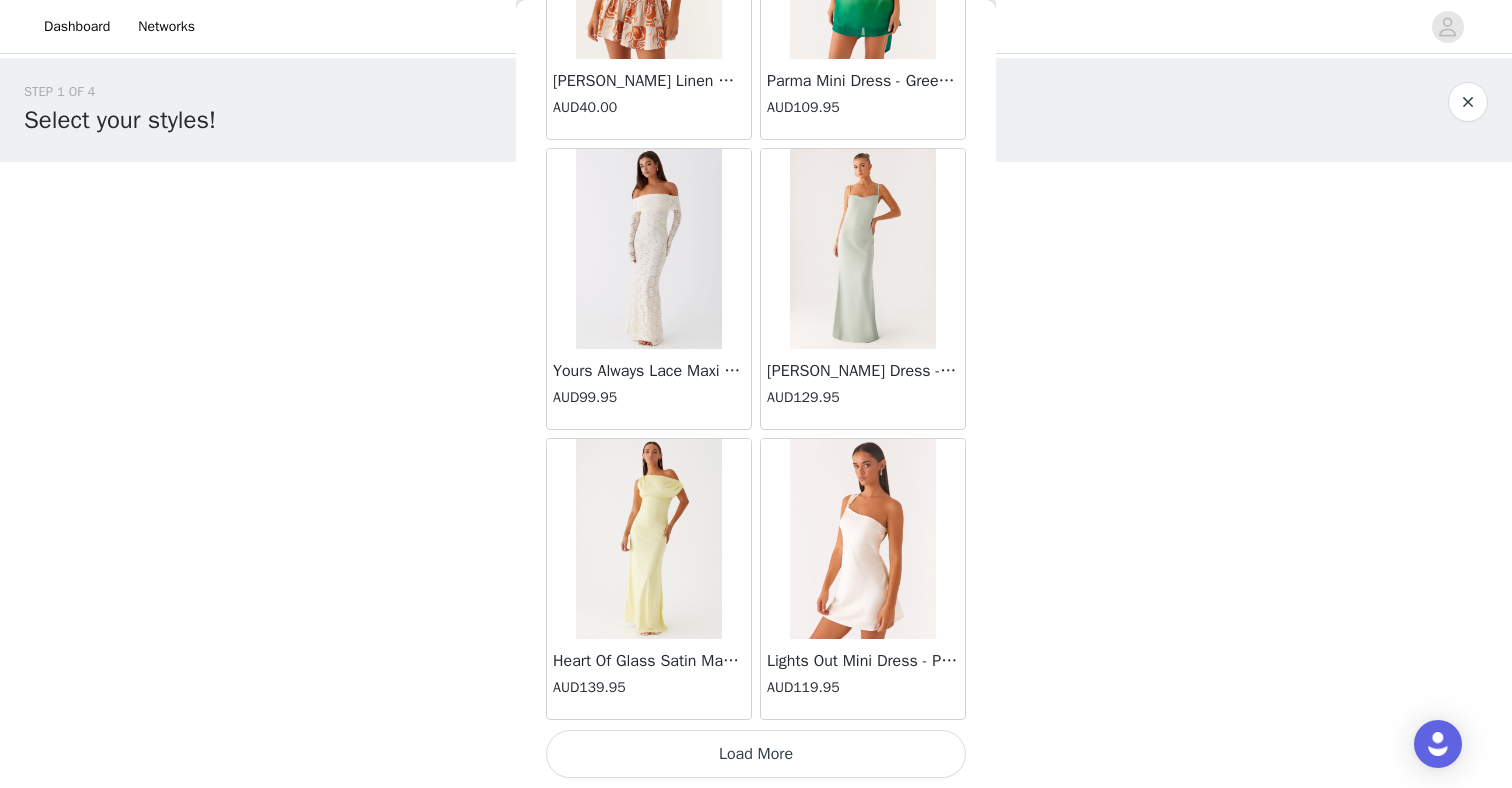 click on "Load More" at bounding box center [756, 754] 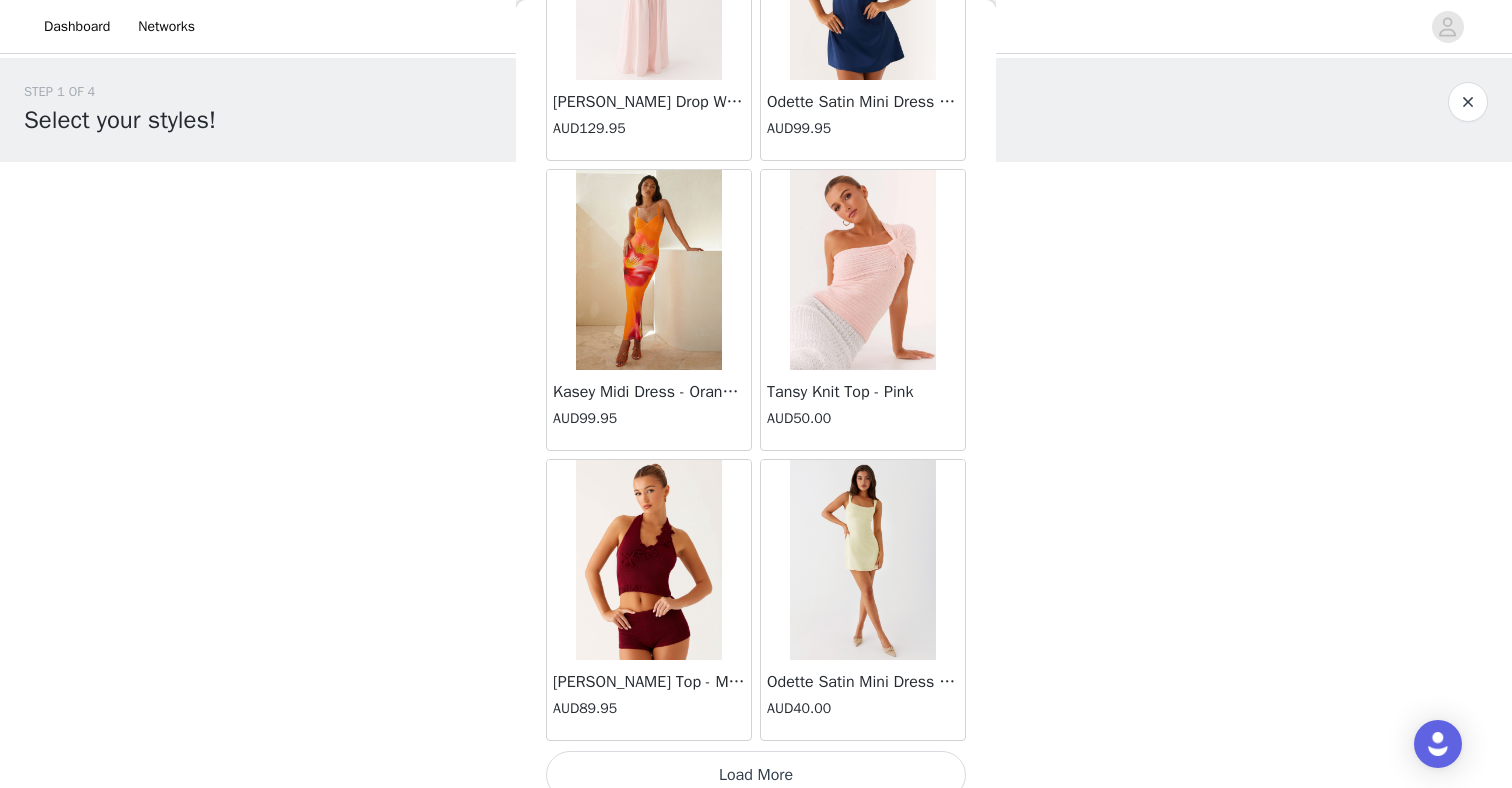 scroll, scrollTop: 83472, scrollLeft: 0, axis: vertical 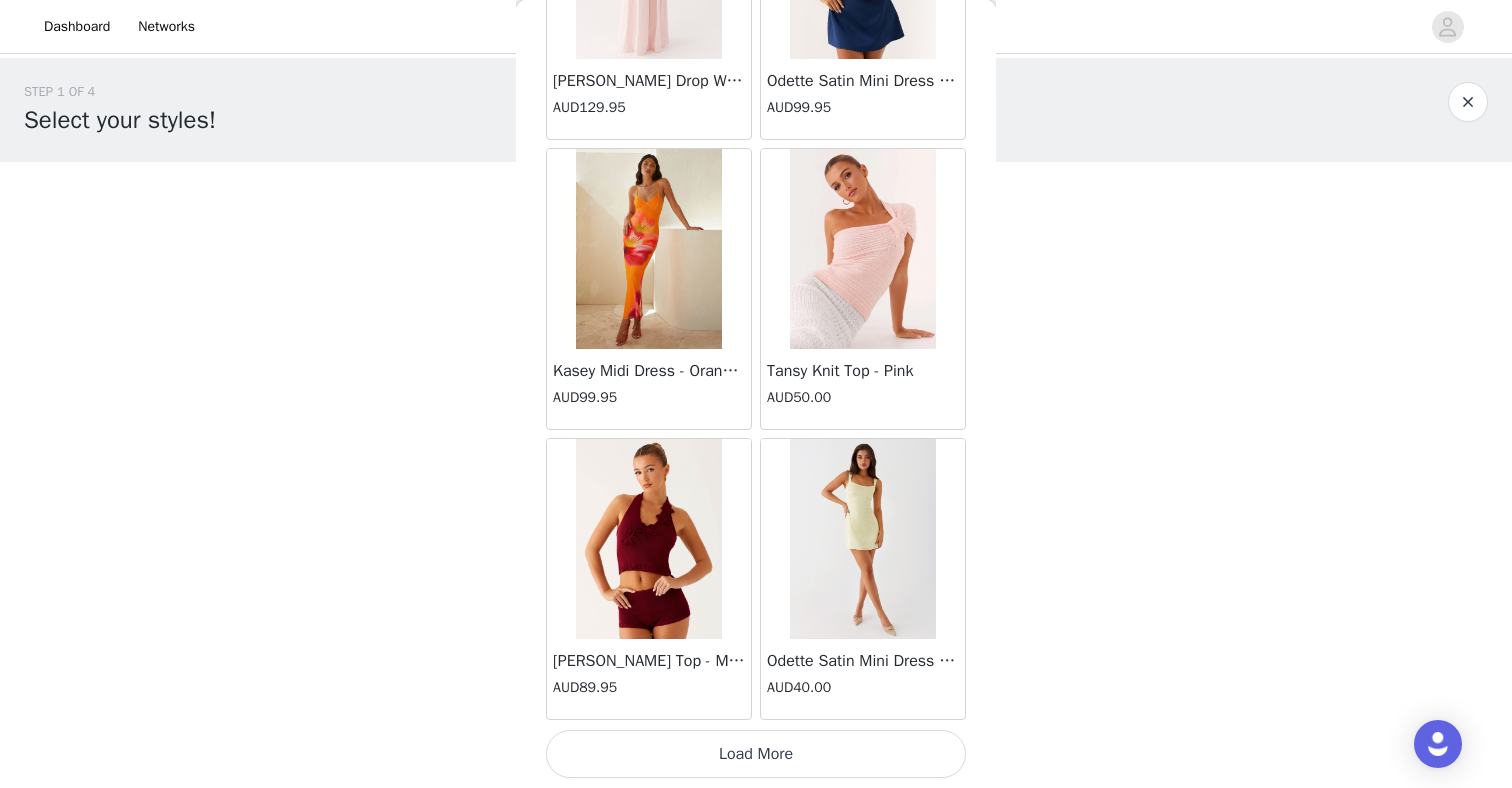 click on "Load More" at bounding box center (756, 754) 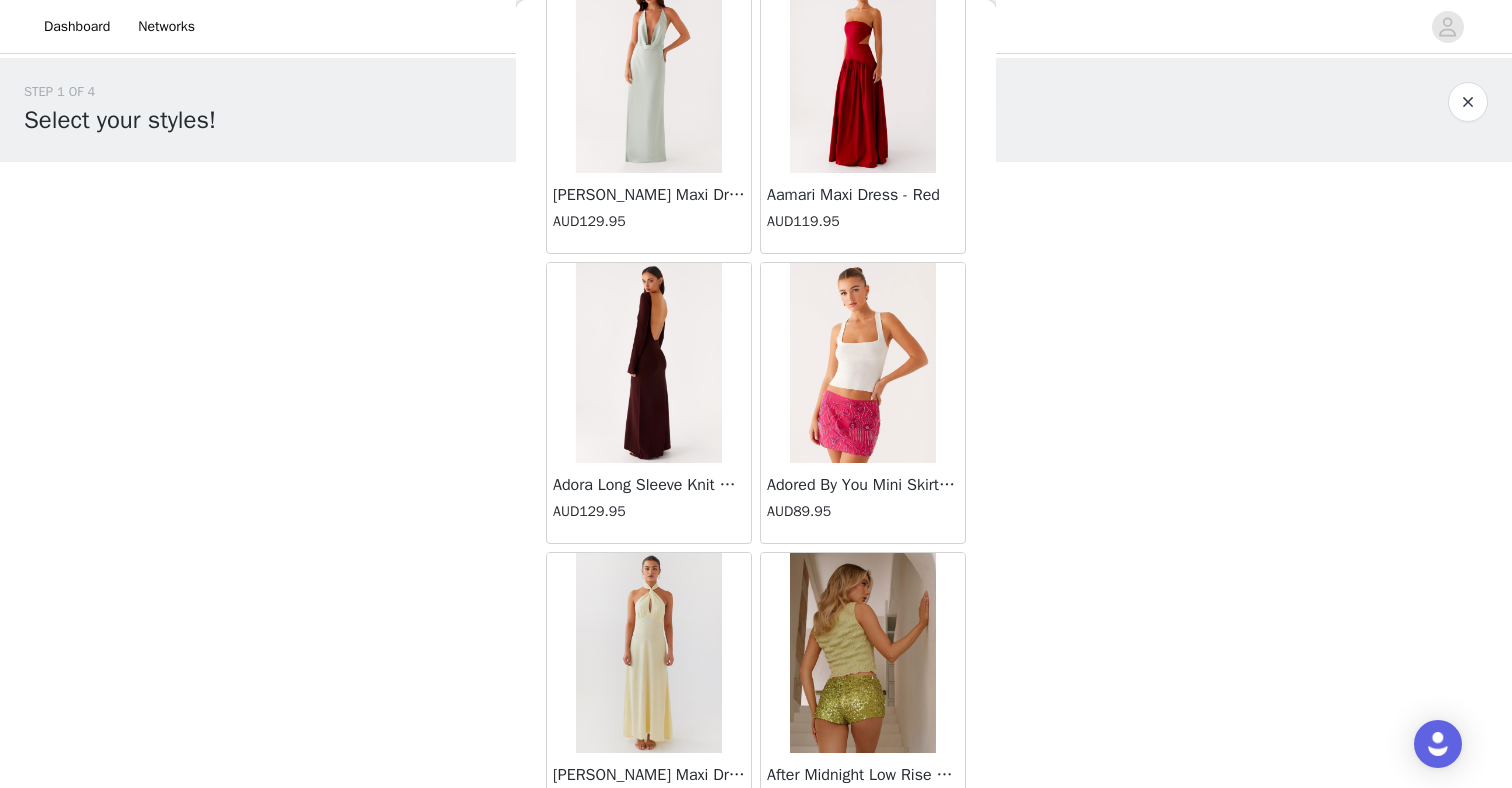 scroll, scrollTop: 86372, scrollLeft: 0, axis: vertical 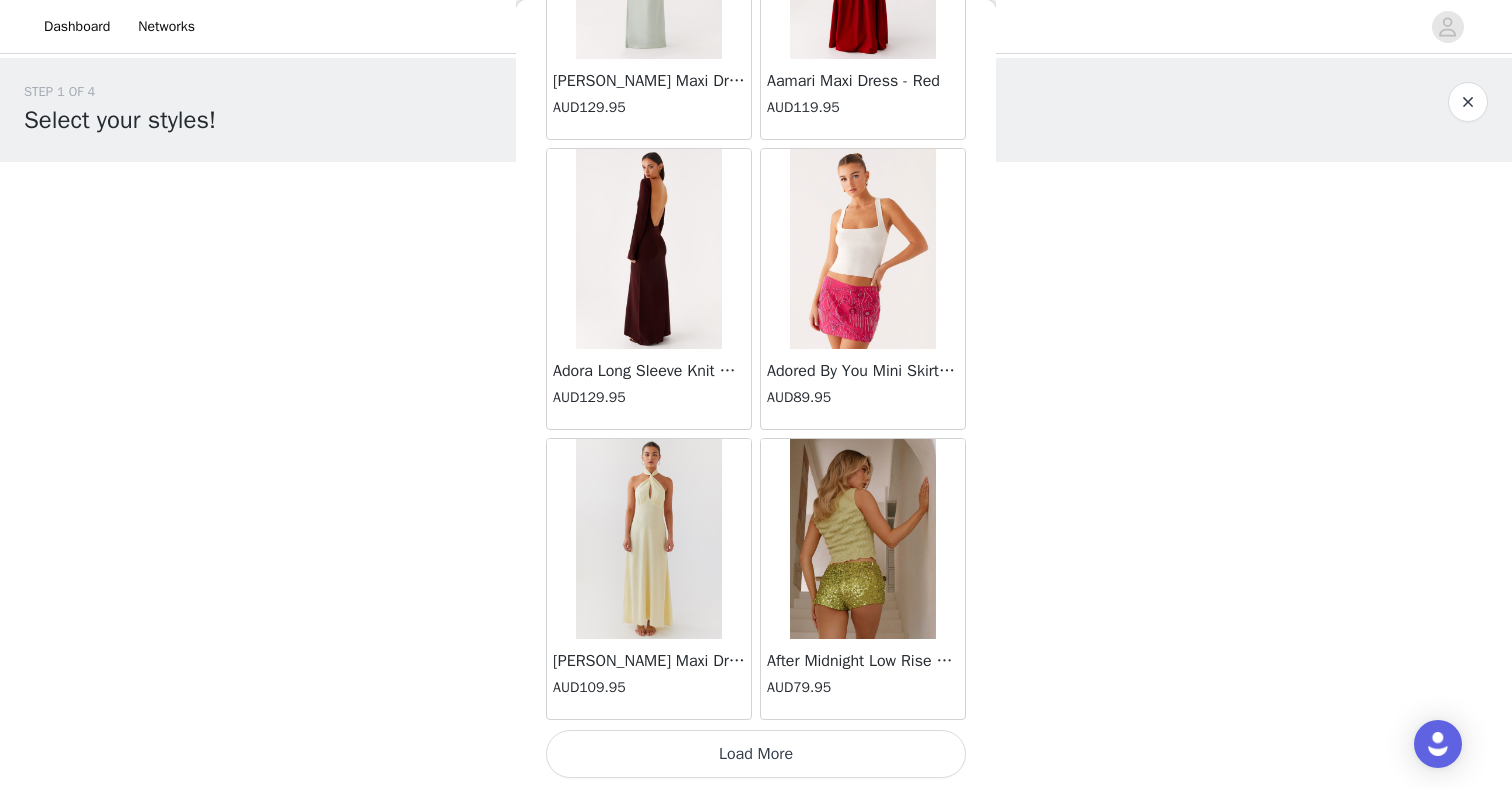 click on "Load More" at bounding box center (756, 754) 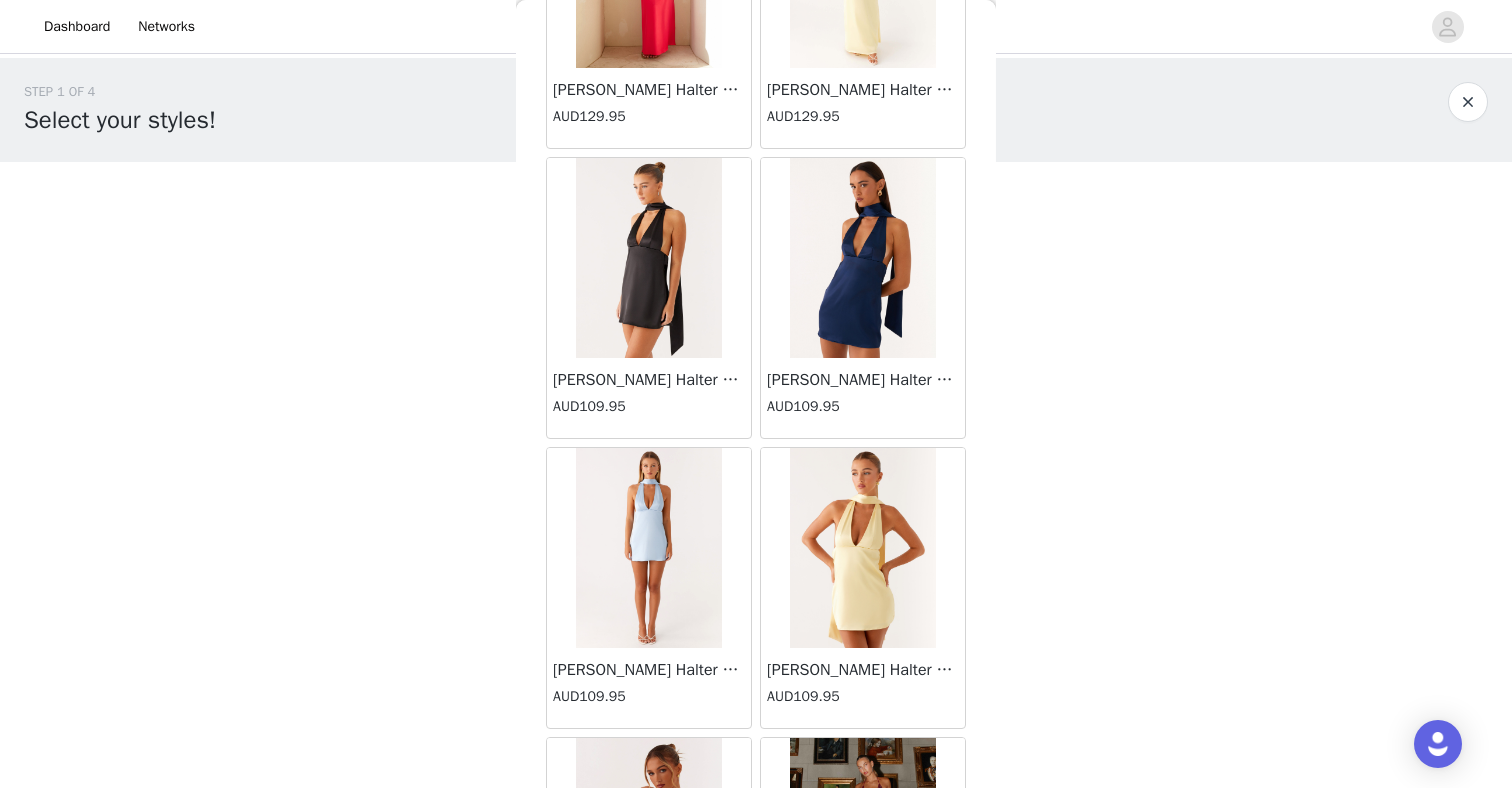 scroll, scrollTop: 89272, scrollLeft: 0, axis: vertical 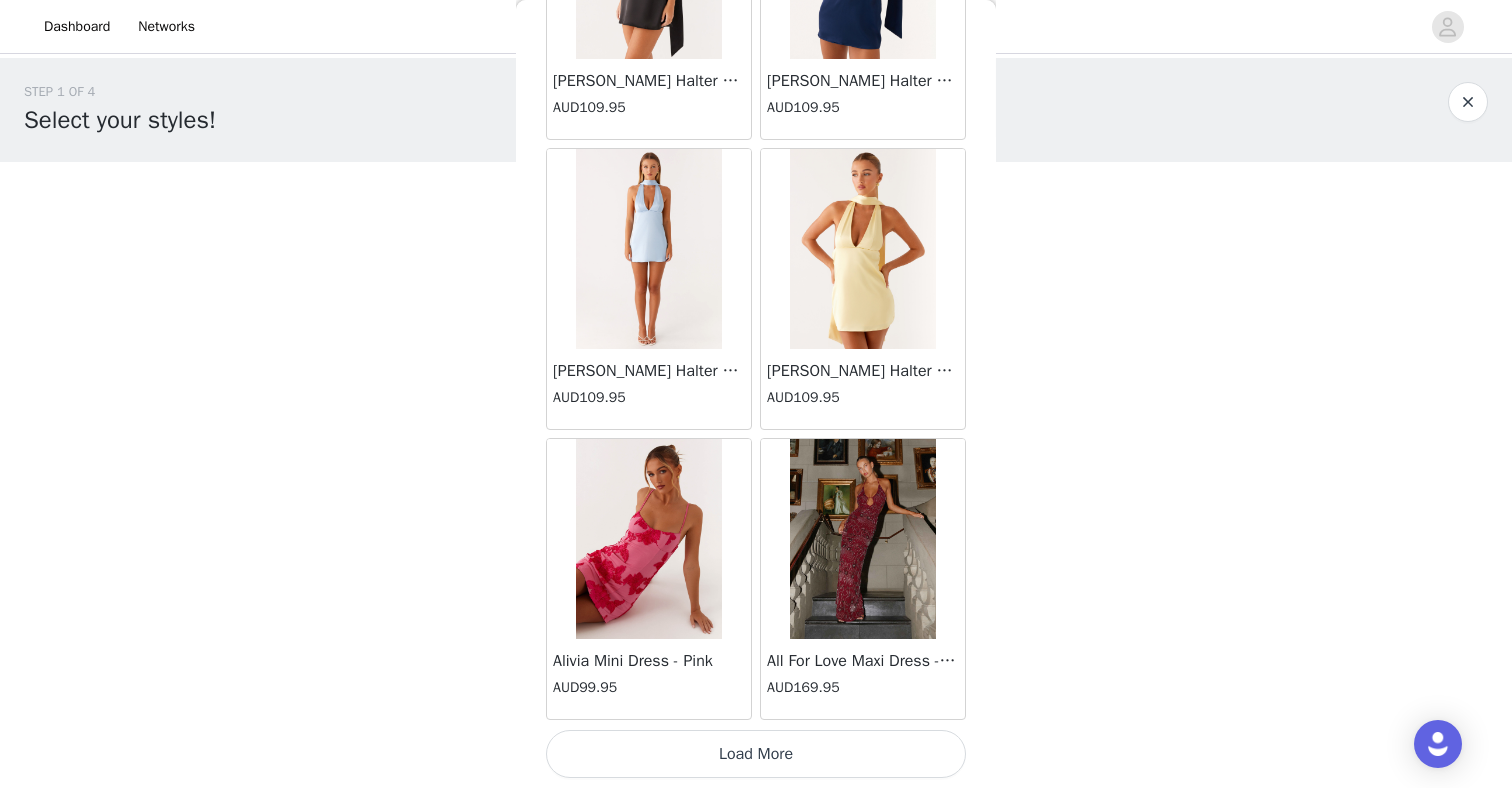 click on "Load More" at bounding box center [756, 754] 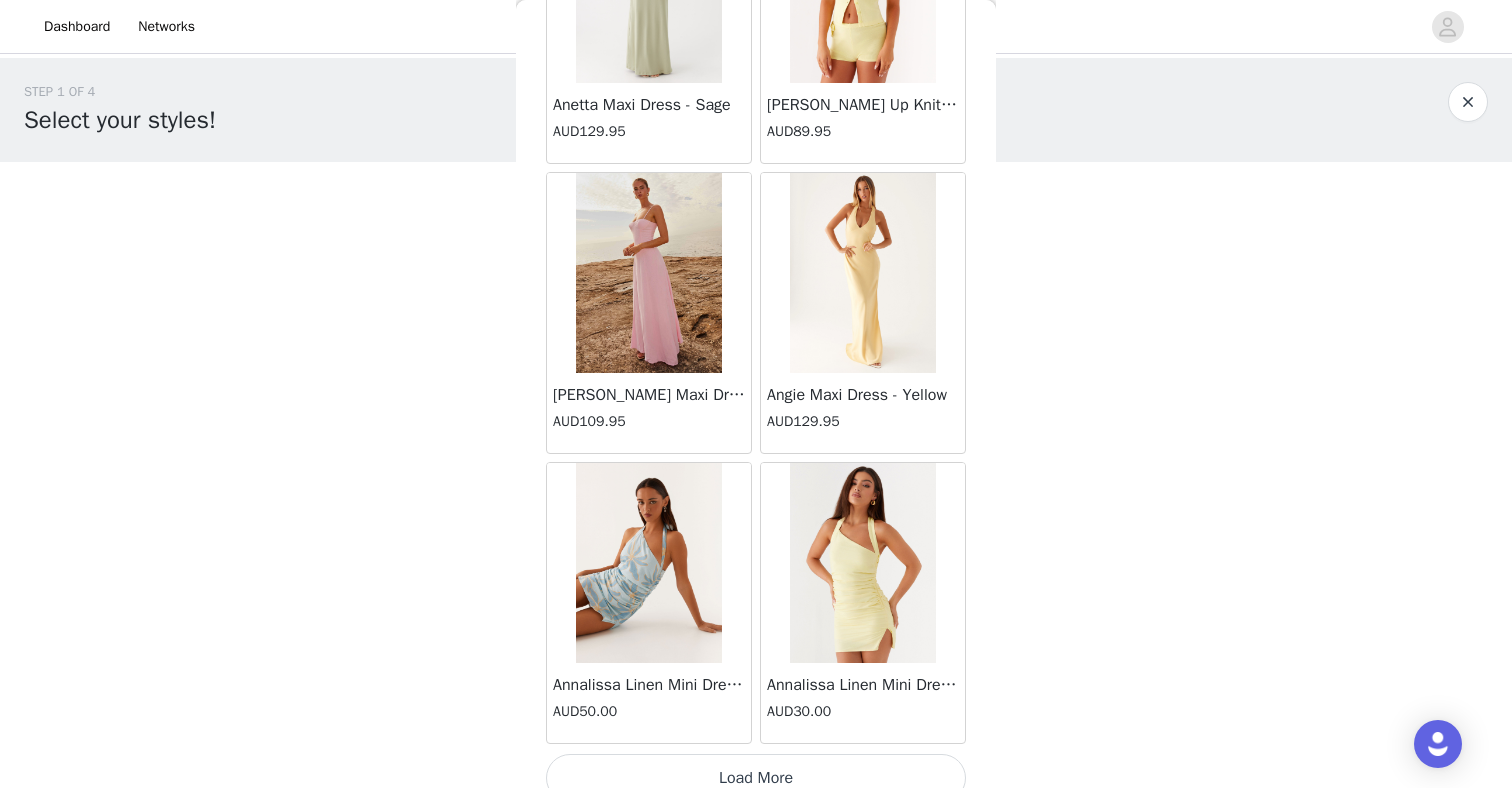 scroll, scrollTop: 92172, scrollLeft: 0, axis: vertical 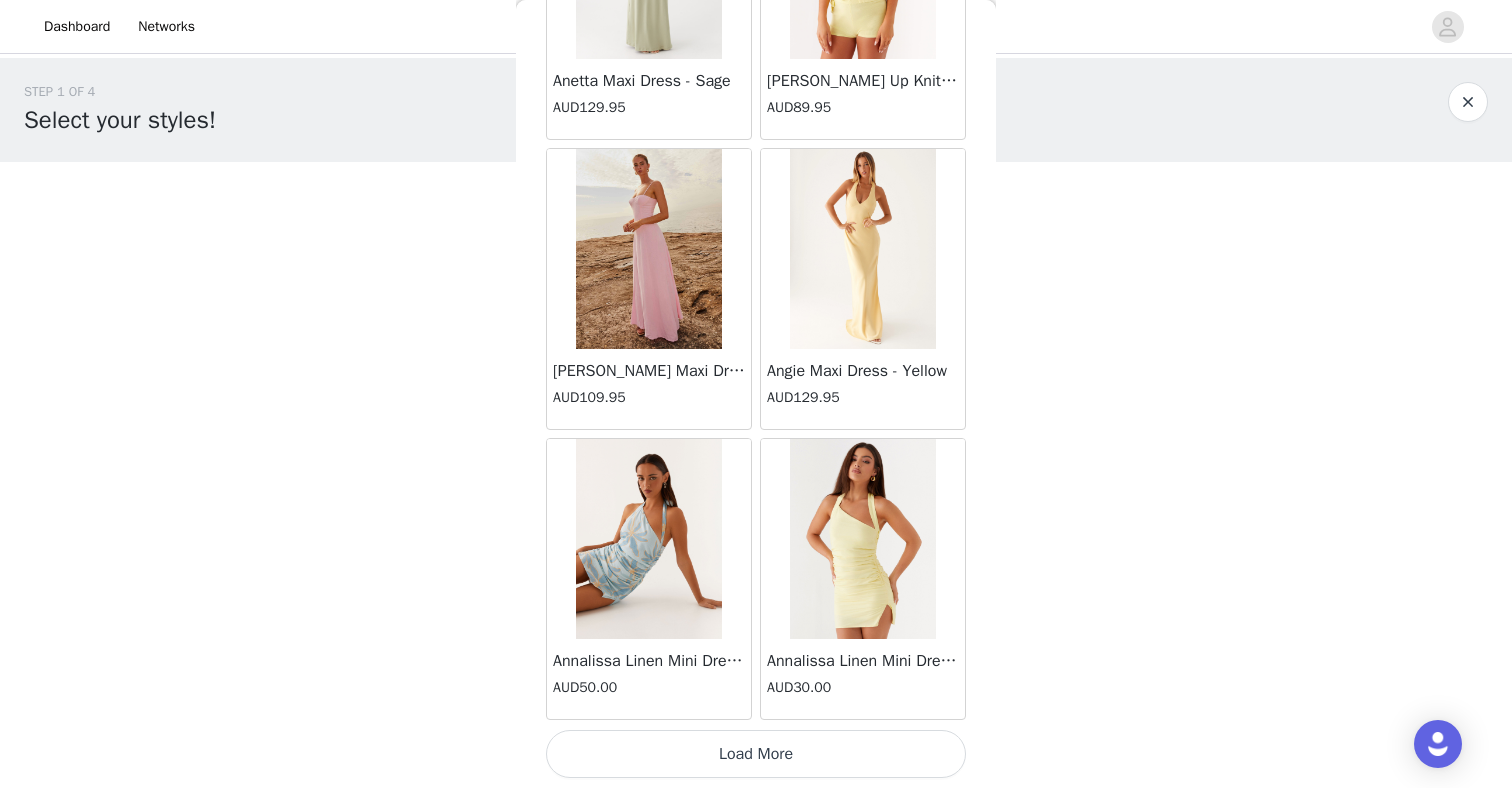 click on "Load More" at bounding box center [756, 754] 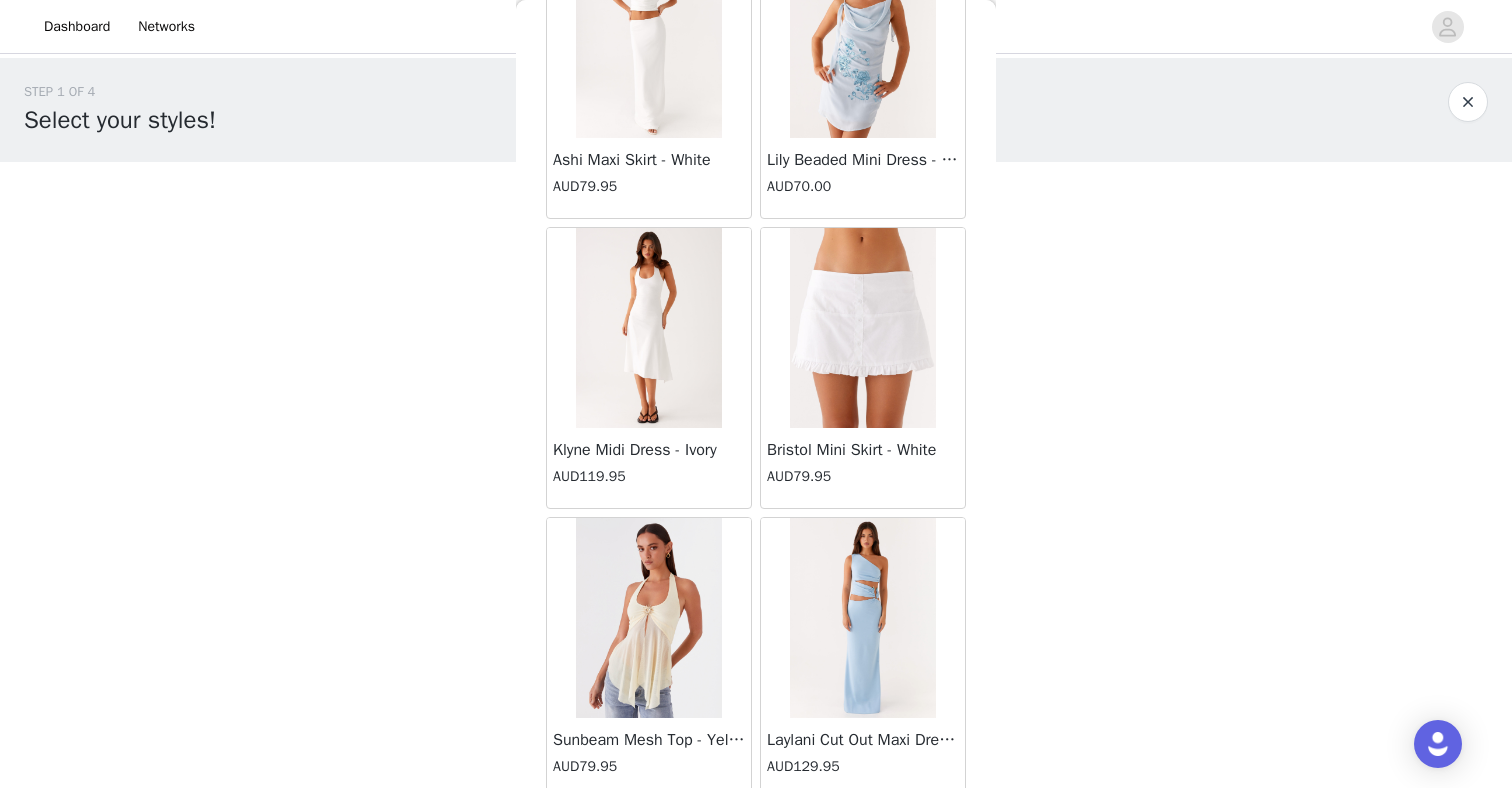scroll, scrollTop: 68309, scrollLeft: 0, axis: vertical 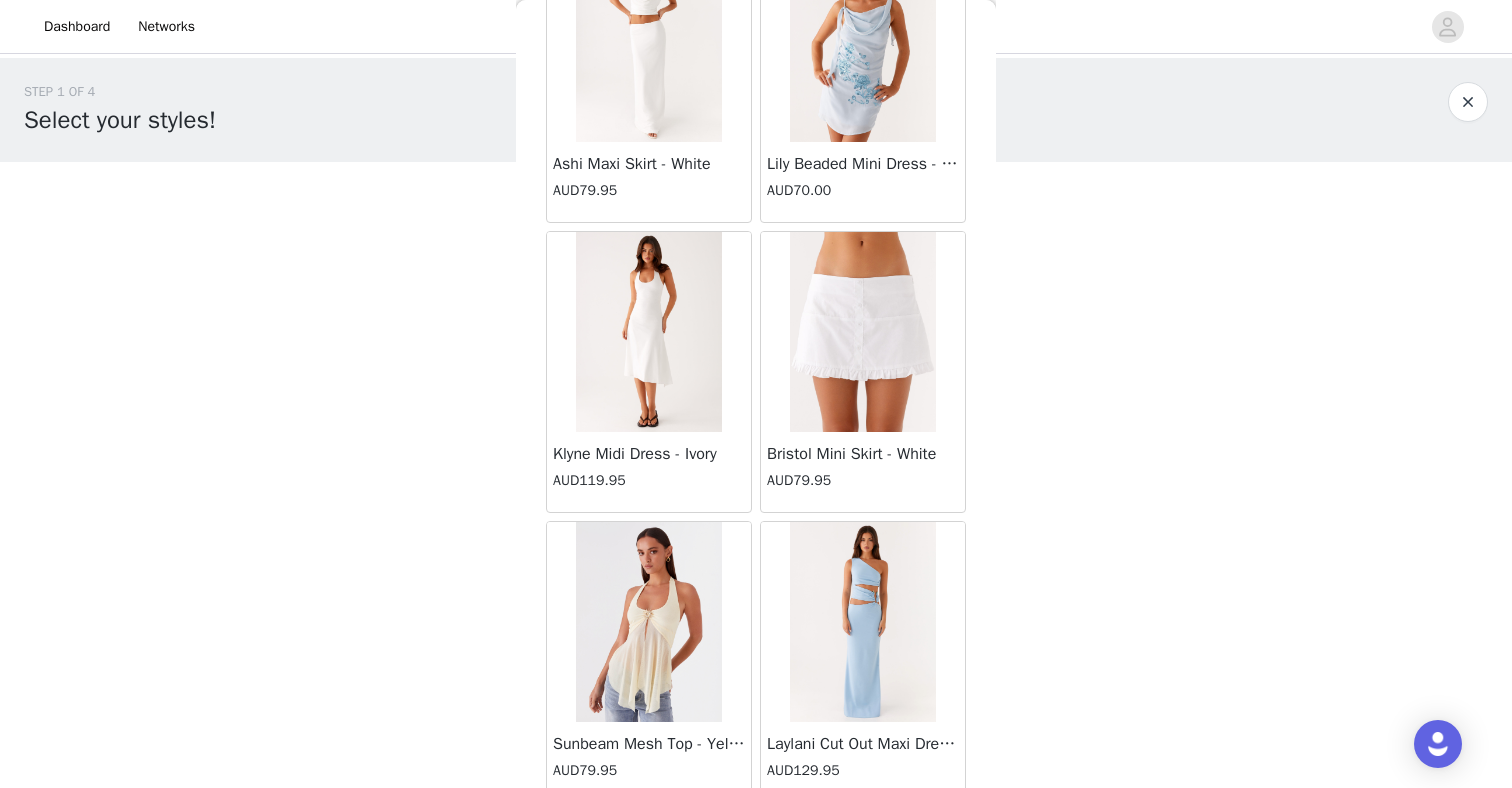 click at bounding box center [648, 332] 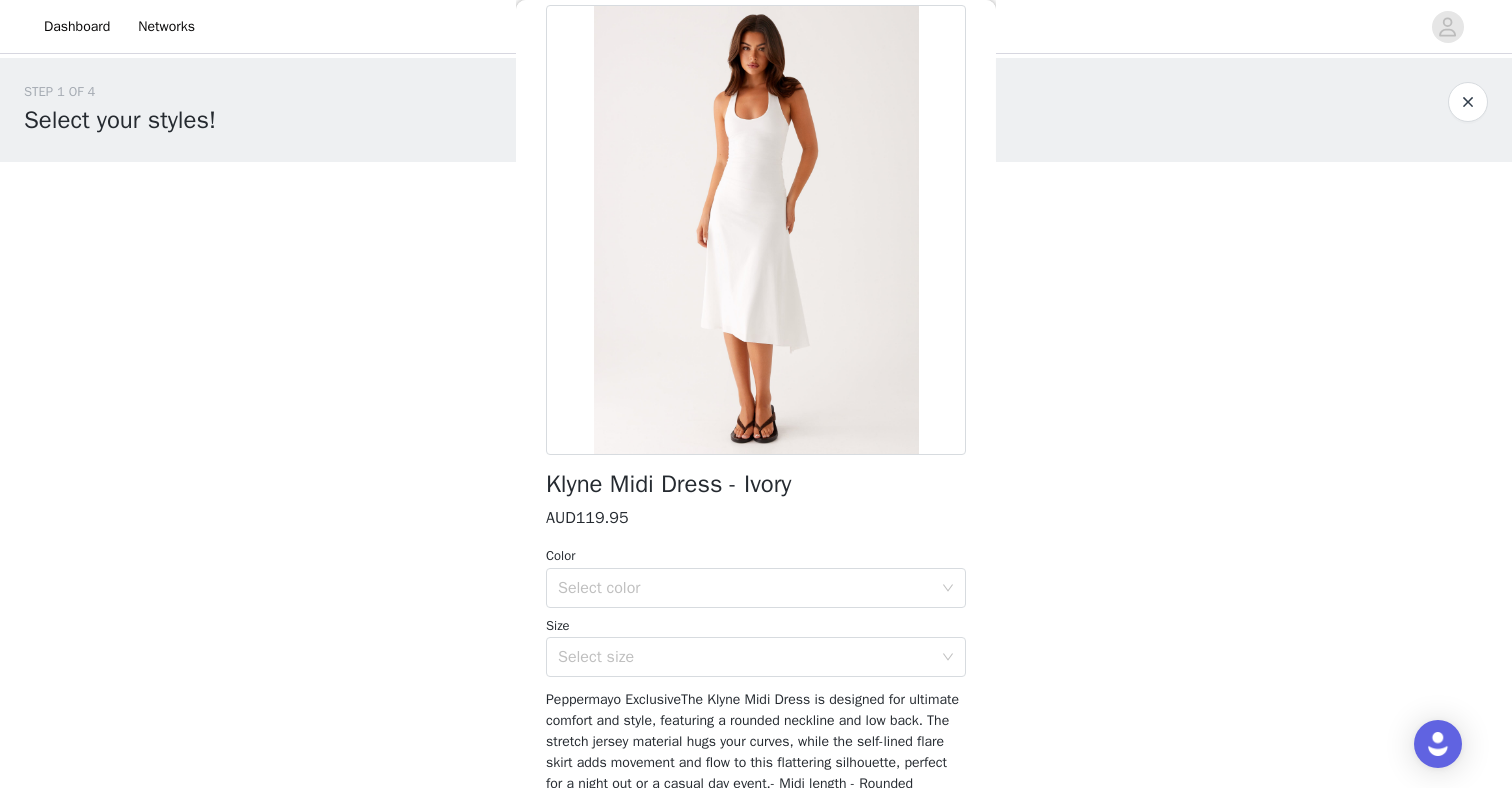 scroll, scrollTop: 109, scrollLeft: 0, axis: vertical 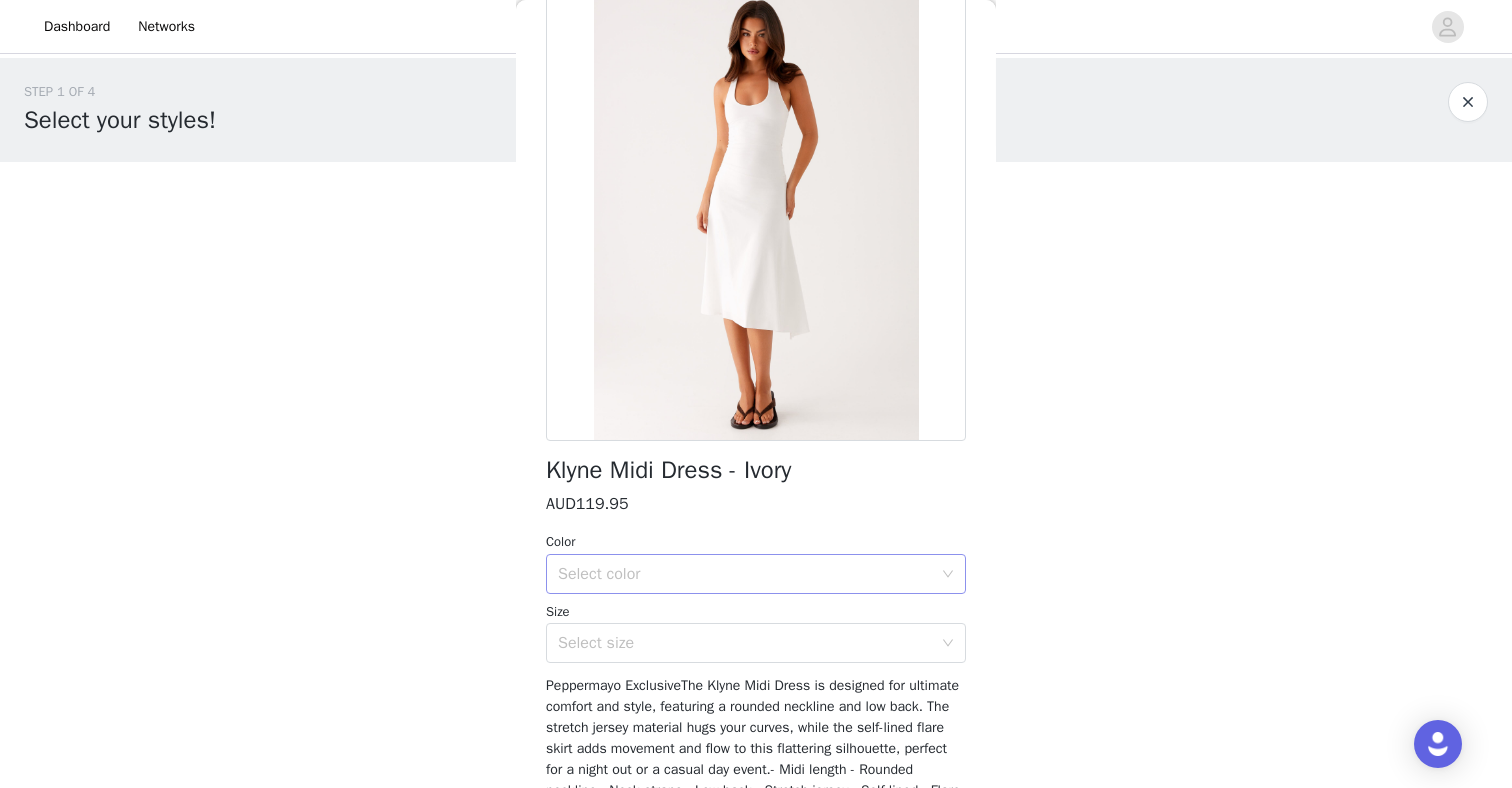 click on "Select color" at bounding box center (749, 574) 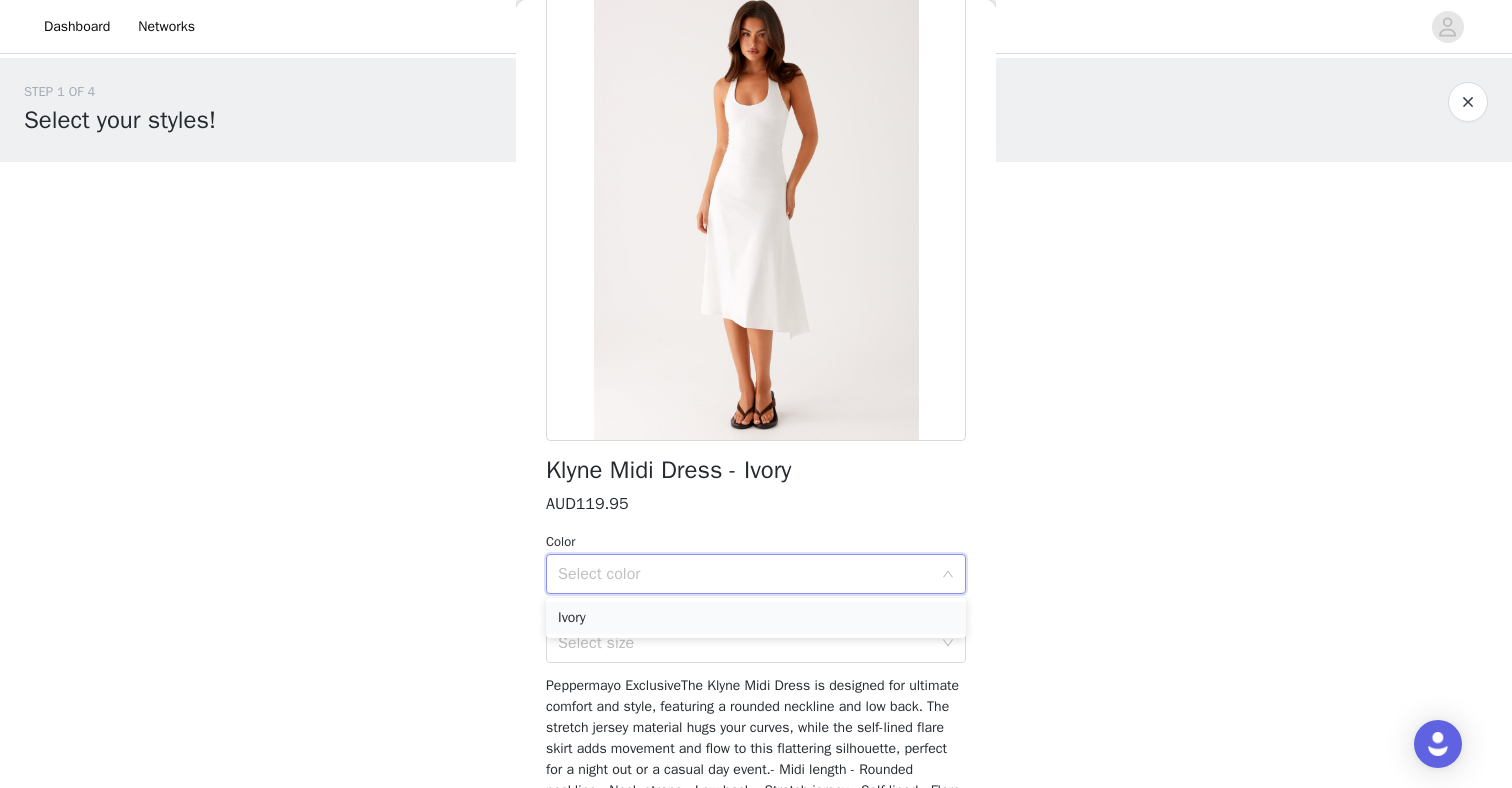 click on "Ivory" at bounding box center [756, 618] 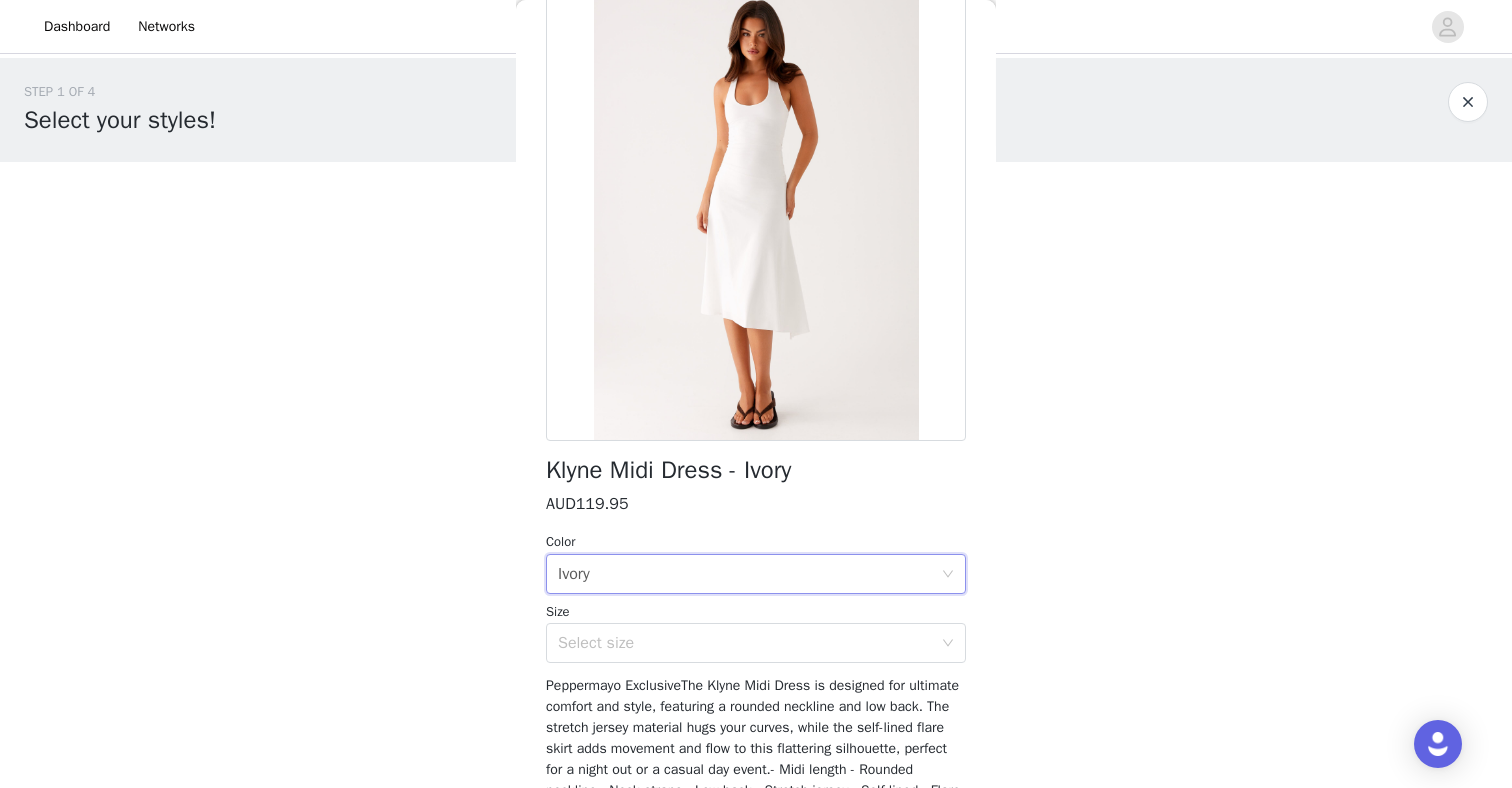 click on "Klyne Midi Dress - Ivory       AUD119.95         Color   Select color Ivory Size   Select size   Peppermayo ExclusiveThe Klyne Midi Dress is designed for ultimate comfort and style, featuring a rounded neckline and low back. The stretch jersey material hugs your curves, while the self-lined flare skirt adds movement and flow to this flattering silhouette, perfect for a night out or a casual day event.- Midi length - Rounded neckline - Neck straps - Low back - Stretch jersey - Self lined - Flare skirt - 49.3% Viscose, 27.7% Nylon, 23% PBTSize AU 8 / US 4 garment measurements:Bust - 68cm / 26.8inWaist - 58cm / 22.8inHip - 80cm / 31.5inHem - 234cm / 92.1inLength - 116.5cm / 45.9inOlivia is 170cm and wears size AU 6 / size US 2   Add Product" at bounding box center [756, 480] 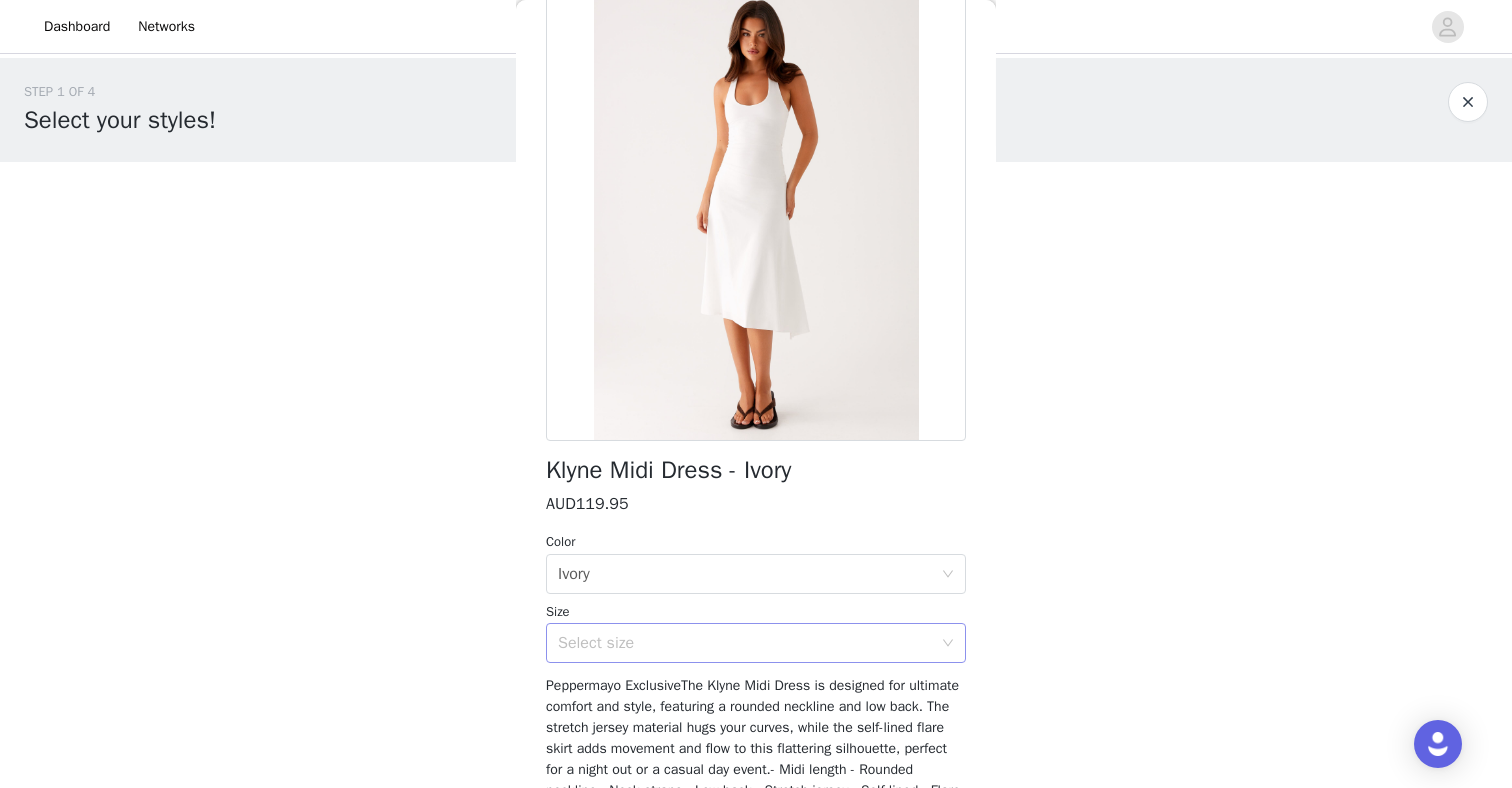 click on "Select size" at bounding box center [745, 643] 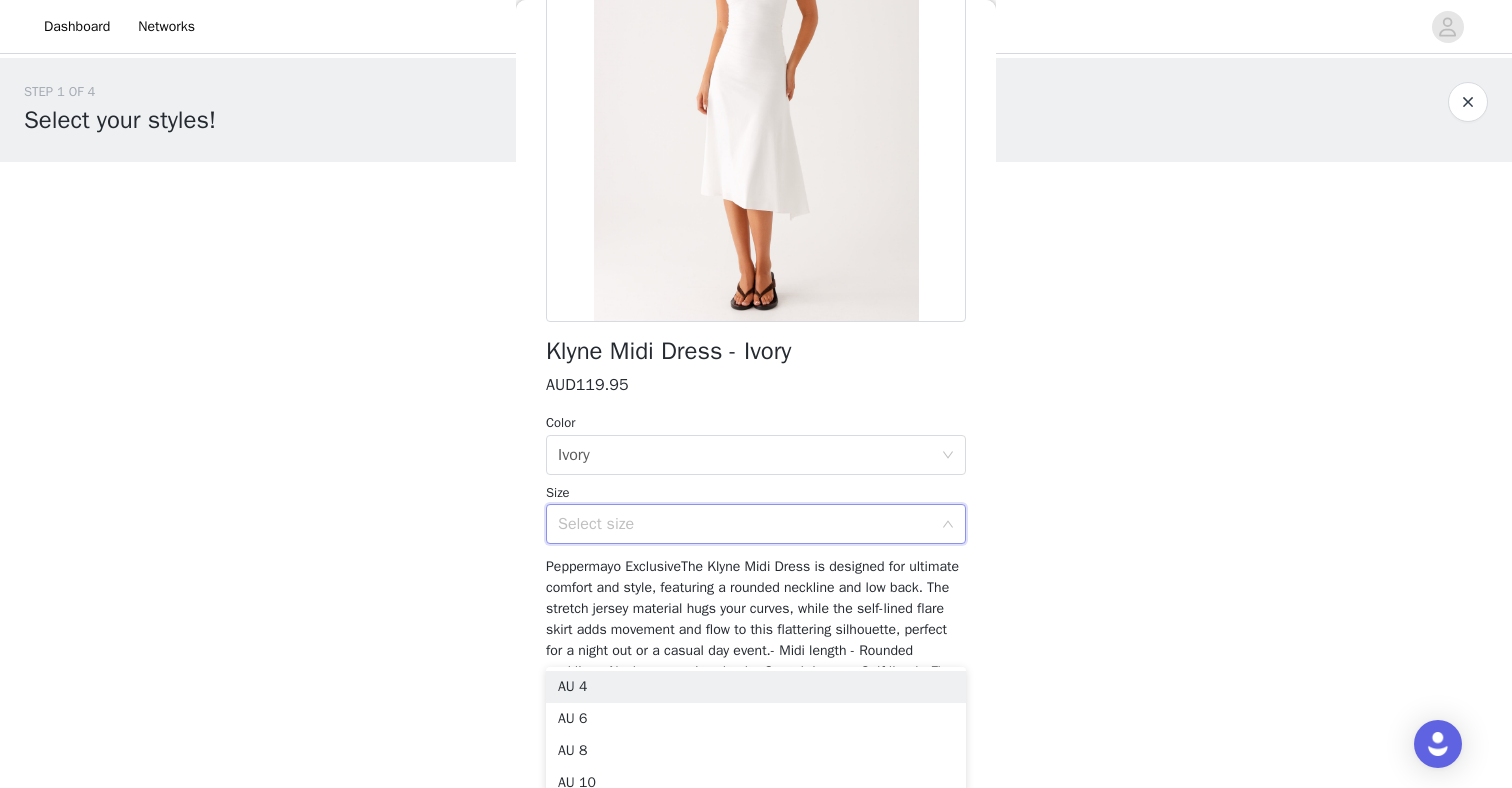 scroll, scrollTop: 248, scrollLeft: 0, axis: vertical 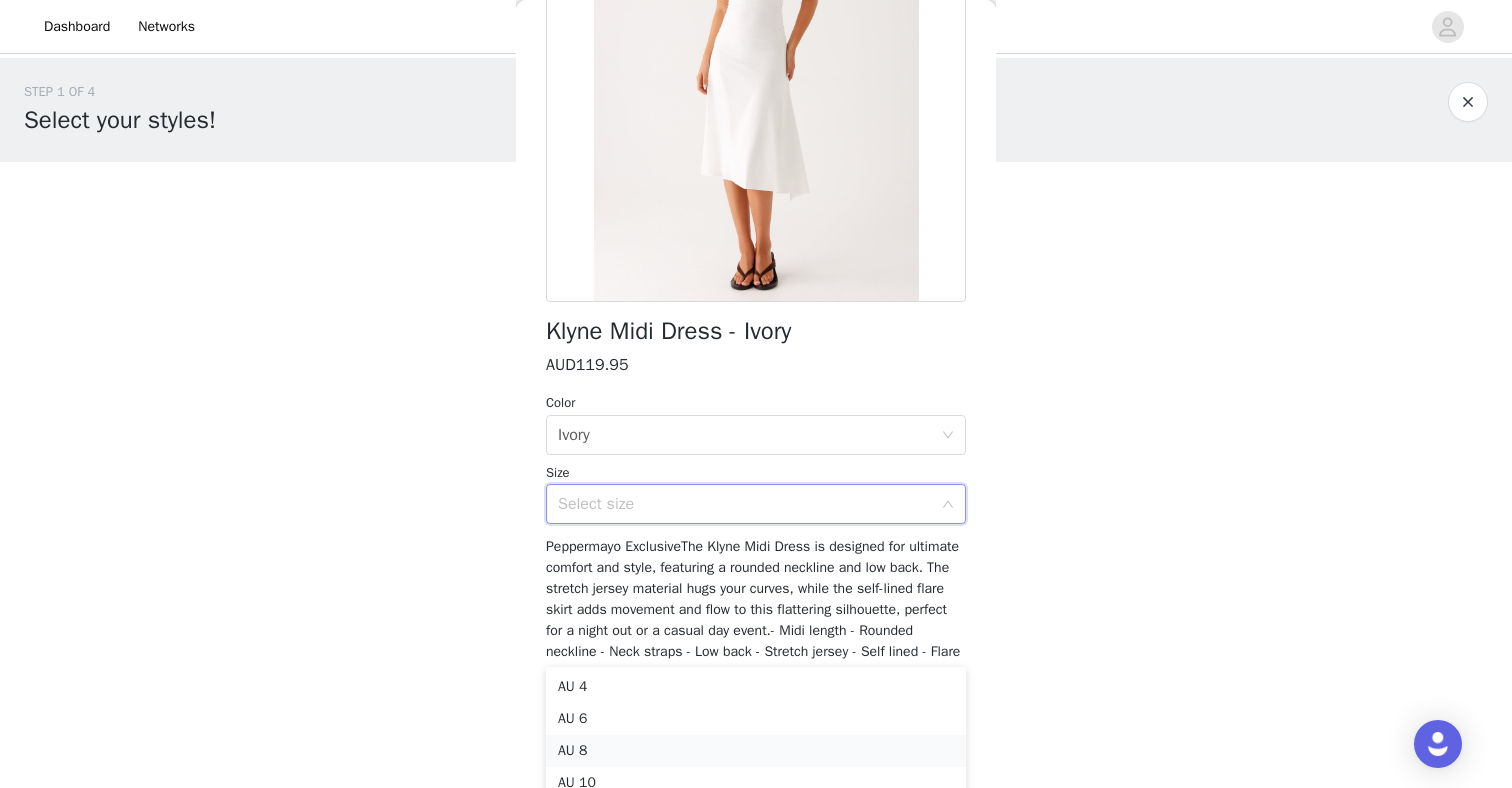 click on "AU 8" at bounding box center [756, 751] 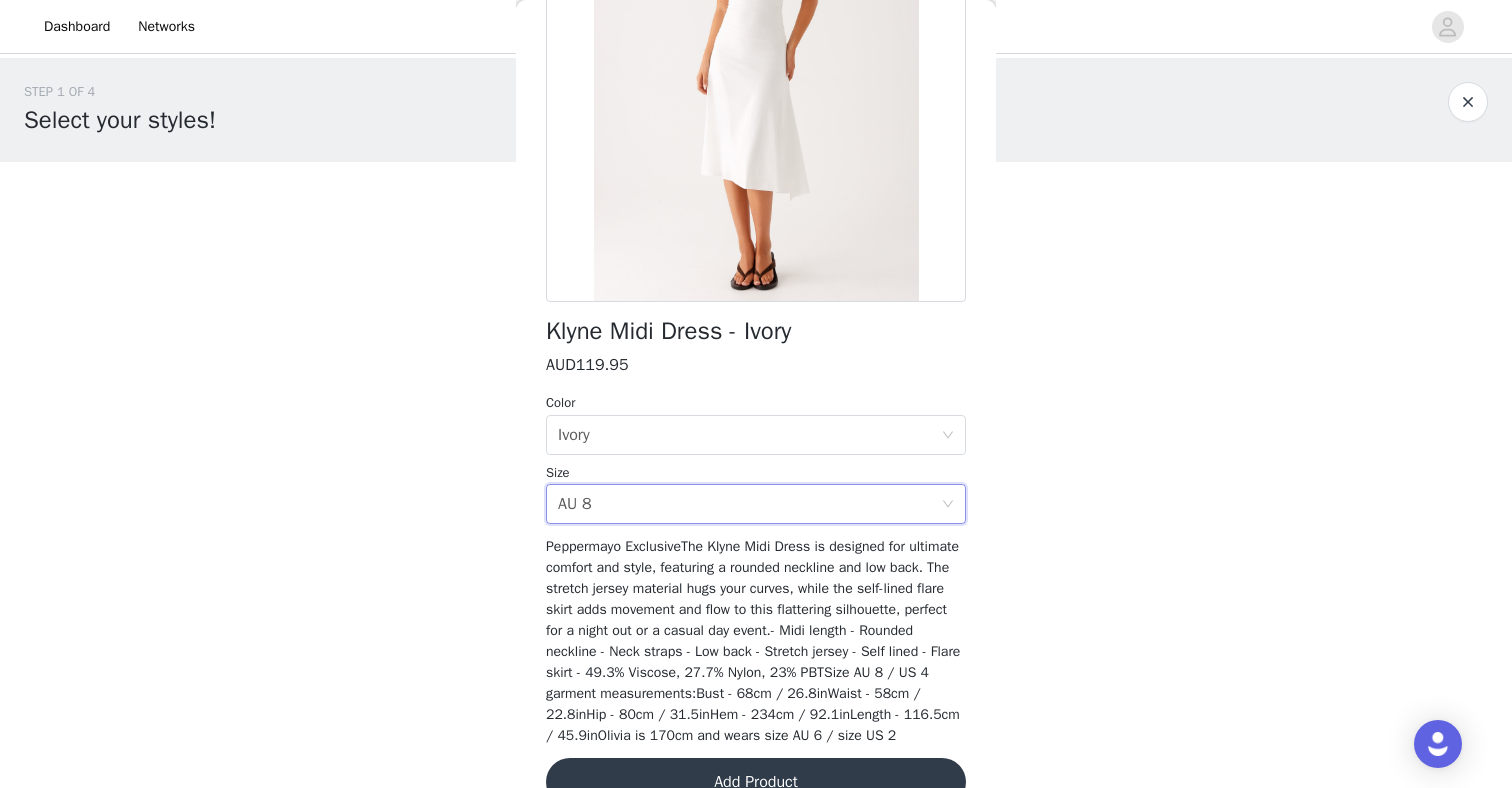 scroll, scrollTop: 311, scrollLeft: 0, axis: vertical 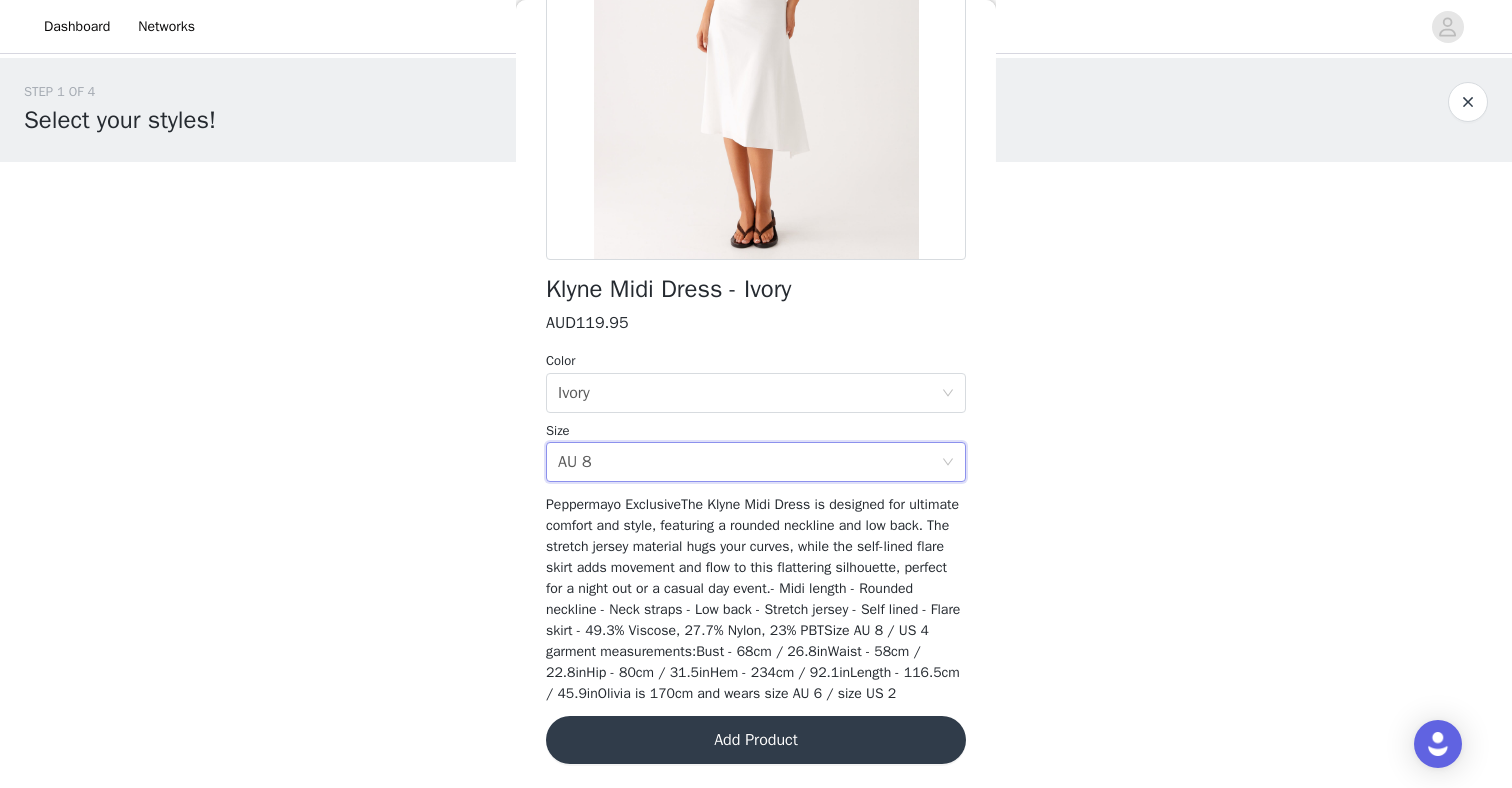 click on "Add Product" at bounding box center (756, 740) 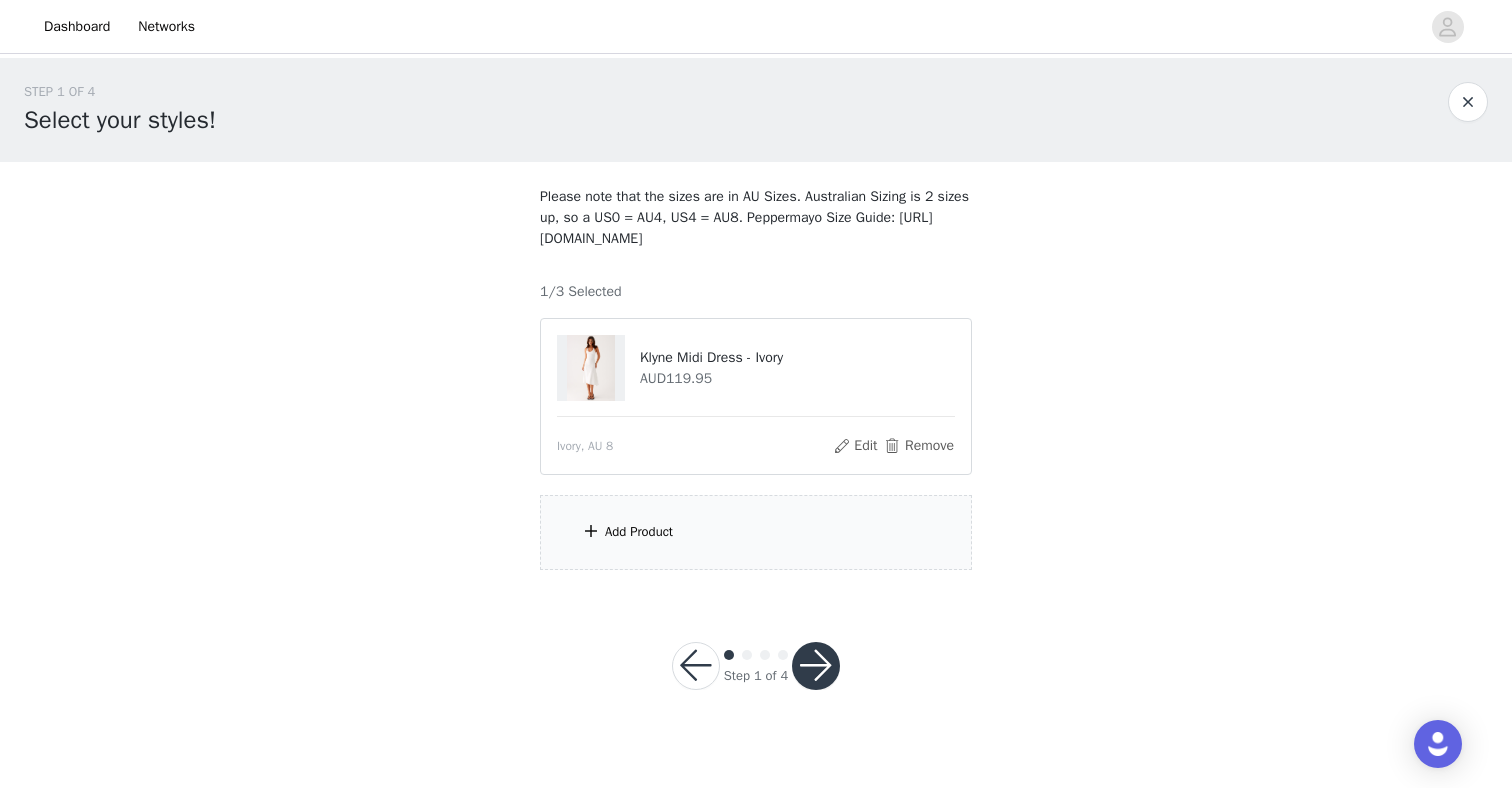 click on "Add Product" at bounding box center [639, 532] 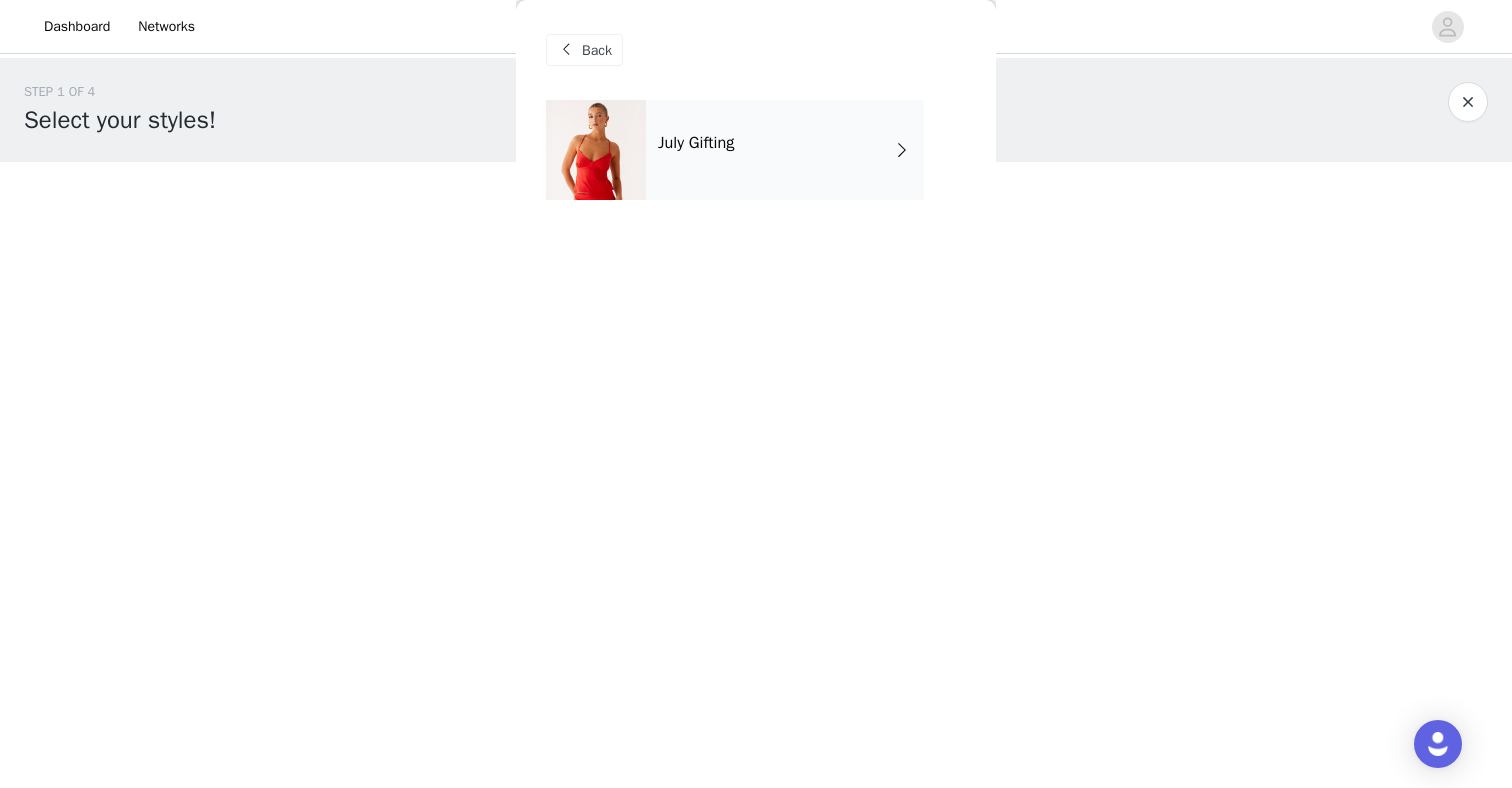 click on "July Gifting" at bounding box center [785, 150] 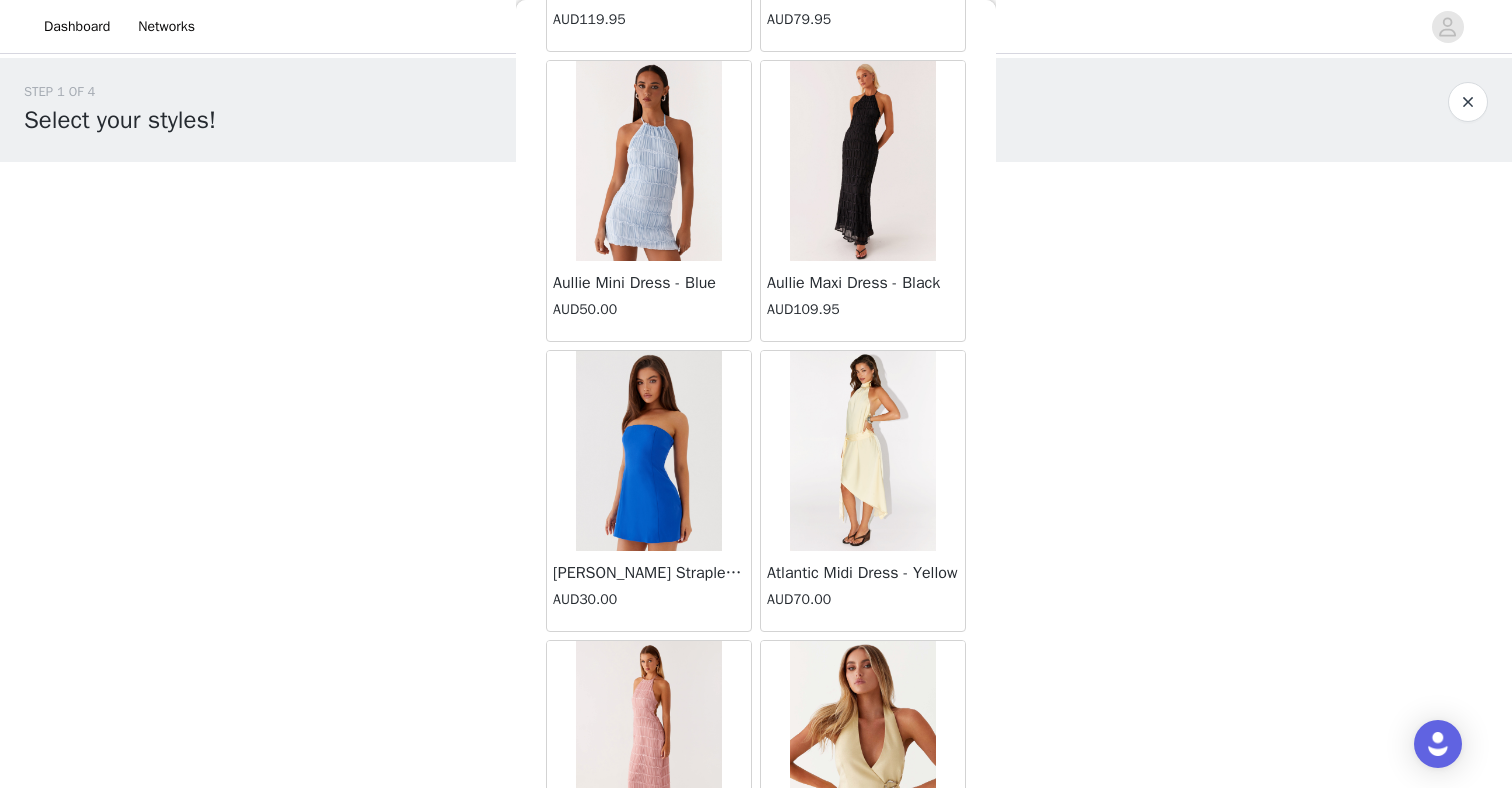 scroll, scrollTop: 2272, scrollLeft: 0, axis: vertical 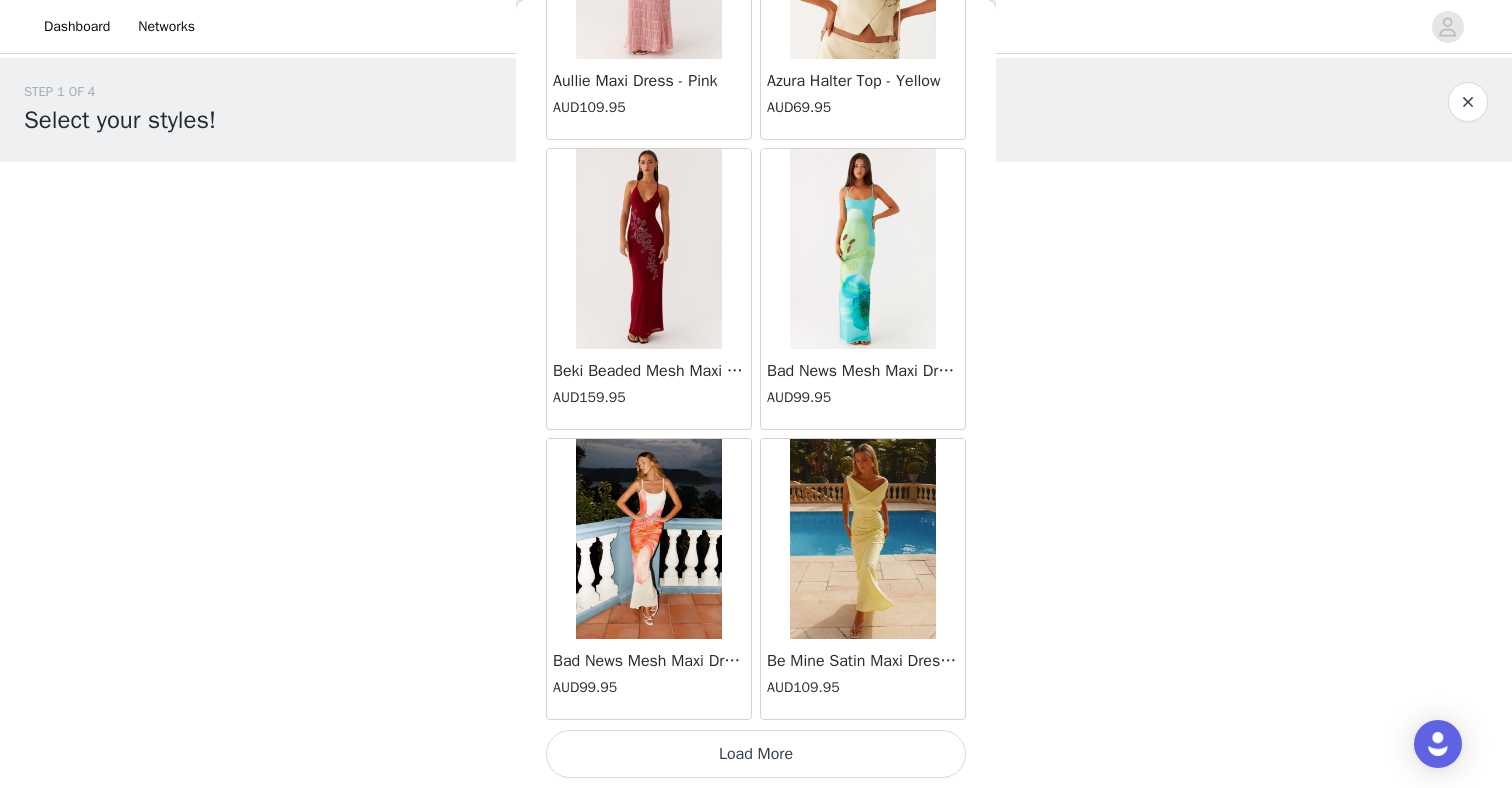 click on "Load More" at bounding box center (756, 754) 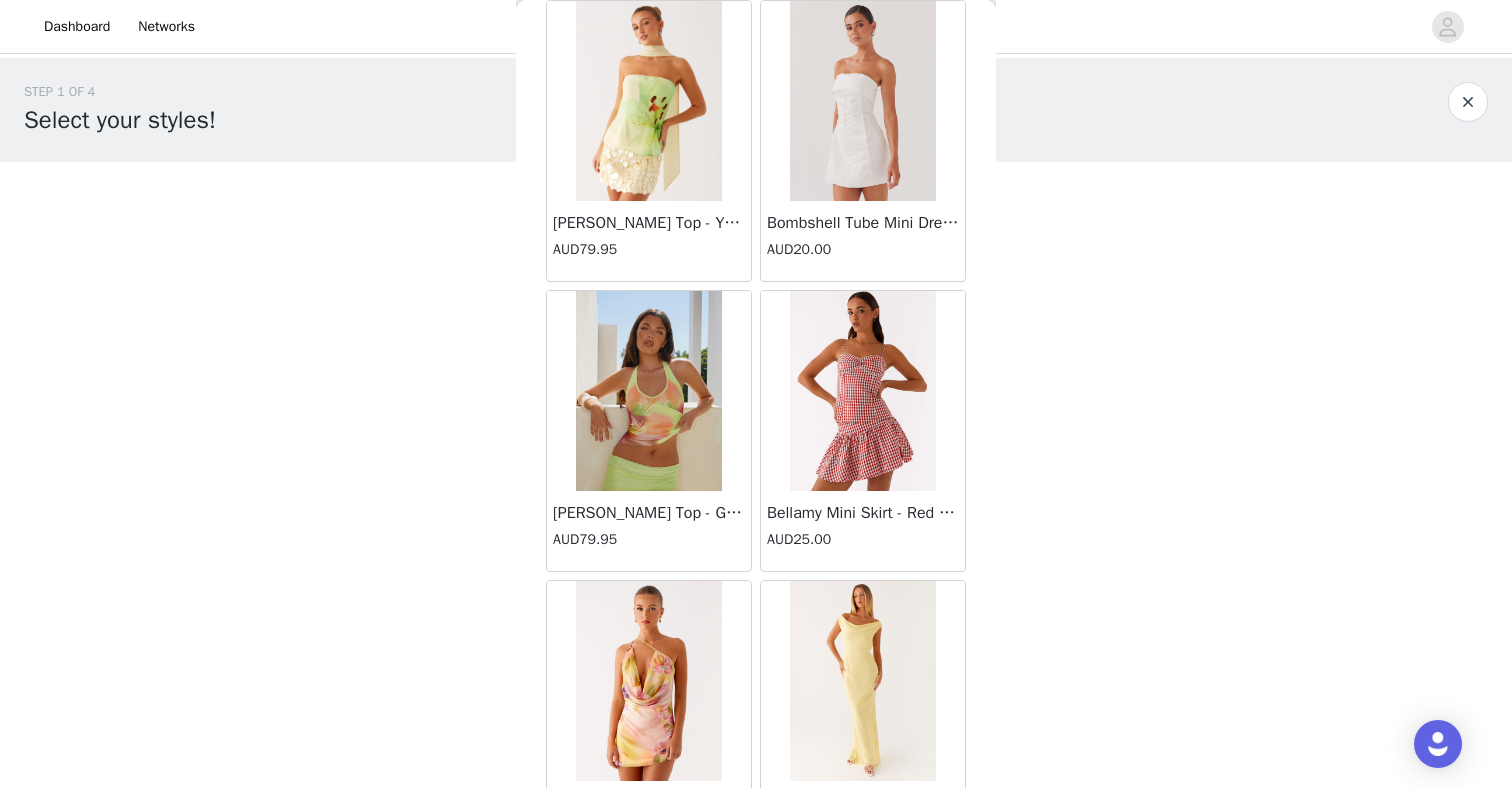 scroll, scrollTop: 5172, scrollLeft: 0, axis: vertical 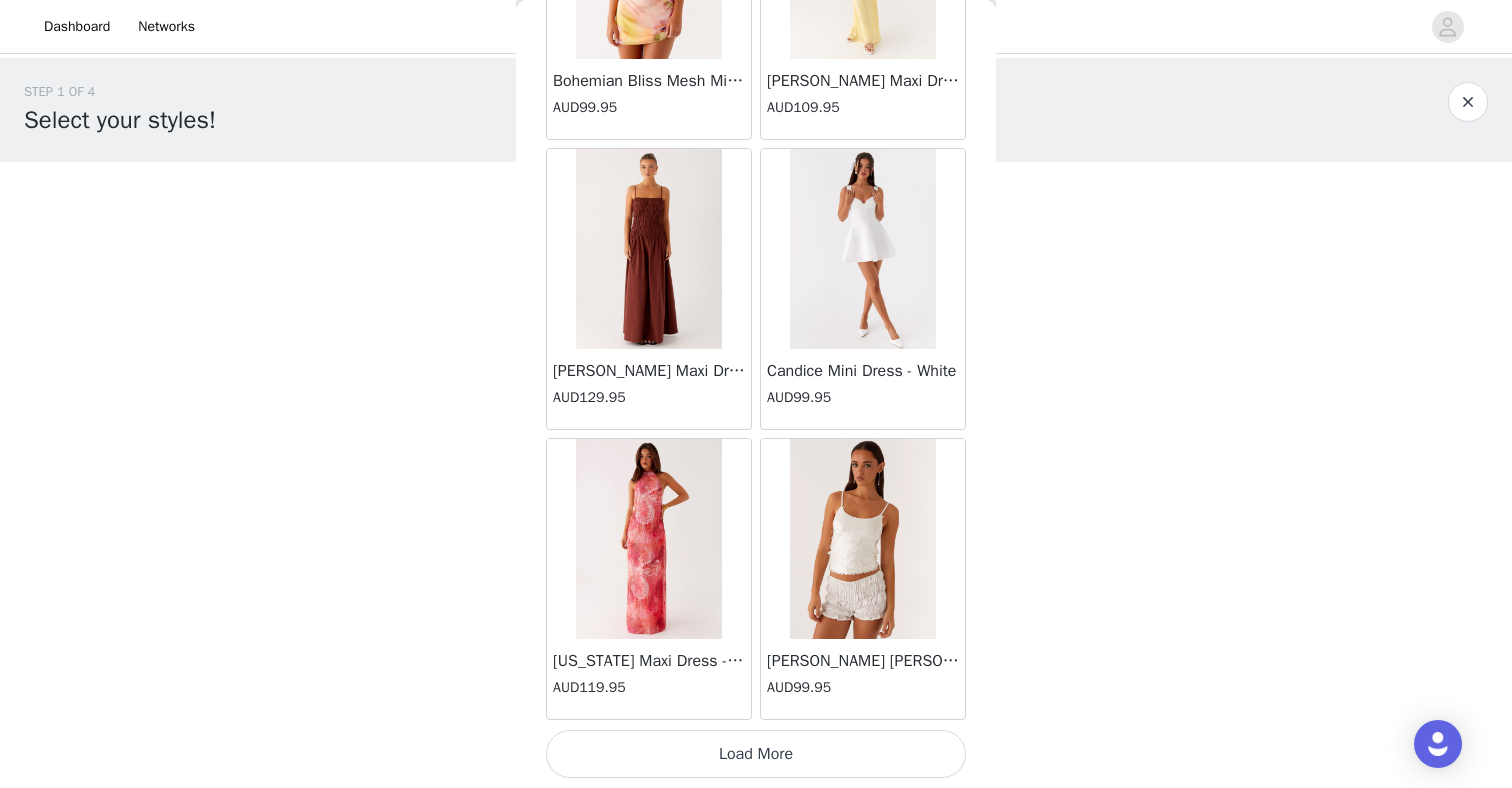 click on "Load More" at bounding box center (756, 754) 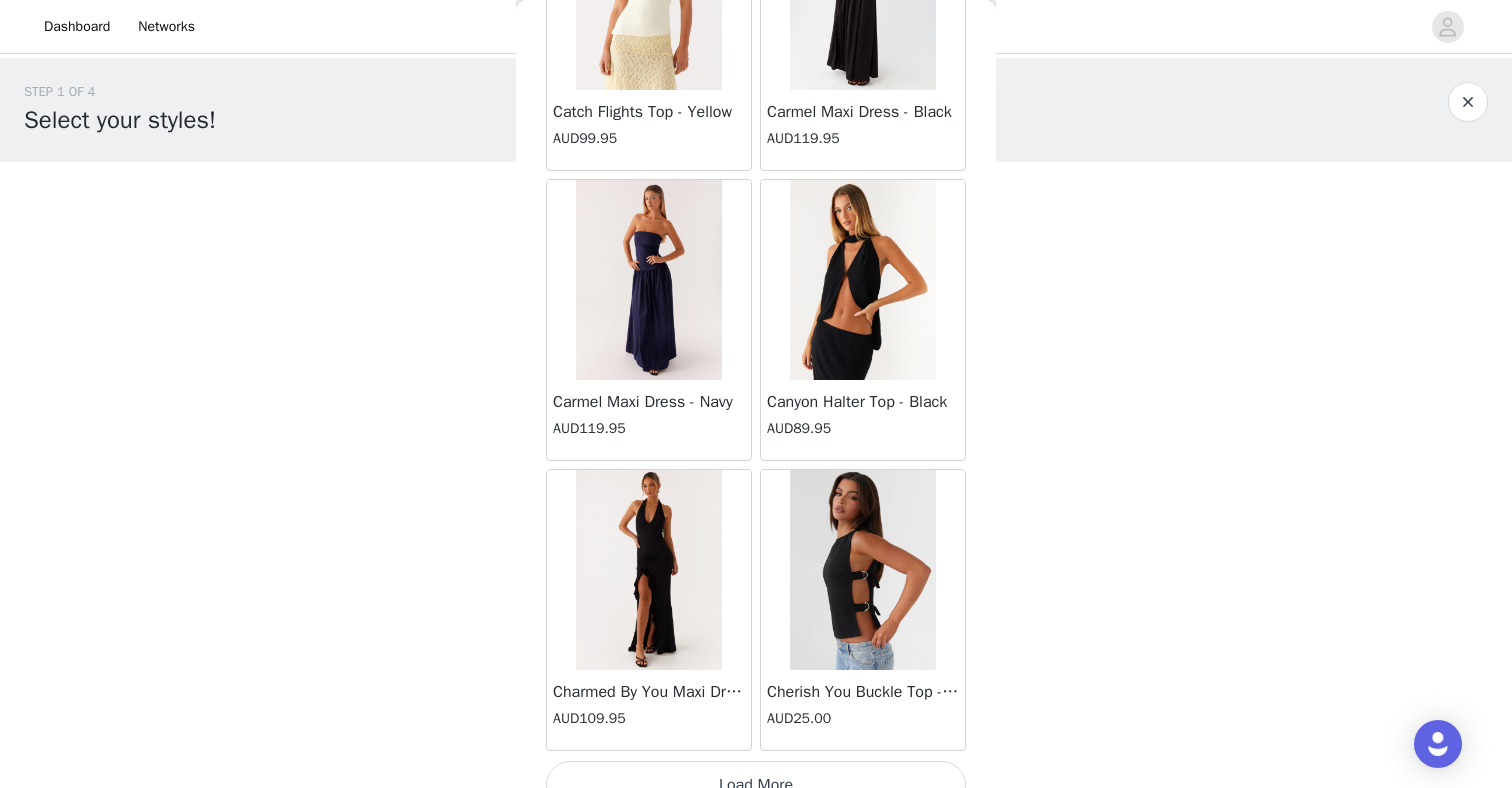 scroll, scrollTop: 8072, scrollLeft: 0, axis: vertical 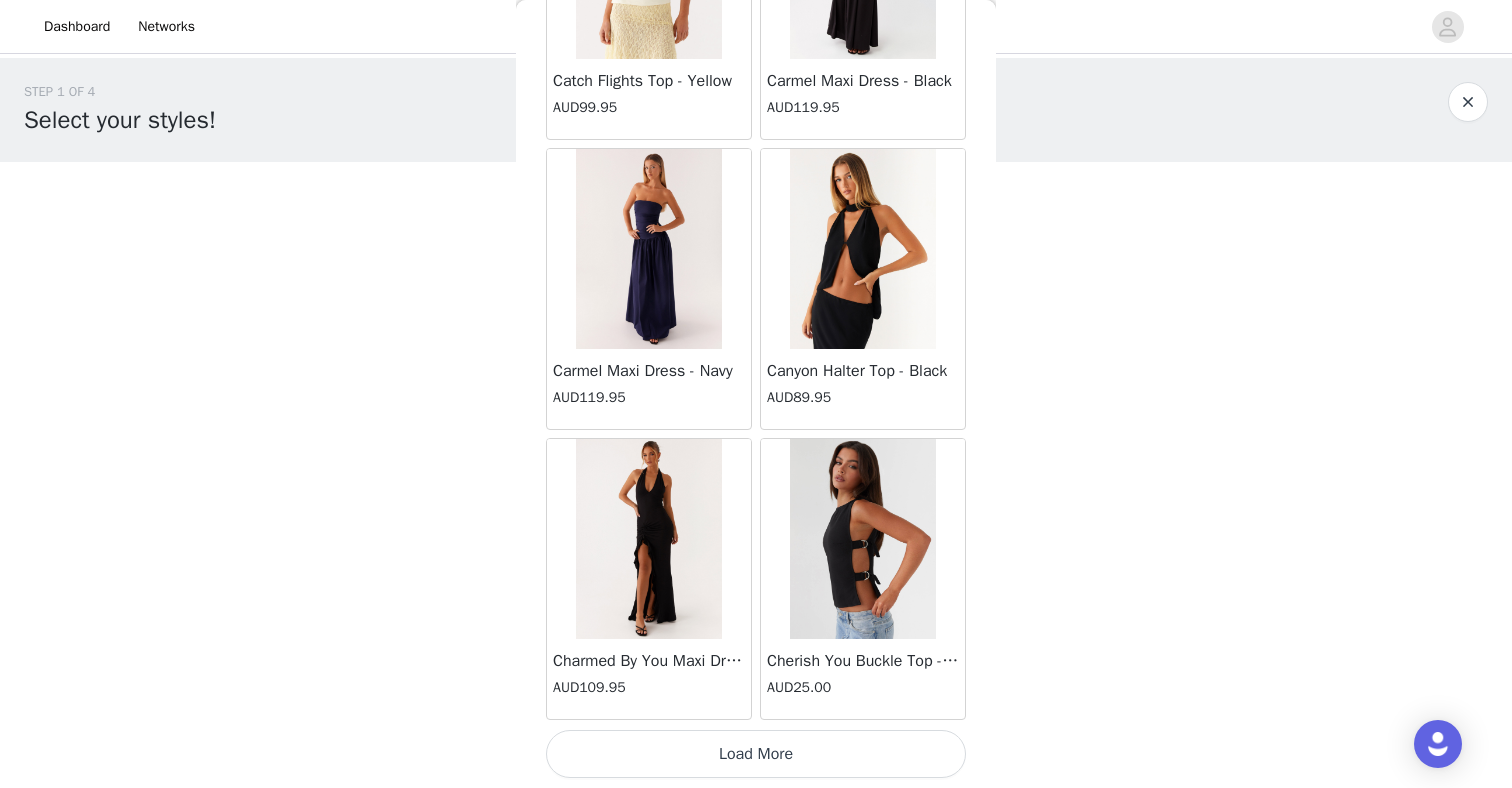 click on "Load More" at bounding box center [756, 754] 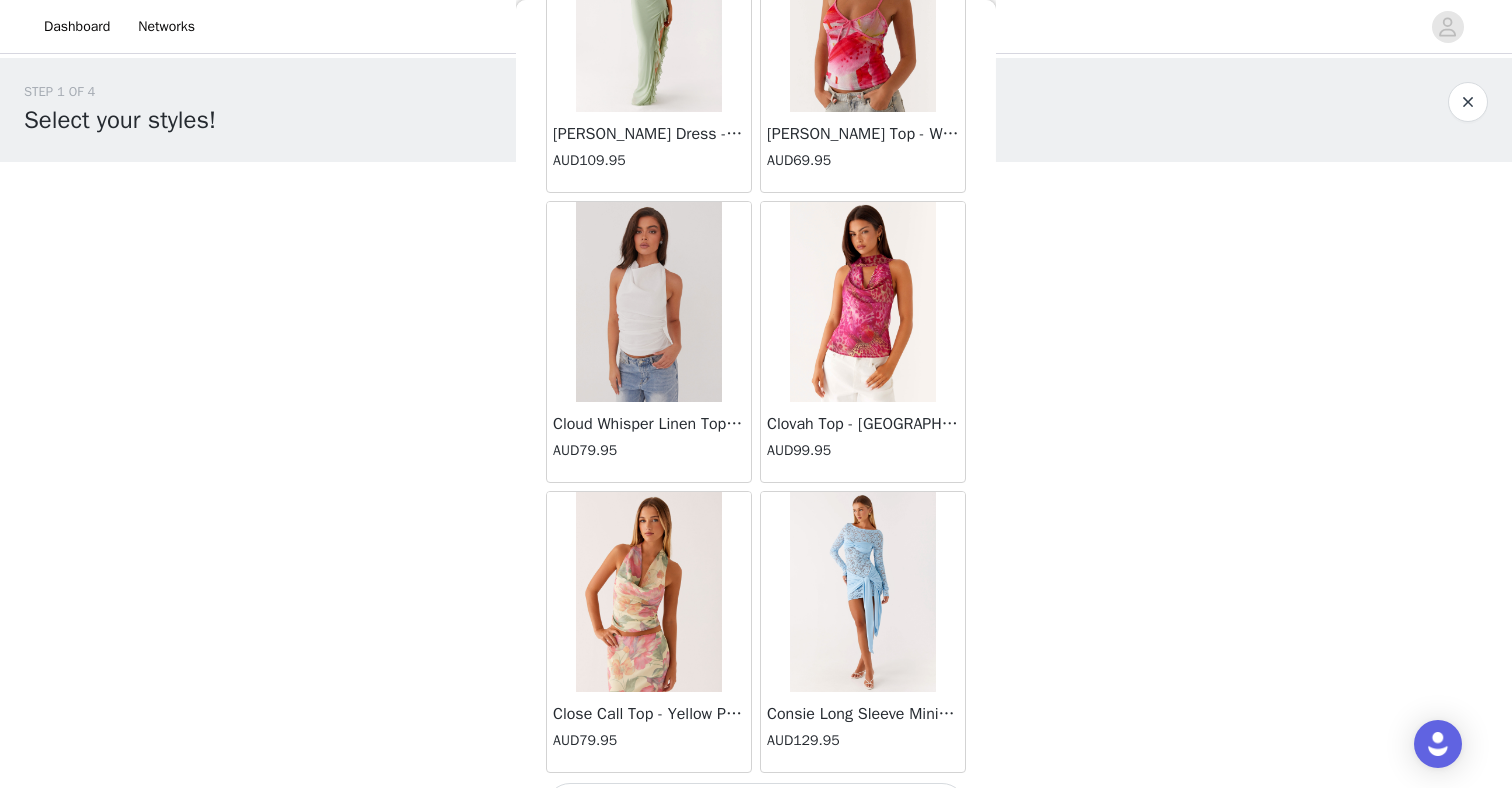 scroll, scrollTop: 10972, scrollLeft: 0, axis: vertical 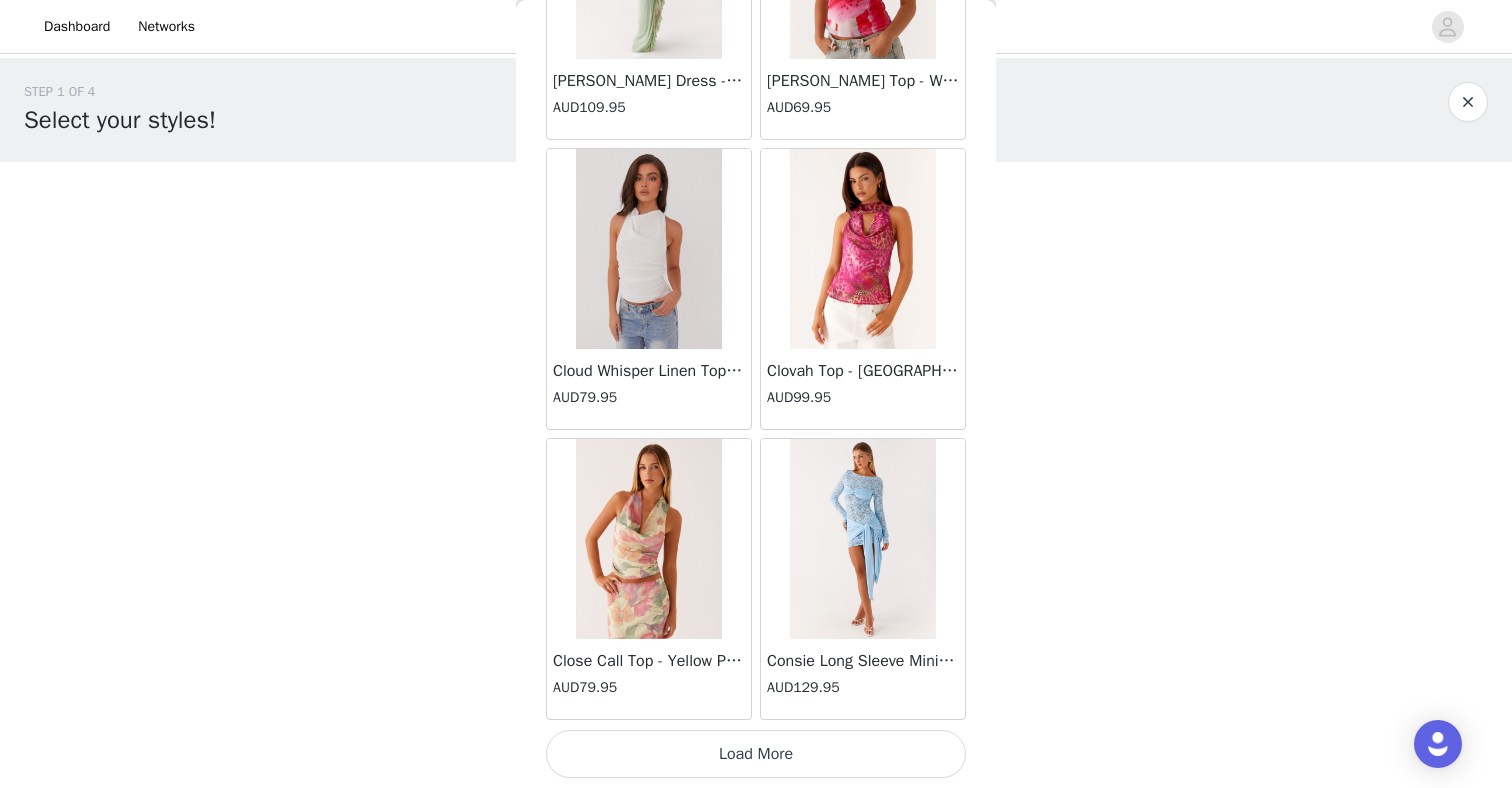 click on "Load More" at bounding box center [756, 754] 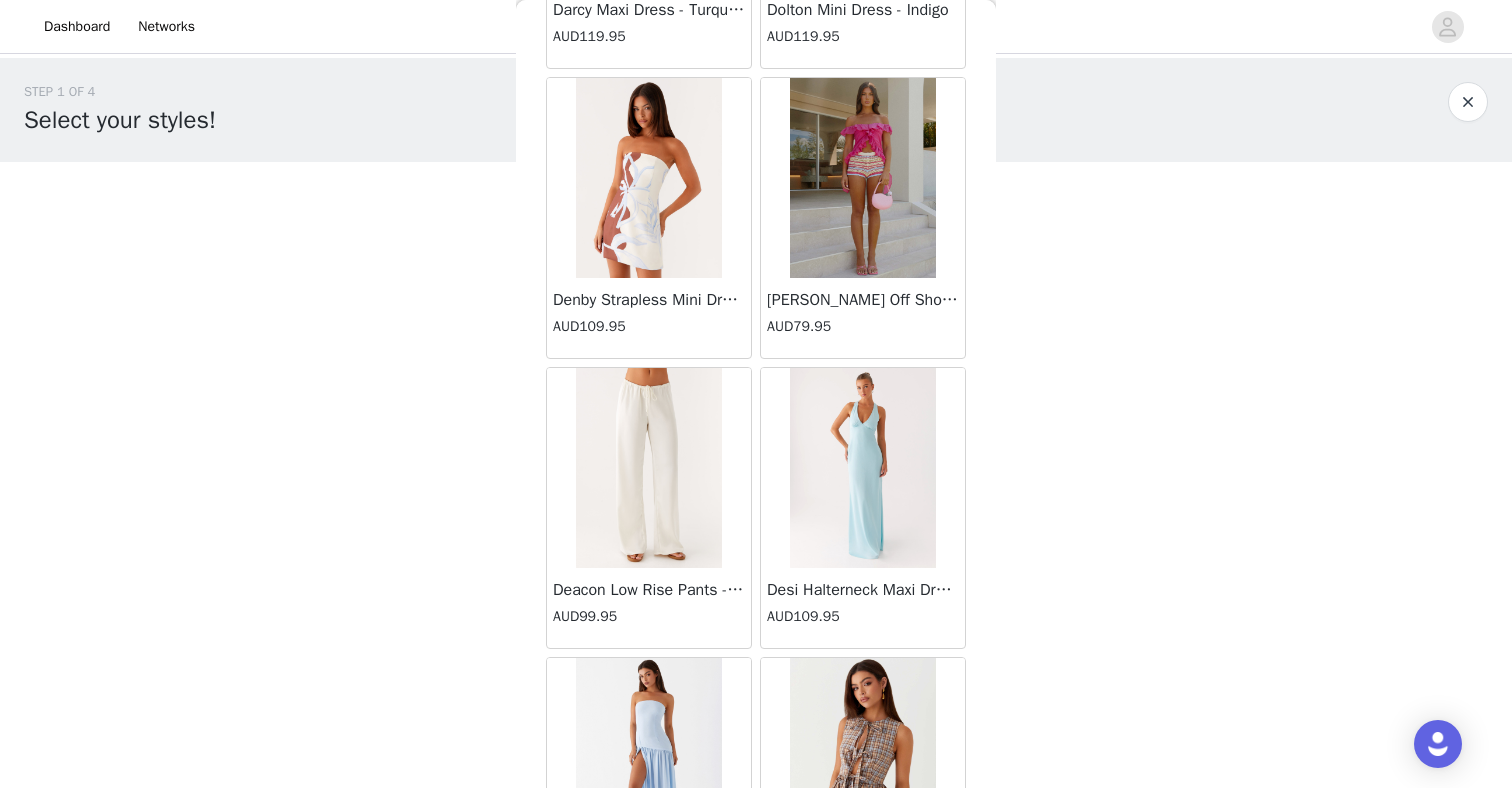 scroll, scrollTop: 13872, scrollLeft: 0, axis: vertical 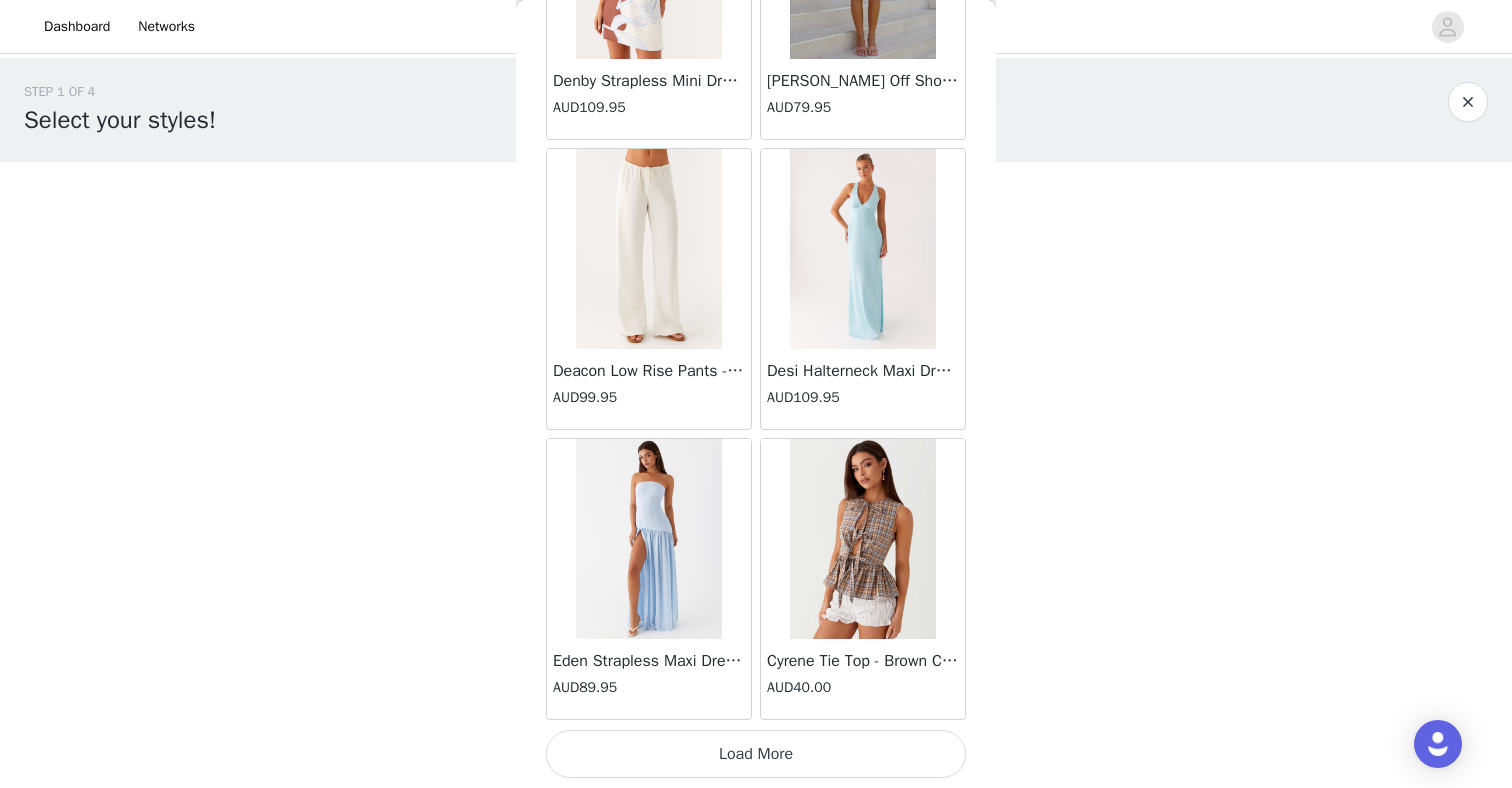 click on "Load More" at bounding box center (756, 754) 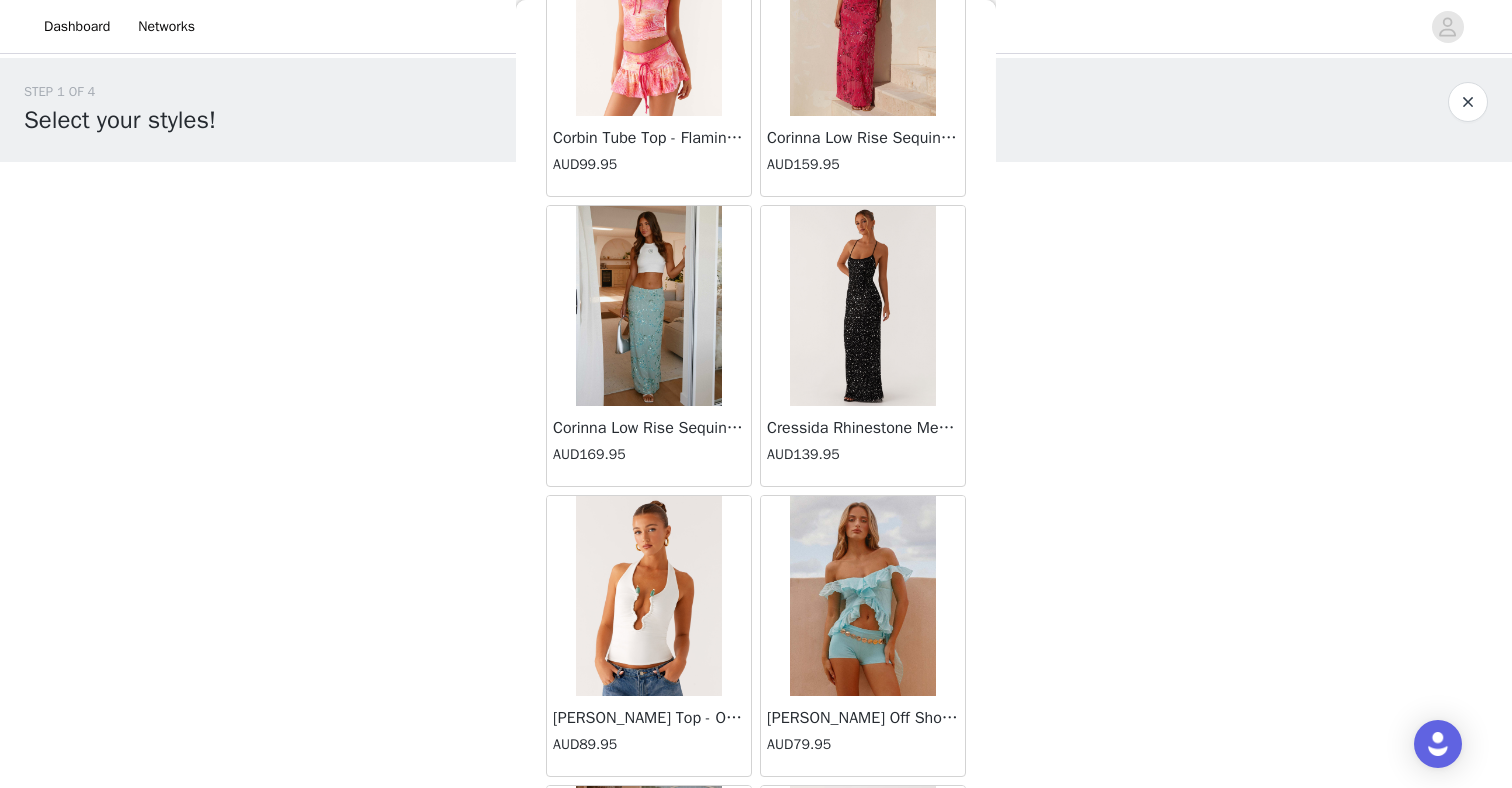 scroll, scrollTop: 11810, scrollLeft: 0, axis: vertical 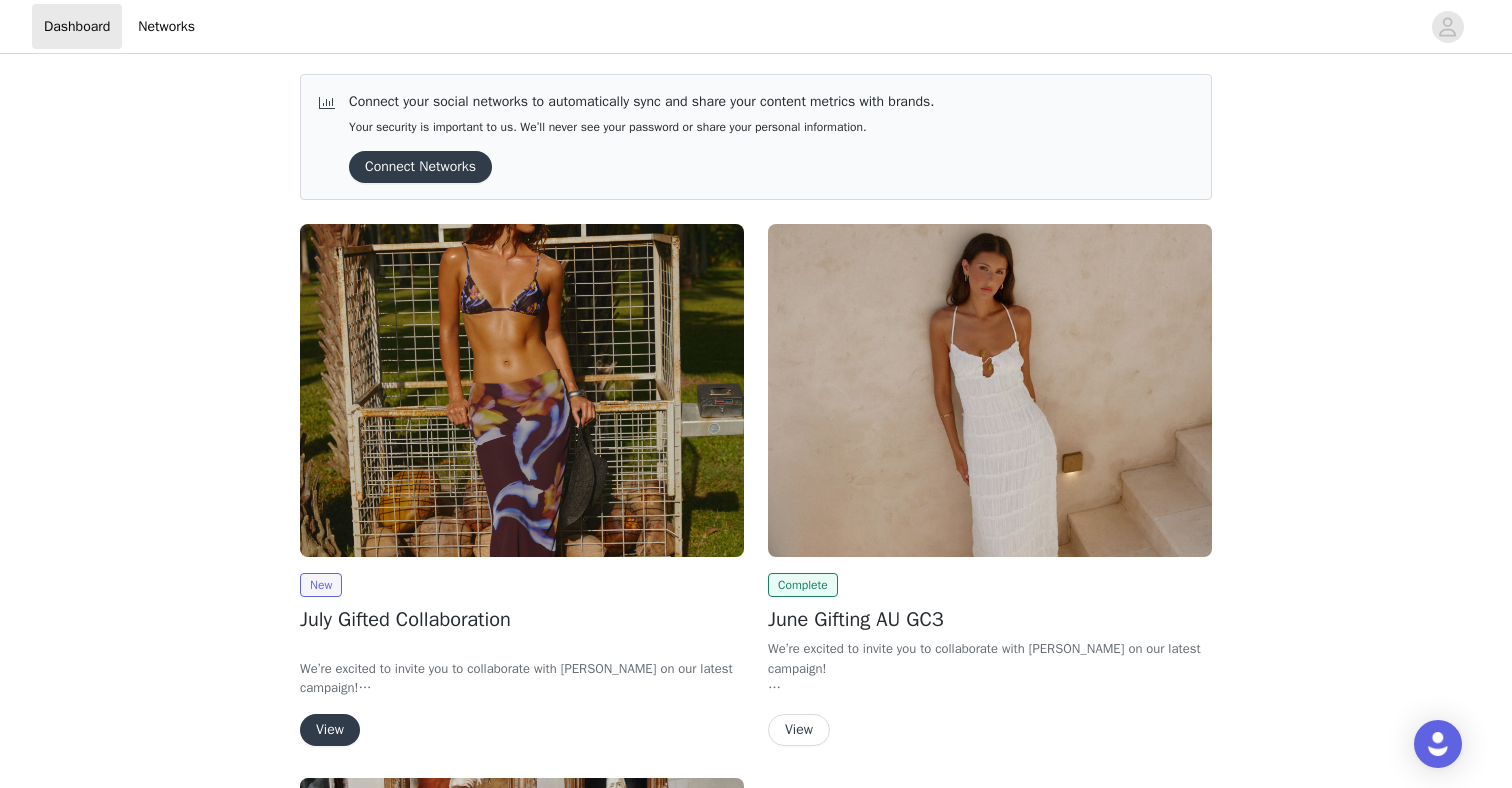 click on "View" at bounding box center (330, 730) 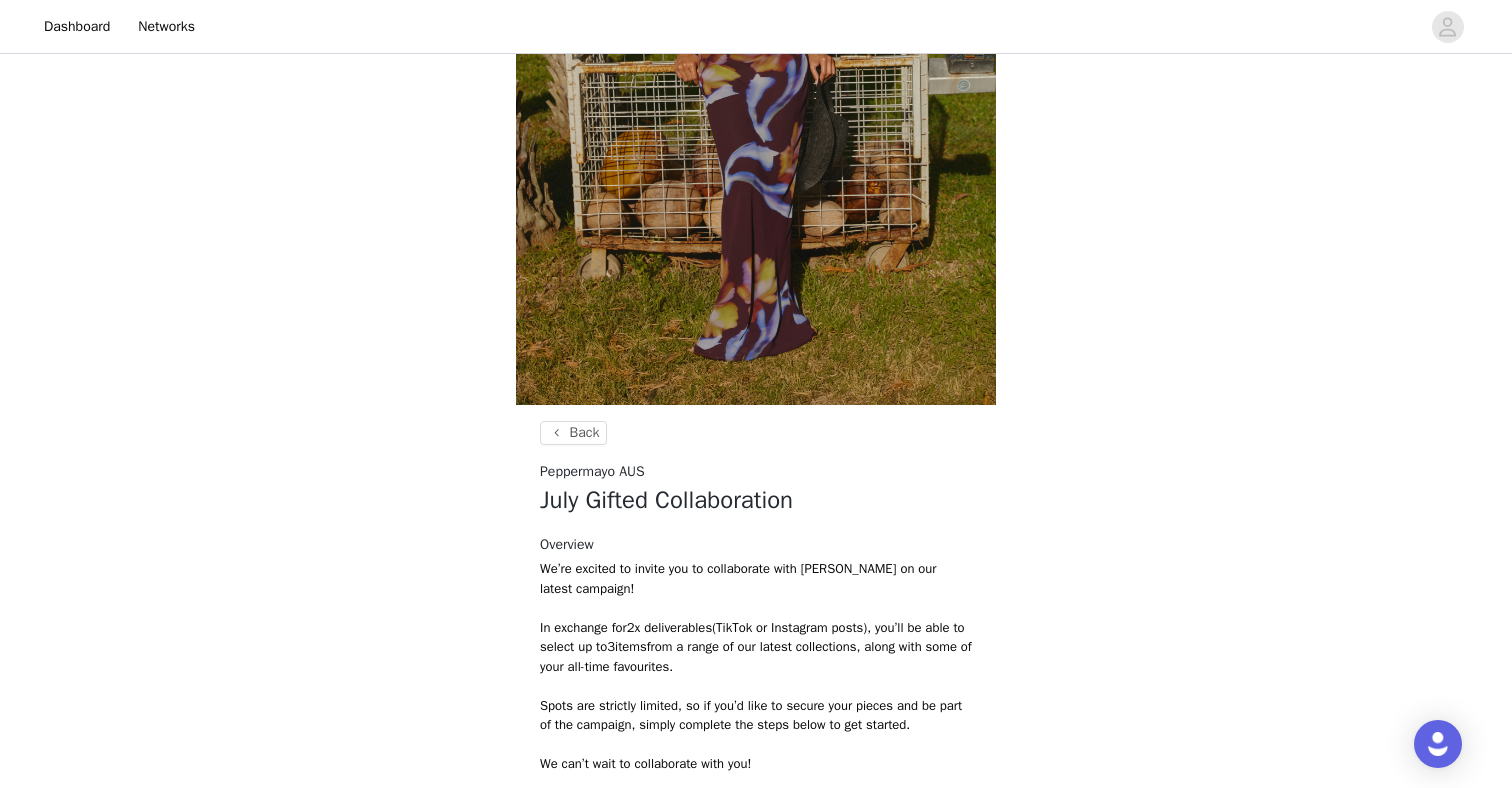 scroll, scrollTop: 707, scrollLeft: 0, axis: vertical 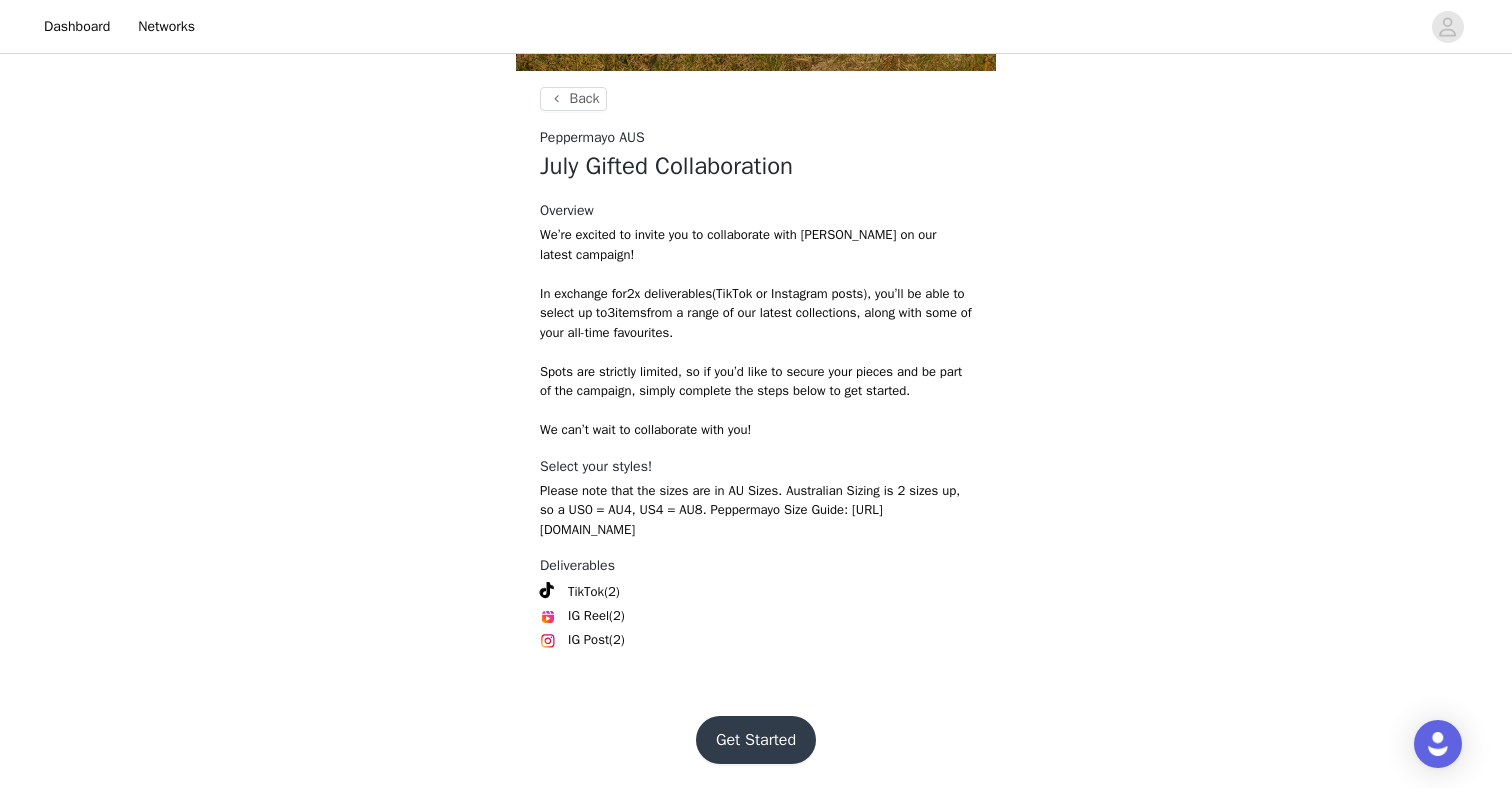 click on "Get Started" at bounding box center [756, 740] 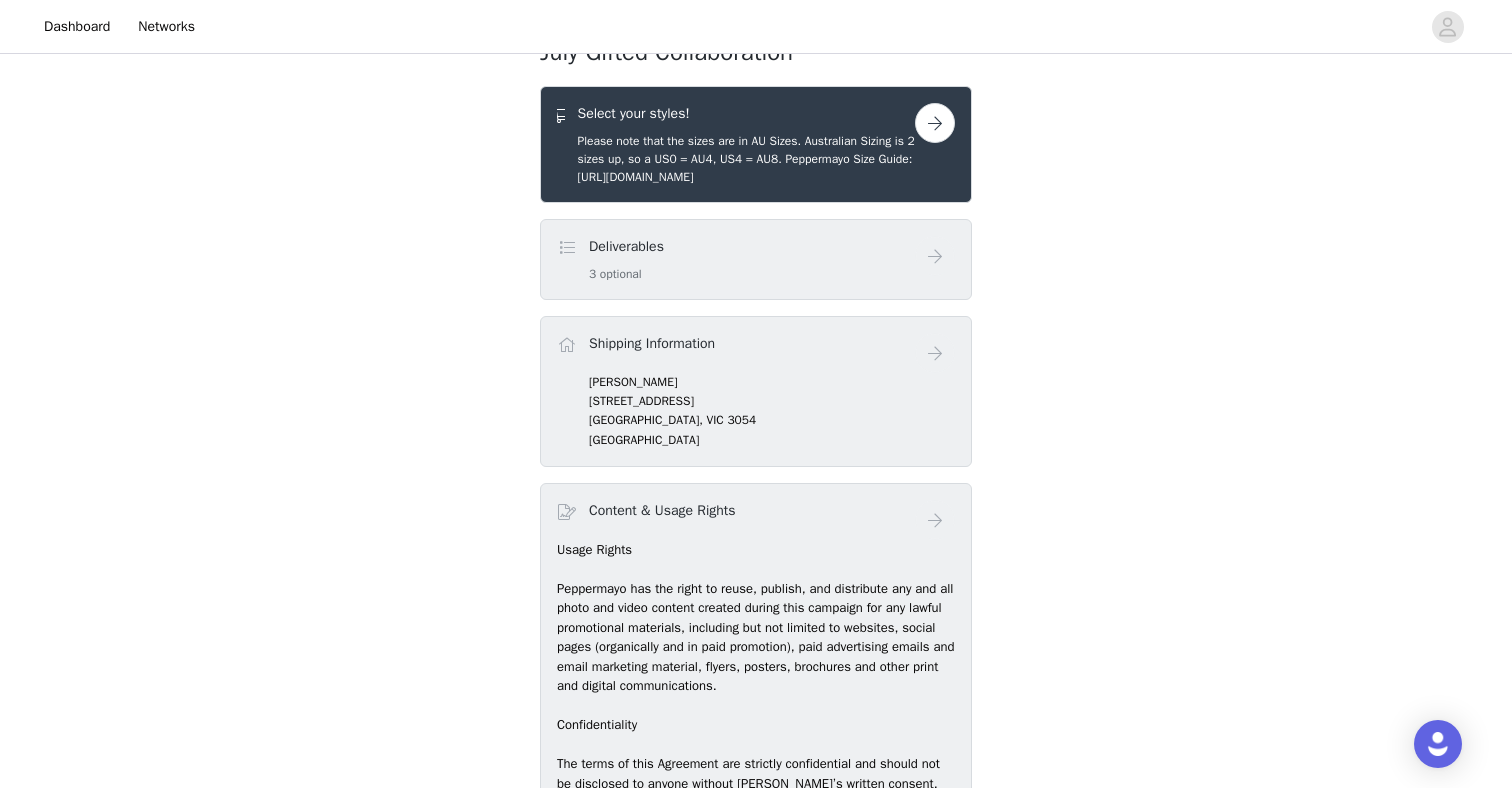scroll, scrollTop: 761, scrollLeft: 0, axis: vertical 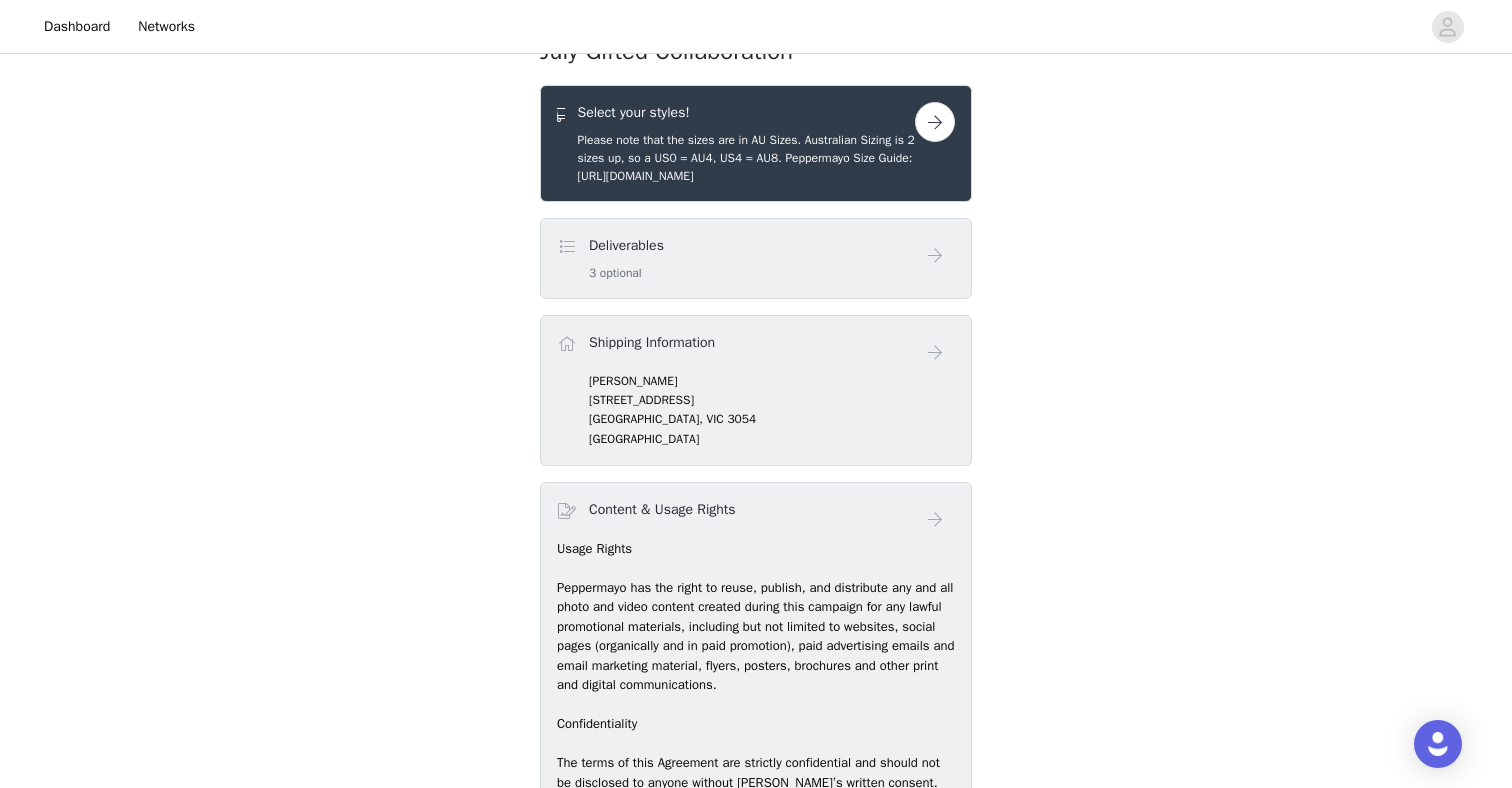 click at bounding box center (935, 122) 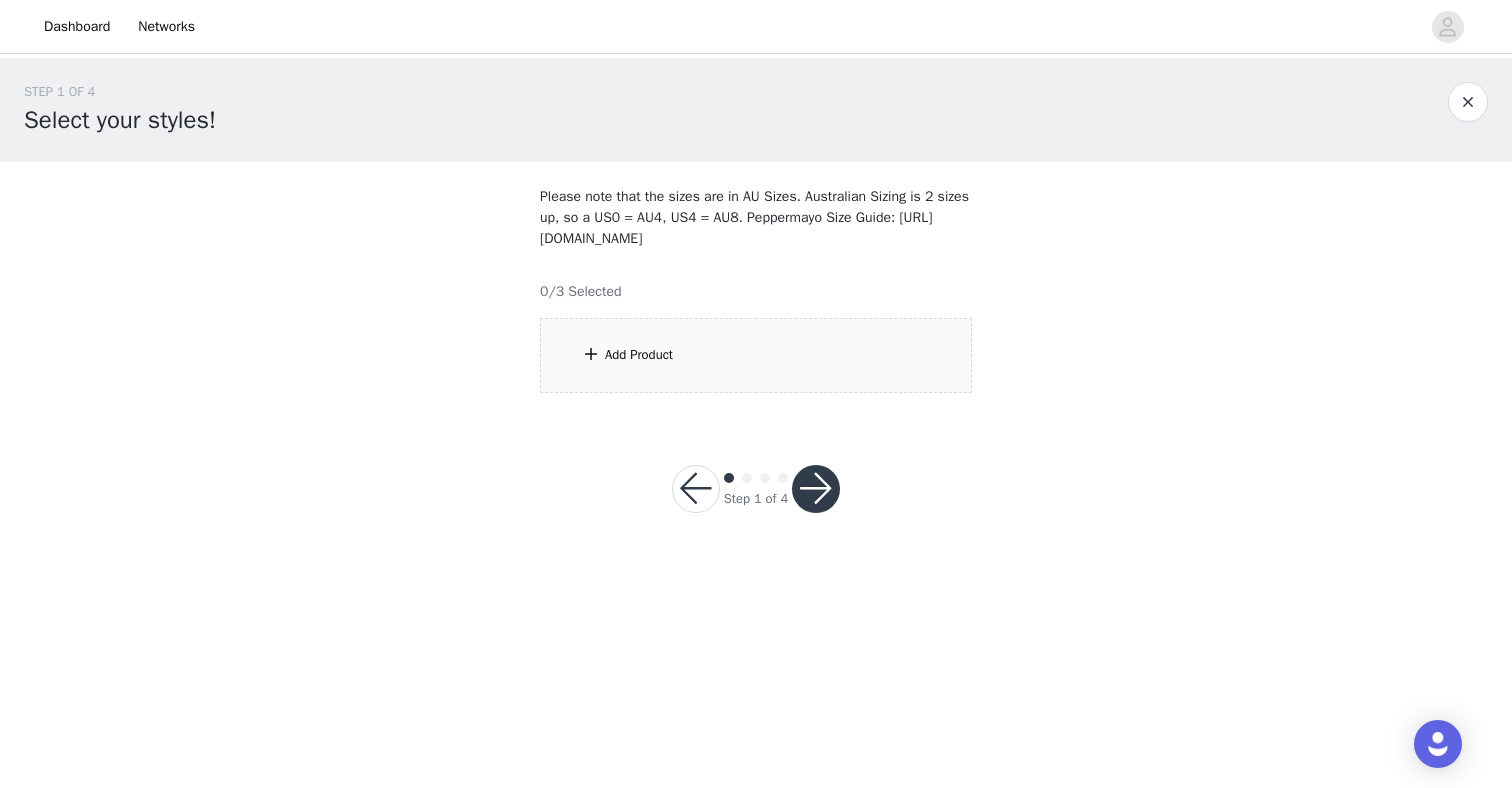 click on "Add Product" at bounding box center (756, 355) 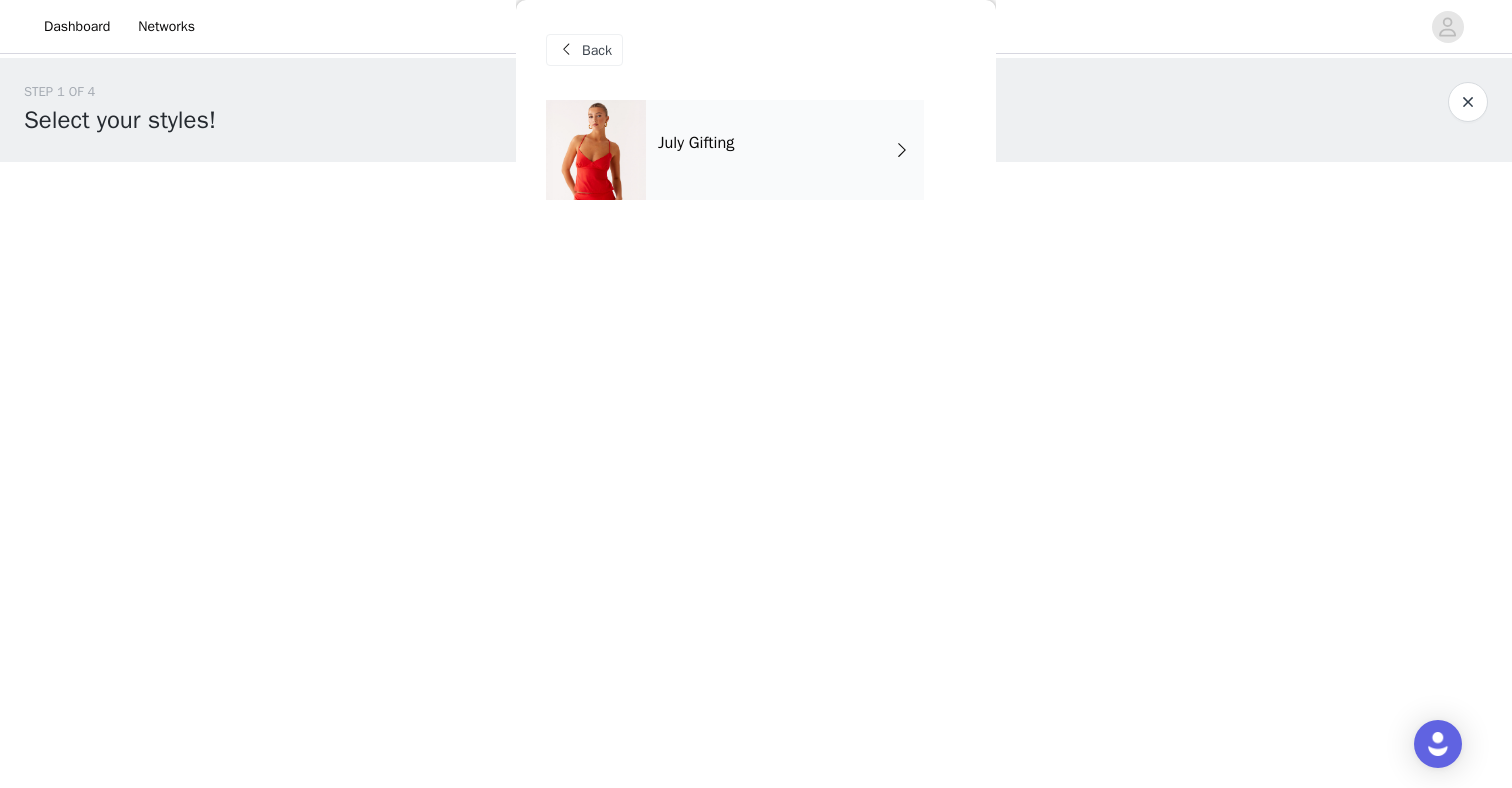 click on "July Gifting" at bounding box center [785, 150] 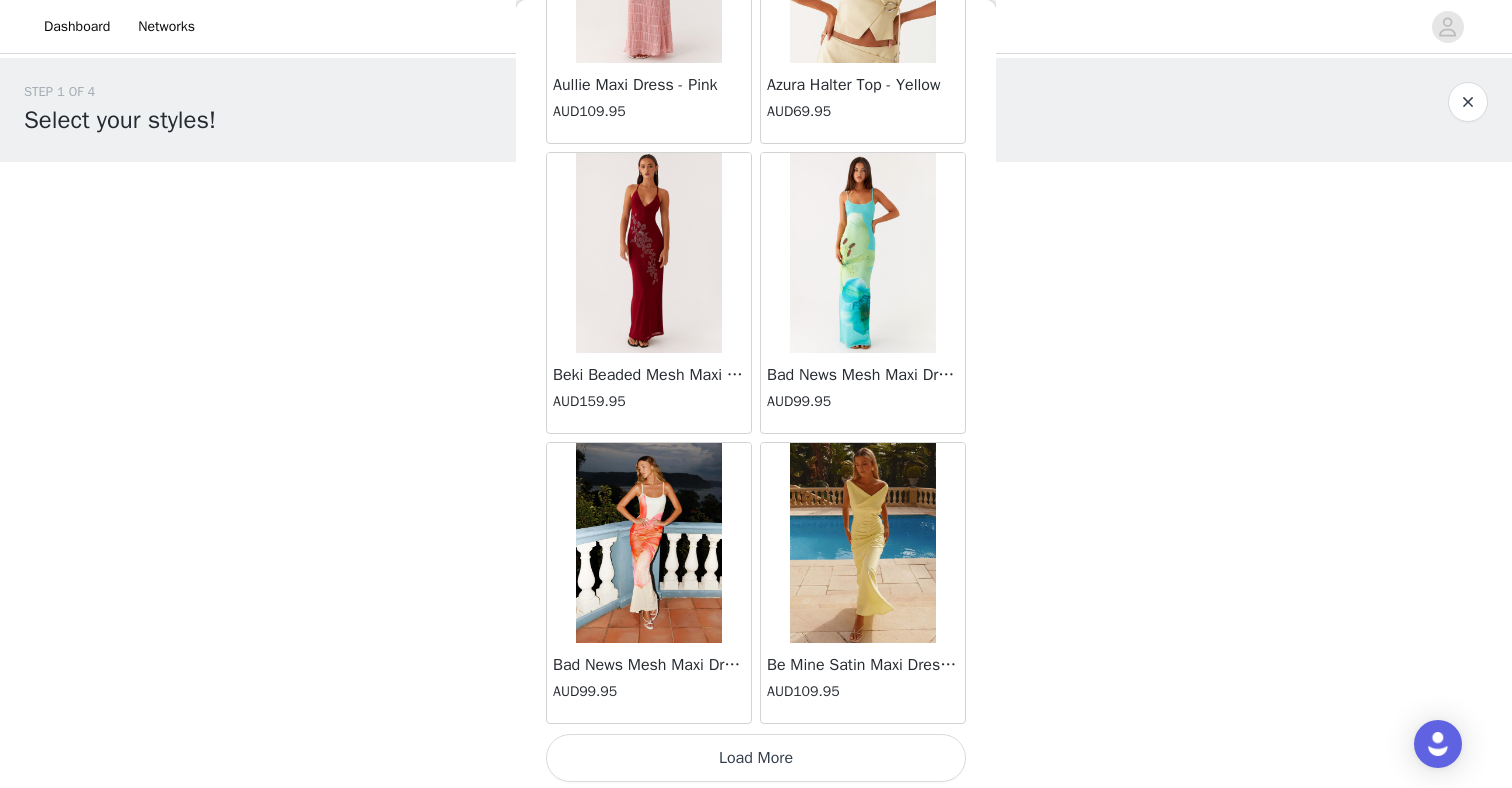scroll, scrollTop: 2272, scrollLeft: 0, axis: vertical 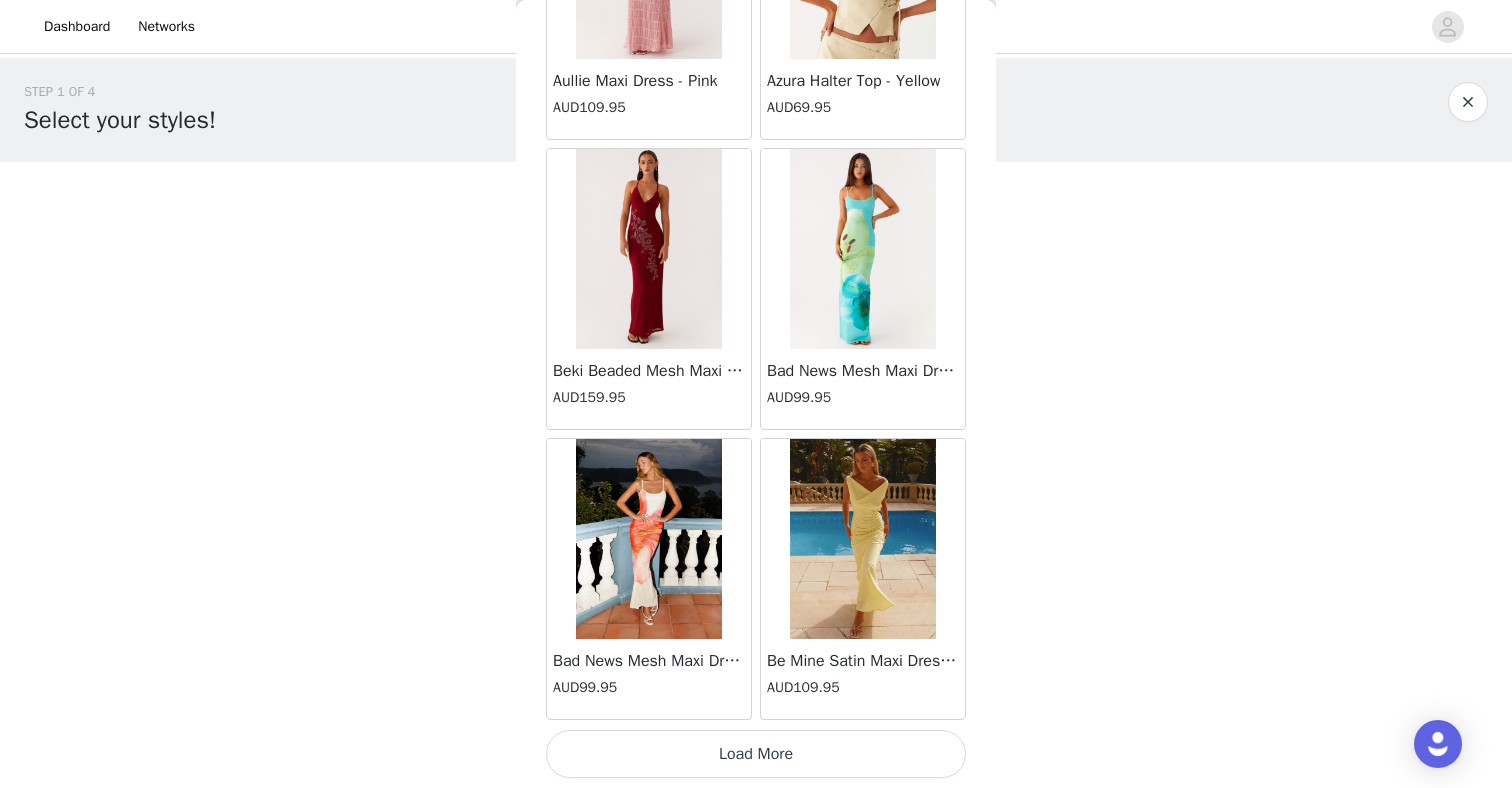 click on "Load More" at bounding box center [756, 754] 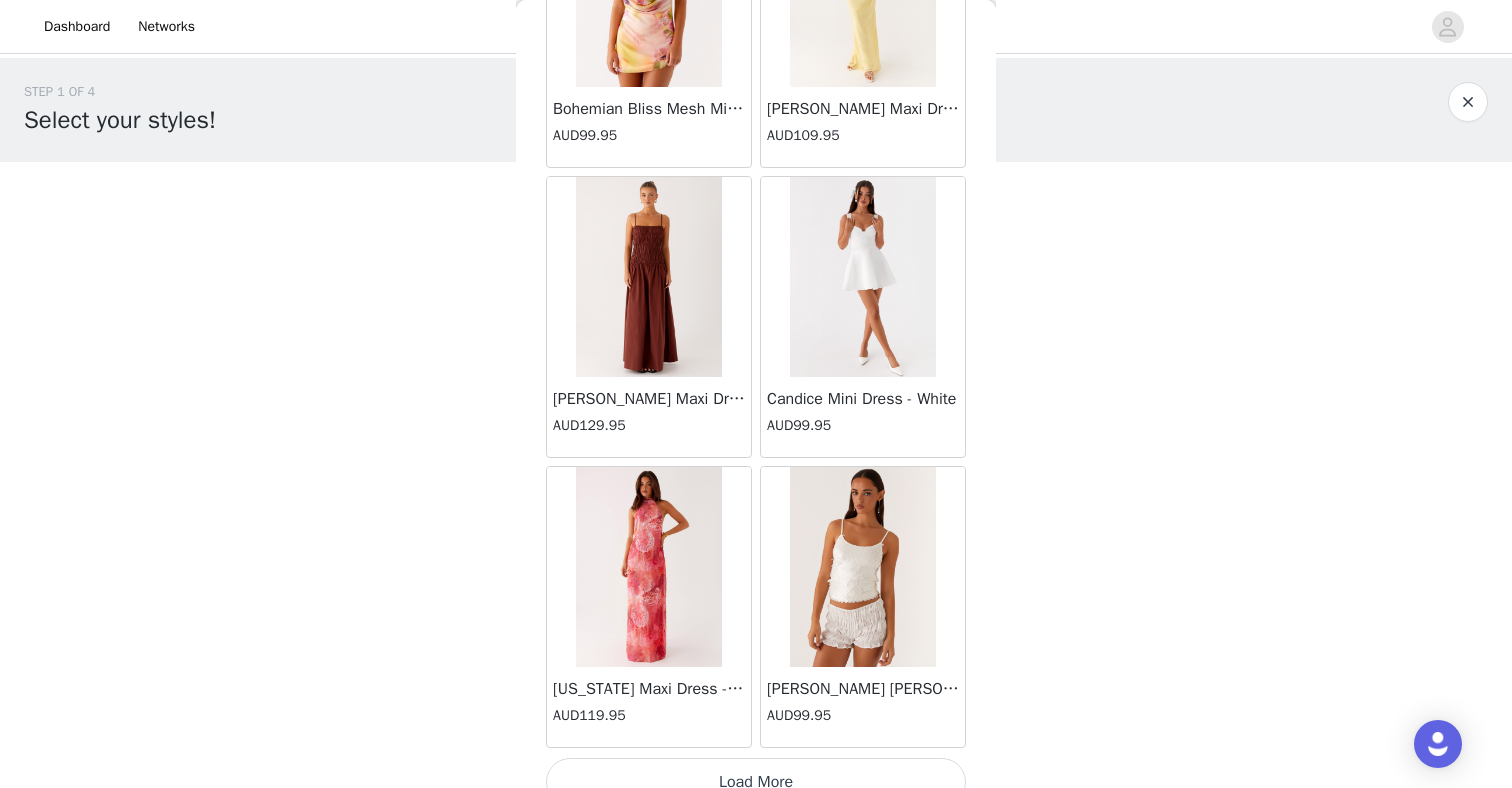 scroll, scrollTop: 5172, scrollLeft: 0, axis: vertical 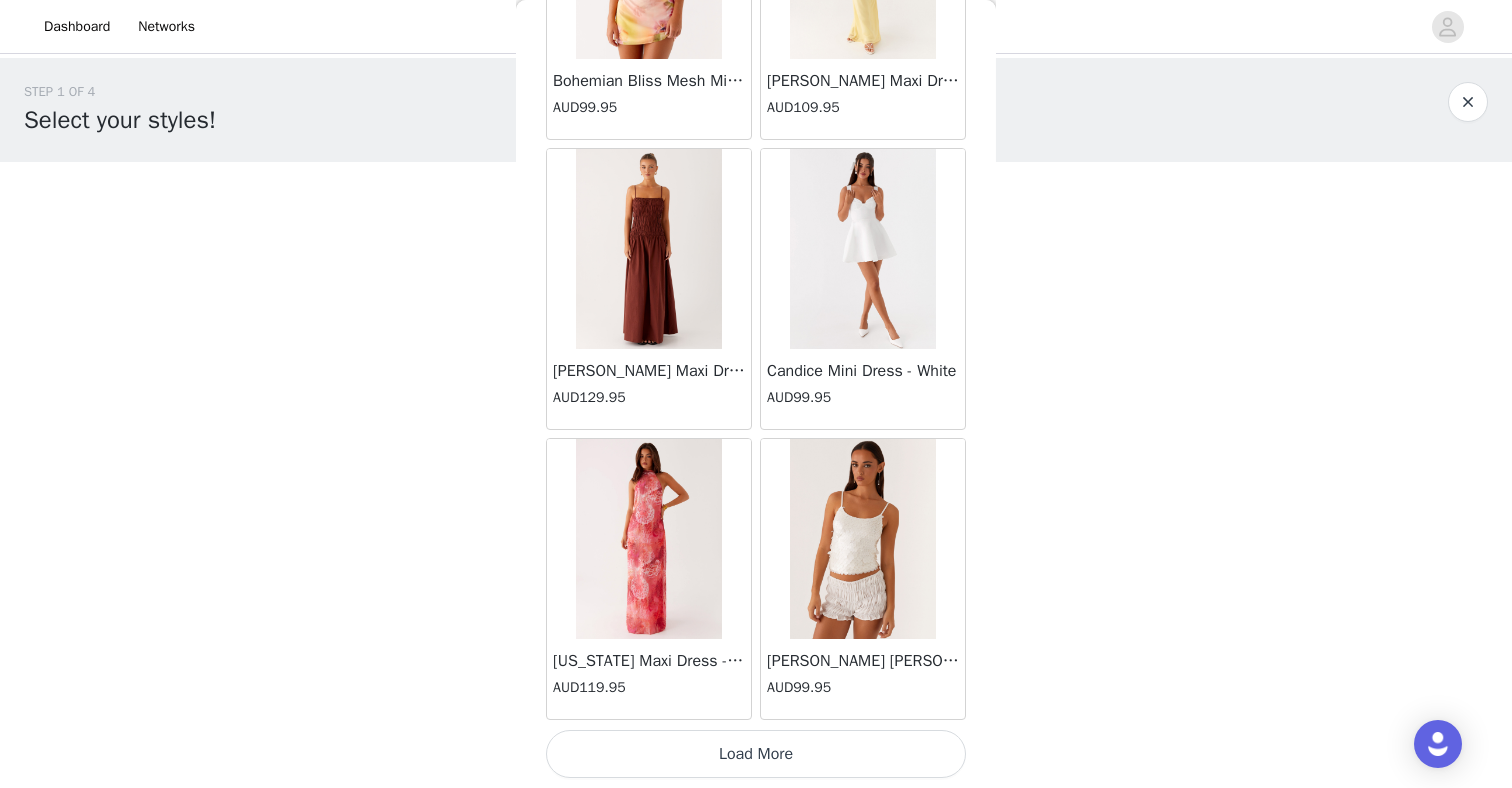 click on "Load More" at bounding box center (756, 754) 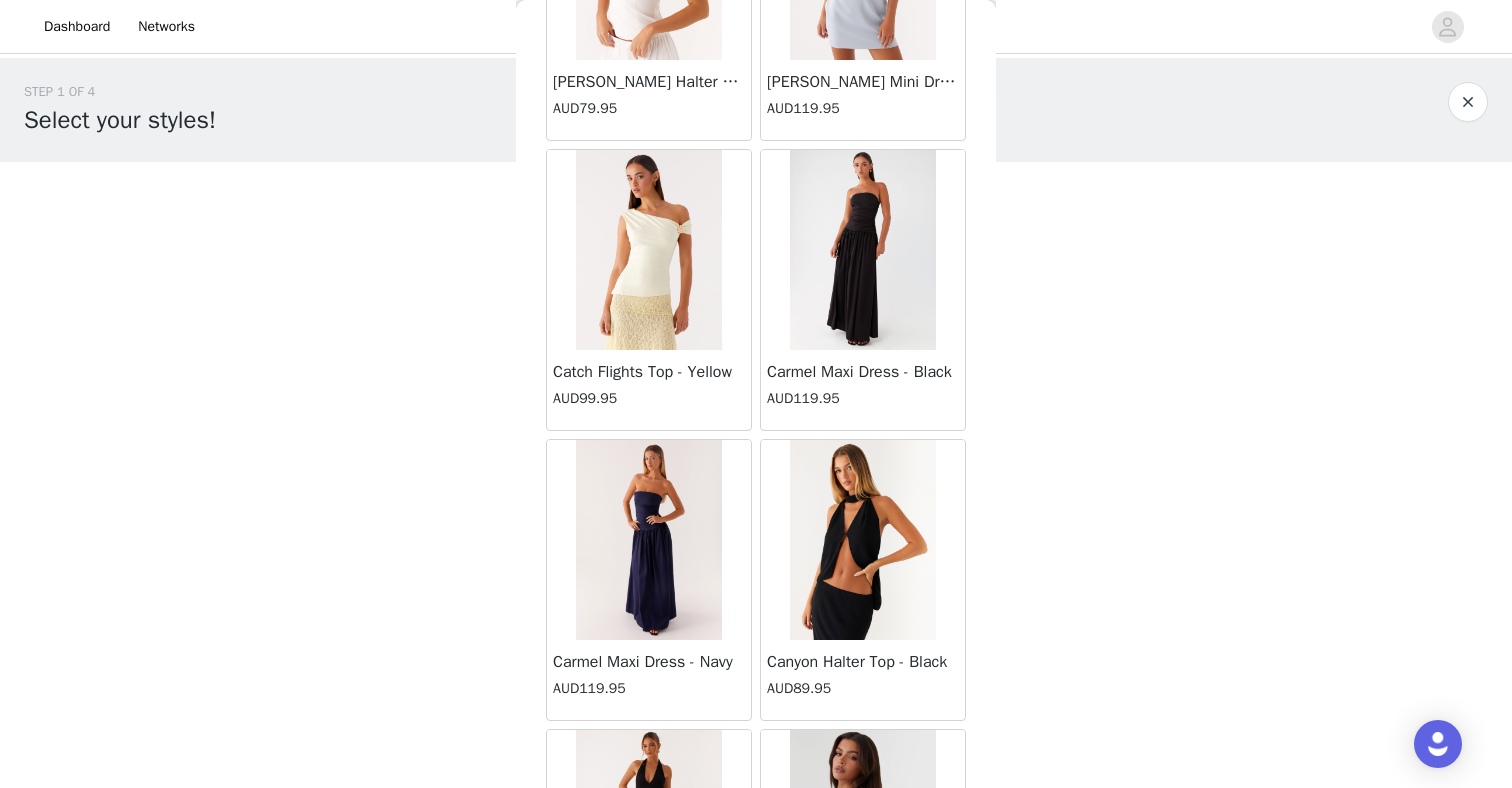 scroll, scrollTop: 8072, scrollLeft: 0, axis: vertical 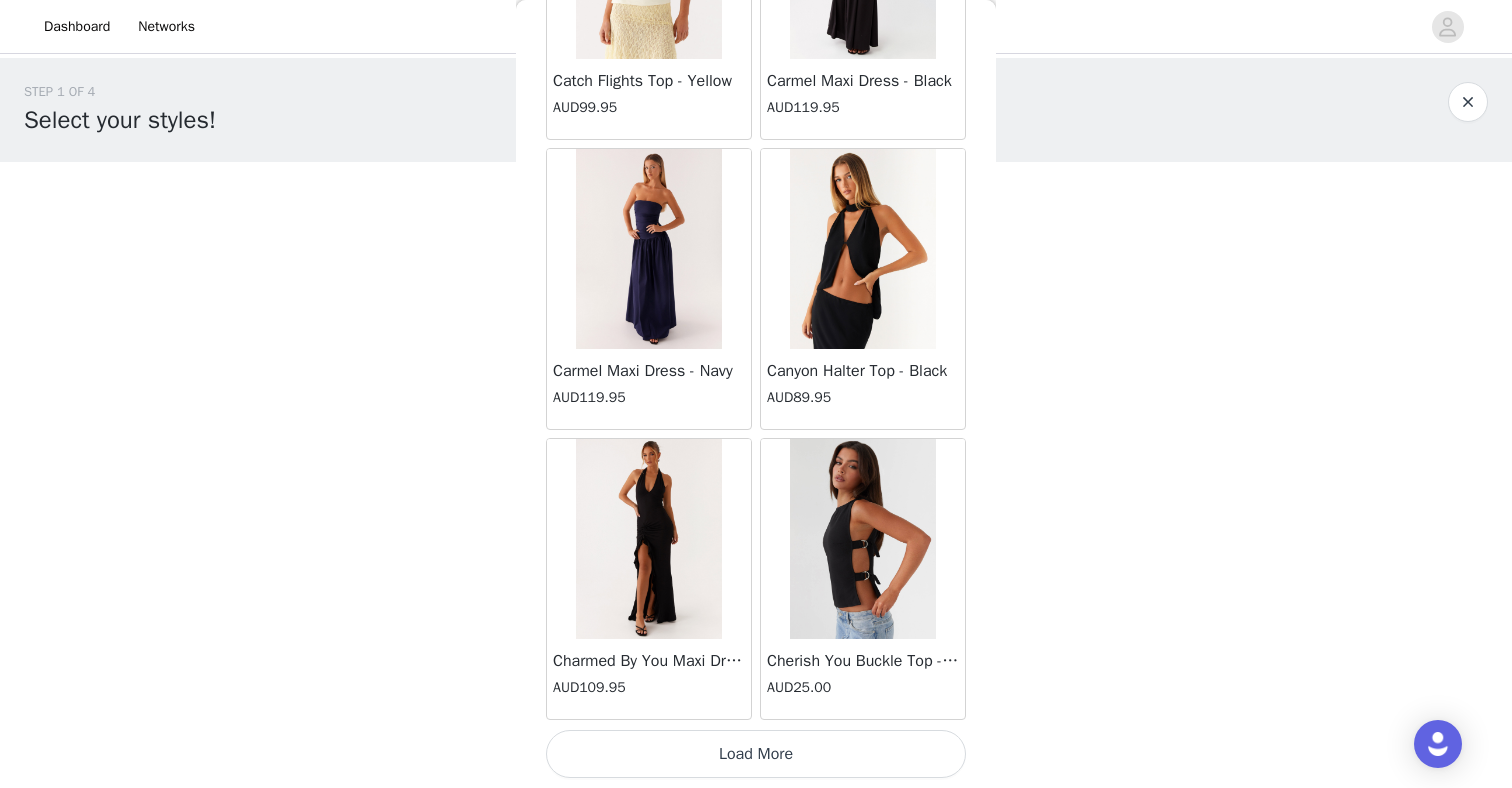 click on "Load More" at bounding box center (756, 754) 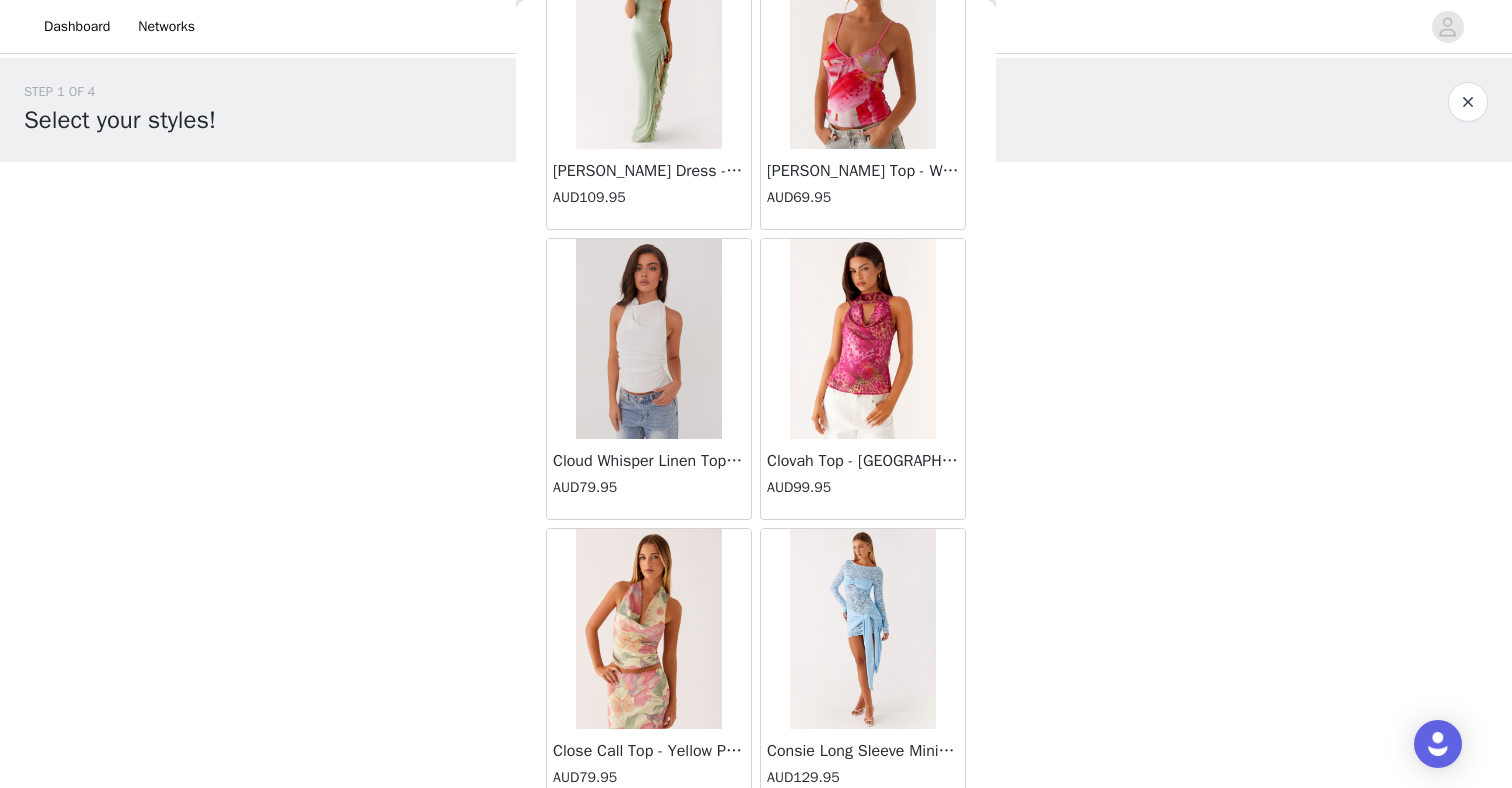 scroll, scrollTop: 10972, scrollLeft: 0, axis: vertical 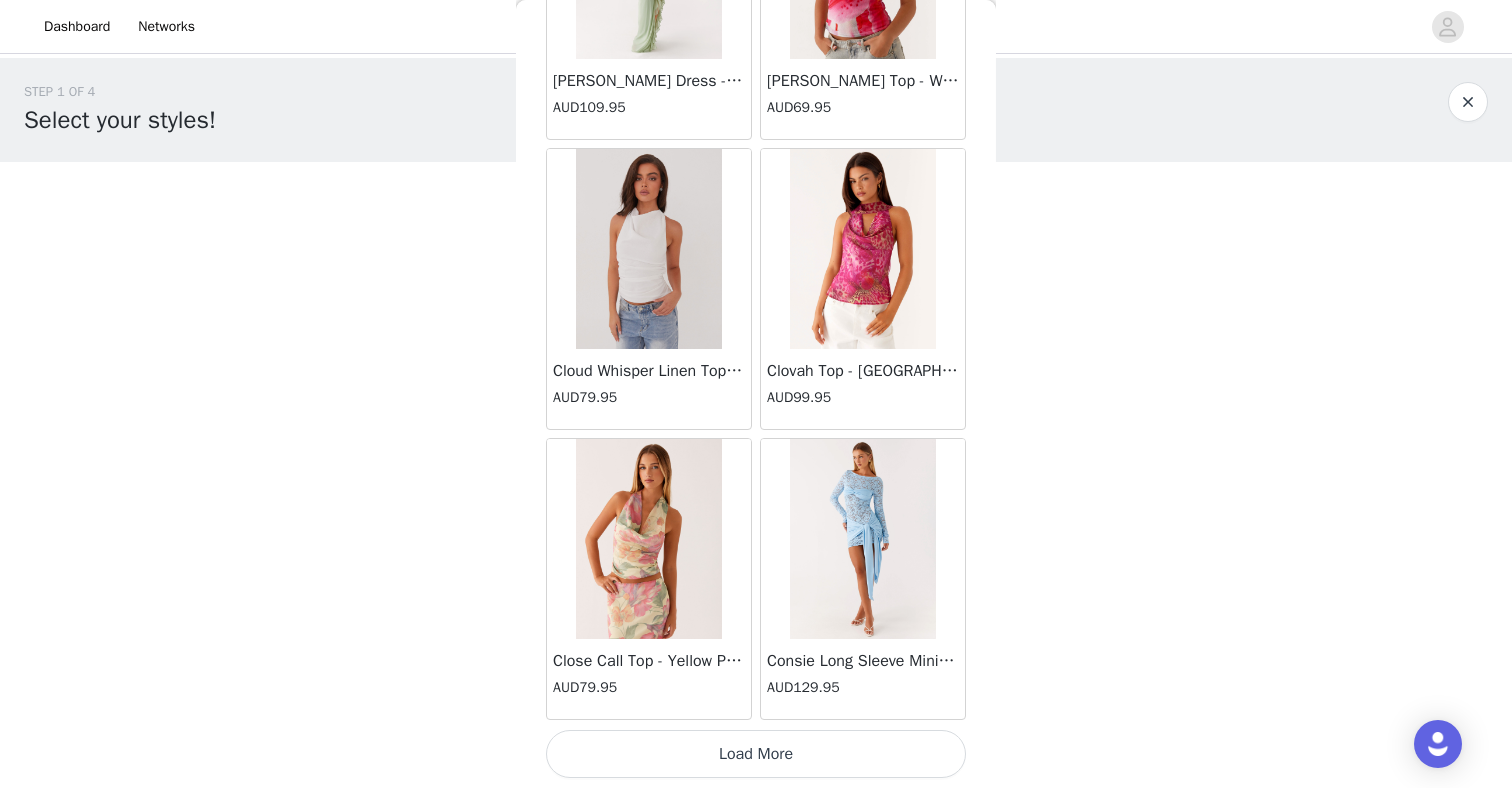click on "Load More" at bounding box center [756, 754] 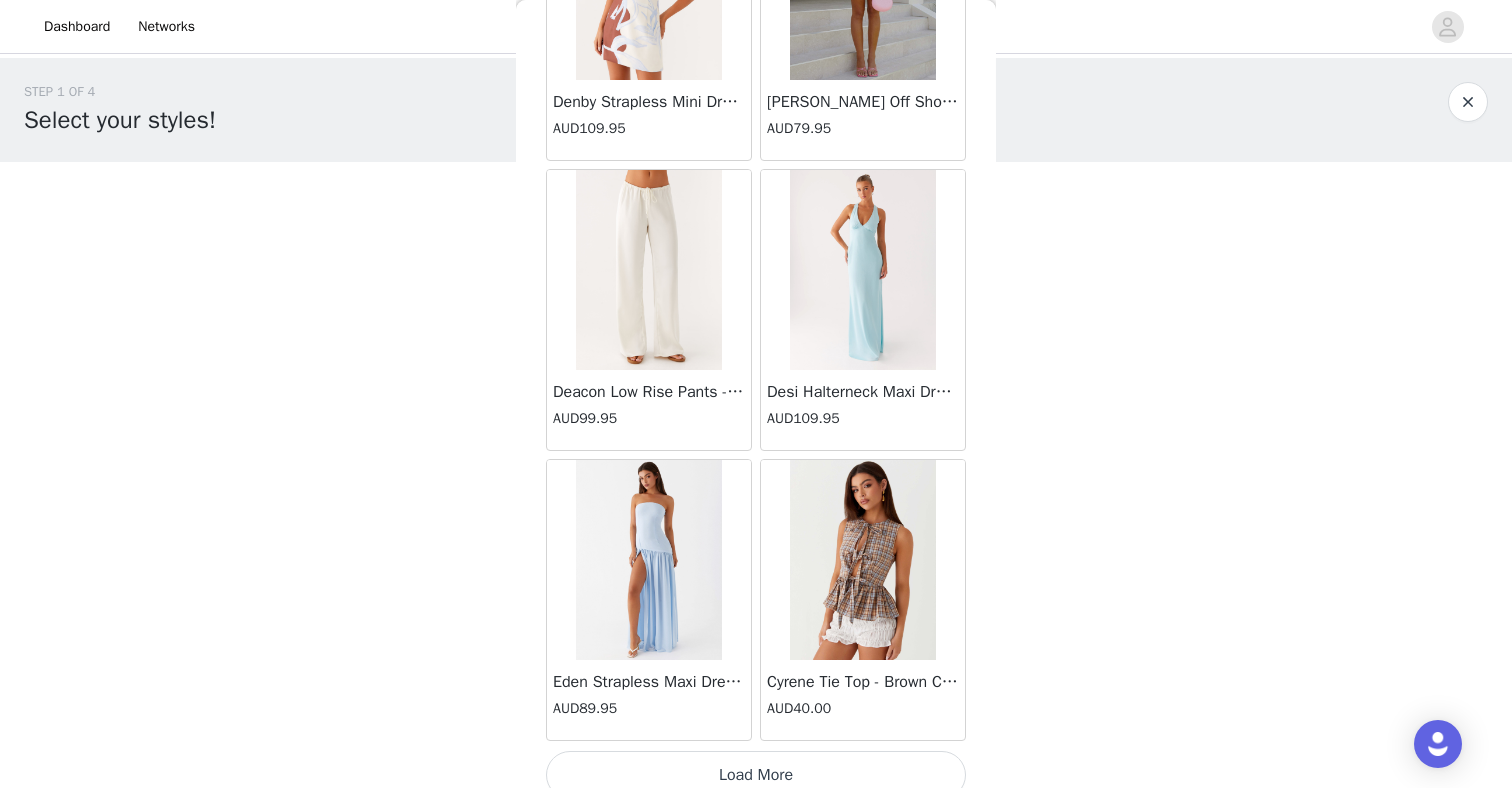 scroll, scrollTop: 13872, scrollLeft: 0, axis: vertical 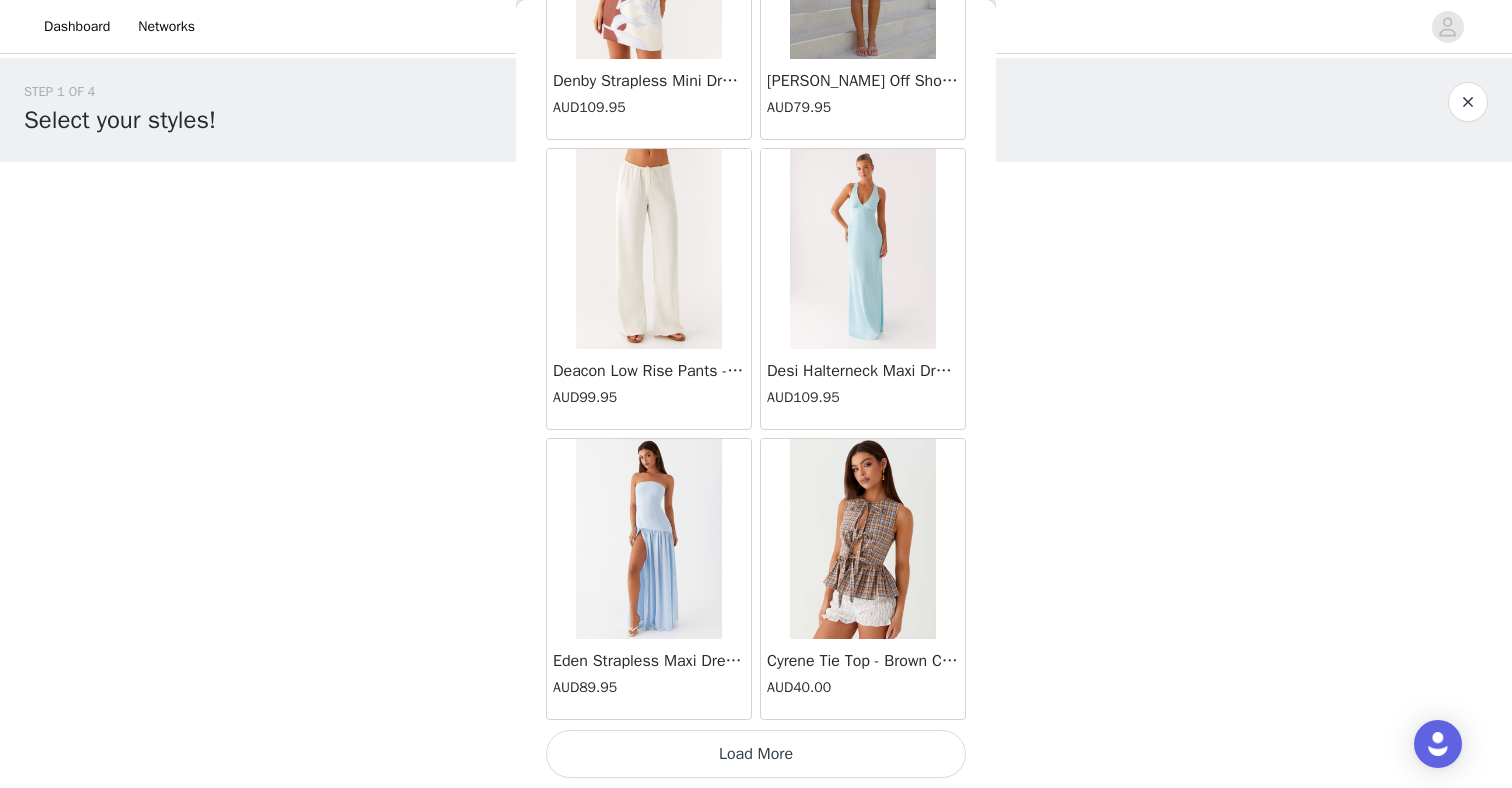 click on "Load More" at bounding box center [756, 754] 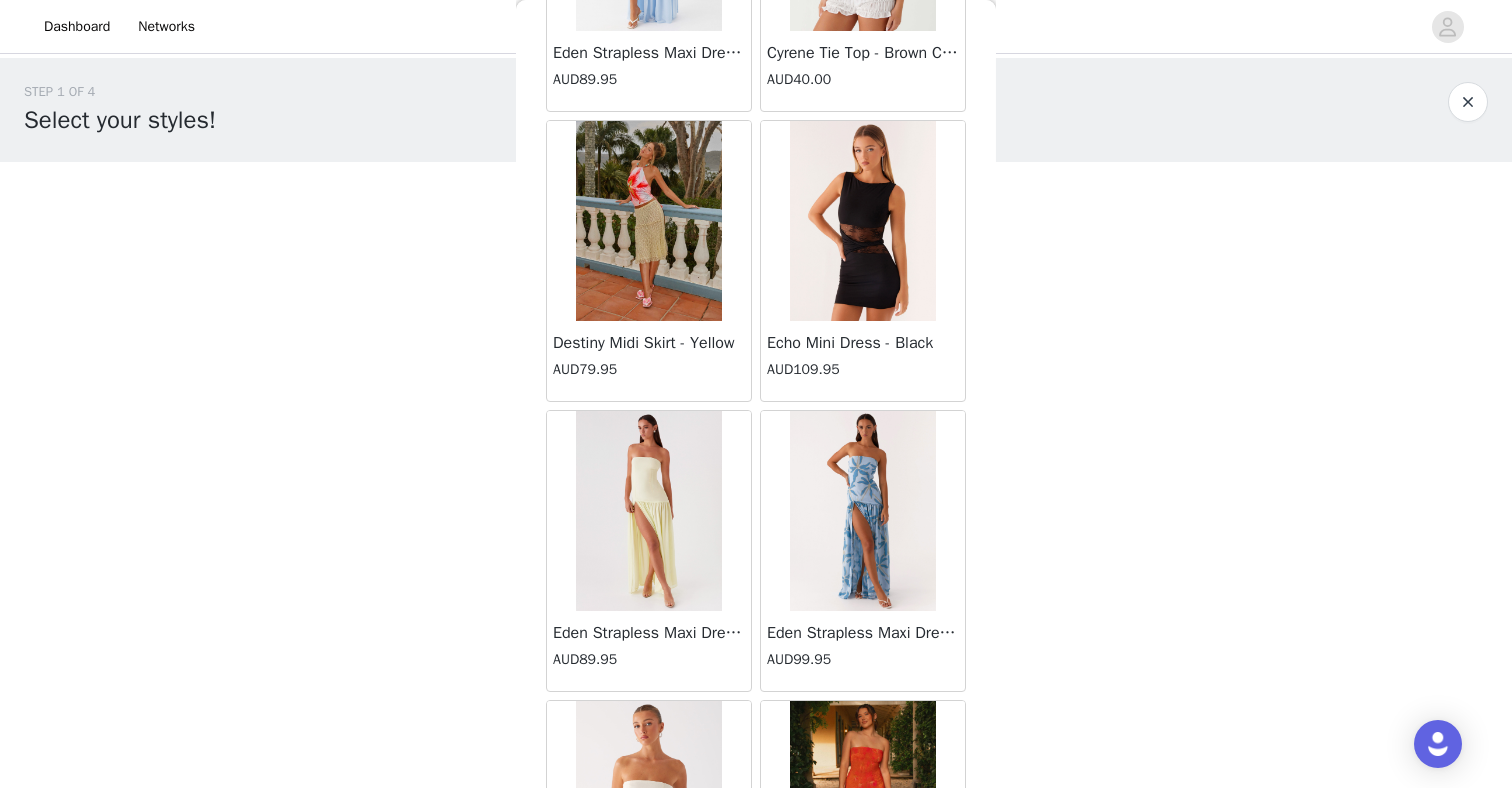 scroll, scrollTop: 14490, scrollLeft: 0, axis: vertical 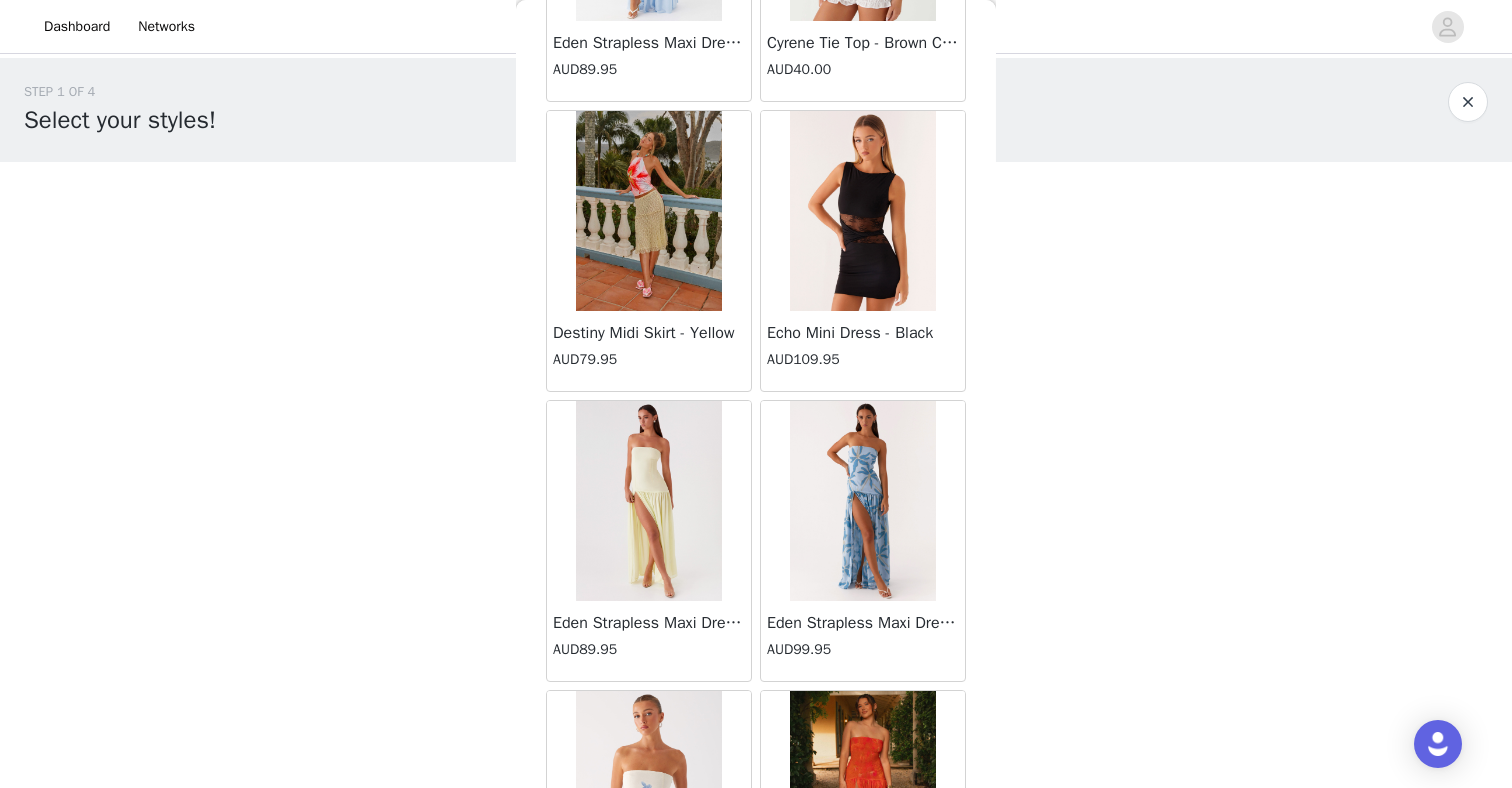click at bounding box center [648, 211] 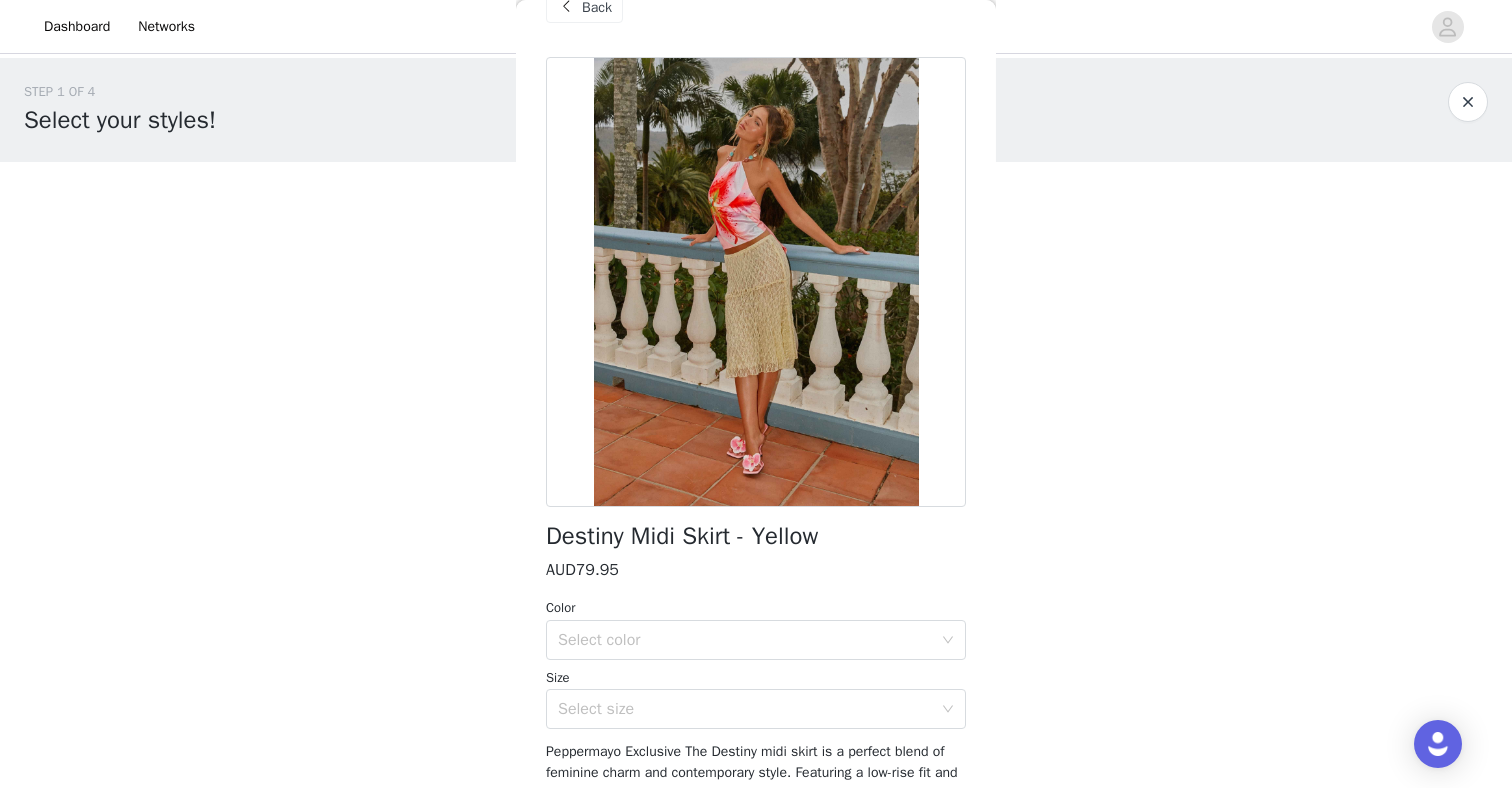 scroll, scrollTop: 52, scrollLeft: 0, axis: vertical 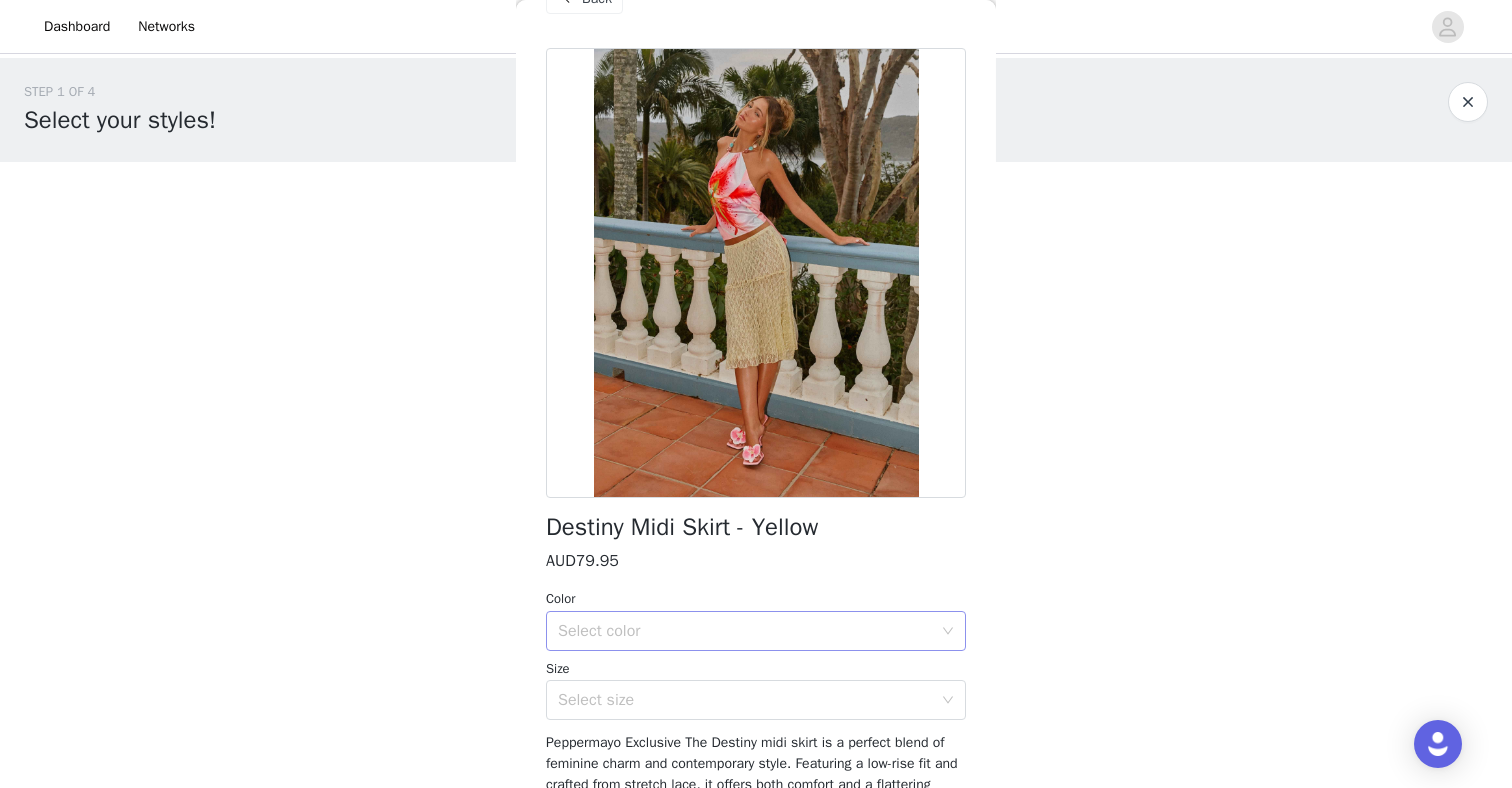 click on "Select color" at bounding box center [745, 631] 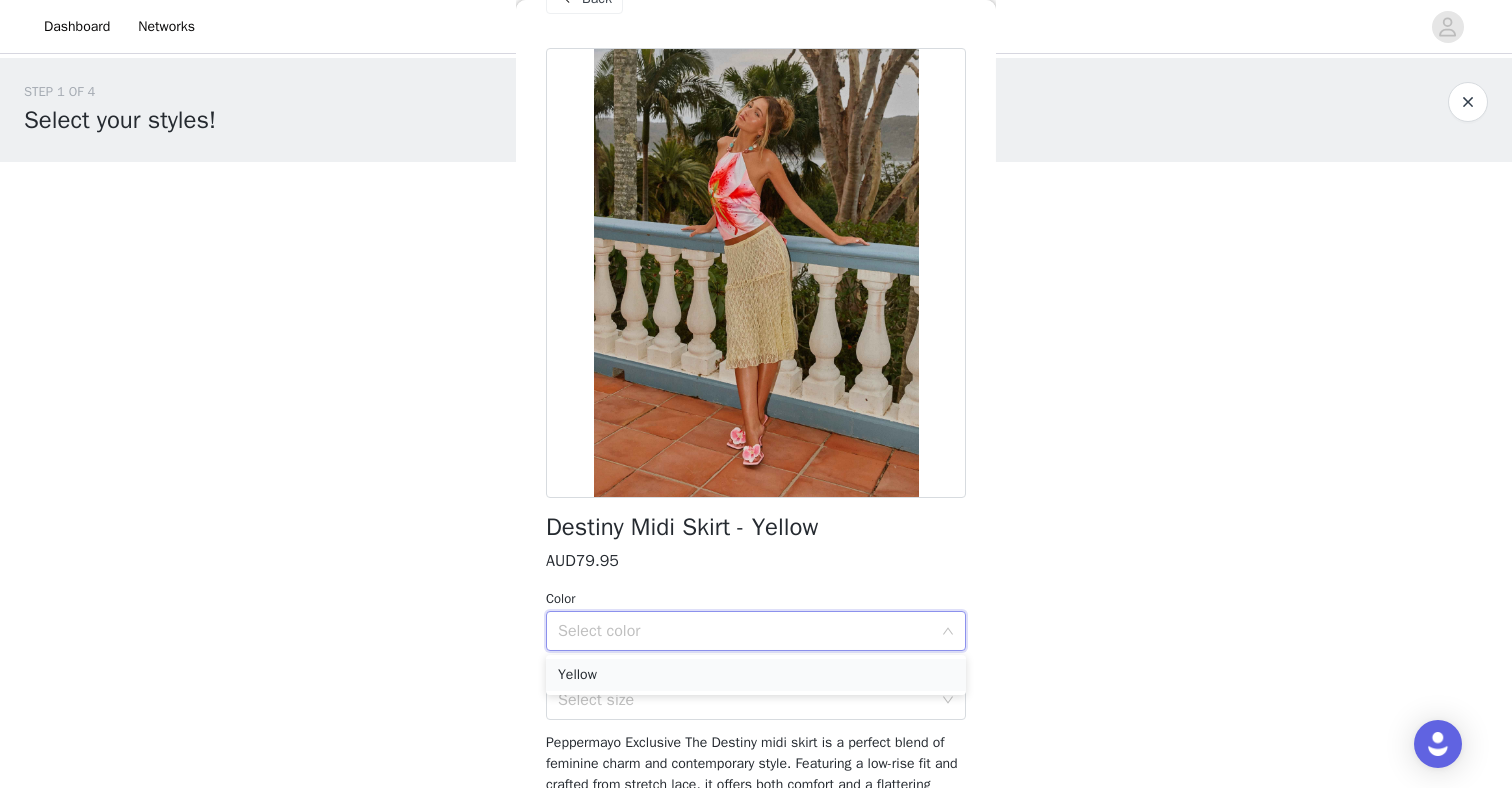 click on "Yellow" at bounding box center [756, 675] 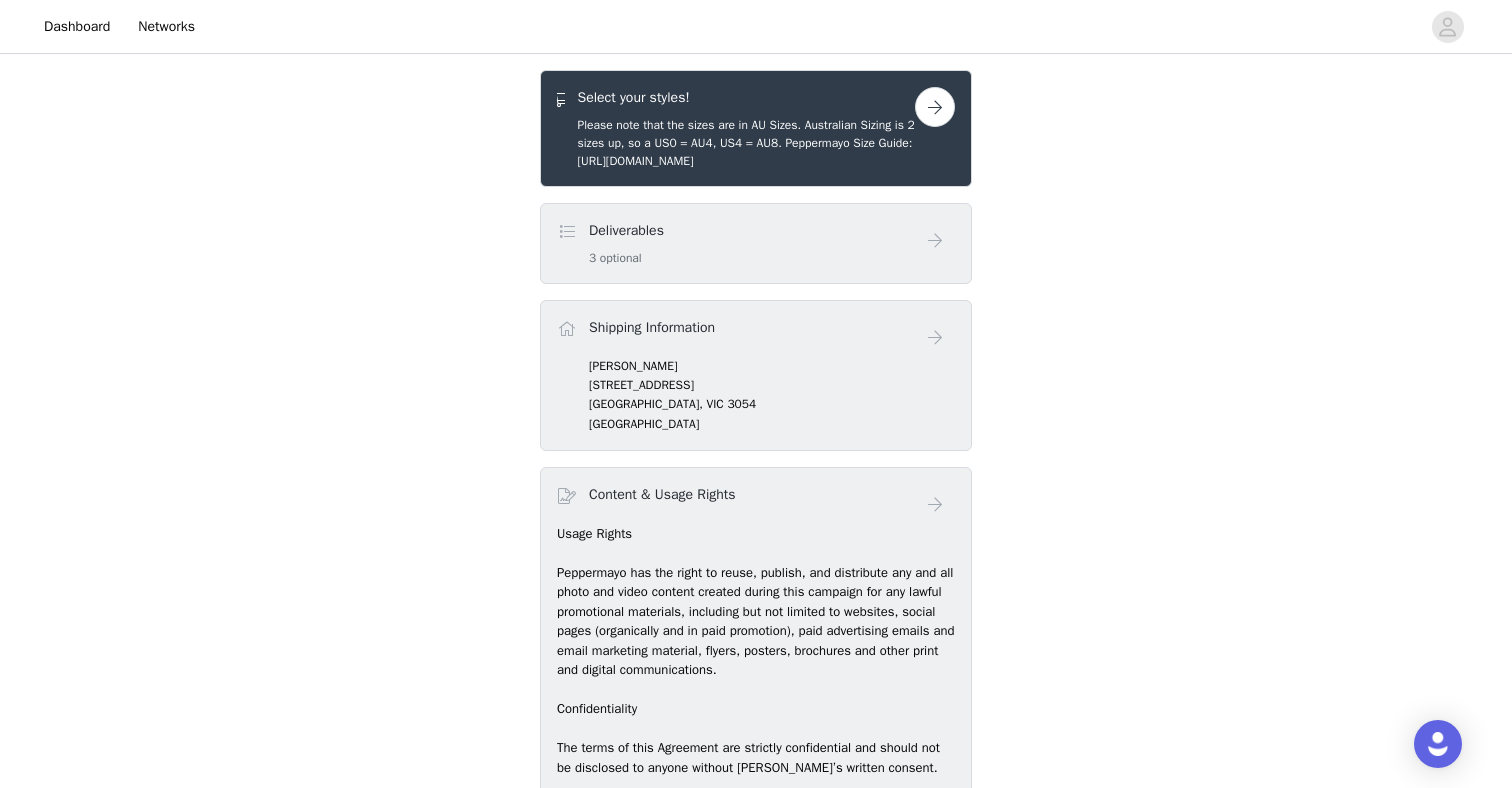 scroll, scrollTop: 543, scrollLeft: 0, axis: vertical 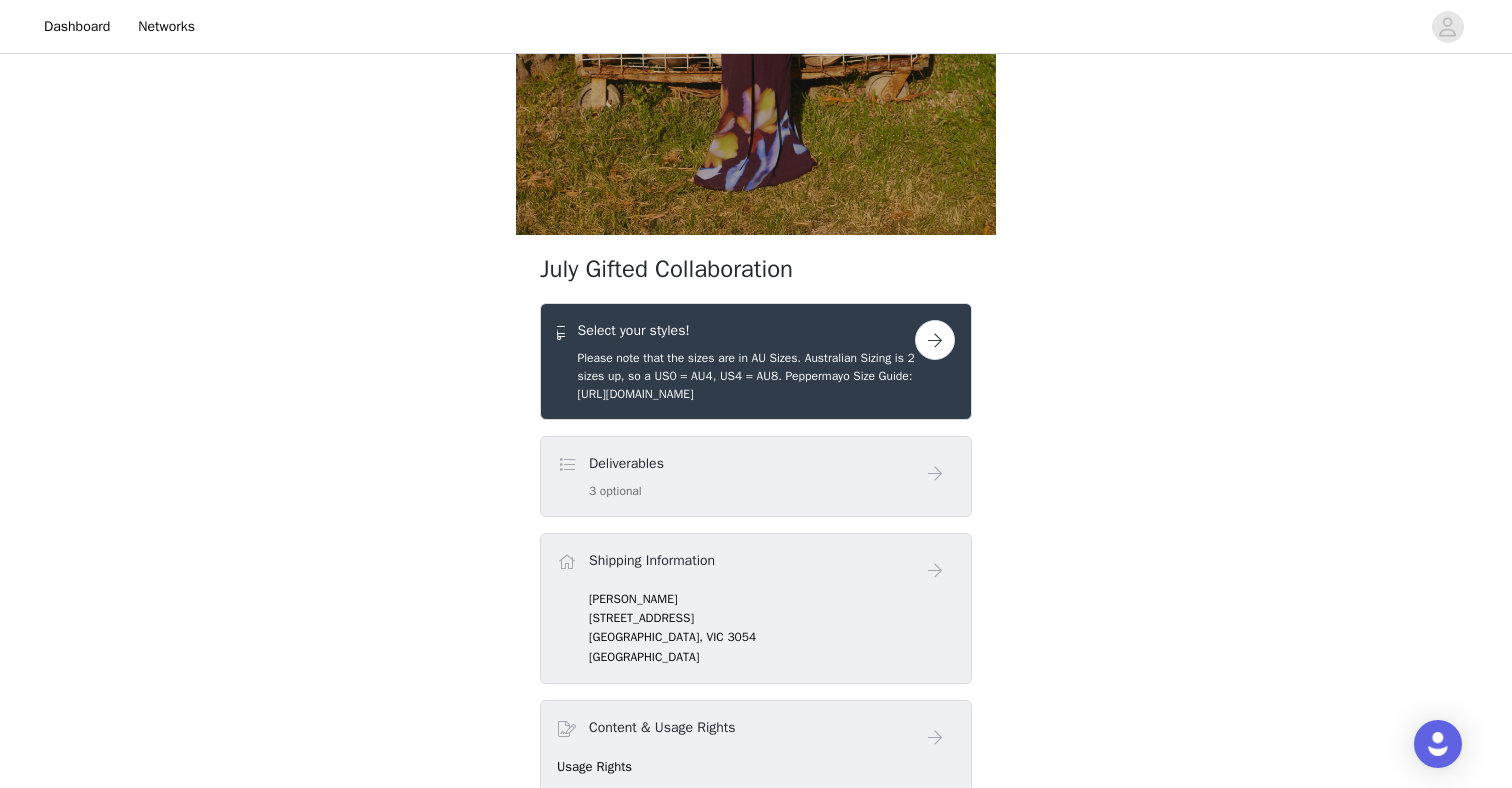 click at bounding box center [935, 340] 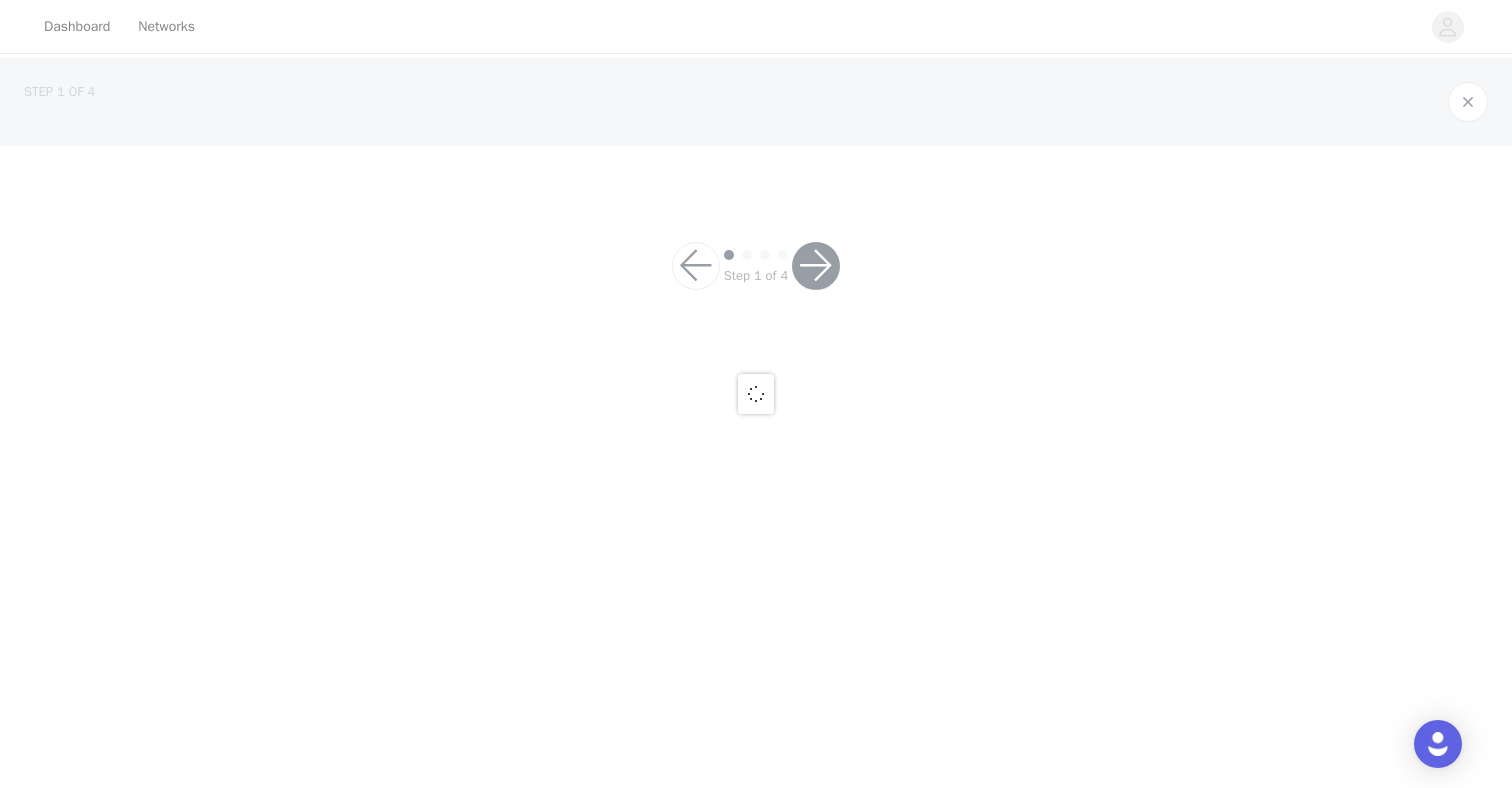 scroll, scrollTop: 0, scrollLeft: 0, axis: both 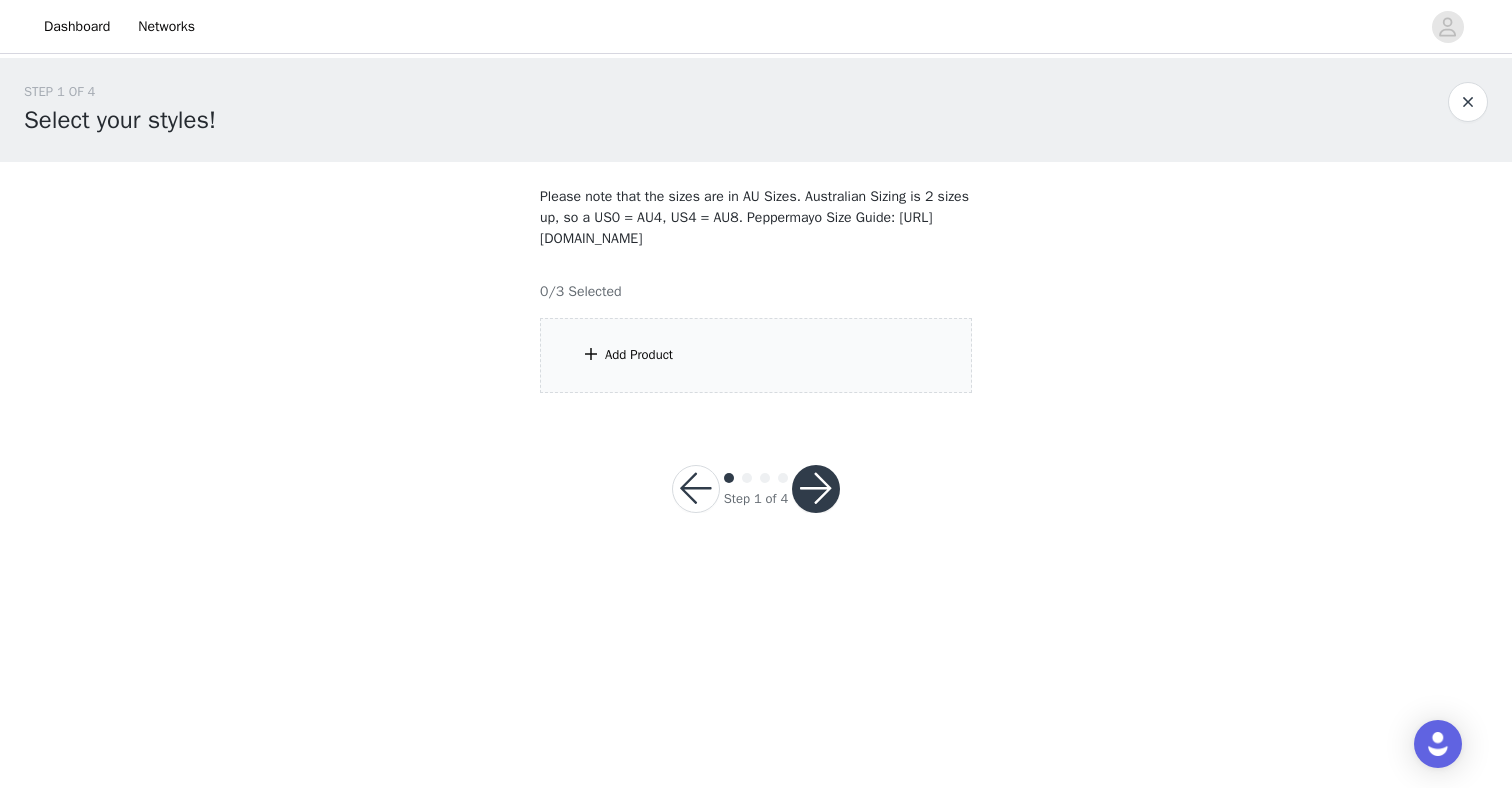 click on "Add Product" at bounding box center (756, 355) 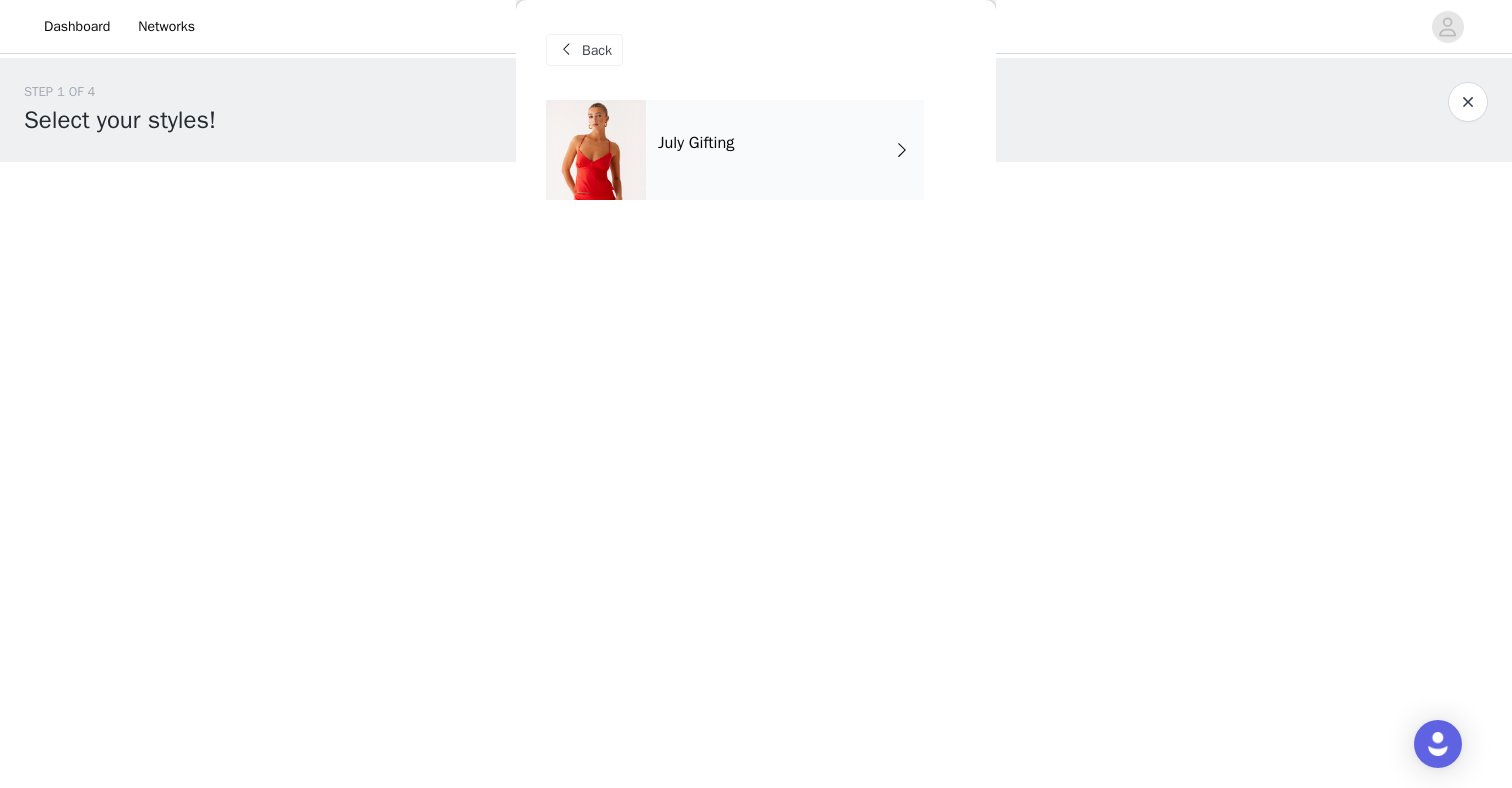 click on "July Gifting" at bounding box center [785, 150] 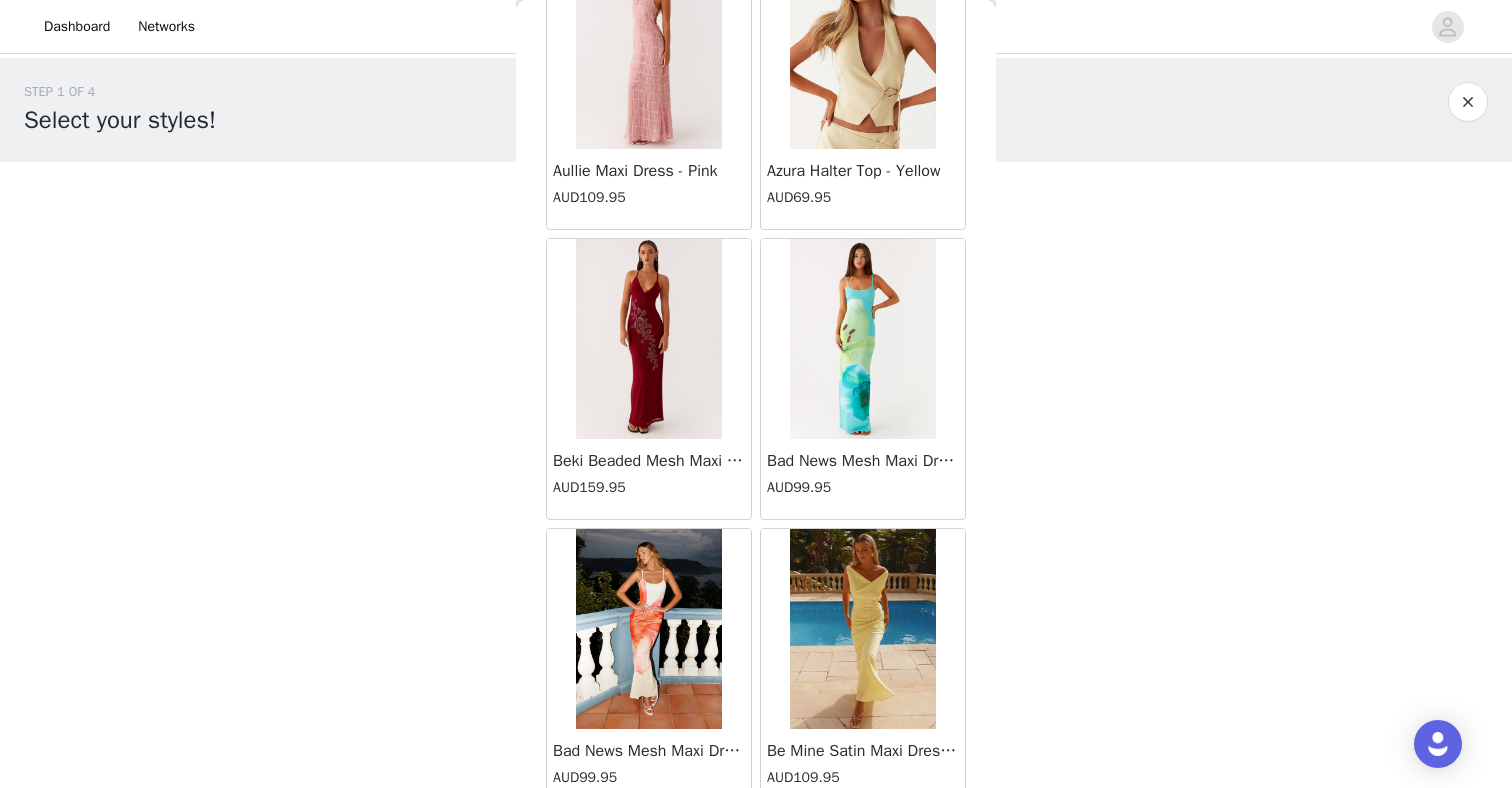 scroll, scrollTop: 2272, scrollLeft: 0, axis: vertical 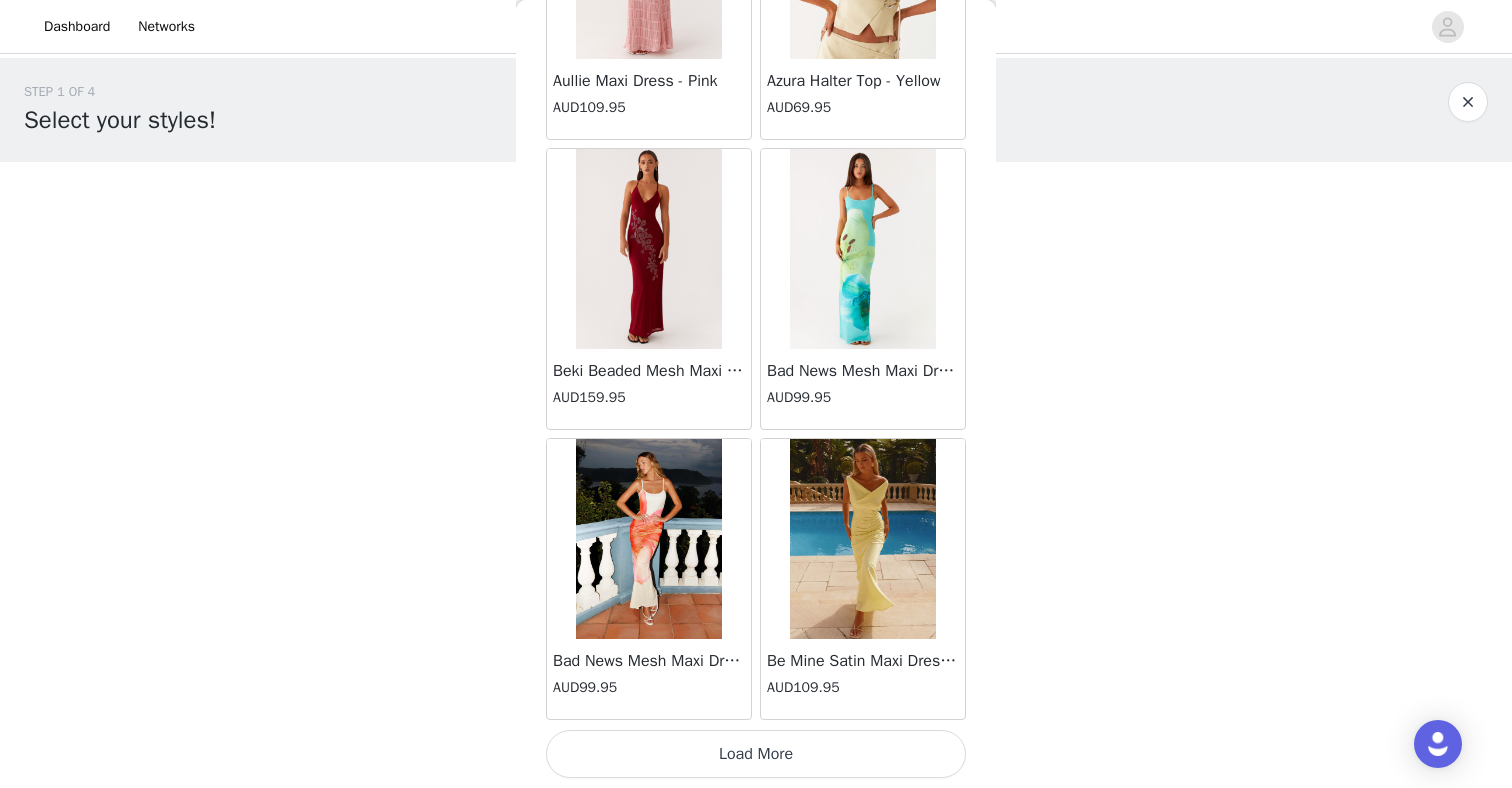 click on "Load More" at bounding box center [756, 754] 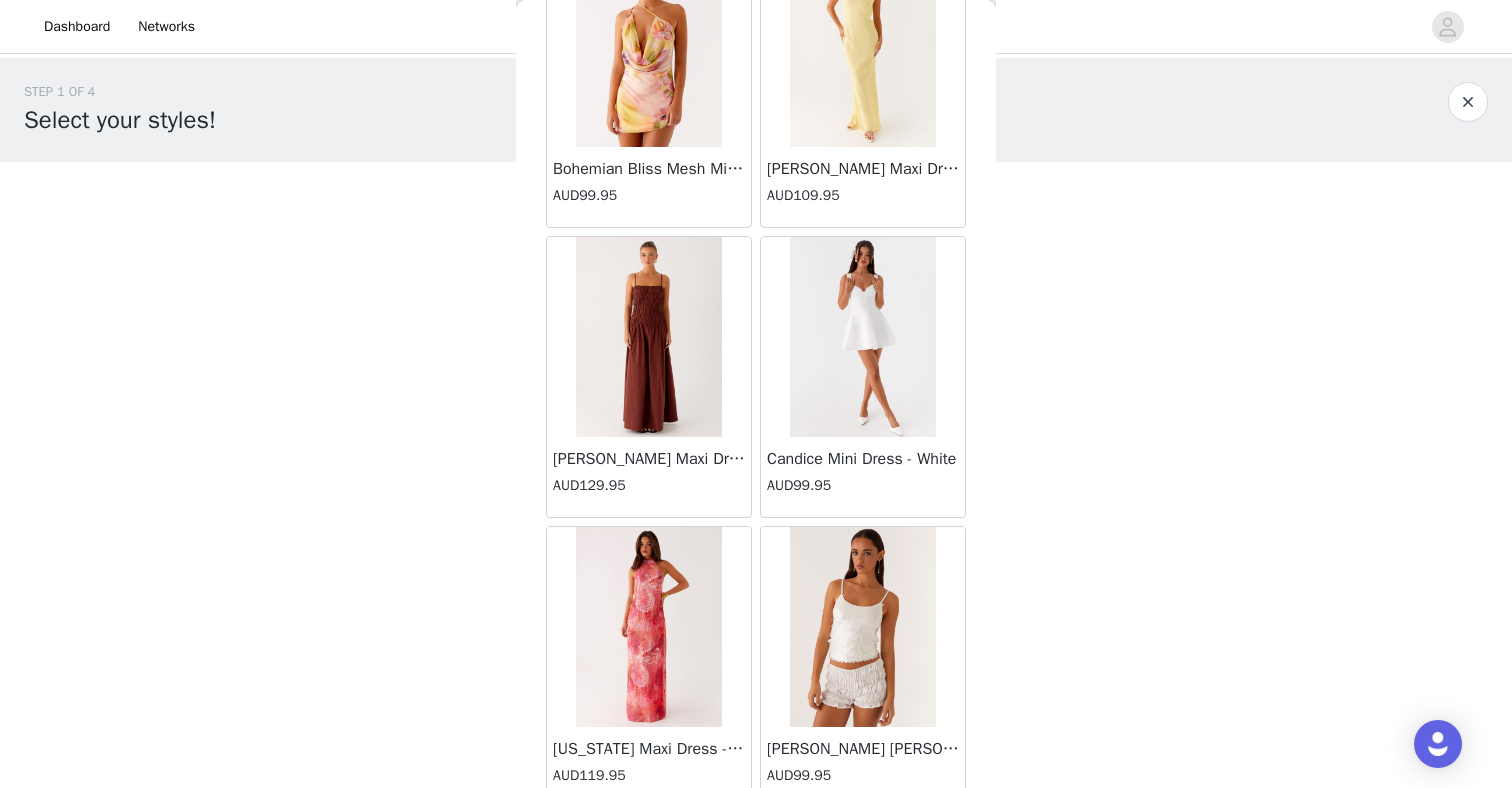 scroll, scrollTop: 5172, scrollLeft: 0, axis: vertical 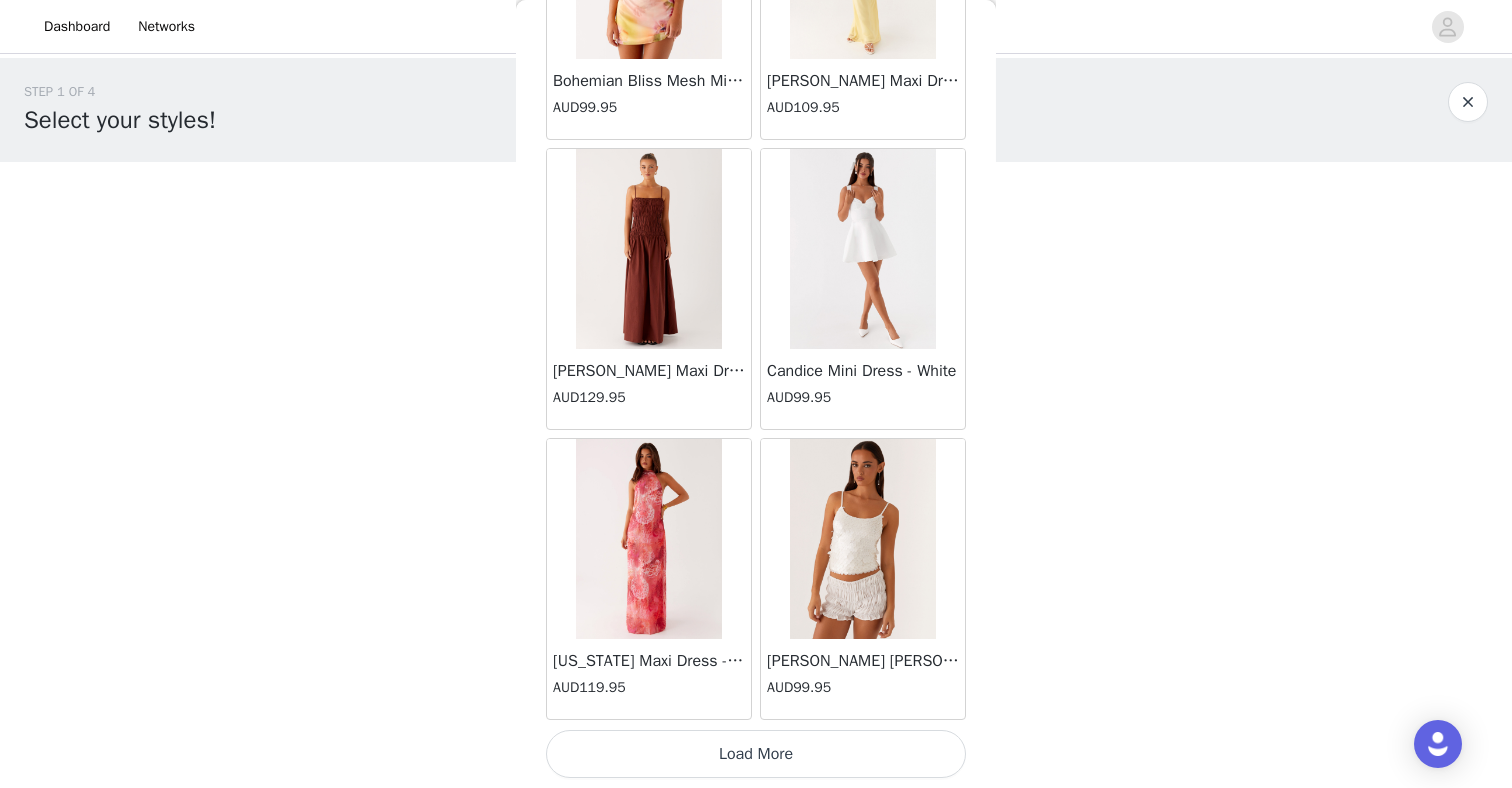 click on "Load More" at bounding box center (756, 754) 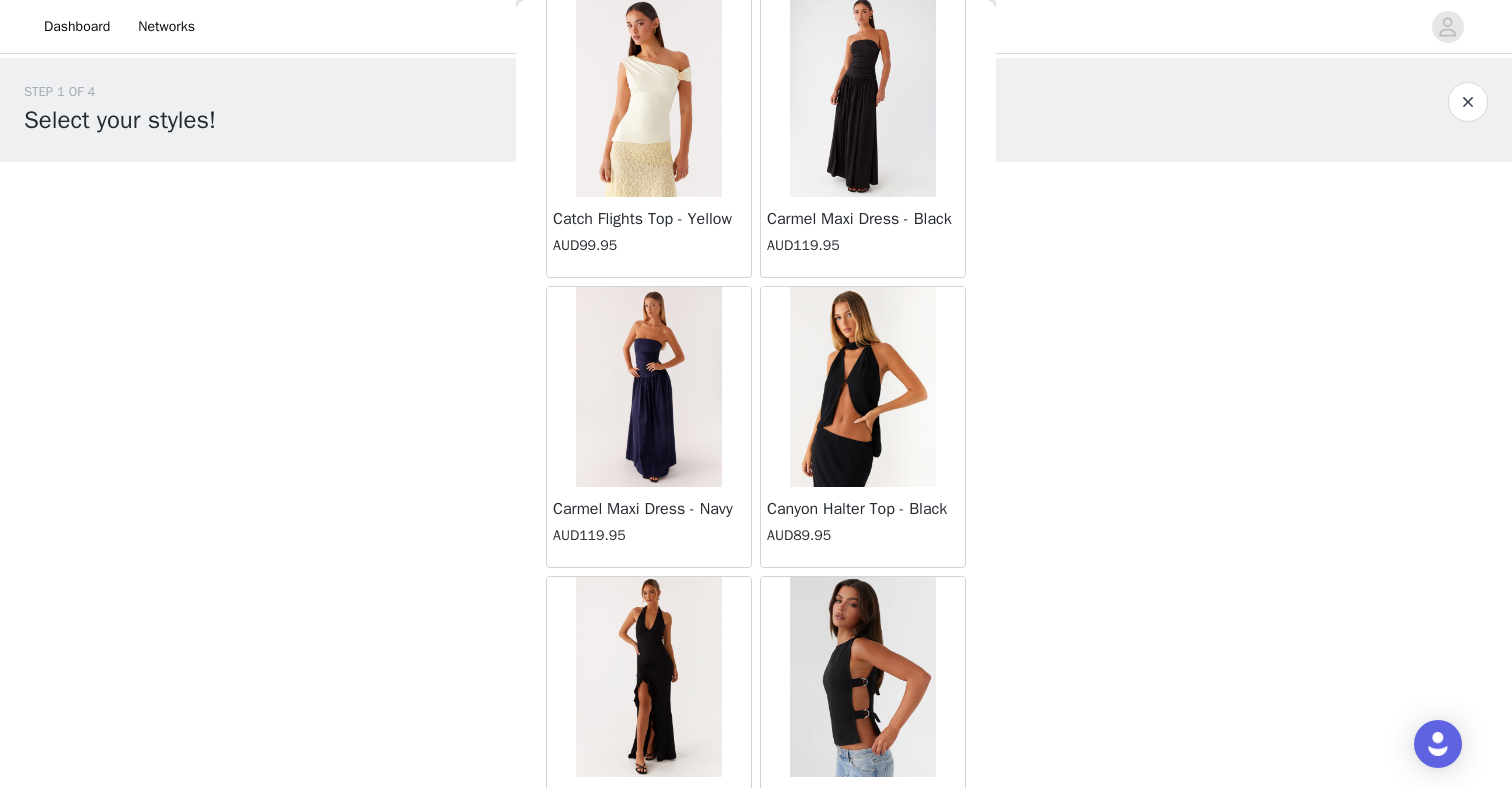 scroll, scrollTop: 8072, scrollLeft: 0, axis: vertical 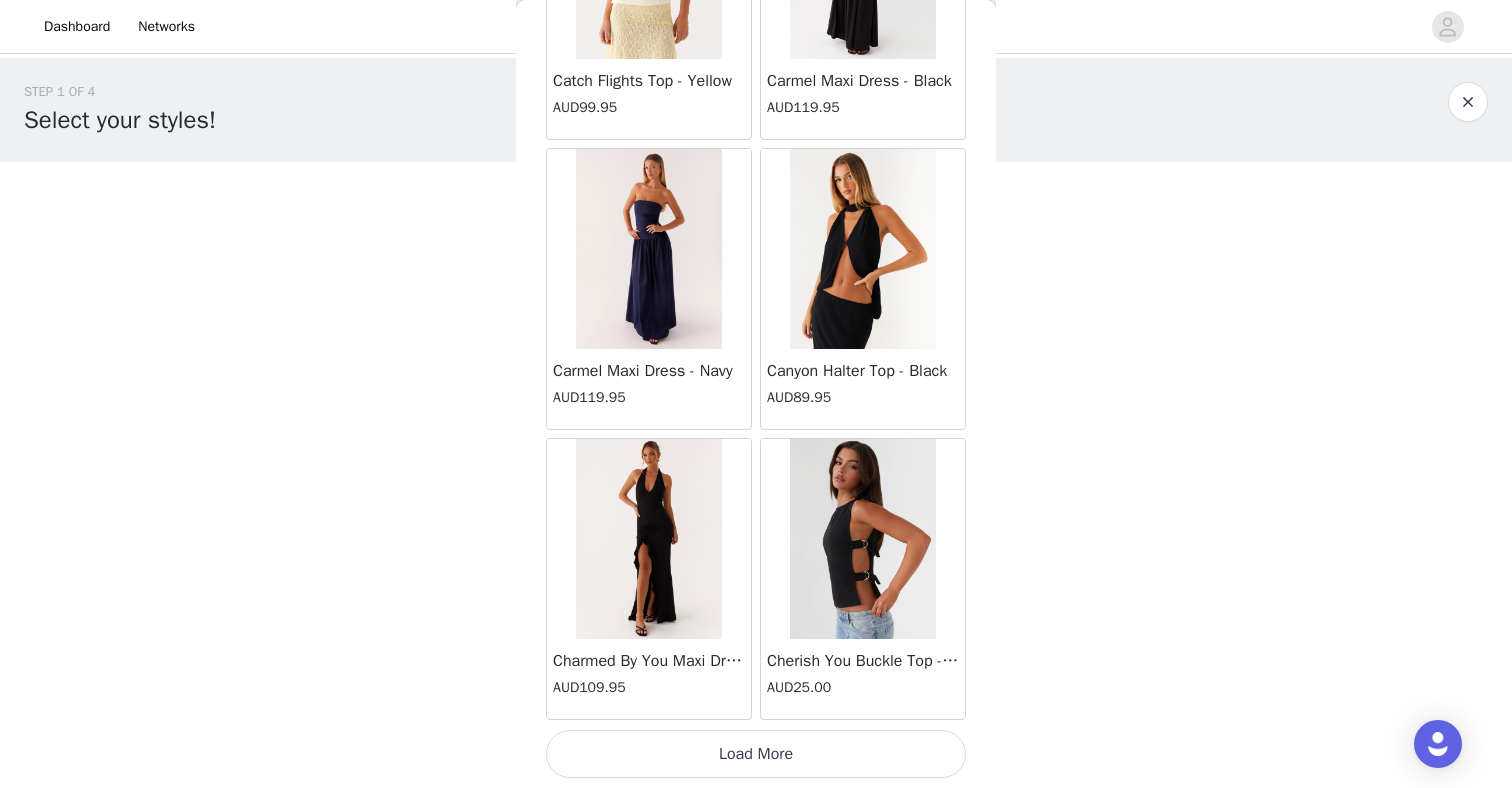 click on "Load More" at bounding box center (756, 754) 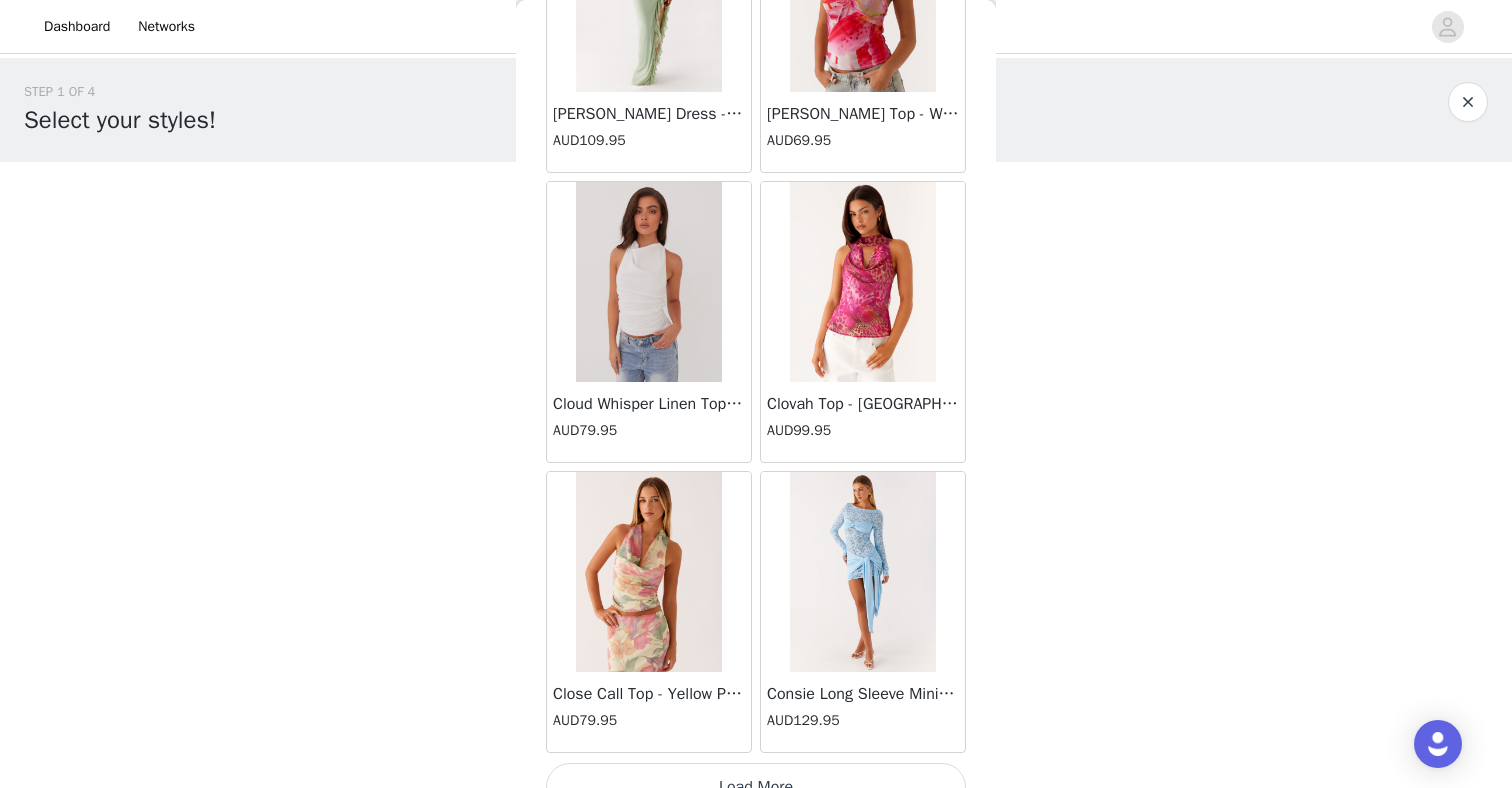 scroll, scrollTop: 10972, scrollLeft: 0, axis: vertical 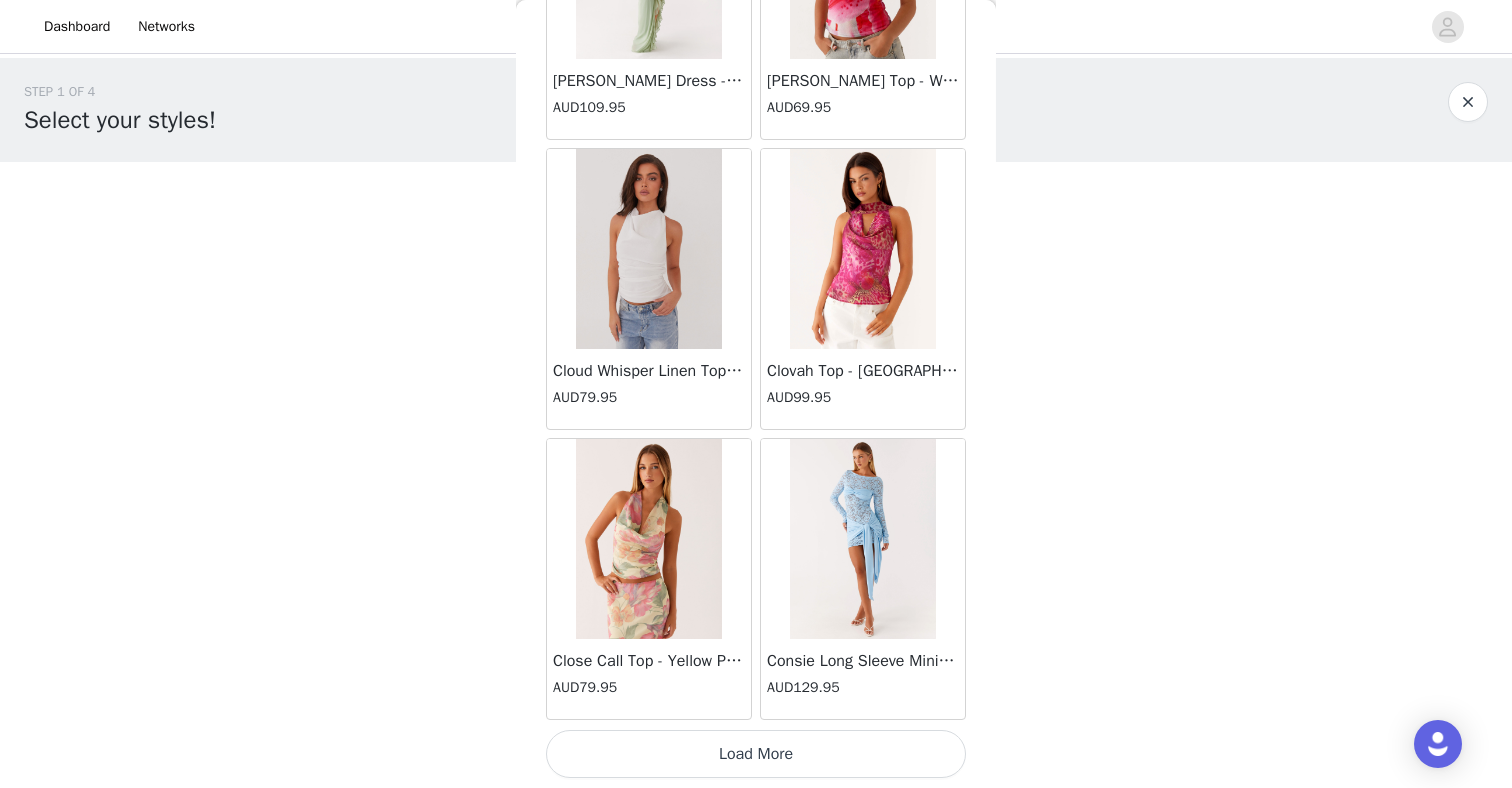 click on "Load More" at bounding box center (756, 754) 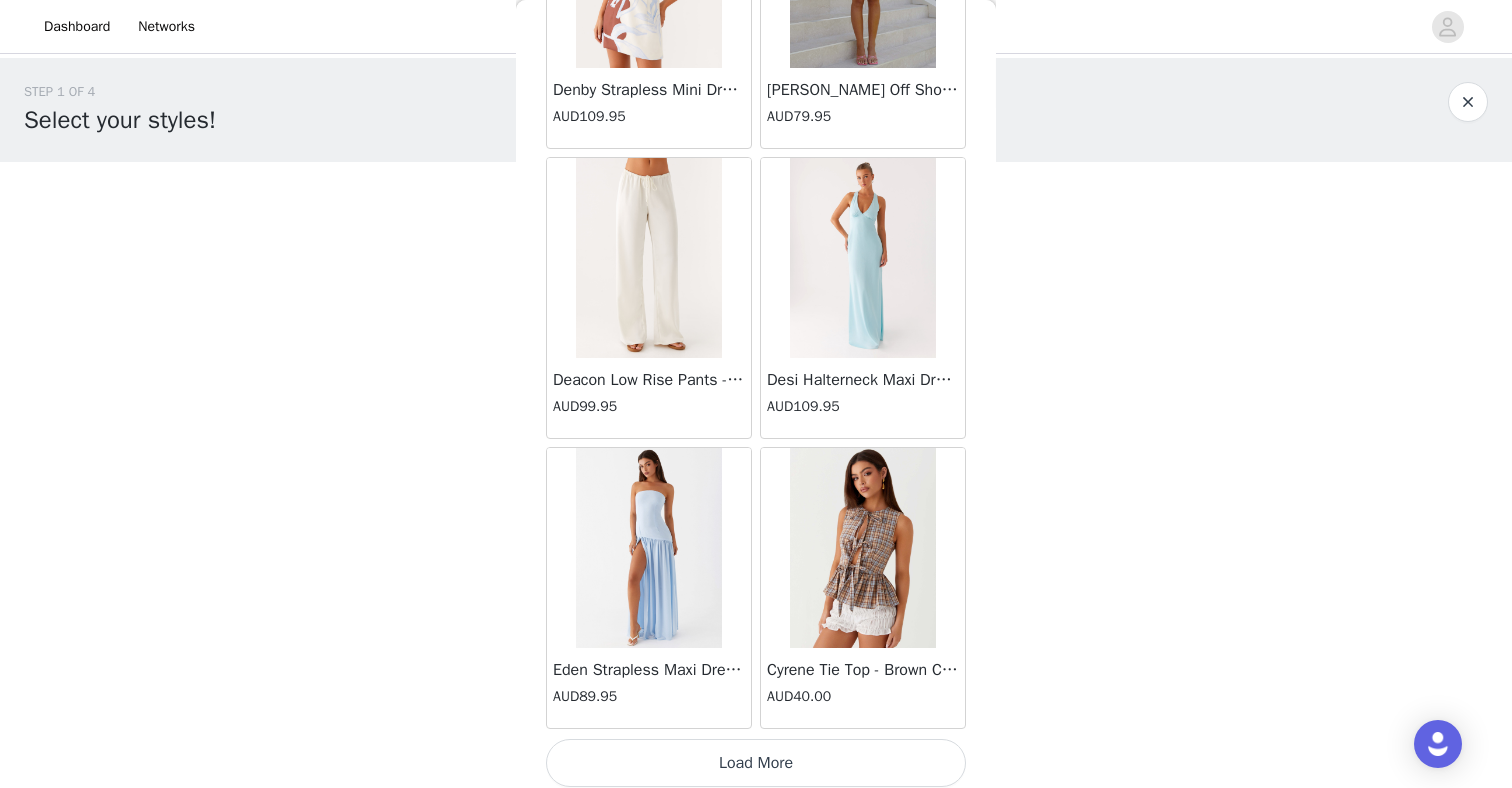 scroll, scrollTop: 13872, scrollLeft: 0, axis: vertical 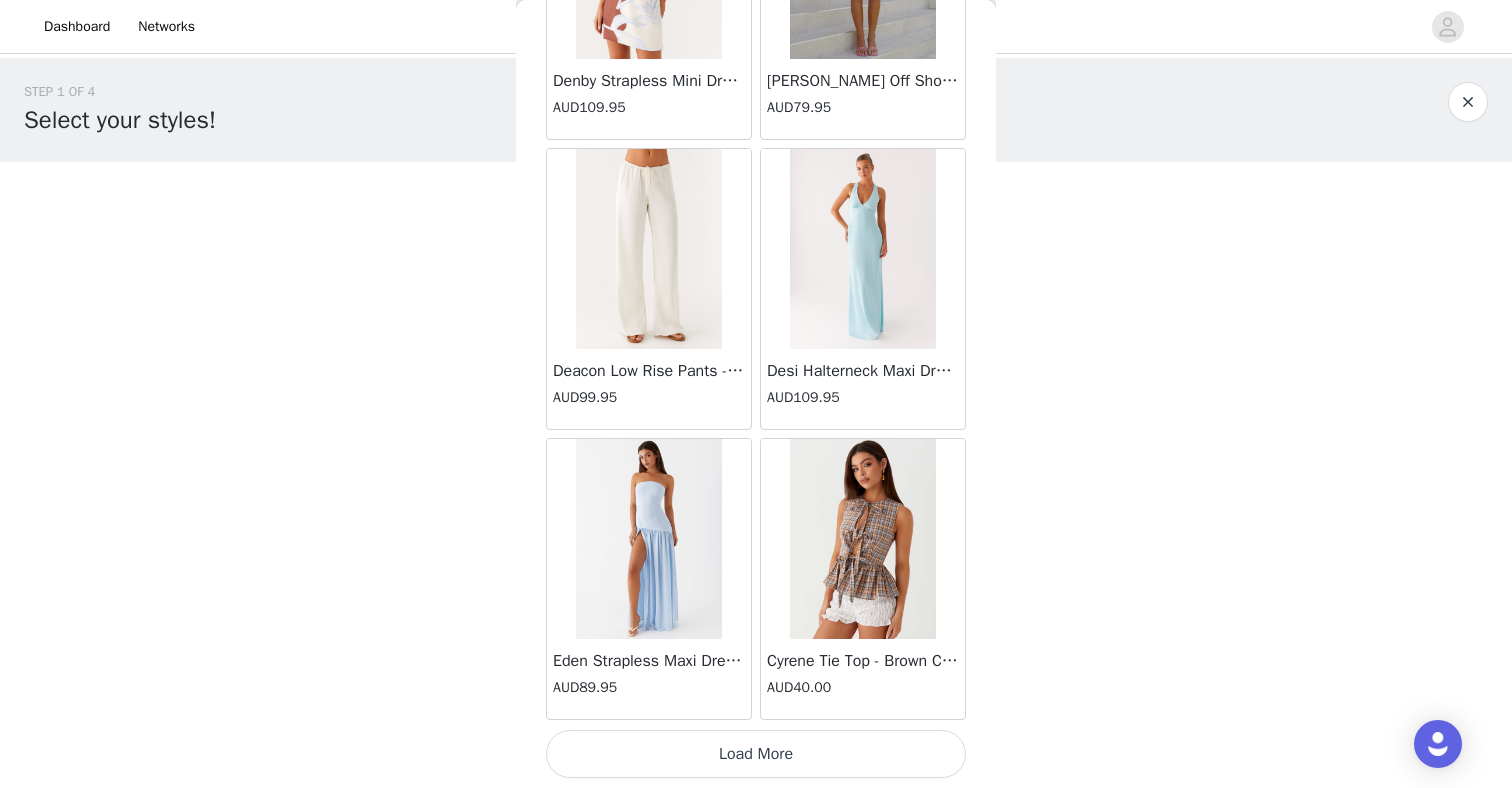 click at bounding box center (648, 249) 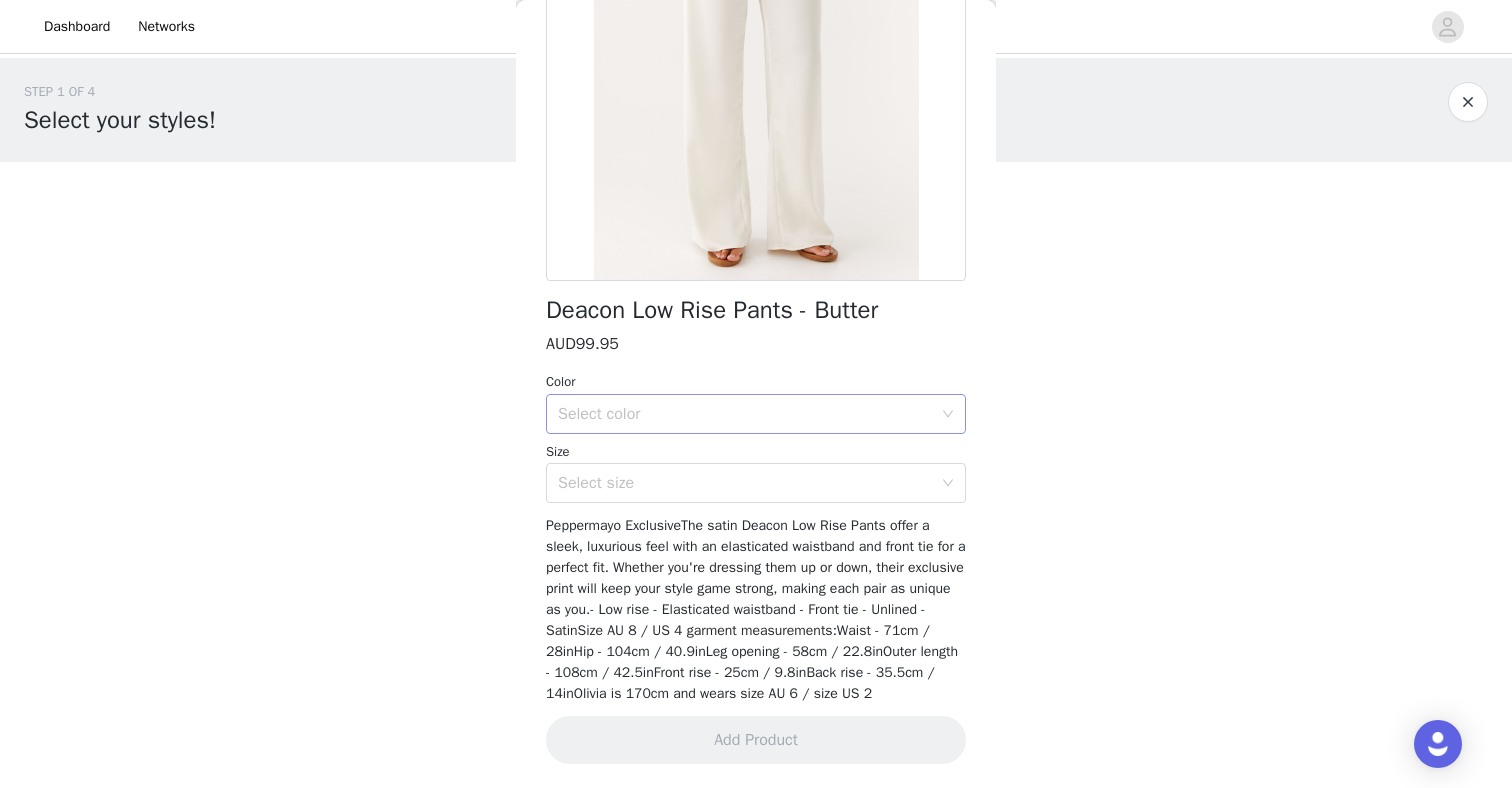 scroll, scrollTop: 229, scrollLeft: 0, axis: vertical 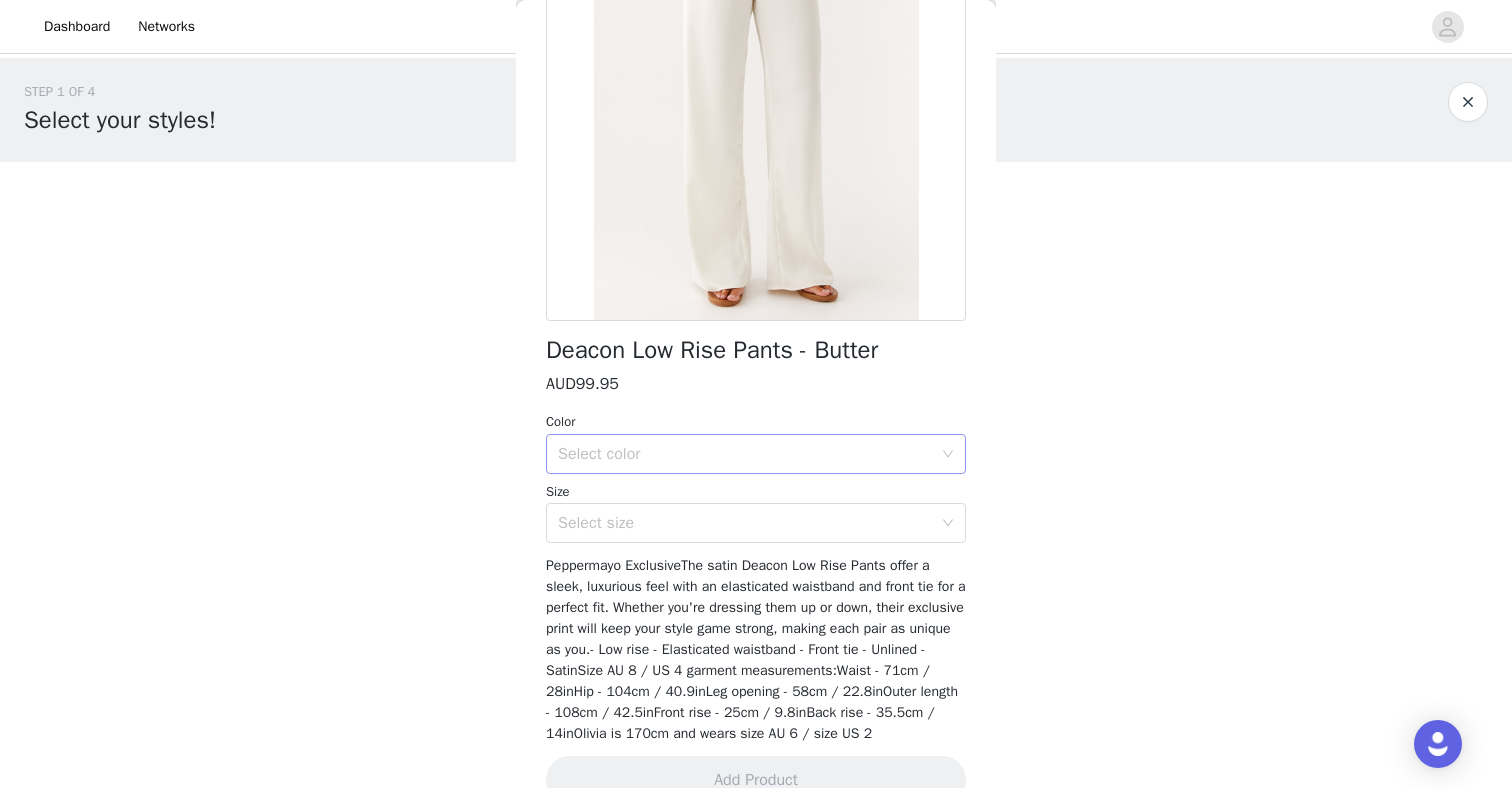 click on "Select color" at bounding box center [749, 454] 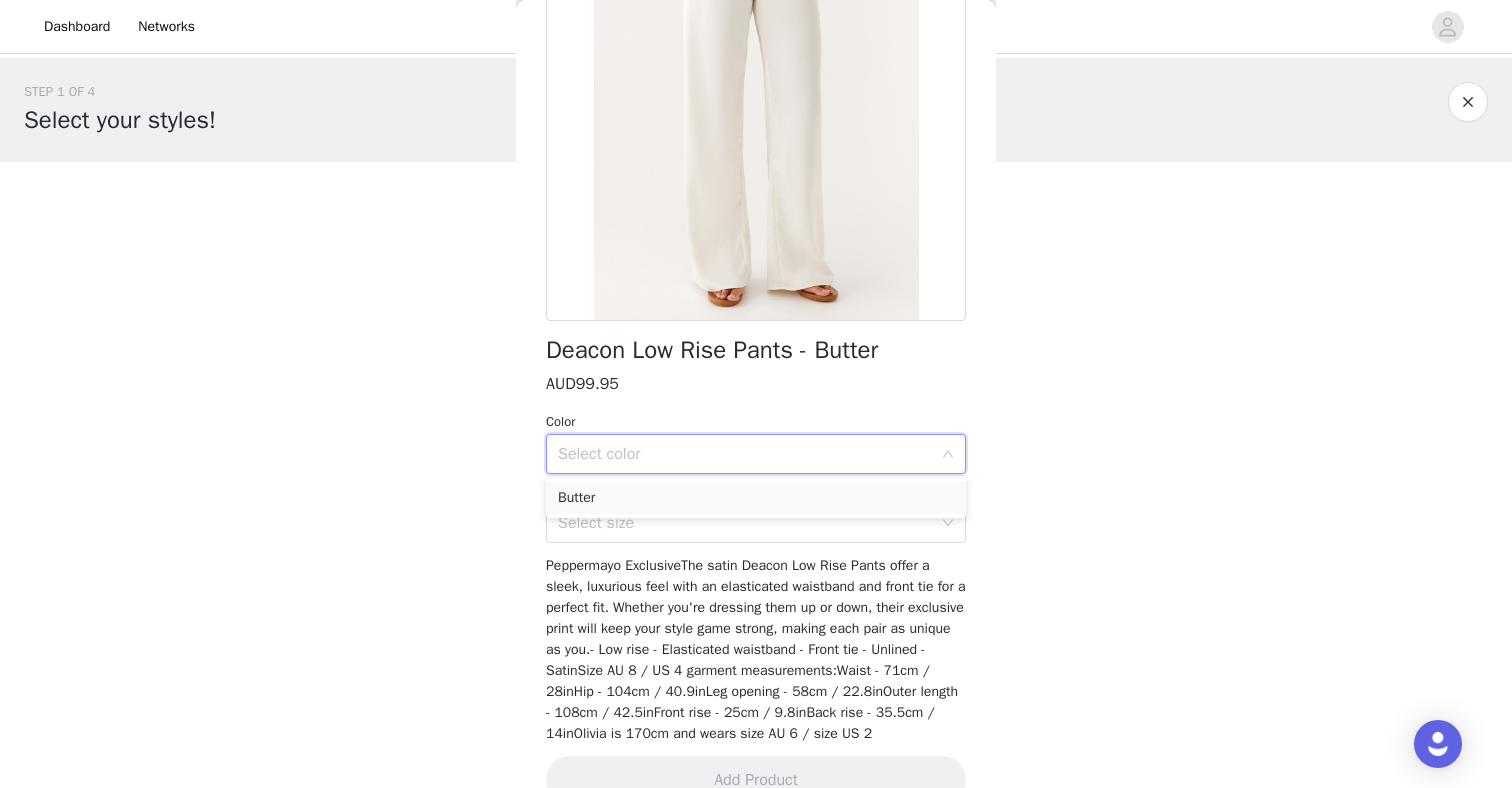 click on "Butter" at bounding box center [756, 498] 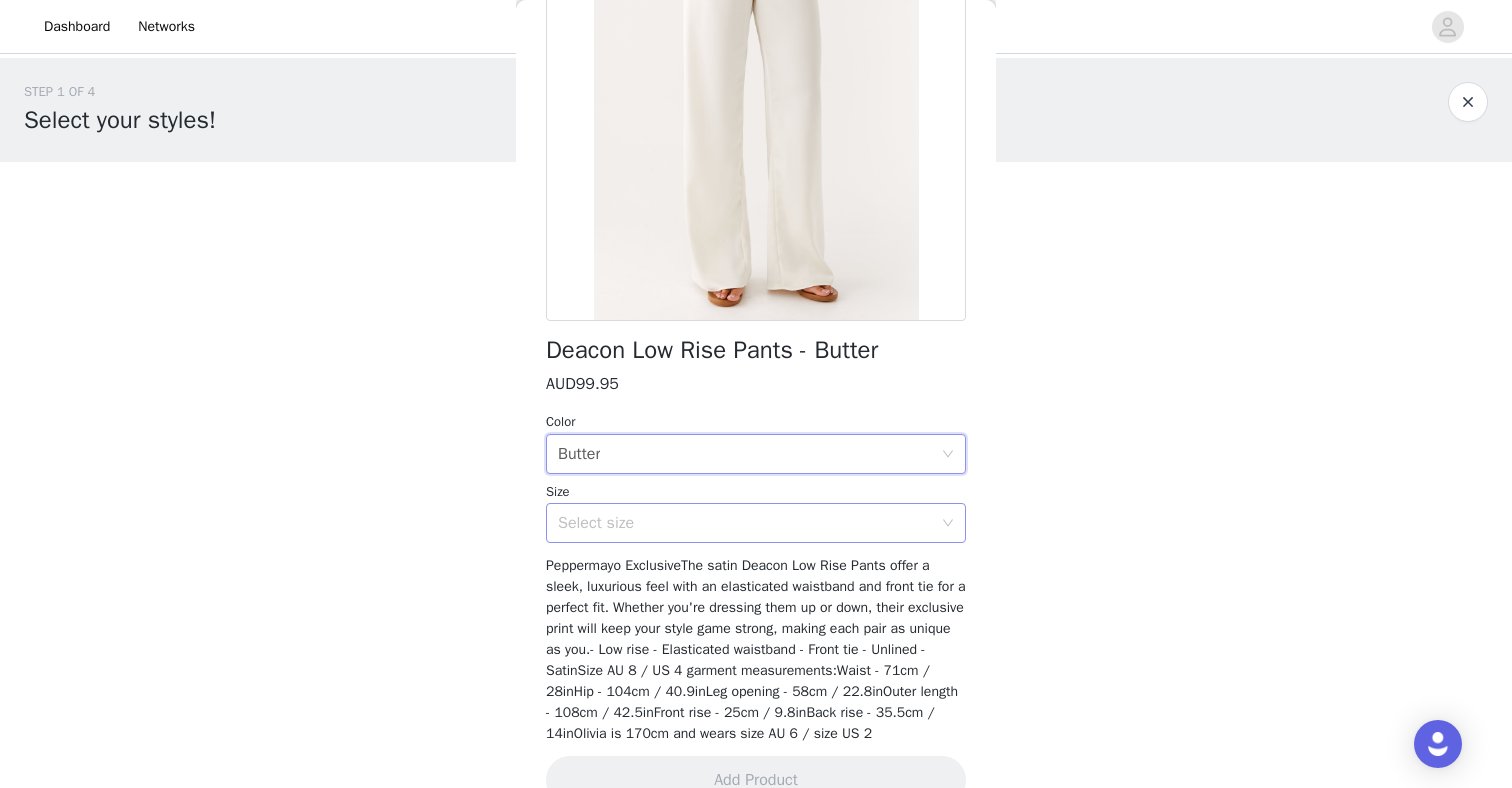 click on "Select size" at bounding box center [745, 523] 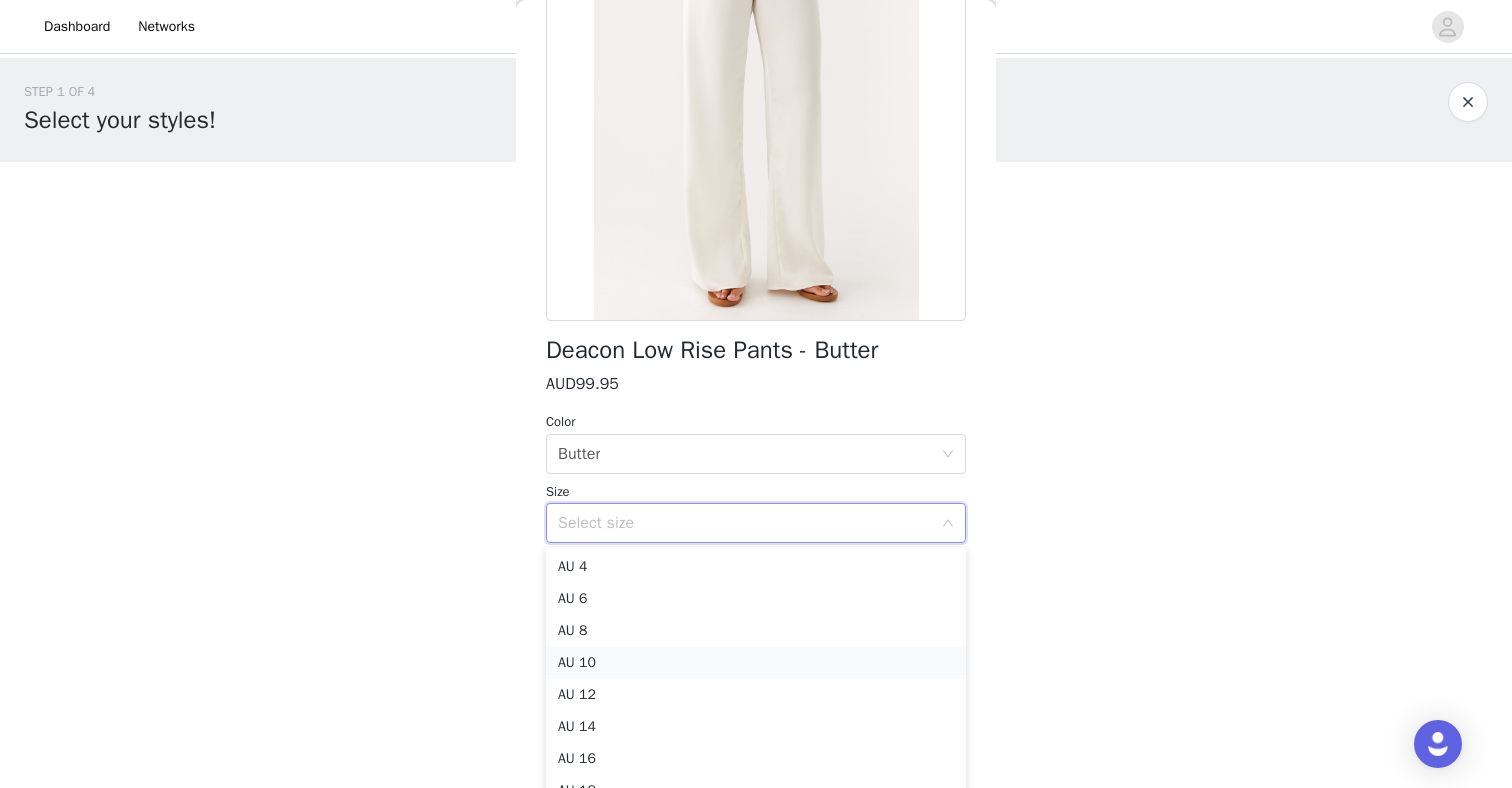 click on "AU 10" at bounding box center (756, 663) 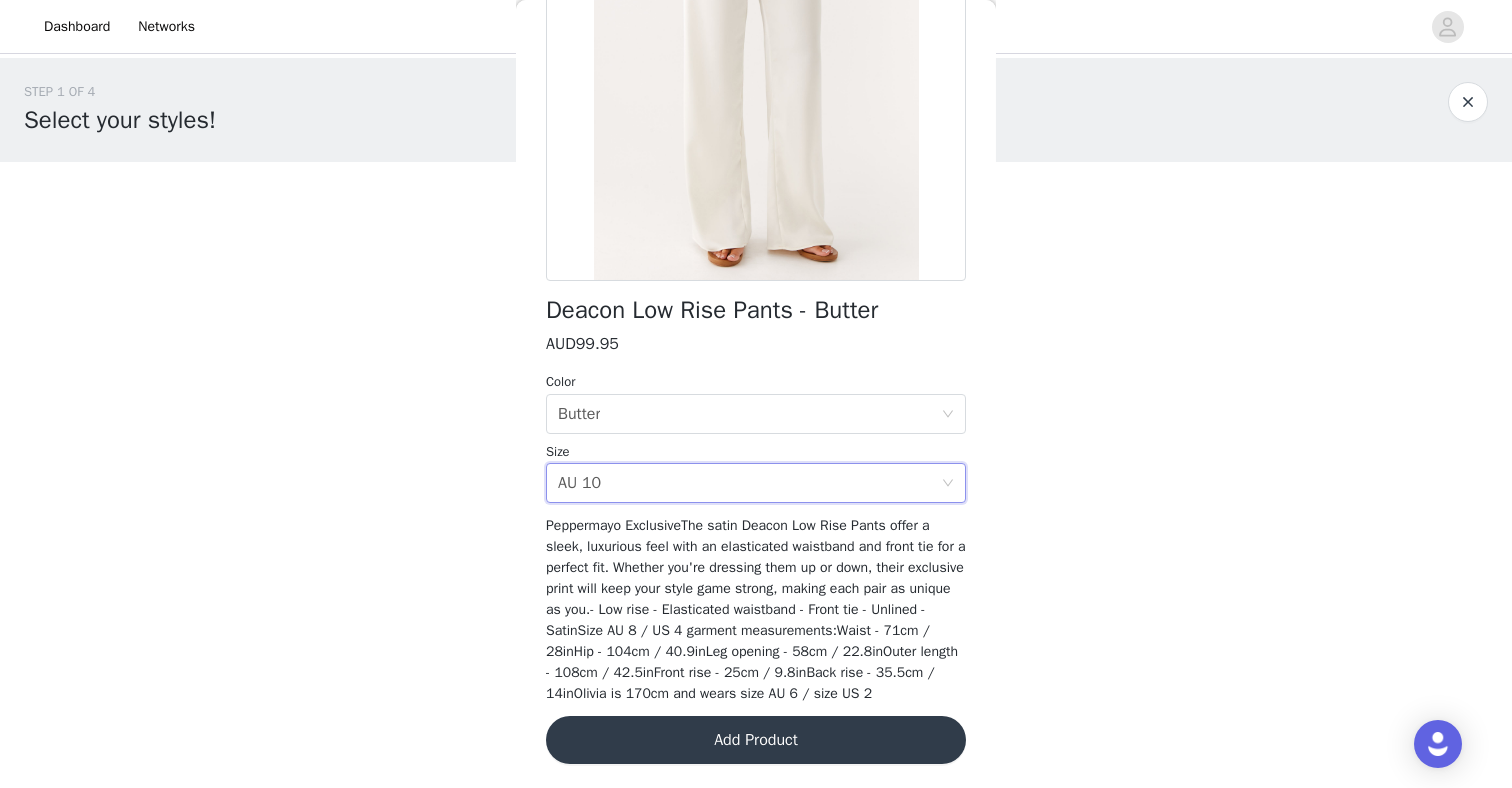 scroll, scrollTop: 290, scrollLeft: 0, axis: vertical 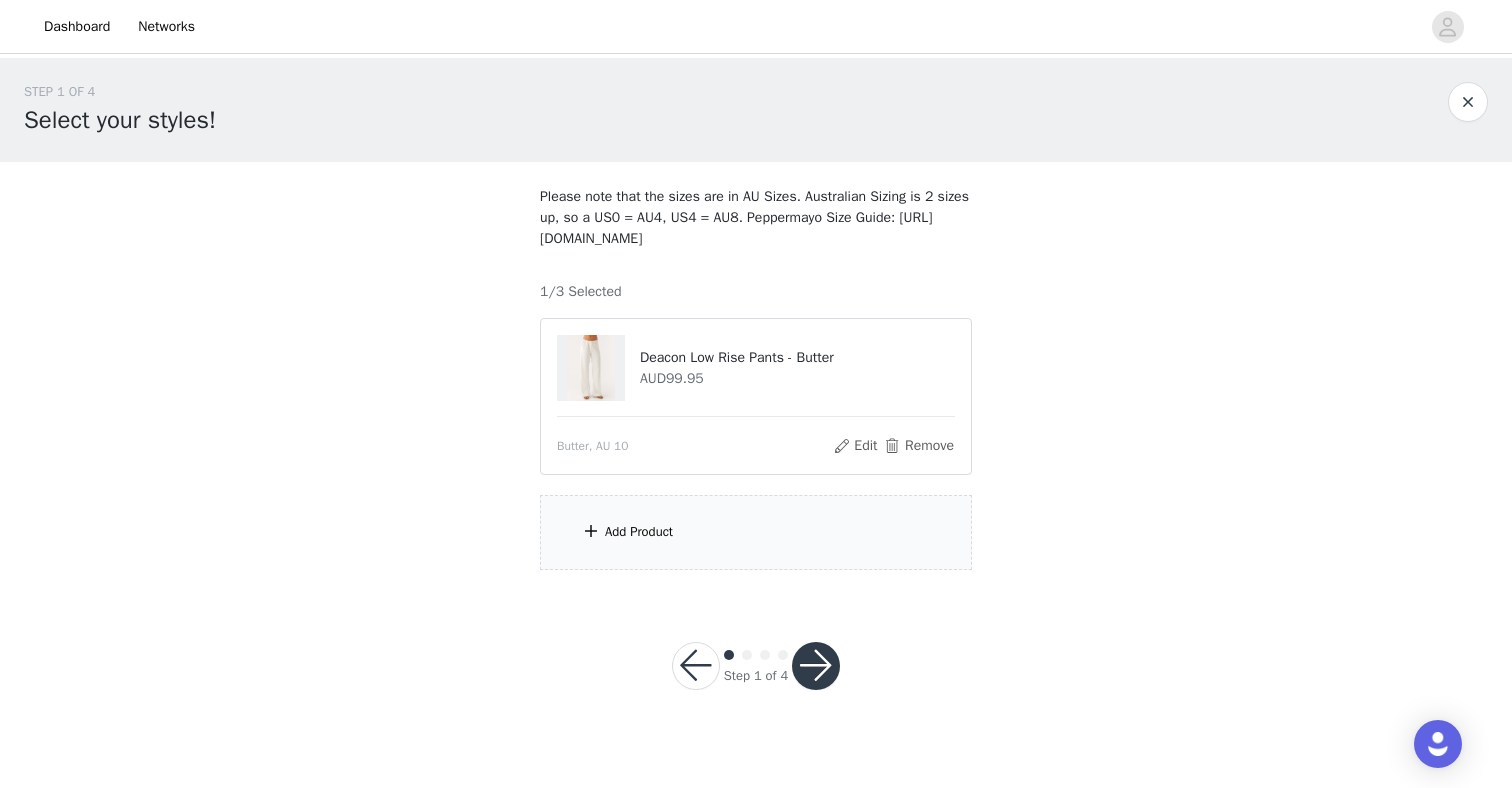 click on "Add Product" at bounding box center [756, 532] 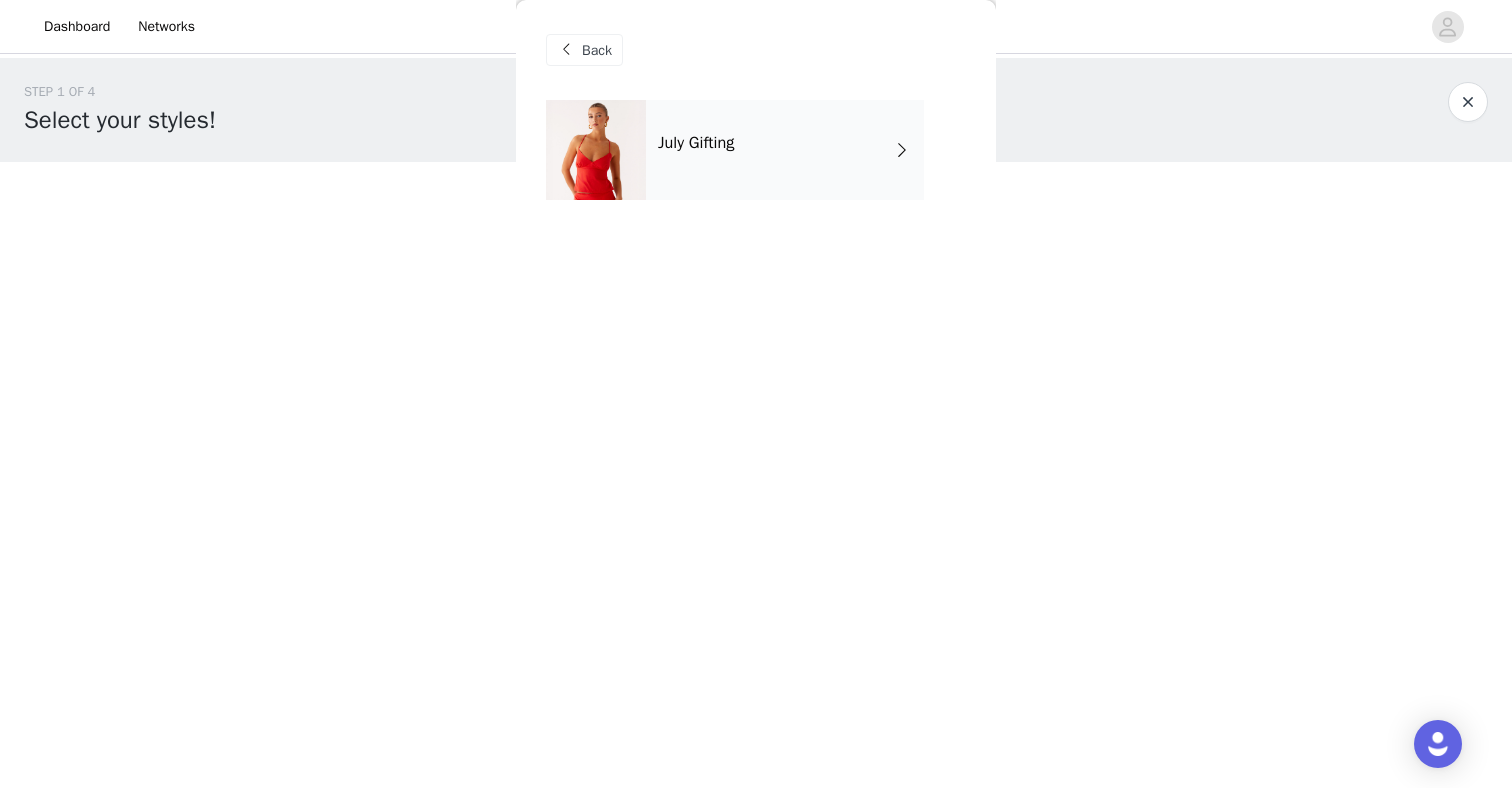 click on "July Gifting" at bounding box center [785, 150] 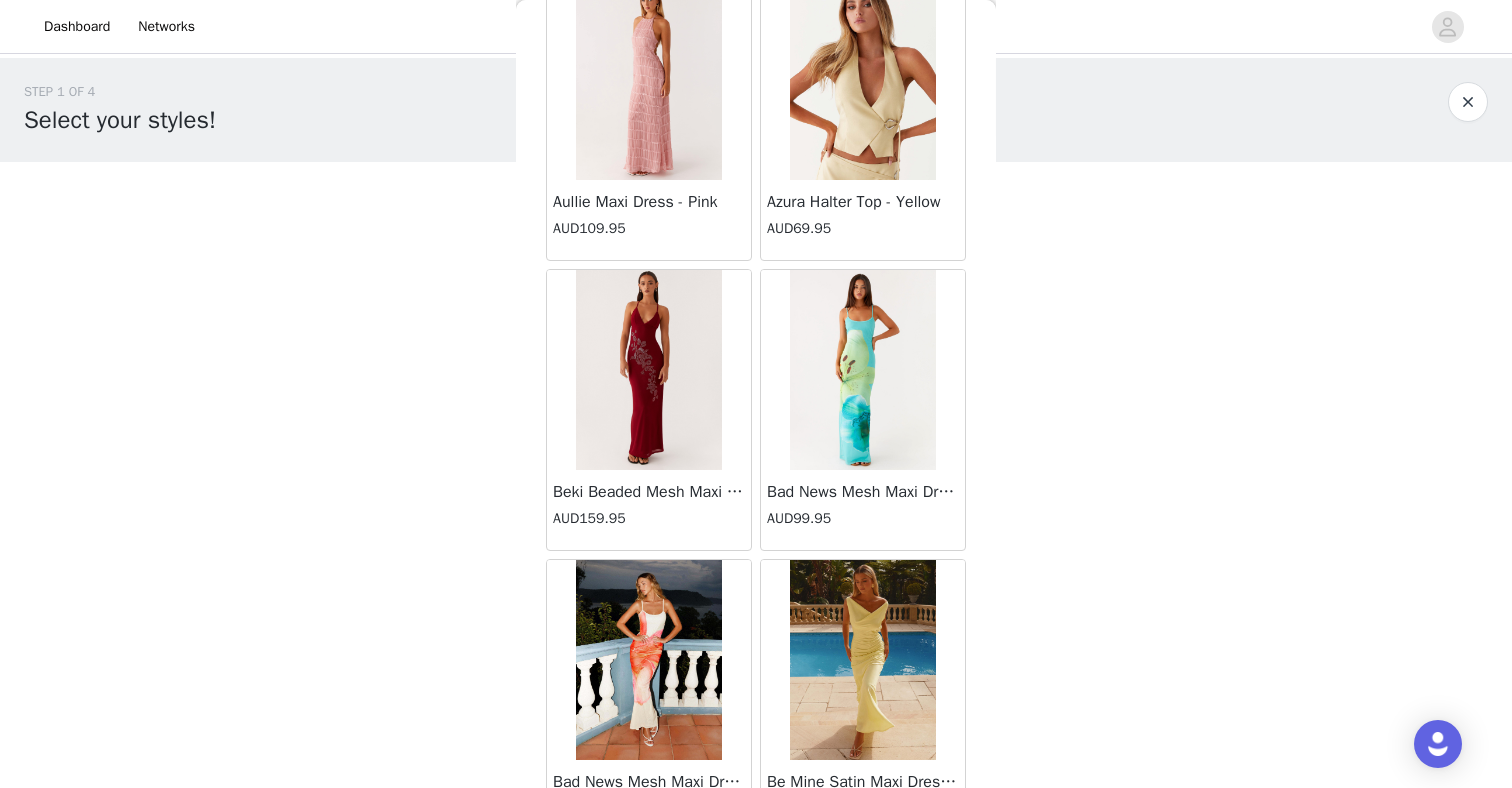 scroll, scrollTop: 2272, scrollLeft: 0, axis: vertical 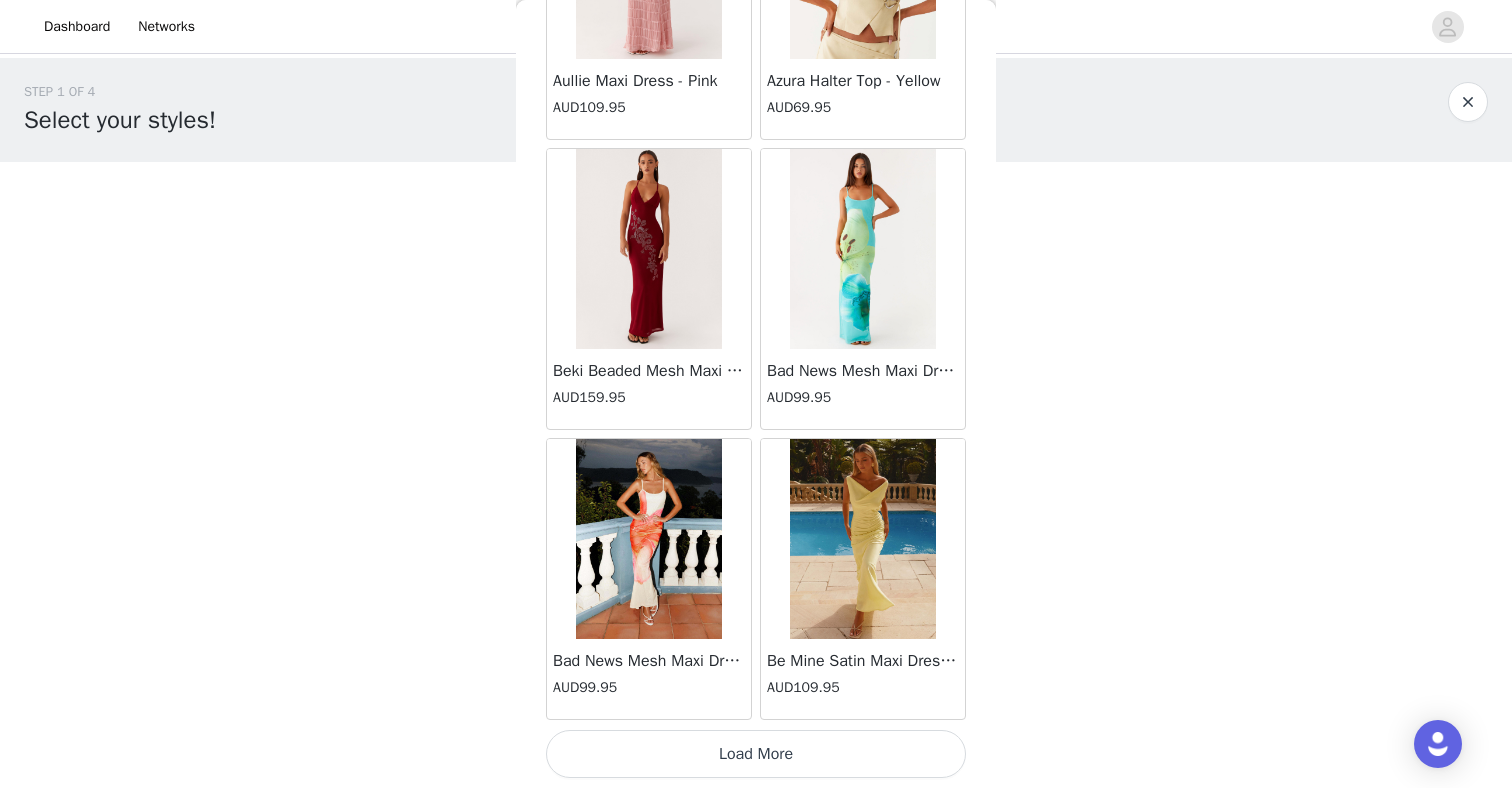 click on "Load More" at bounding box center [756, 754] 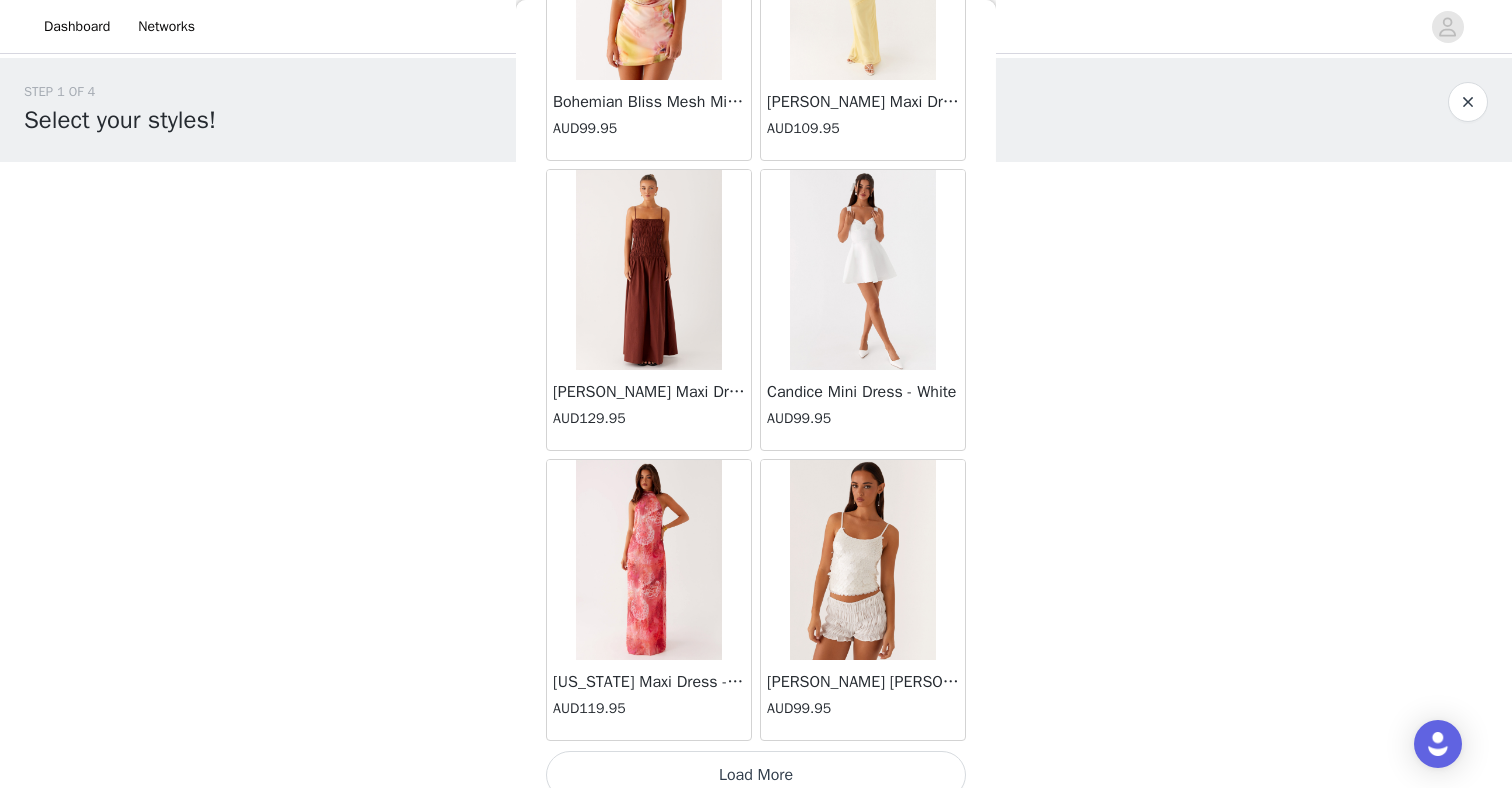 scroll, scrollTop: 5172, scrollLeft: 0, axis: vertical 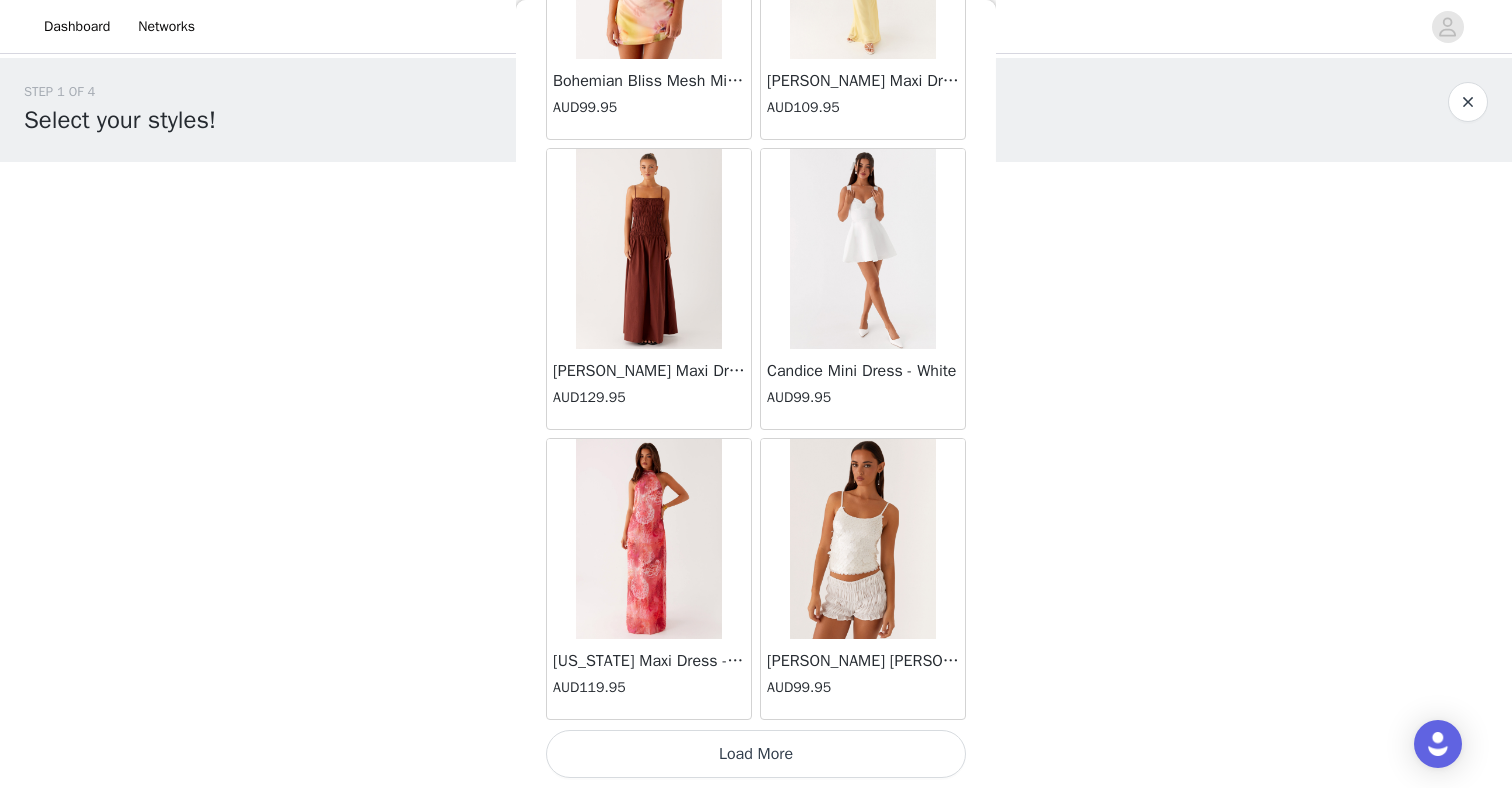 click on "Load More" at bounding box center [756, 754] 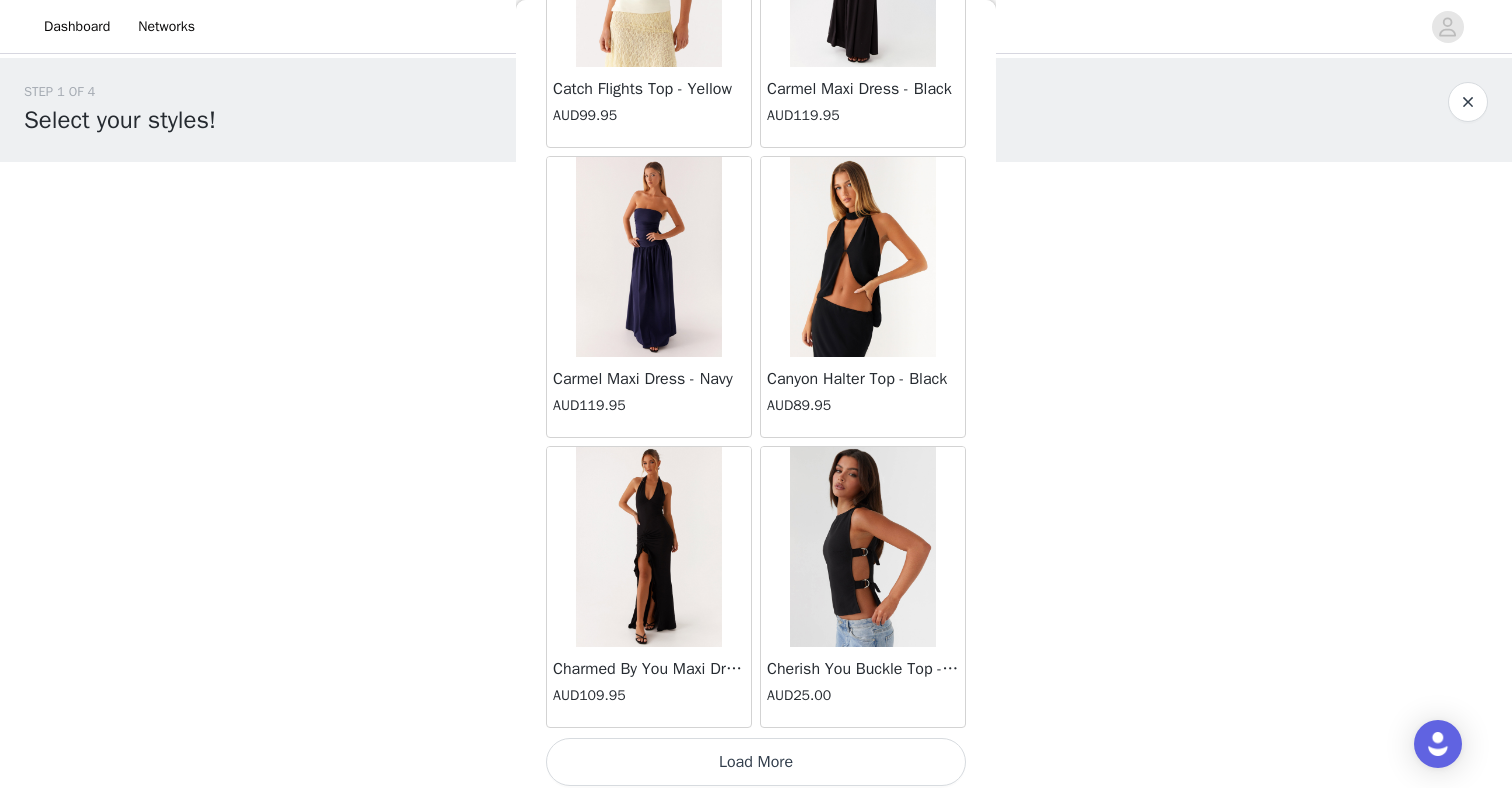 scroll, scrollTop: 8072, scrollLeft: 0, axis: vertical 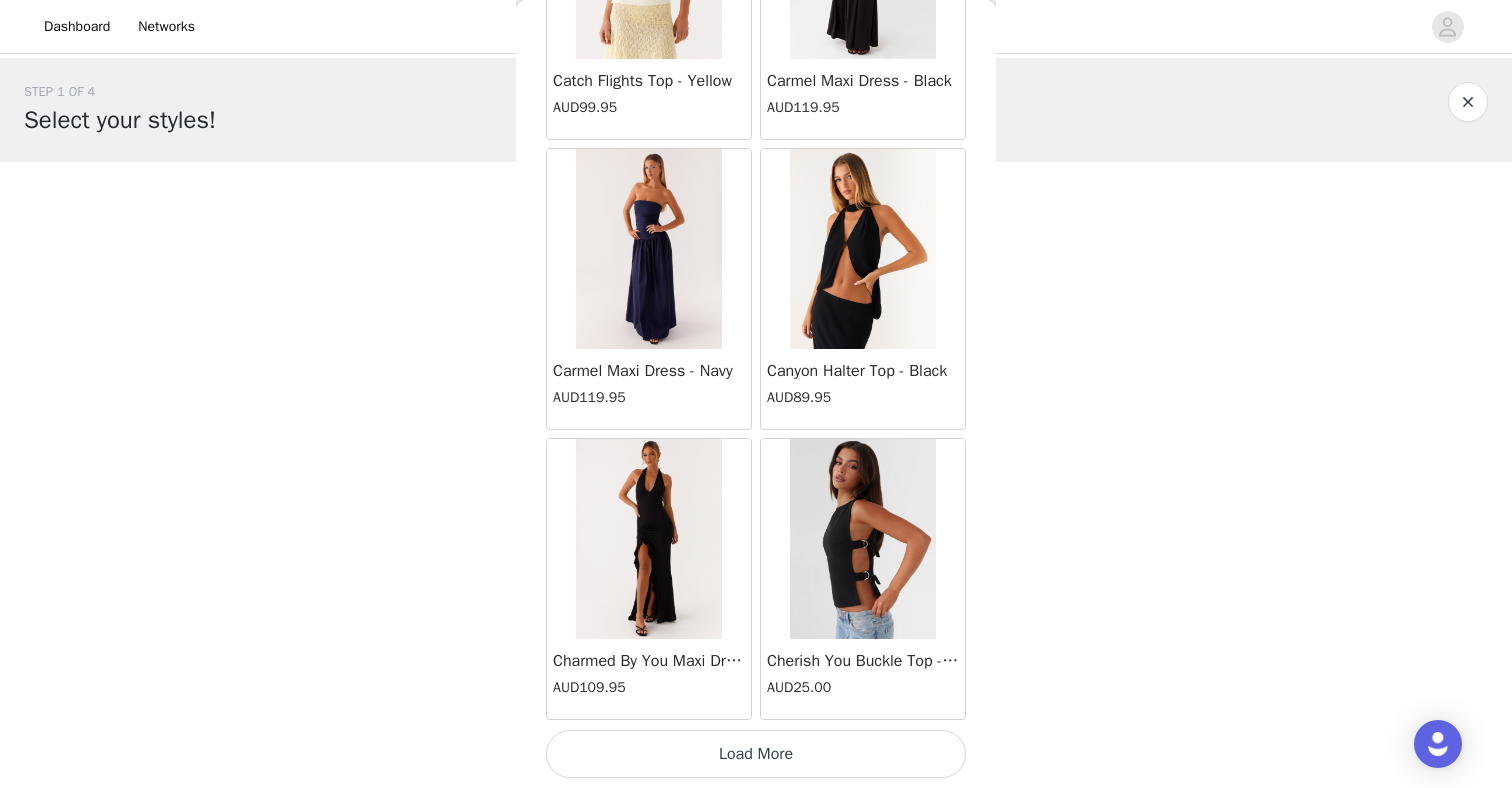 click on "Load More" at bounding box center (756, 754) 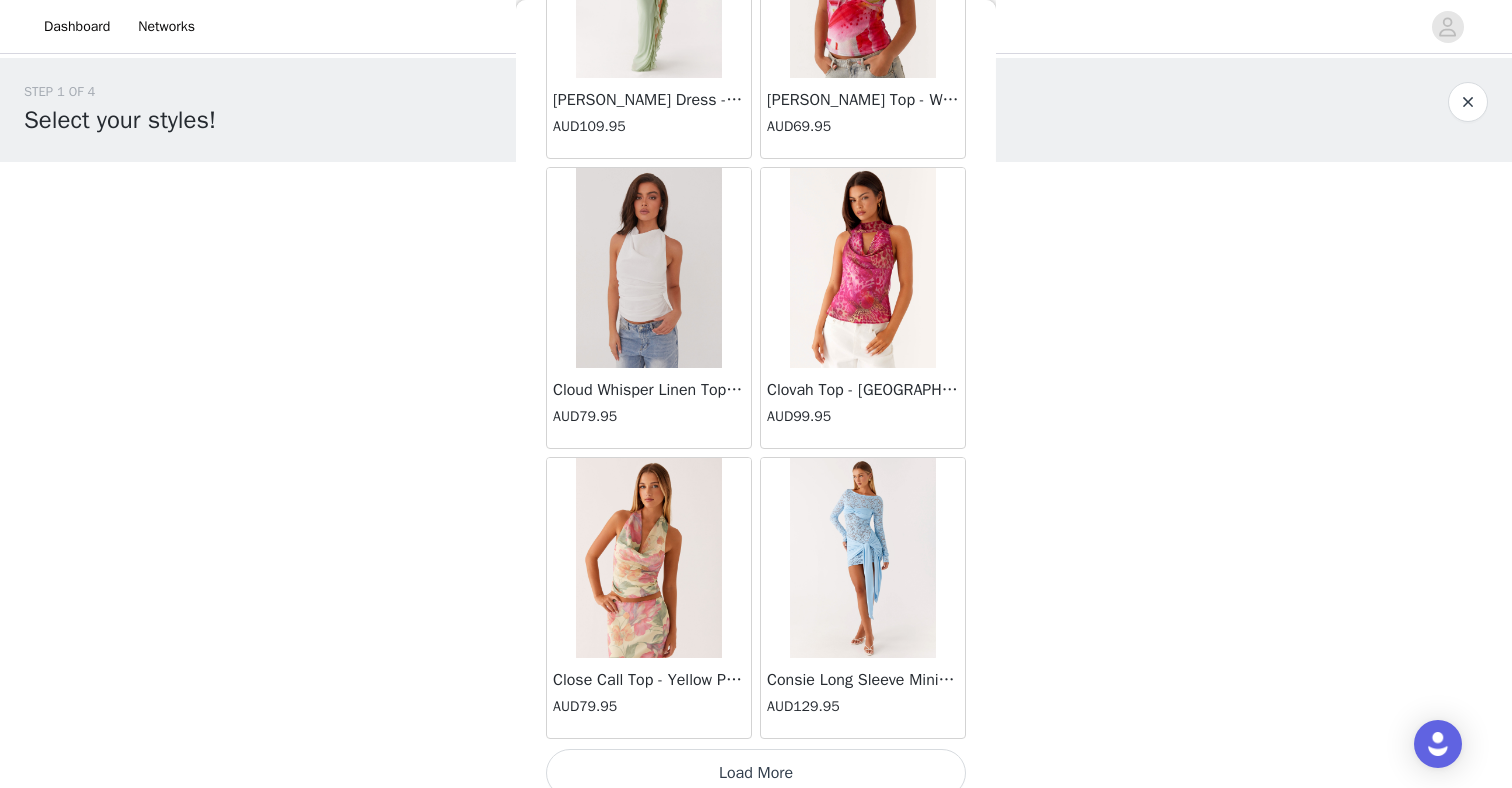 scroll, scrollTop: 10972, scrollLeft: 0, axis: vertical 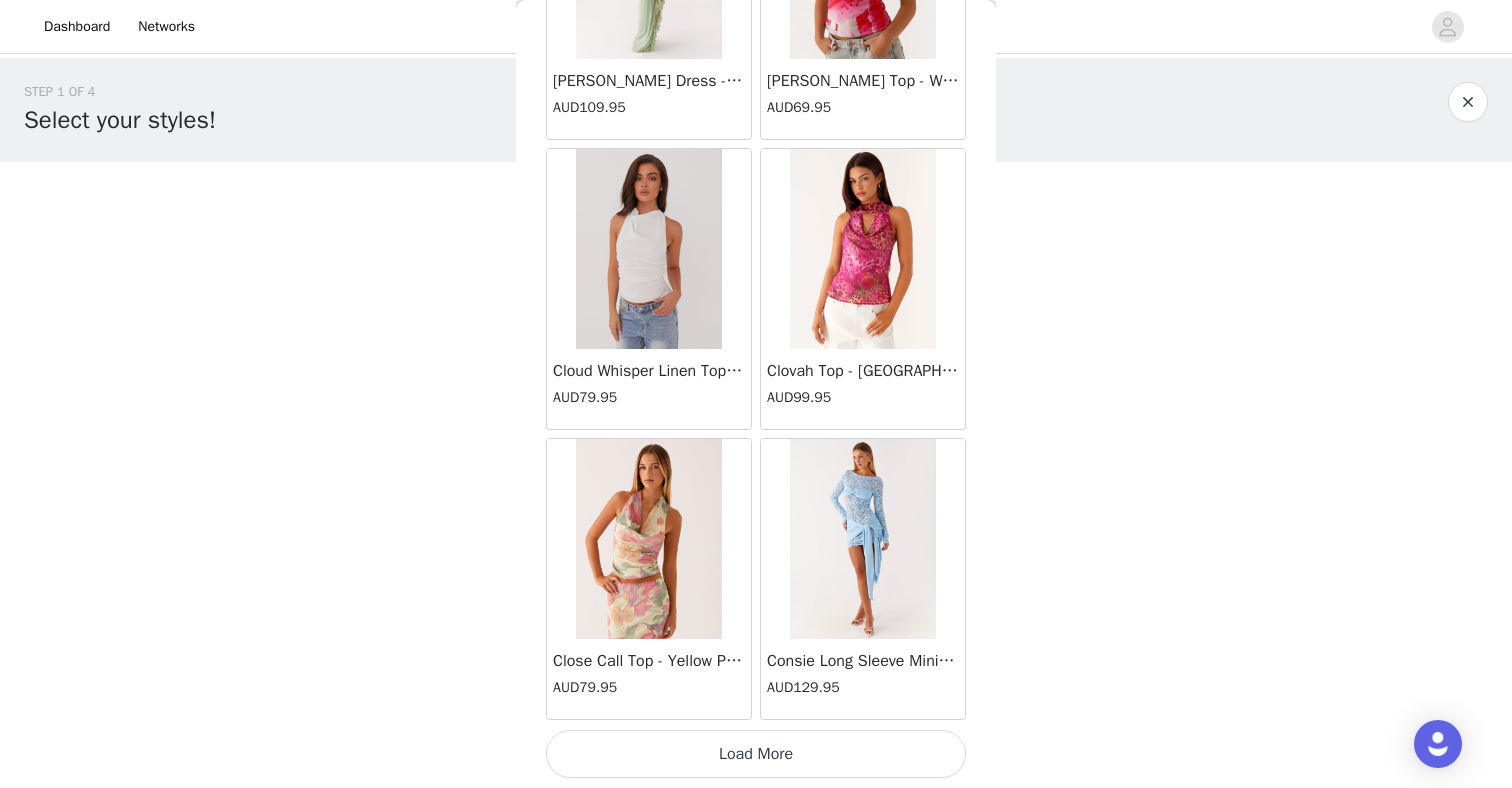 click on "Load More" at bounding box center [756, 754] 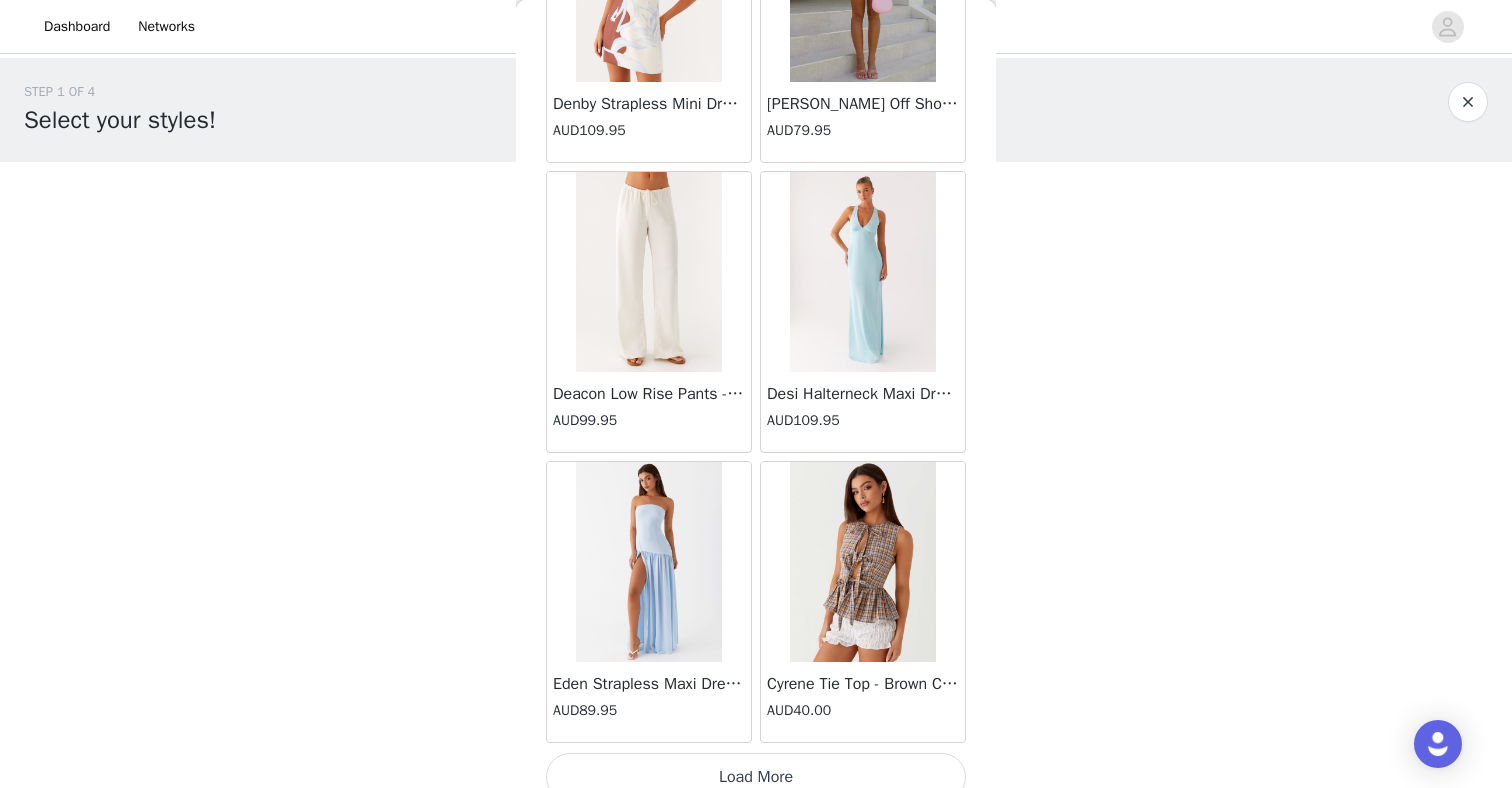 scroll, scrollTop: 13872, scrollLeft: 0, axis: vertical 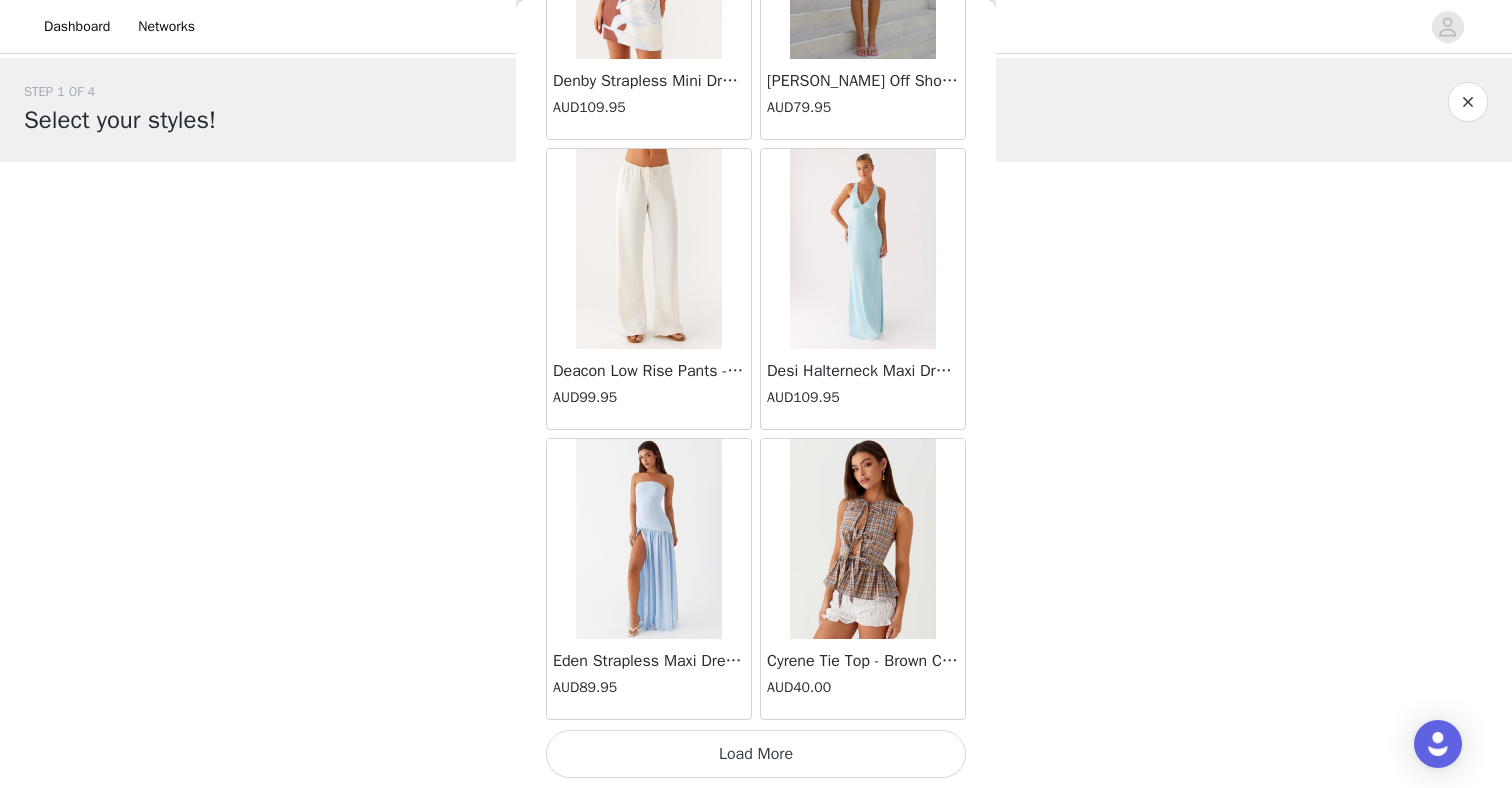 click on "Load More" at bounding box center (756, 754) 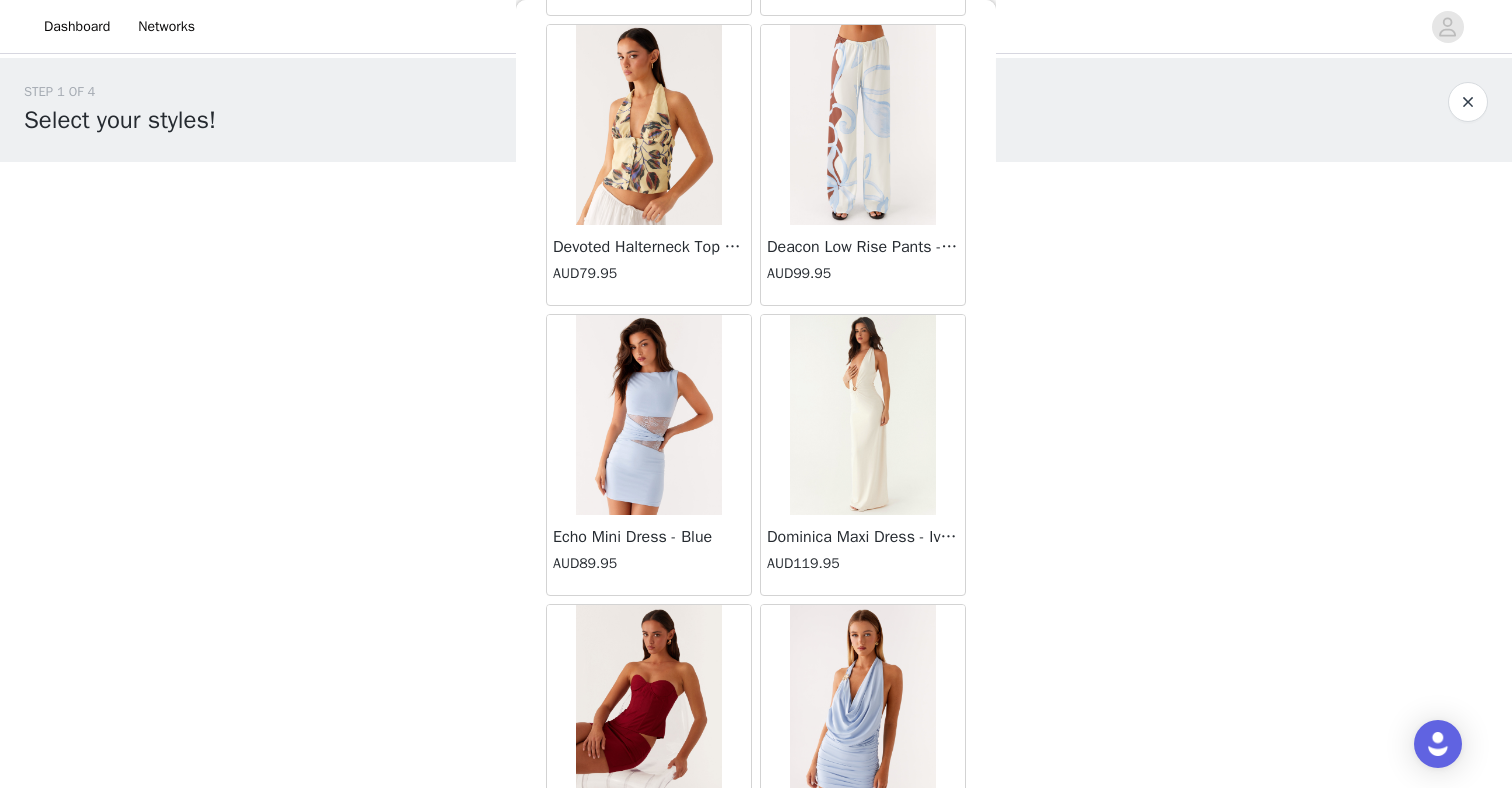scroll, scrollTop: 16772, scrollLeft: 0, axis: vertical 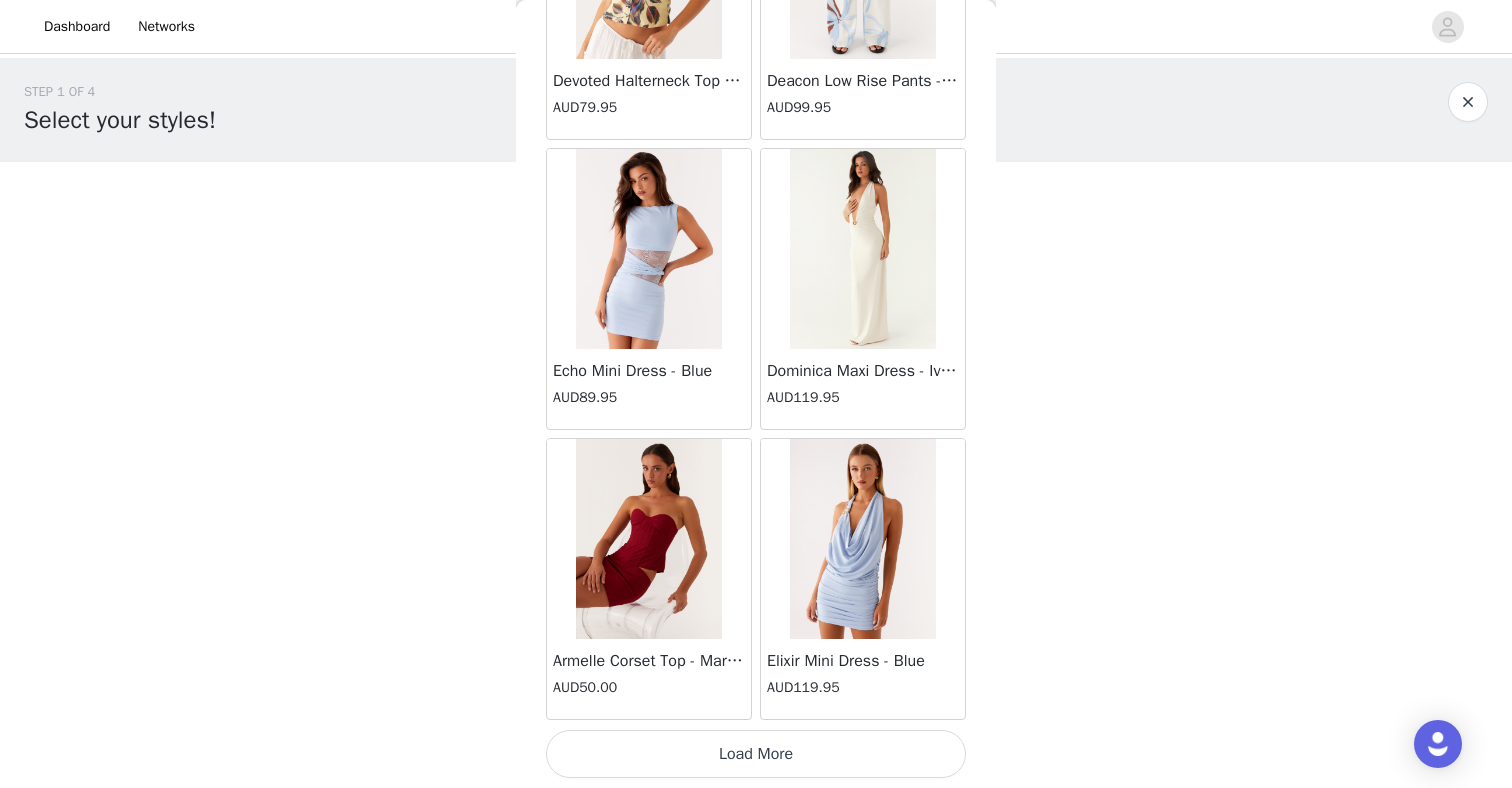 click on "Load More" at bounding box center (756, 754) 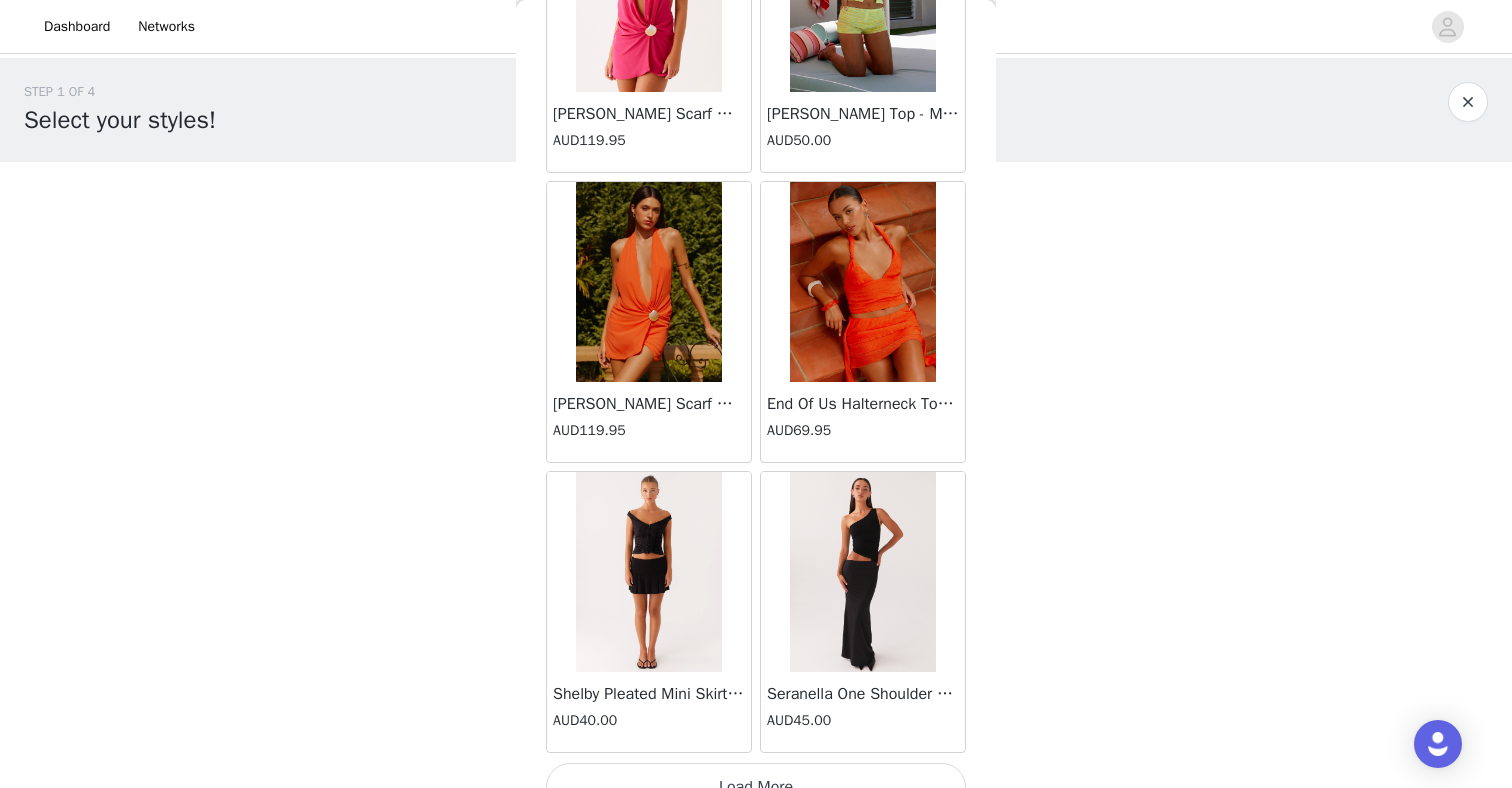 scroll, scrollTop: 19672, scrollLeft: 0, axis: vertical 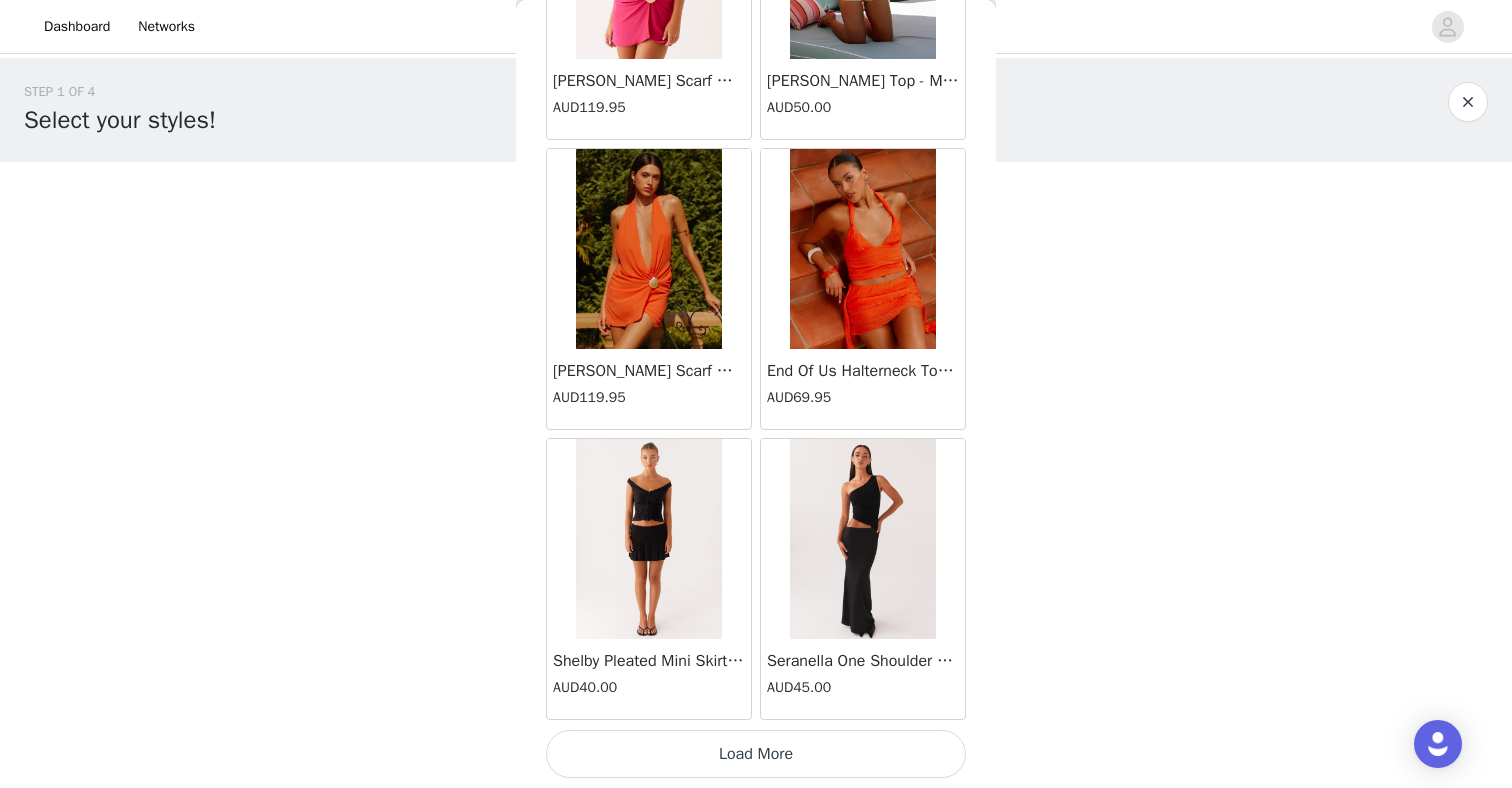 click on "Load More" at bounding box center [756, 754] 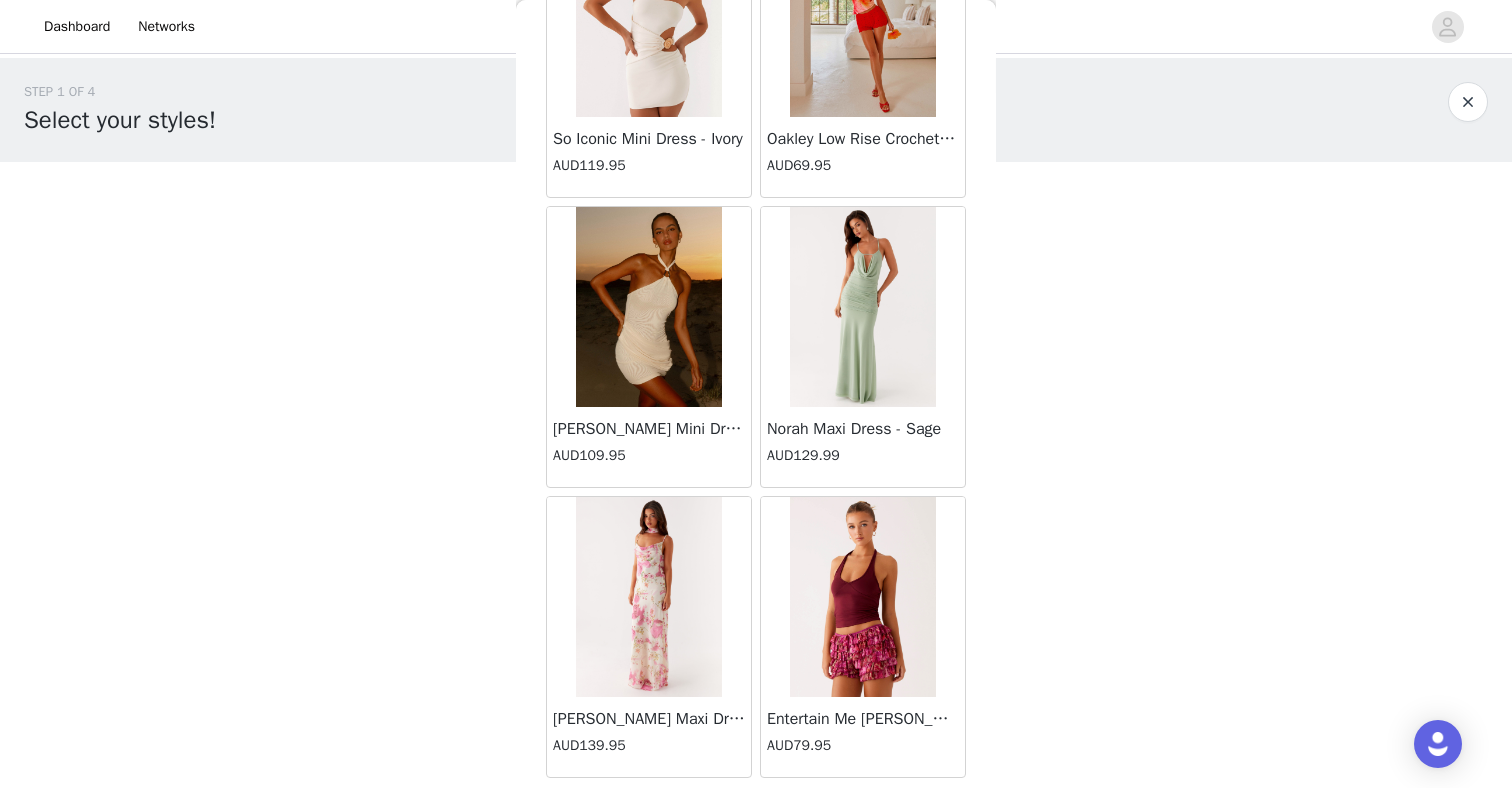 scroll, scrollTop: 22572, scrollLeft: 0, axis: vertical 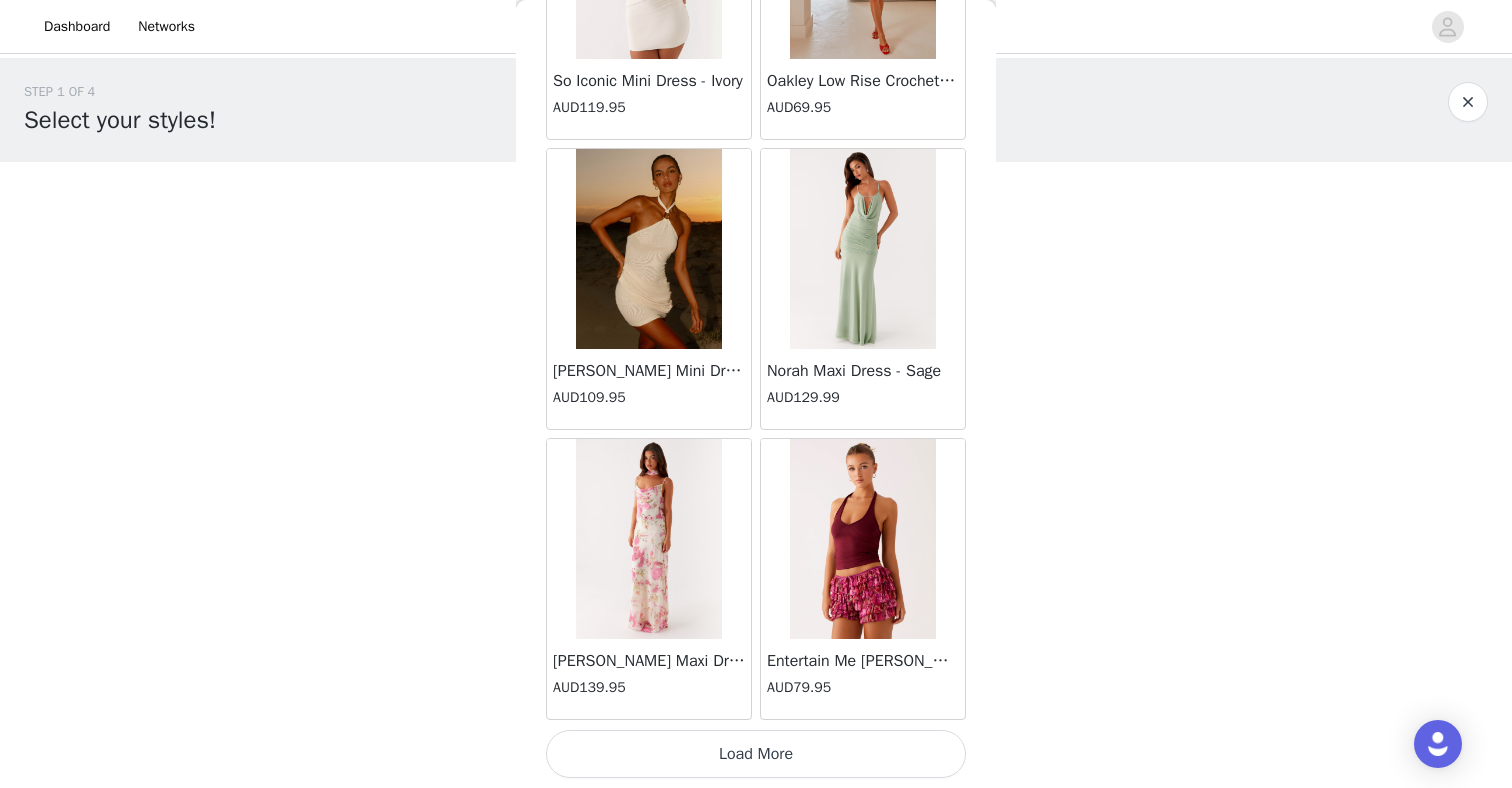 click on "Load More" at bounding box center (756, 754) 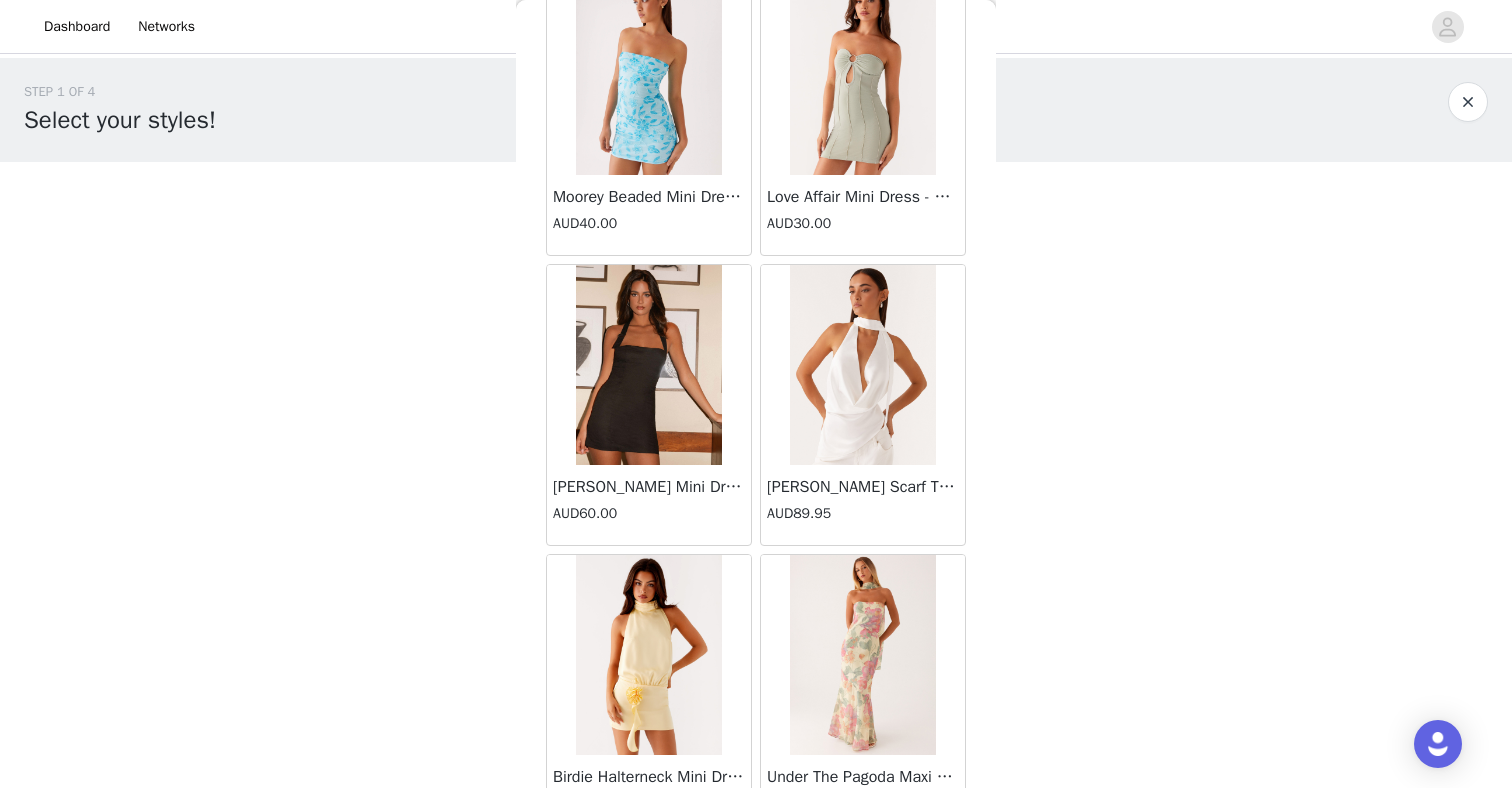 scroll, scrollTop: 25472, scrollLeft: 0, axis: vertical 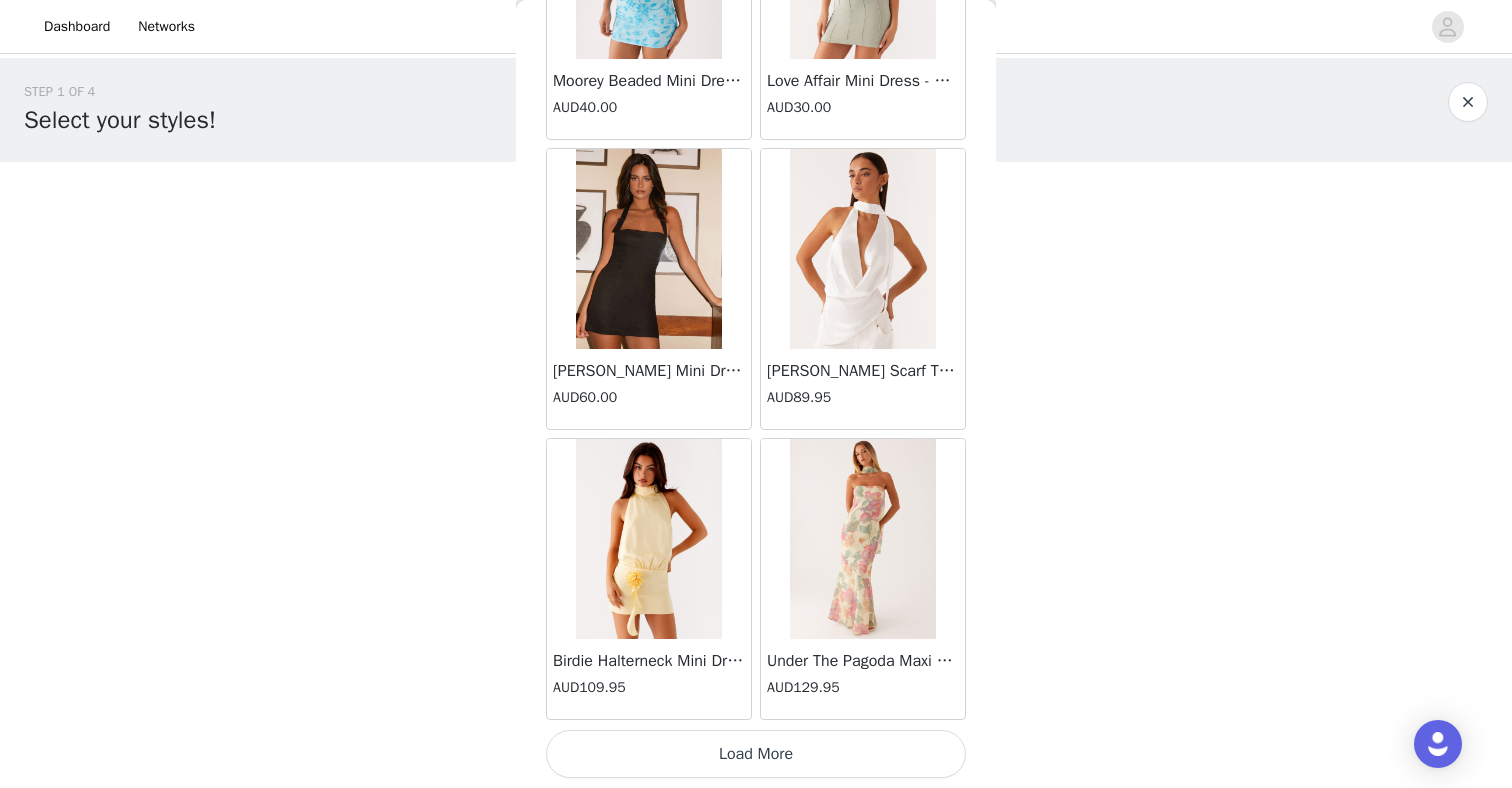 click on "Load More" at bounding box center [756, 754] 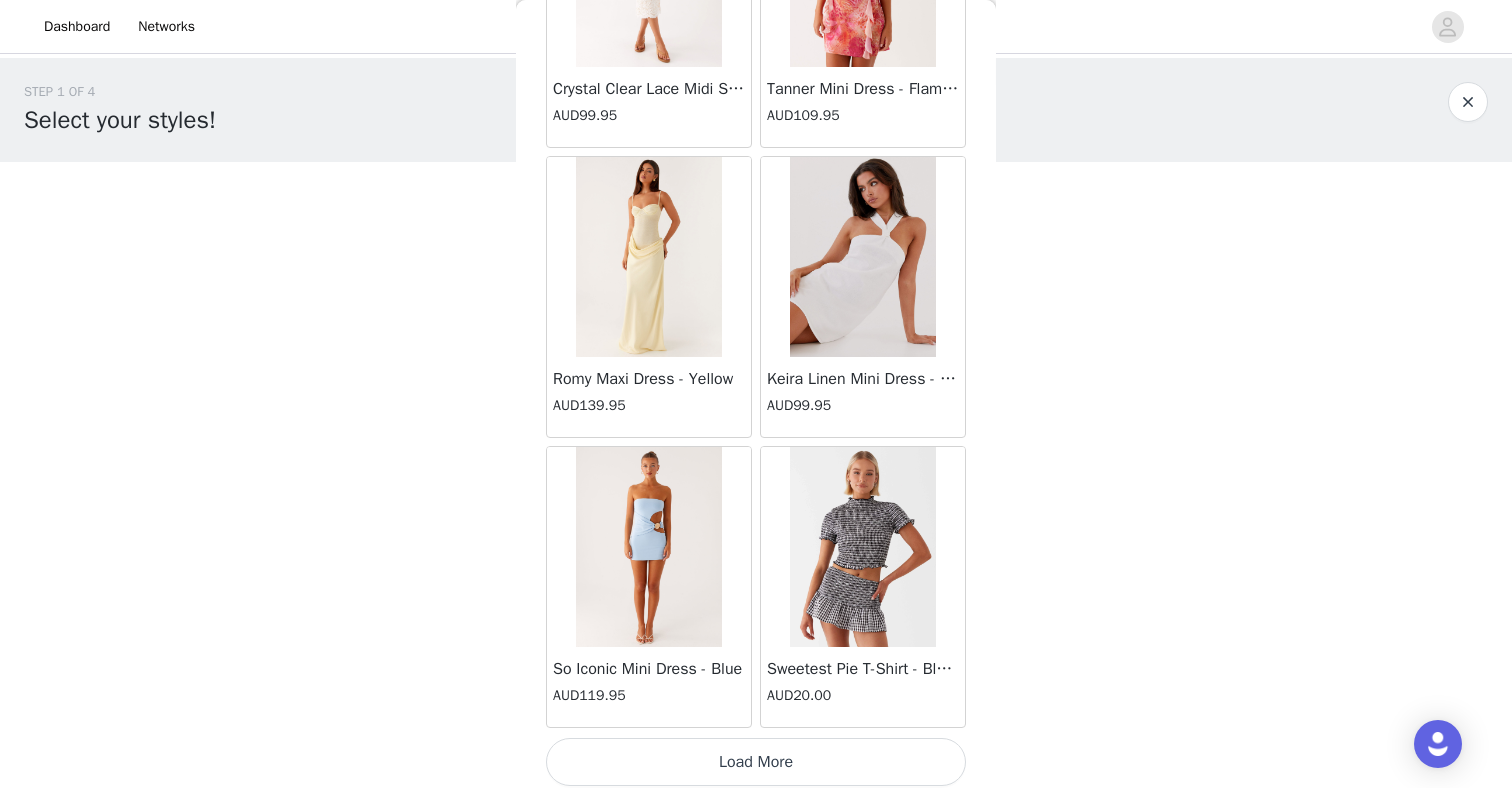 scroll, scrollTop: 28372, scrollLeft: 0, axis: vertical 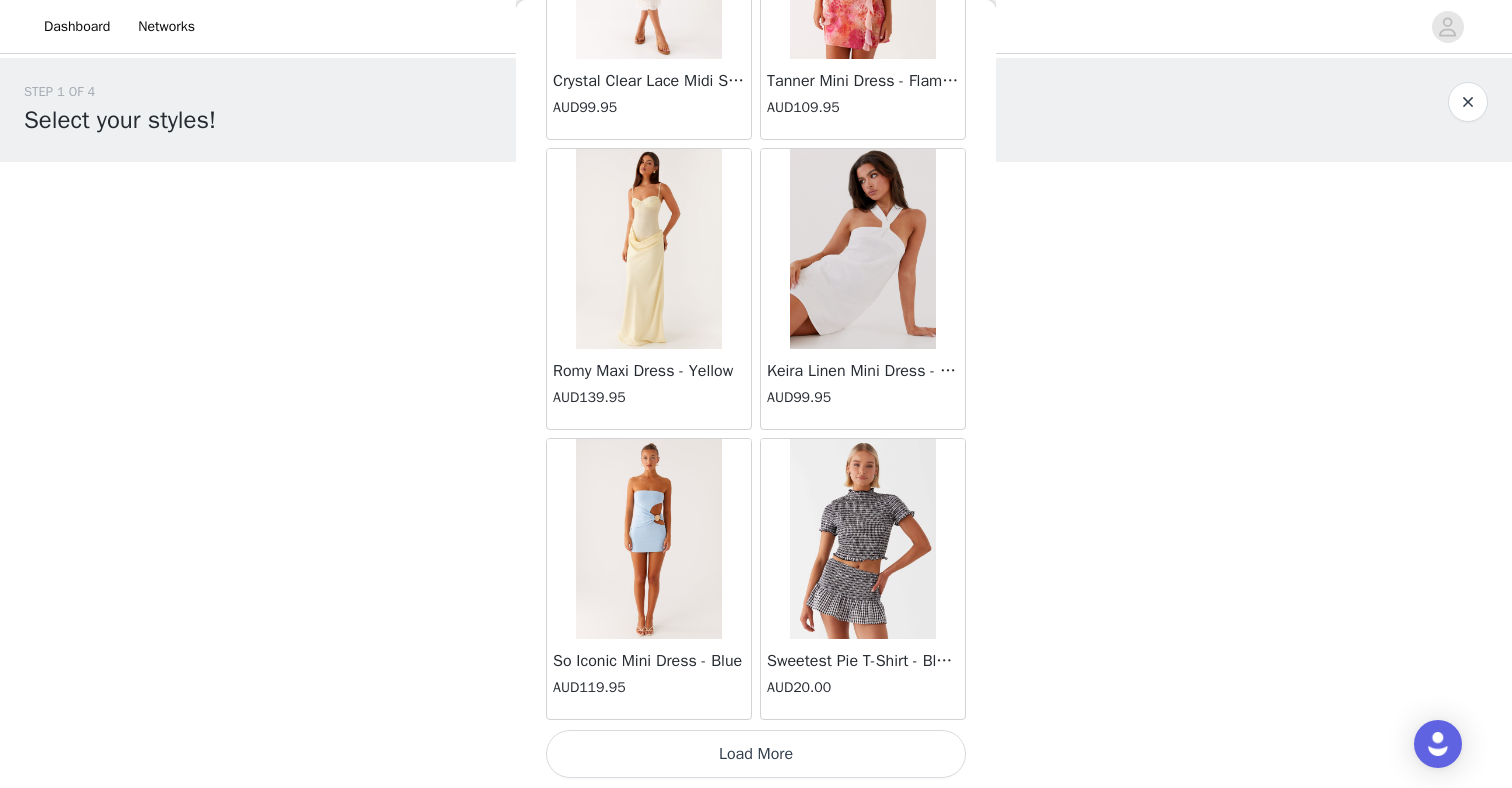 click on "Load More" at bounding box center [756, 754] 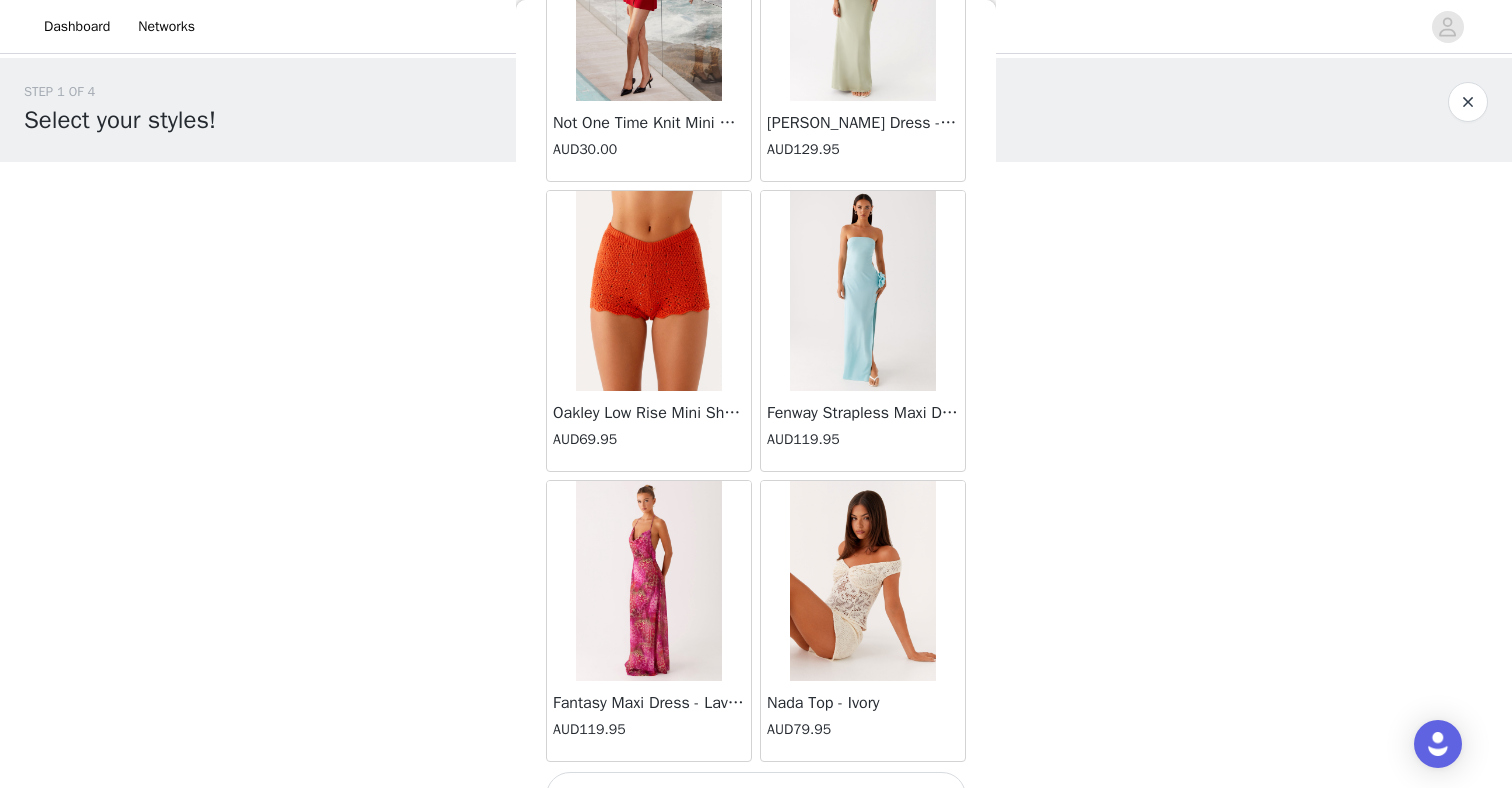 scroll, scrollTop: 31272, scrollLeft: 0, axis: vertical 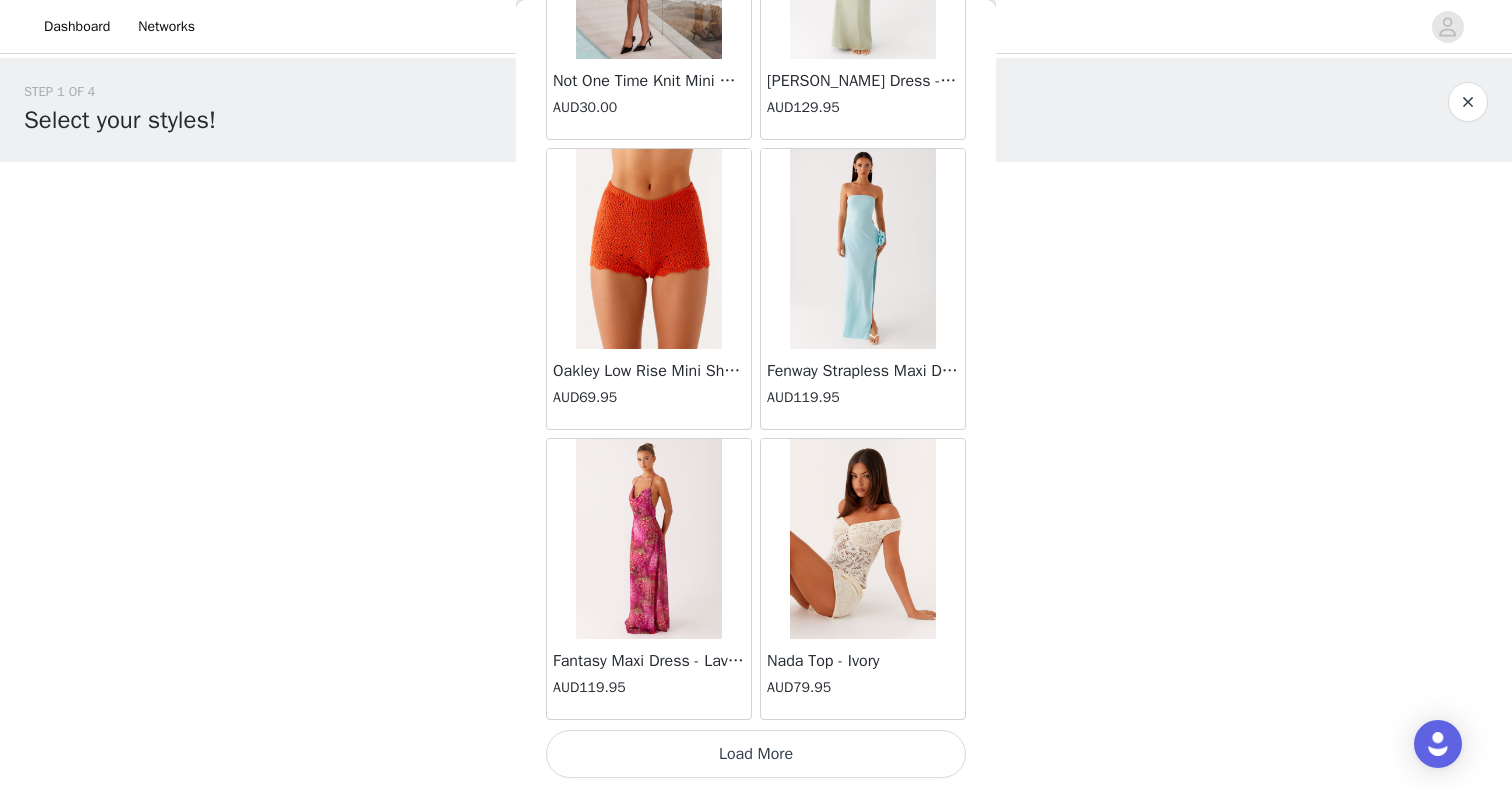 click on "Load More" at bounding box center [756, 754] 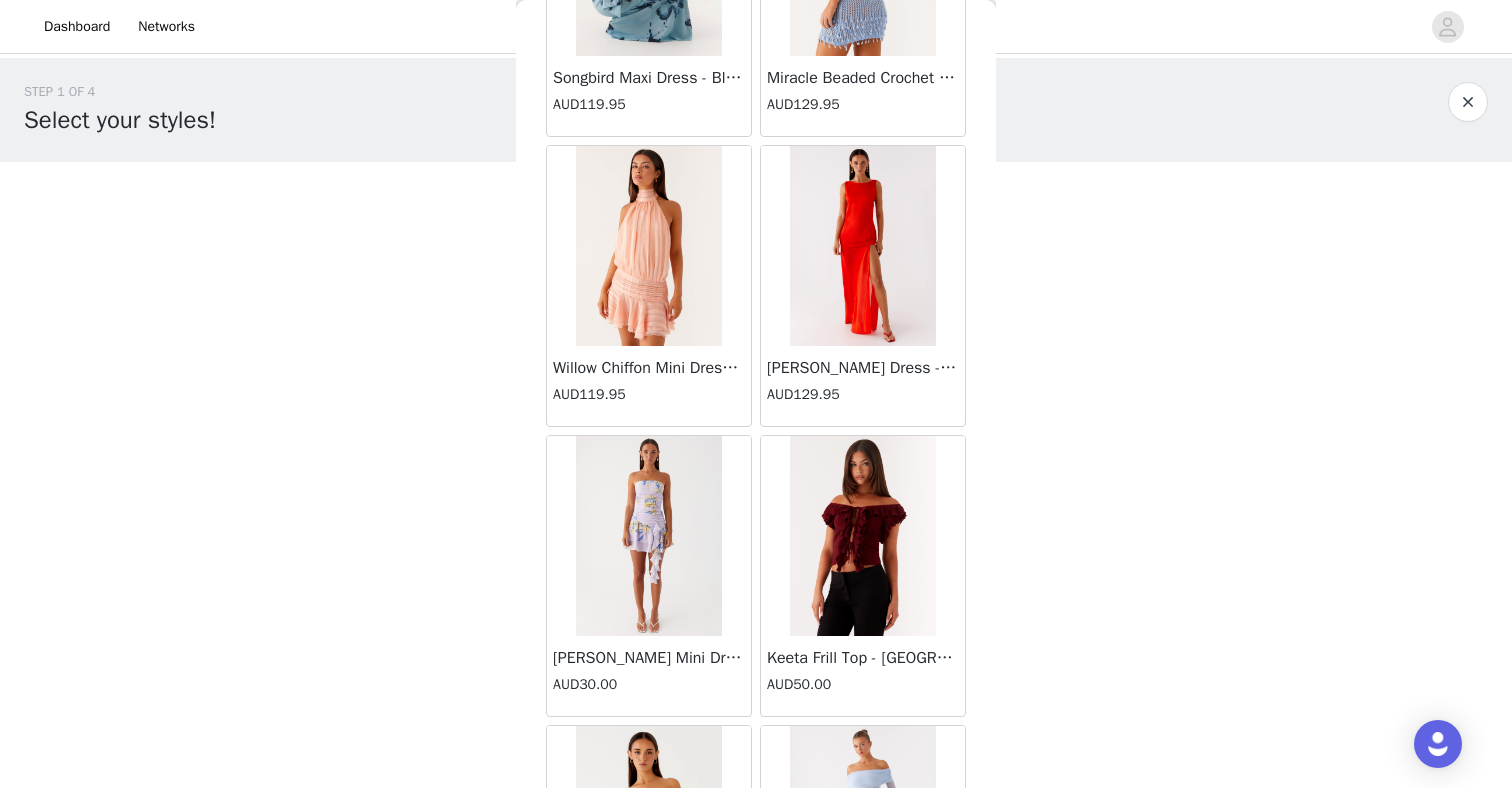 scroll, scrollTop: 34172, scrollLeft: 0, axis: vertical 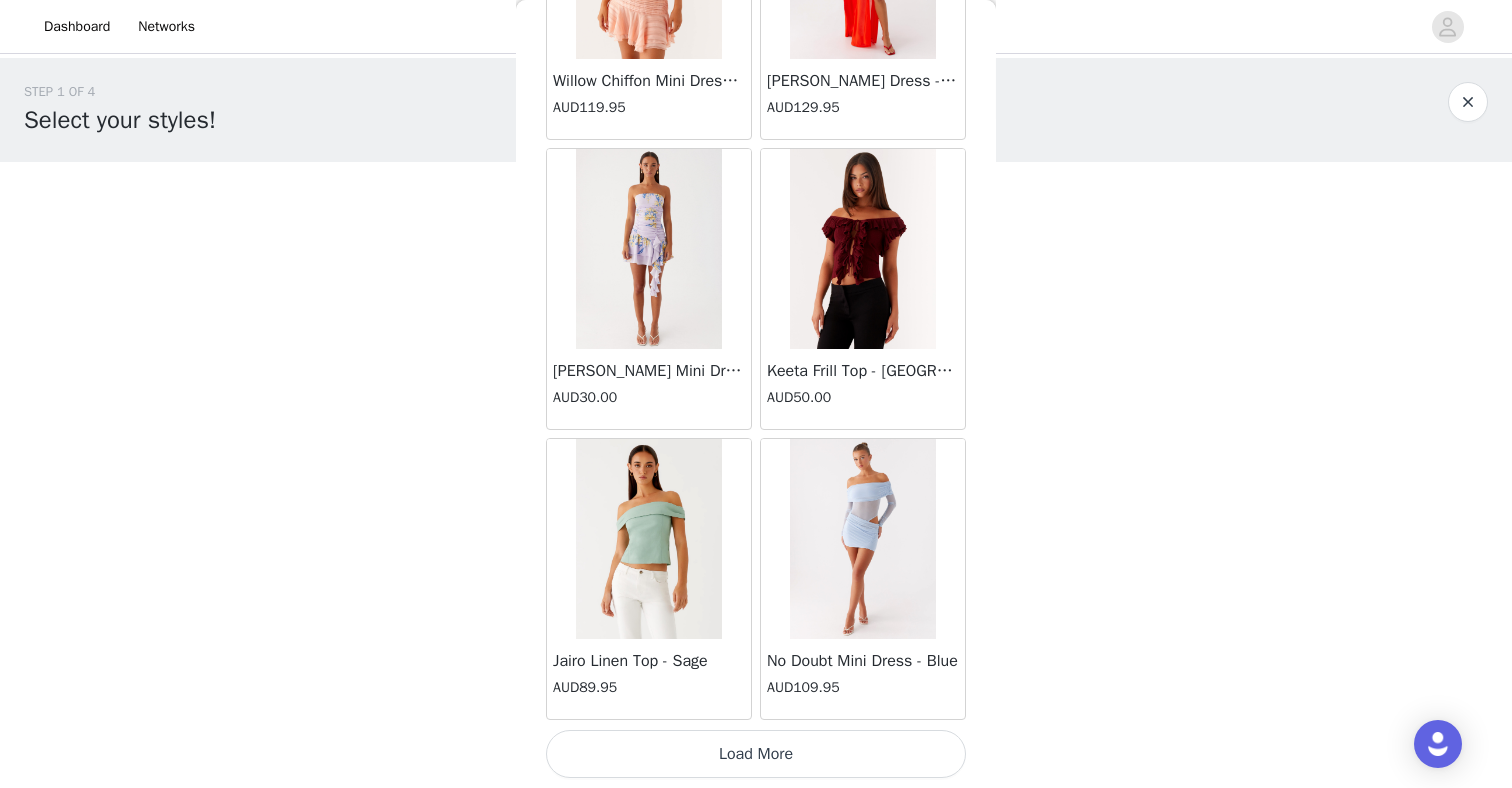 click on "Load More" at bounding box center [756, 754] 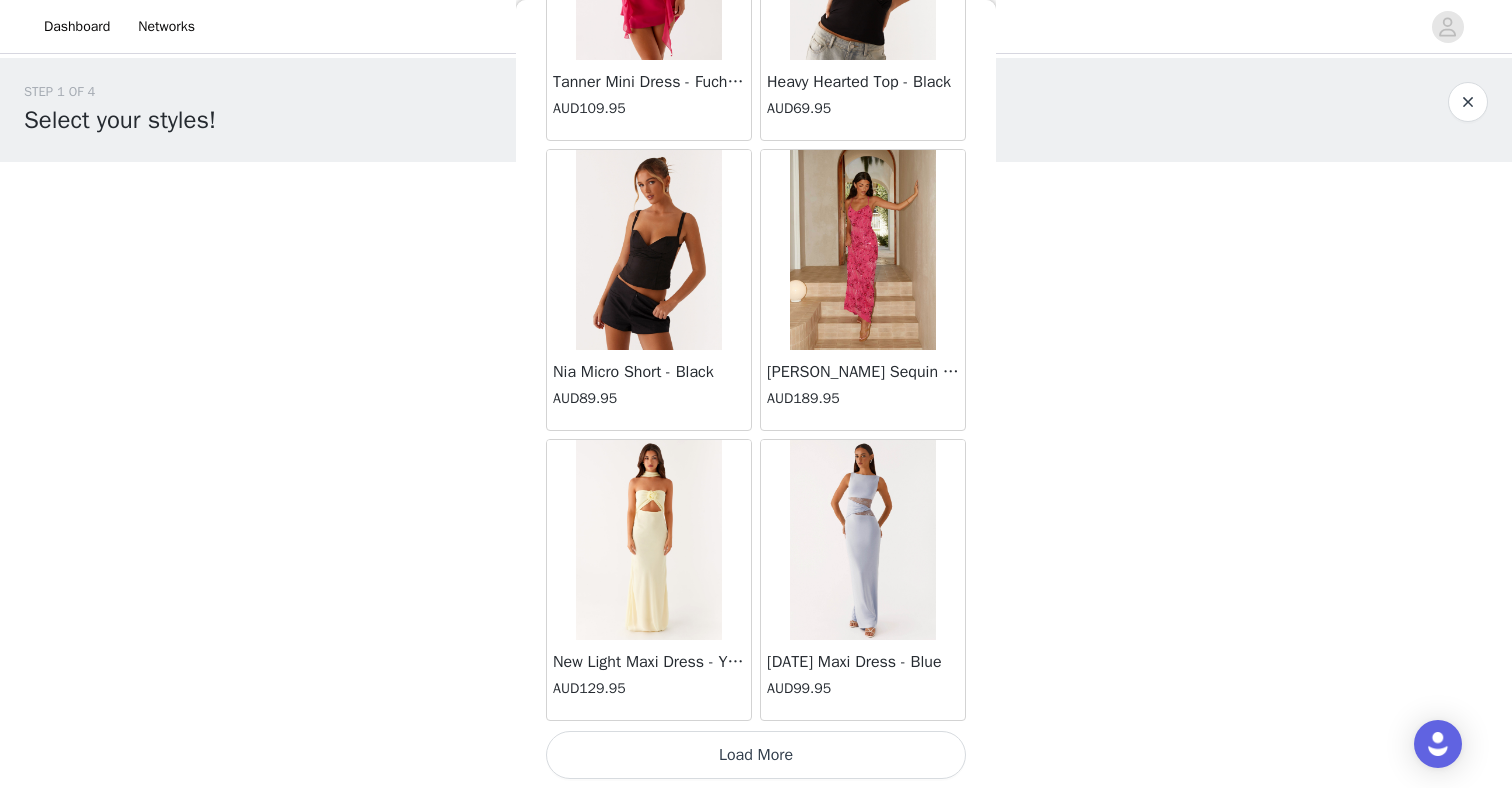 scroll, scrollTop: 37072, scrollLeft: 0, axis: vertical 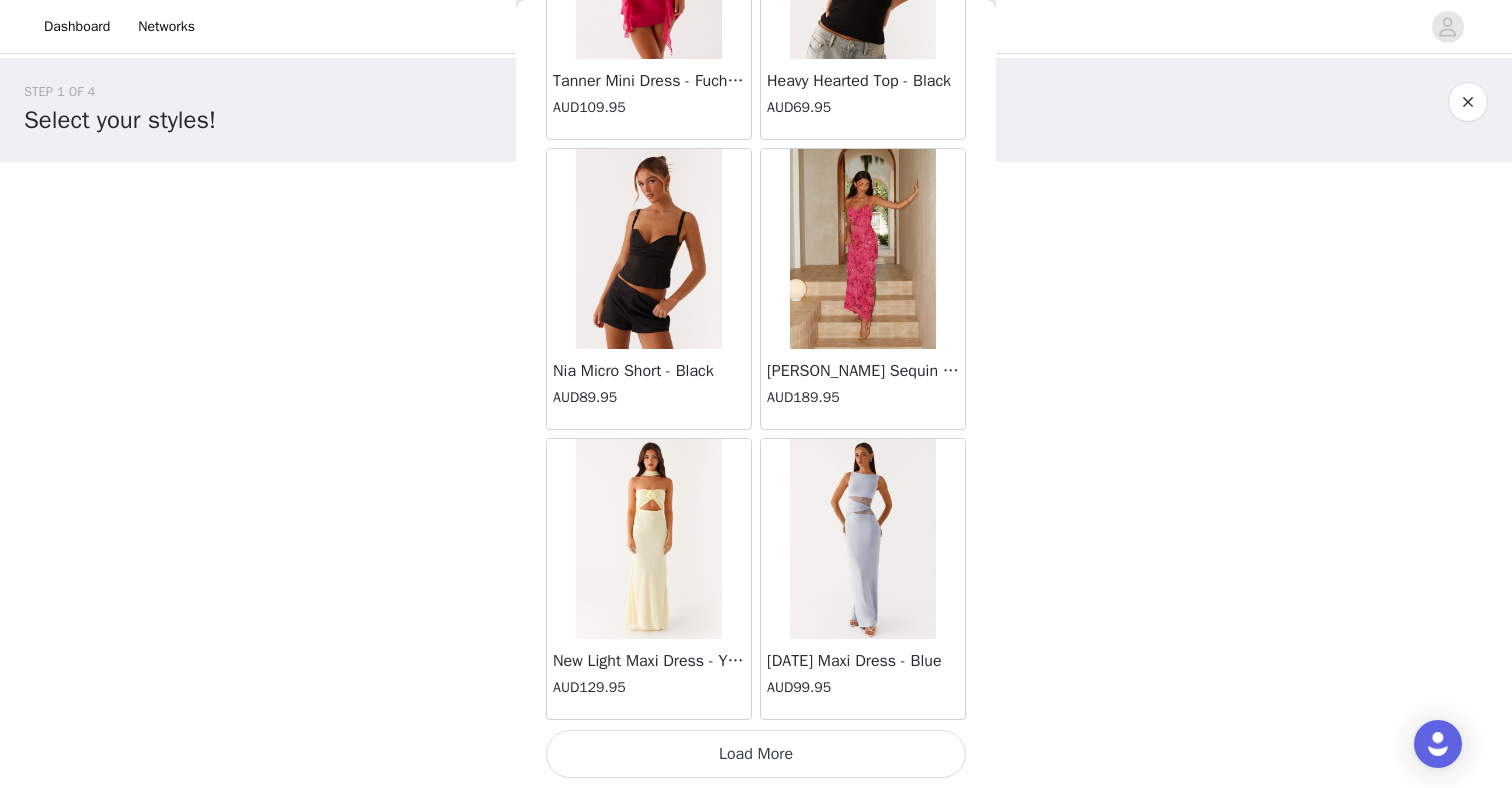 click on "Load More" at bounding box center (756, 754) 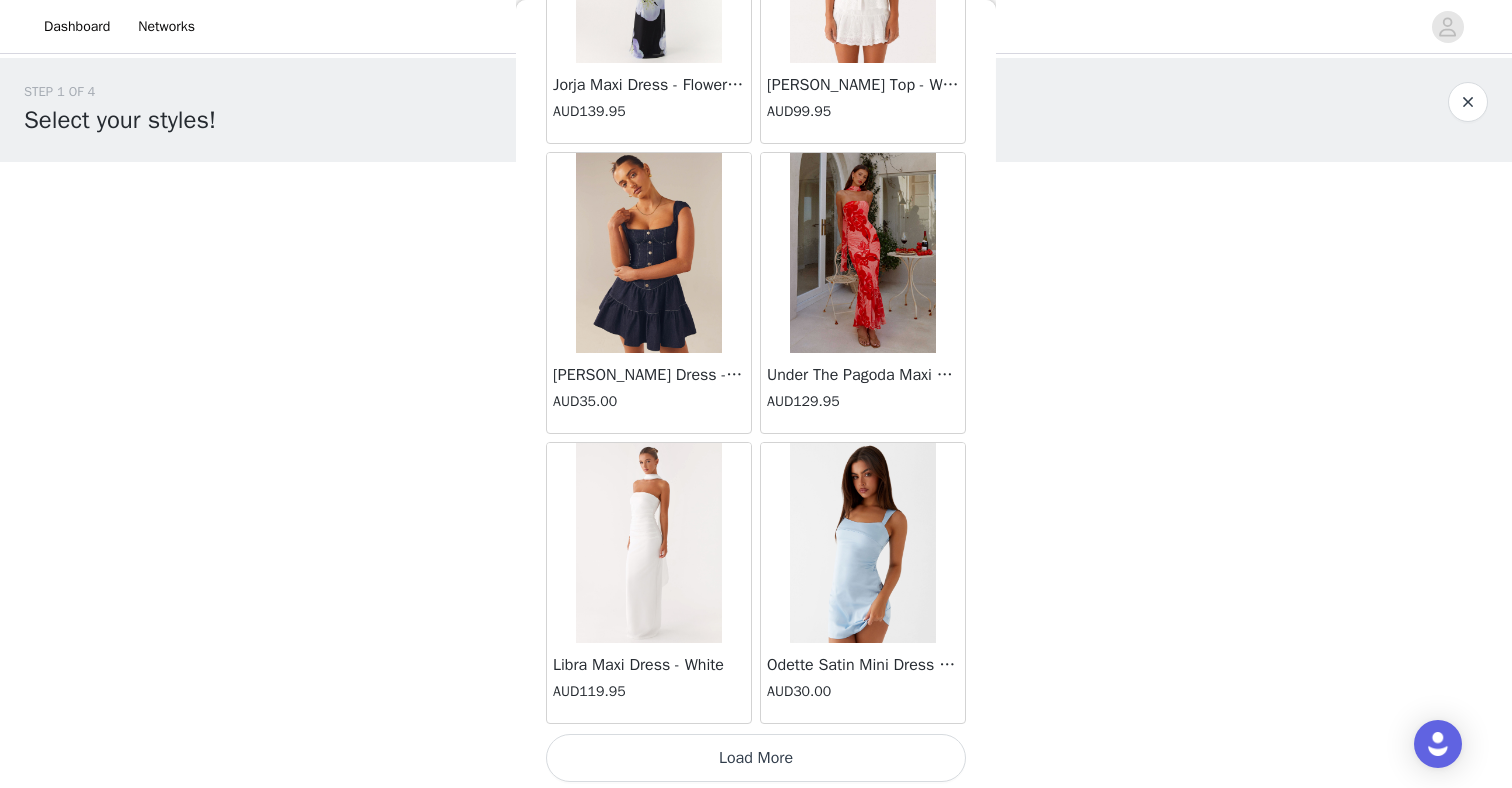 scroll, scrollTop: 39972, scrollLeft: 0, axis: vertical 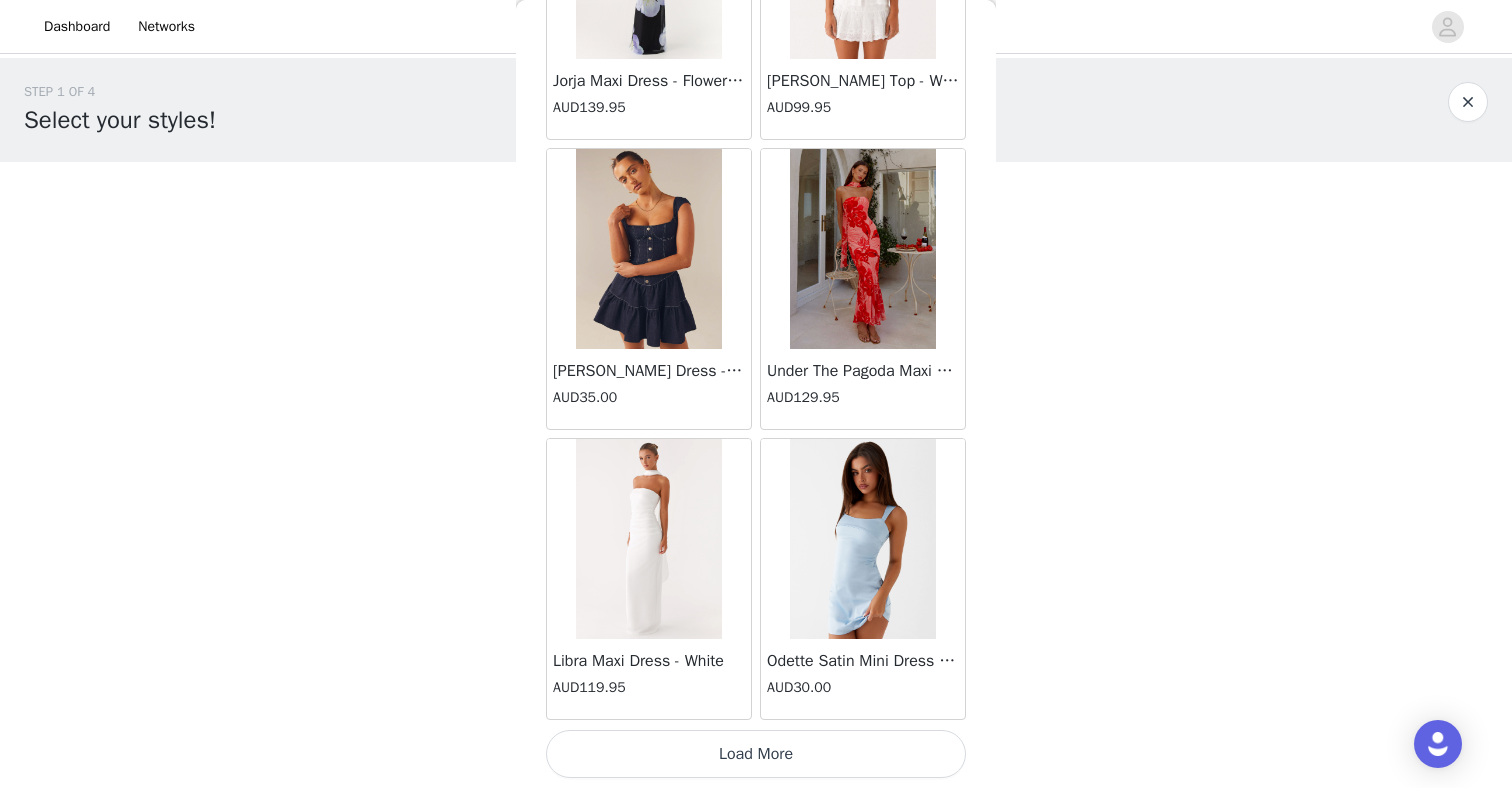click on "Load More" at bounding box center [756, 754] 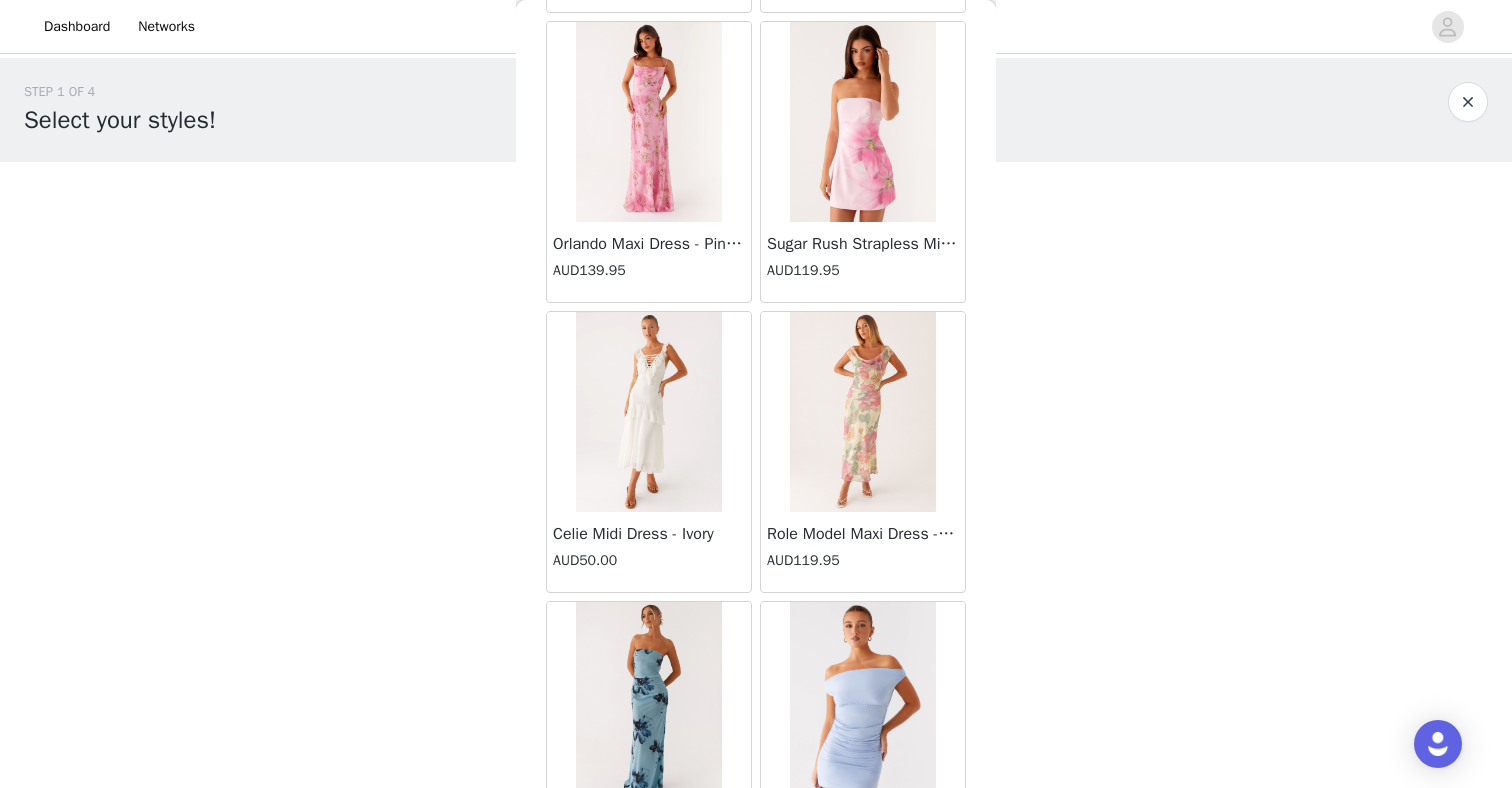 scroll, scrollTop: 42872, scrollLeft: 0, axis: vertical 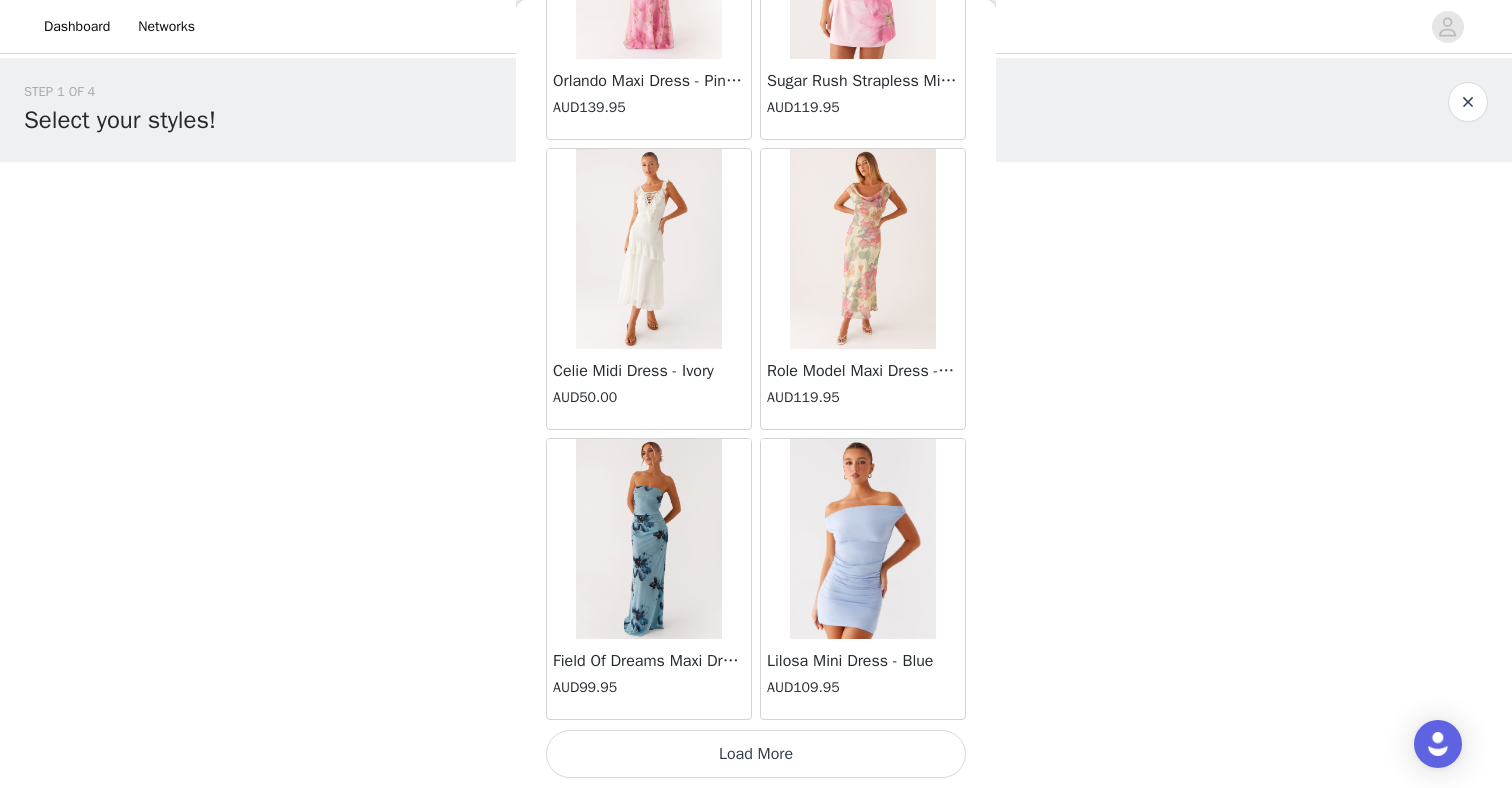 click on "Load More" at bounding box center [756, 754] 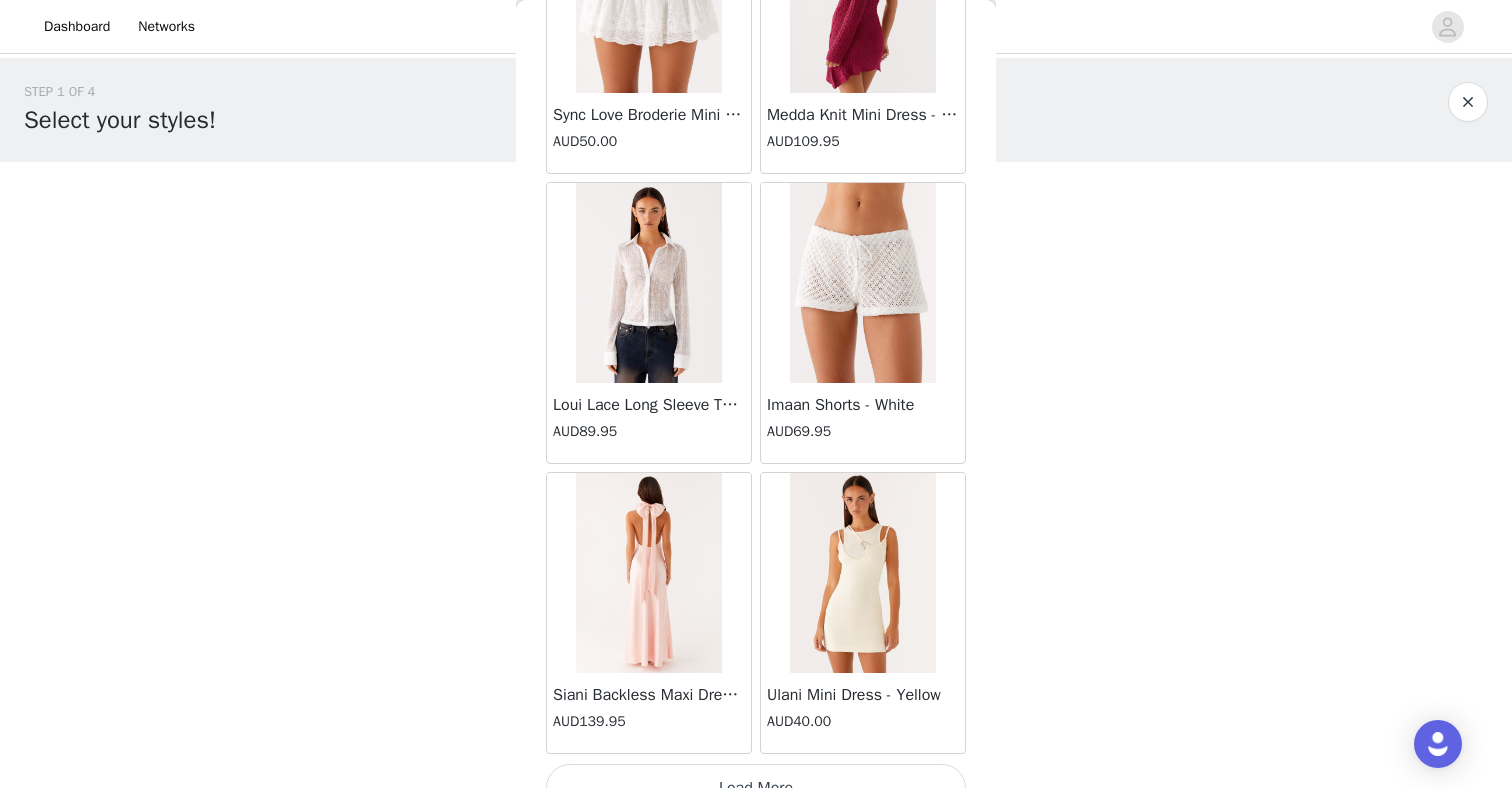 scroll, scrollTop: 45772, scrollLeft: 0, axis: vertical 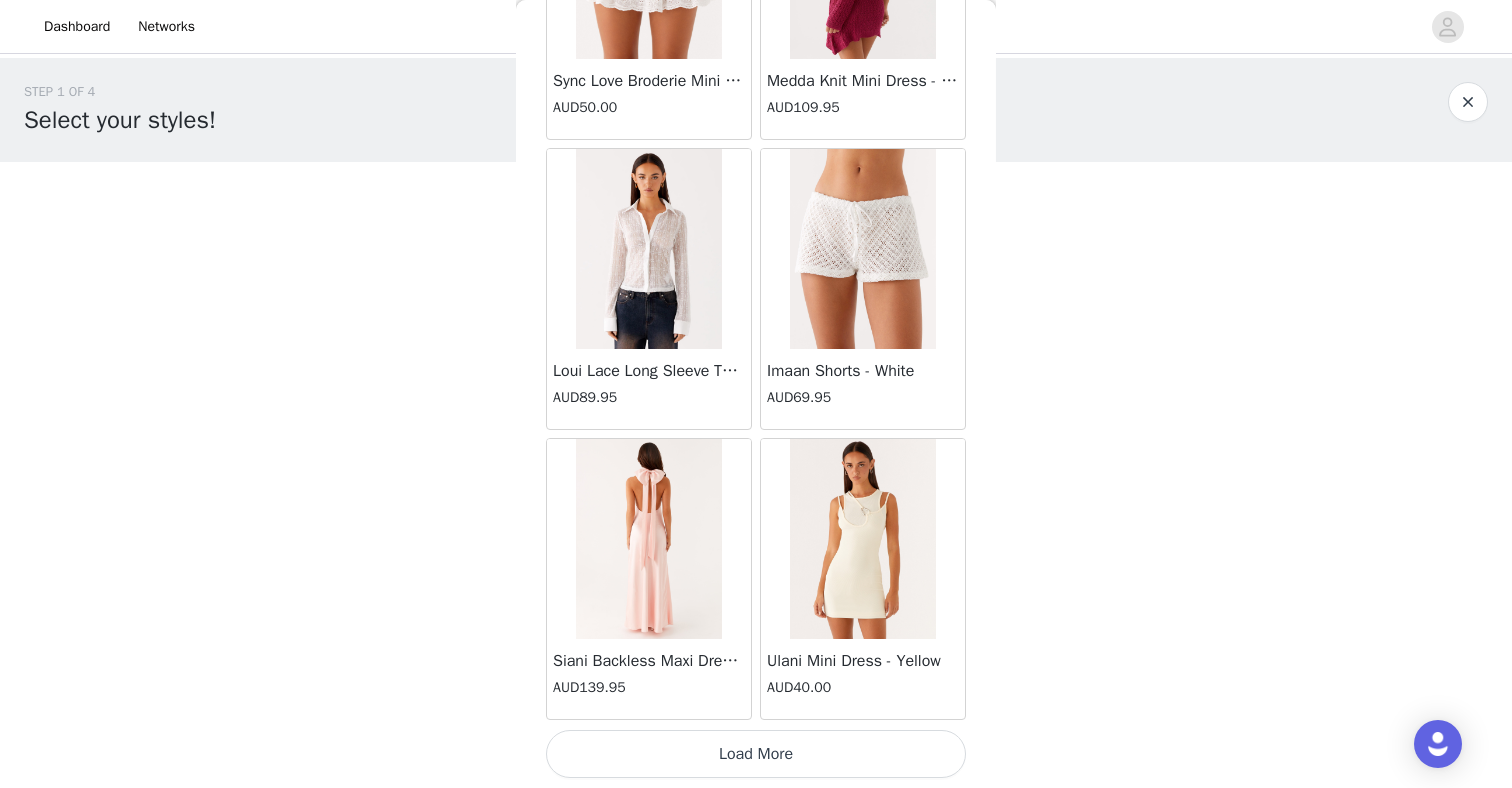 click on "Load More" at bounding box center [756, 754] 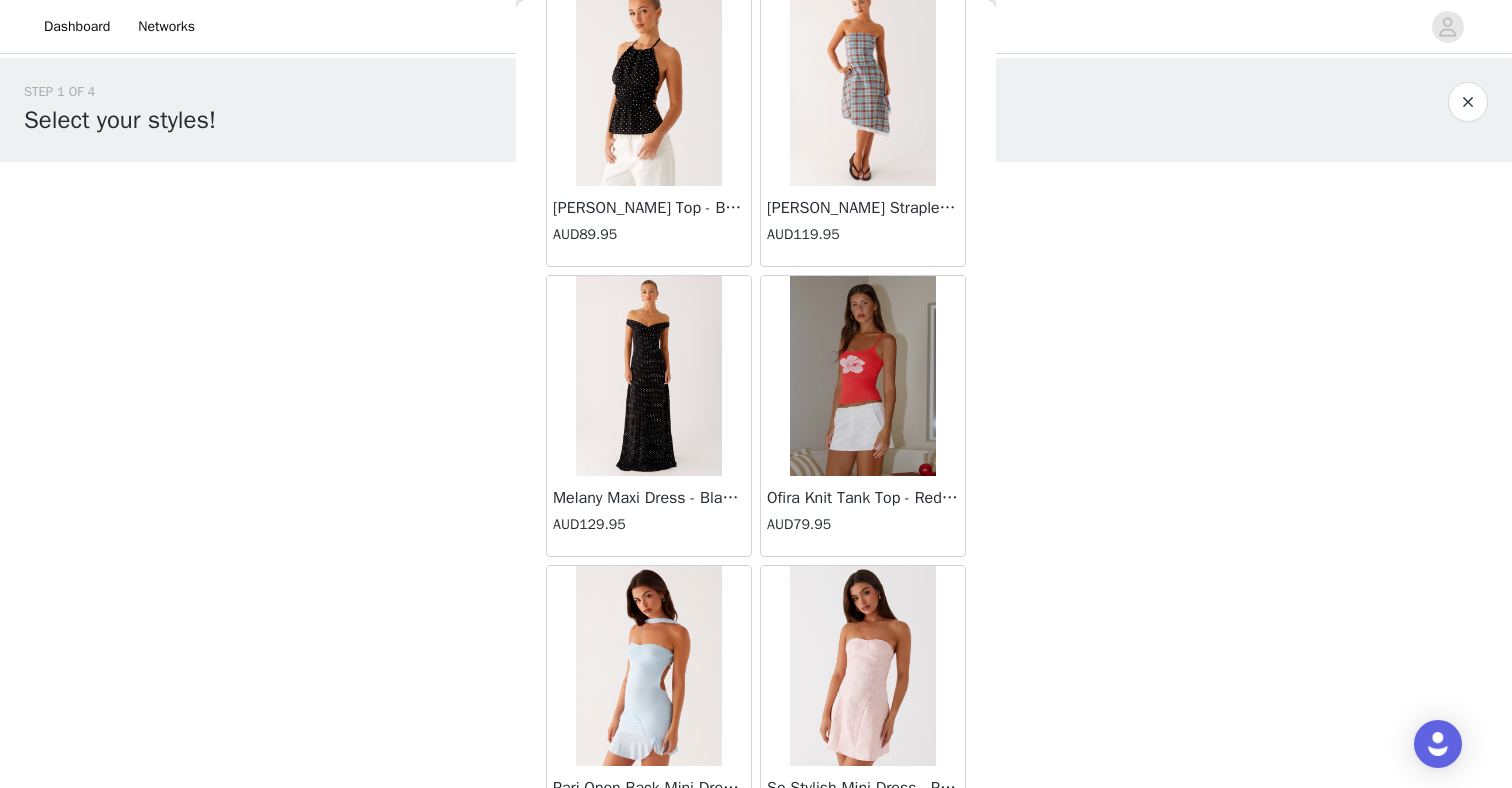scroll, scrollTop: 48538, scrollLeft: 0, axis: vertical 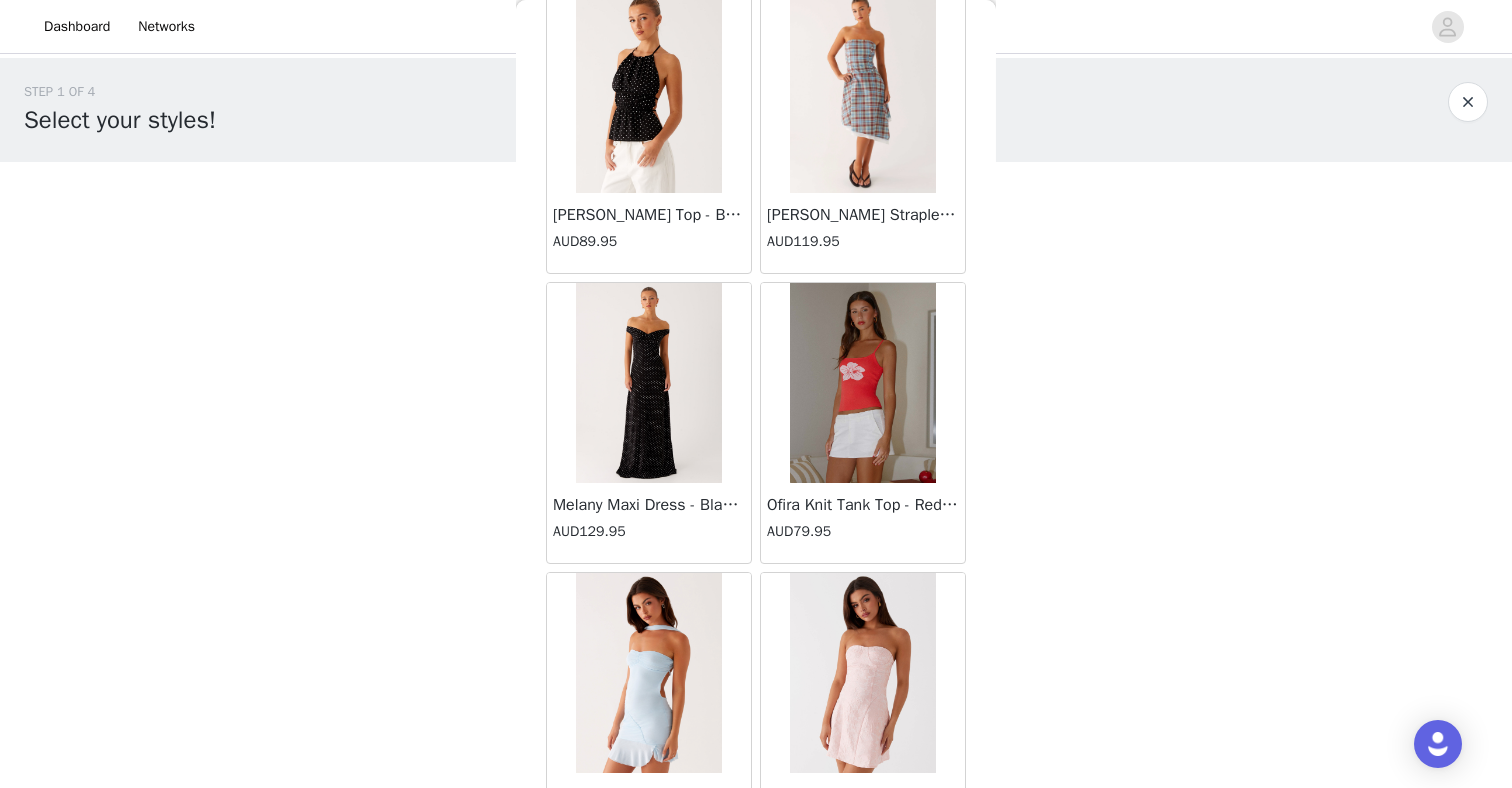 click at bounding box center (648, 93) 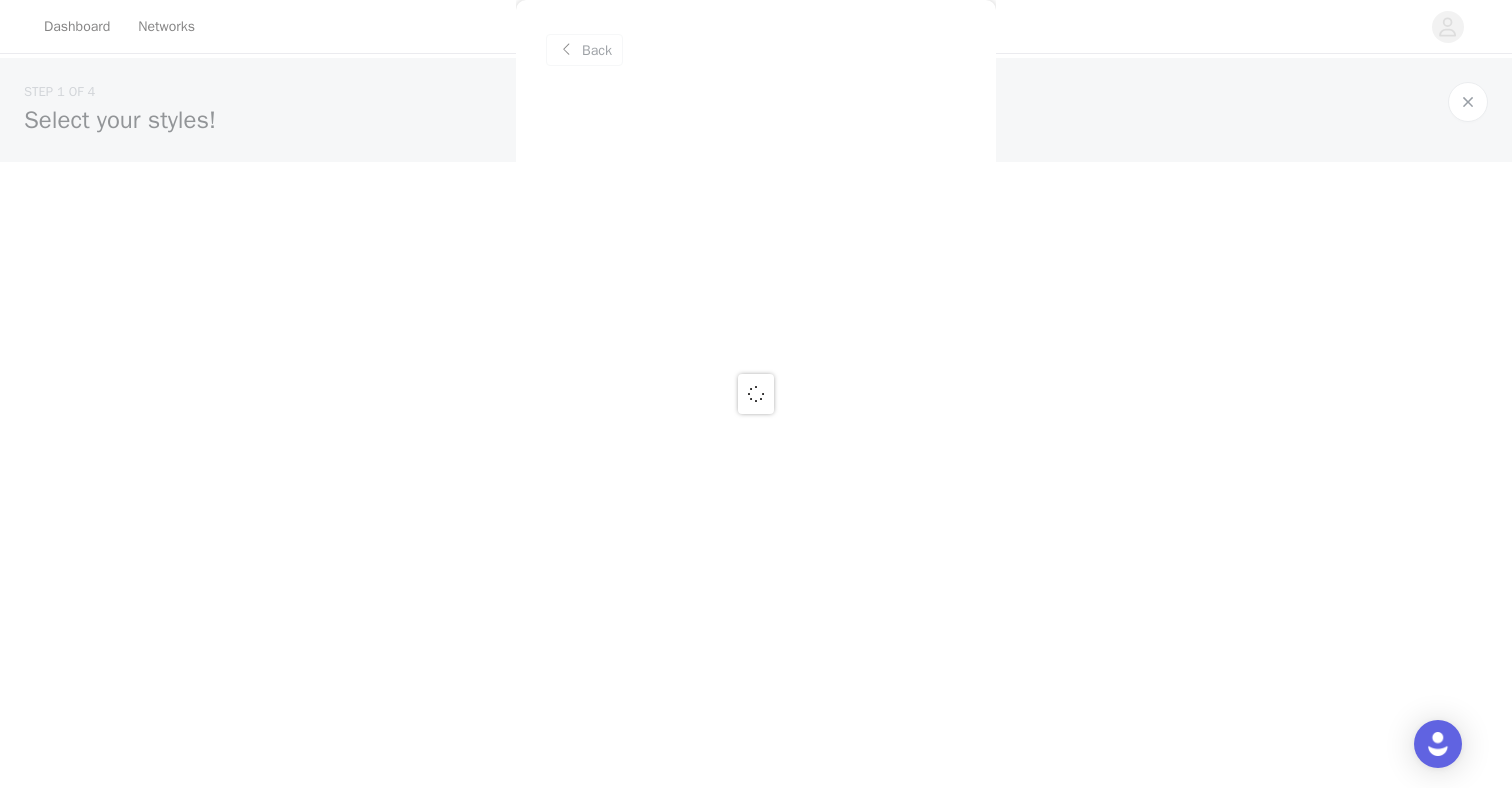 scroll, scrollTop: 0, scrollLeft: 0, axis: both 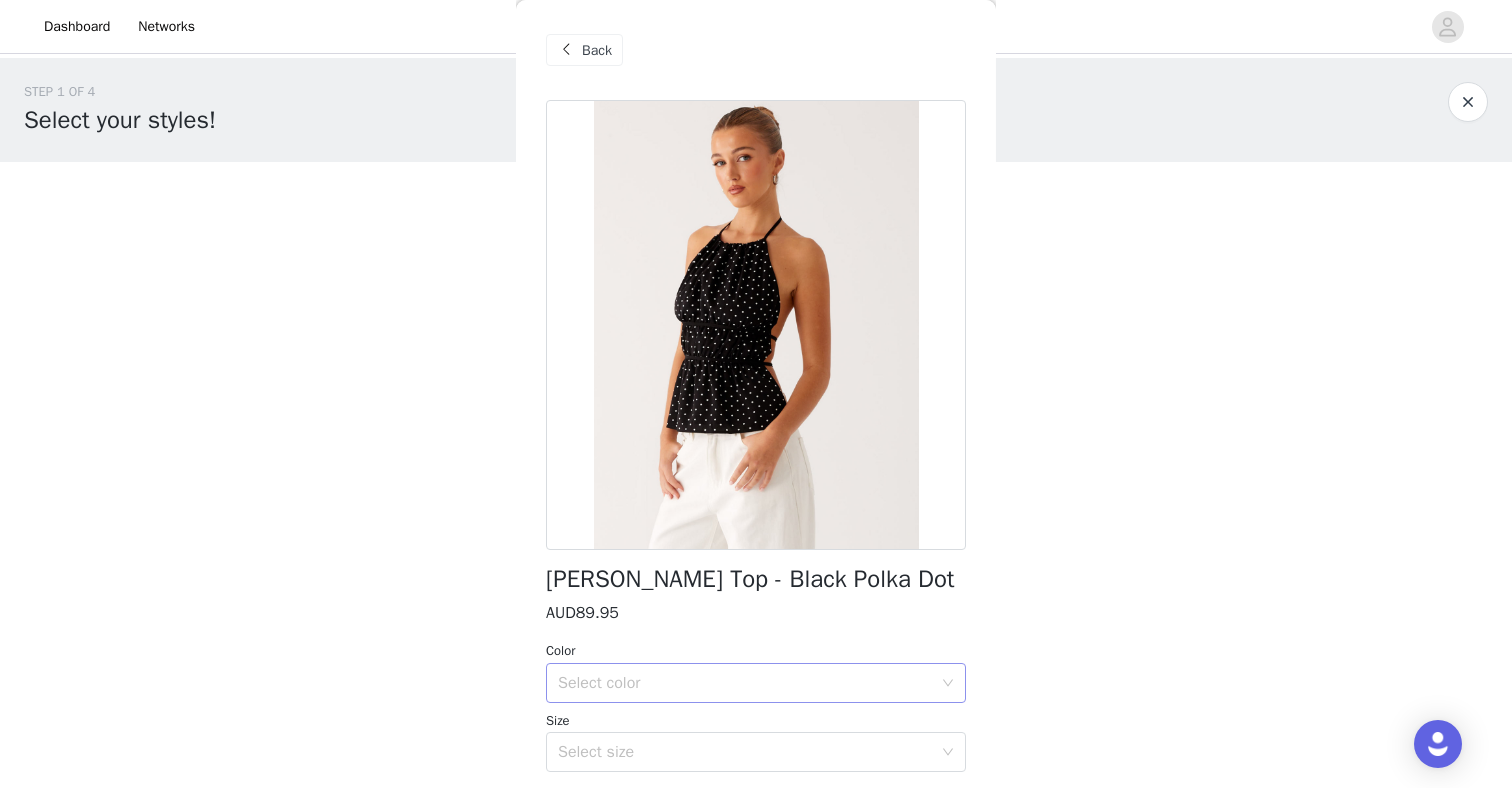 click on "Select color" at bounding box center (745, 683) 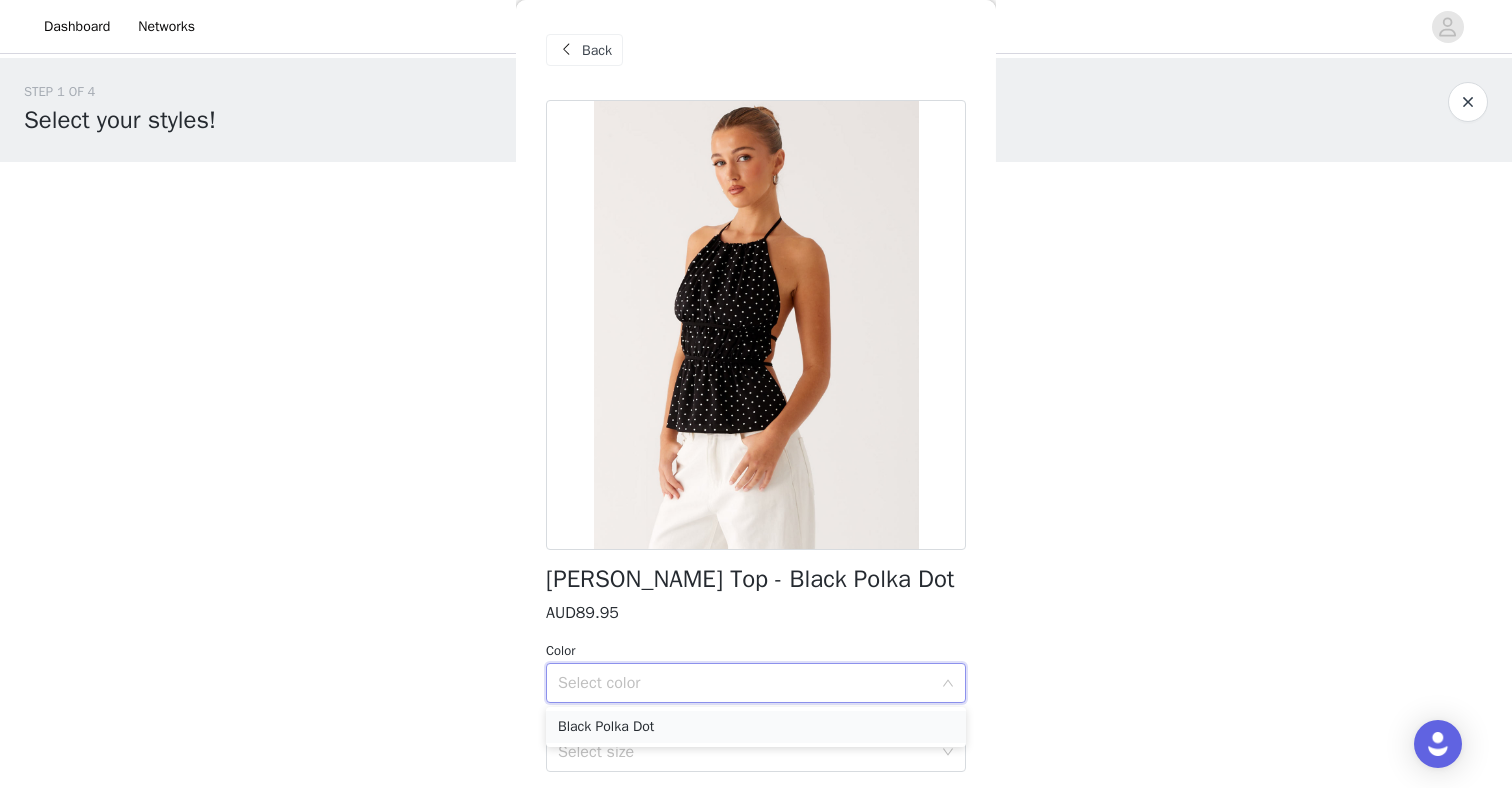 click on "Black Polka Dot" at bounding box center (756, 727) 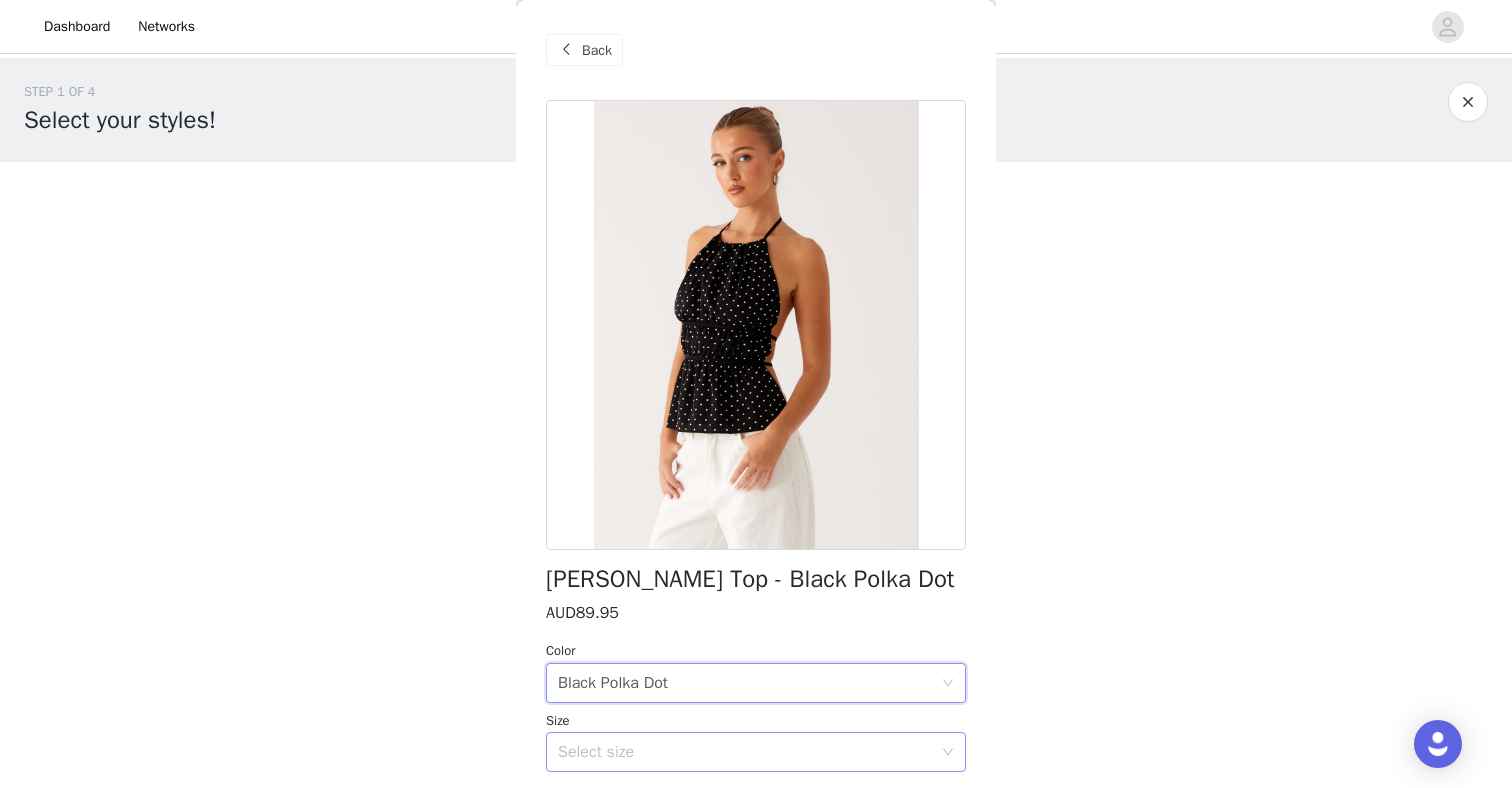 click on "Select size" at bounding box center [745, 752] 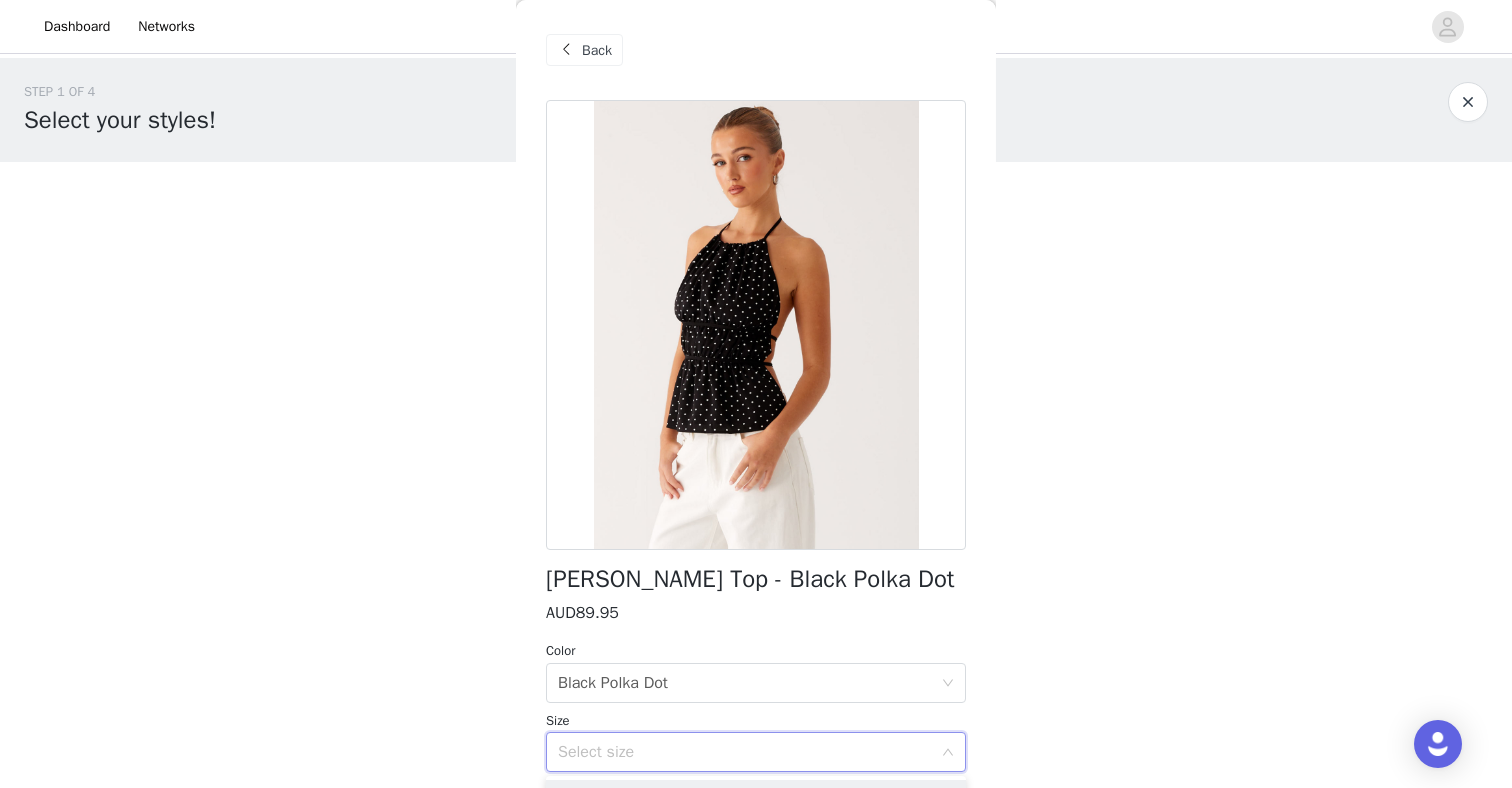 click on "Select size" at bounding box center (749, 752) 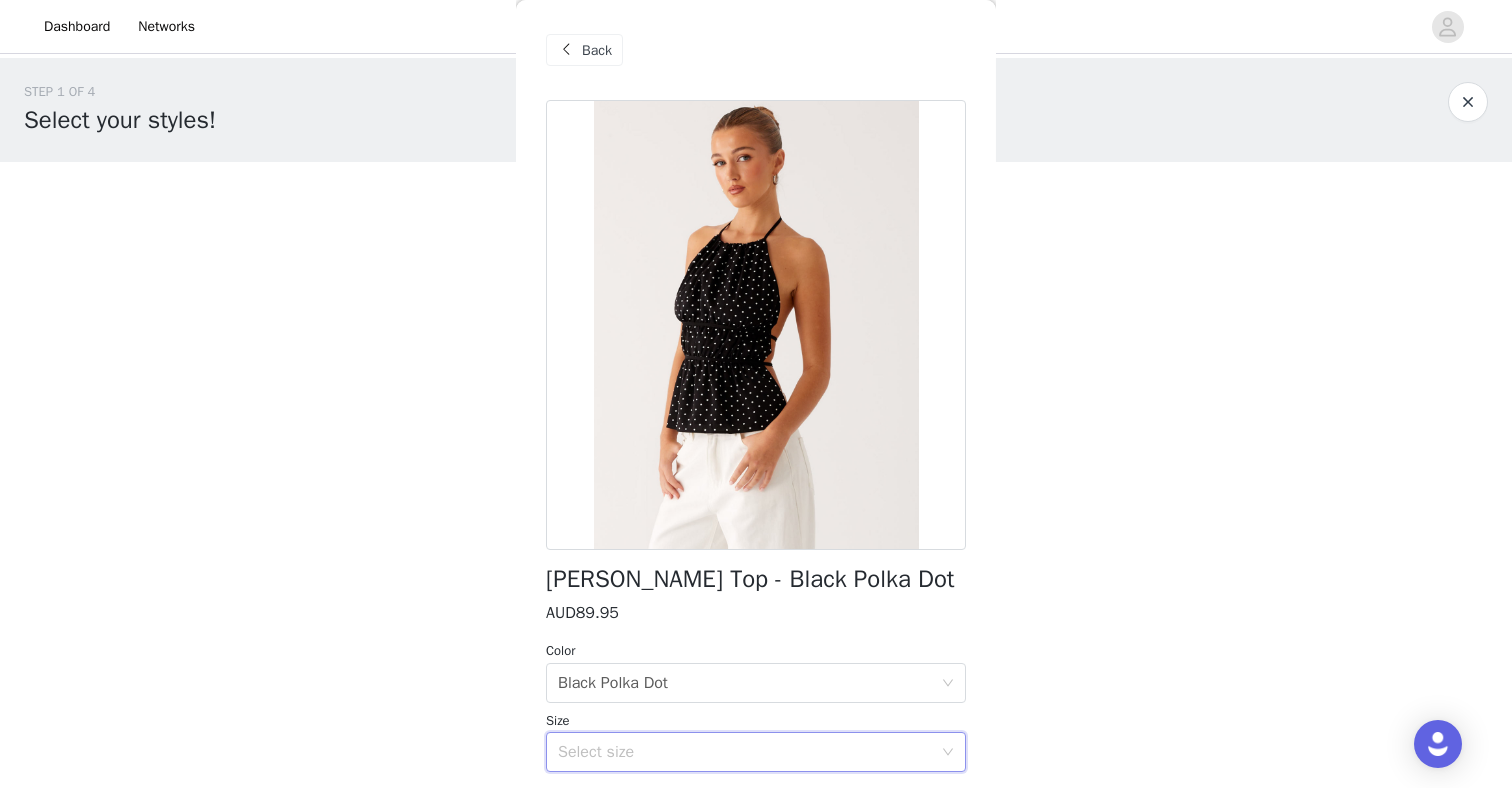 click on "Back     Sergio Halter Top - Black Polka Dot       AUD89.95         Color   Select color Black Polka Dot Size   Select size   Peppermayo Exclusive   Sultry and sleek, the Sergio Halter Top in Black Polka Dot brings all the drama. With a halter neckline, ruched front detailing, and an open back, this top is perfect for bold moves and unforgettable nights, tied together with a thin neck strap for that extra touch.   - Halter neckline- Ruched front detailing- Open back- Thin neck tie strap- Double back tie- Fully lined- Exclusive print- Print placement will differ per garment- Fabric:95% Polyester, 5% Spandex   Size AU 8 / US 4 garment measurements:   Bust: 78 cm / 30.71 inWaist: 7 cm / 2.76 inLength: 48 cm / 18.90 inHem: 122 cm / 48.03 in   Yasmin is 174cm and wears size AU 6 / size US 2   Add Product" at bounding box center (756, 394) 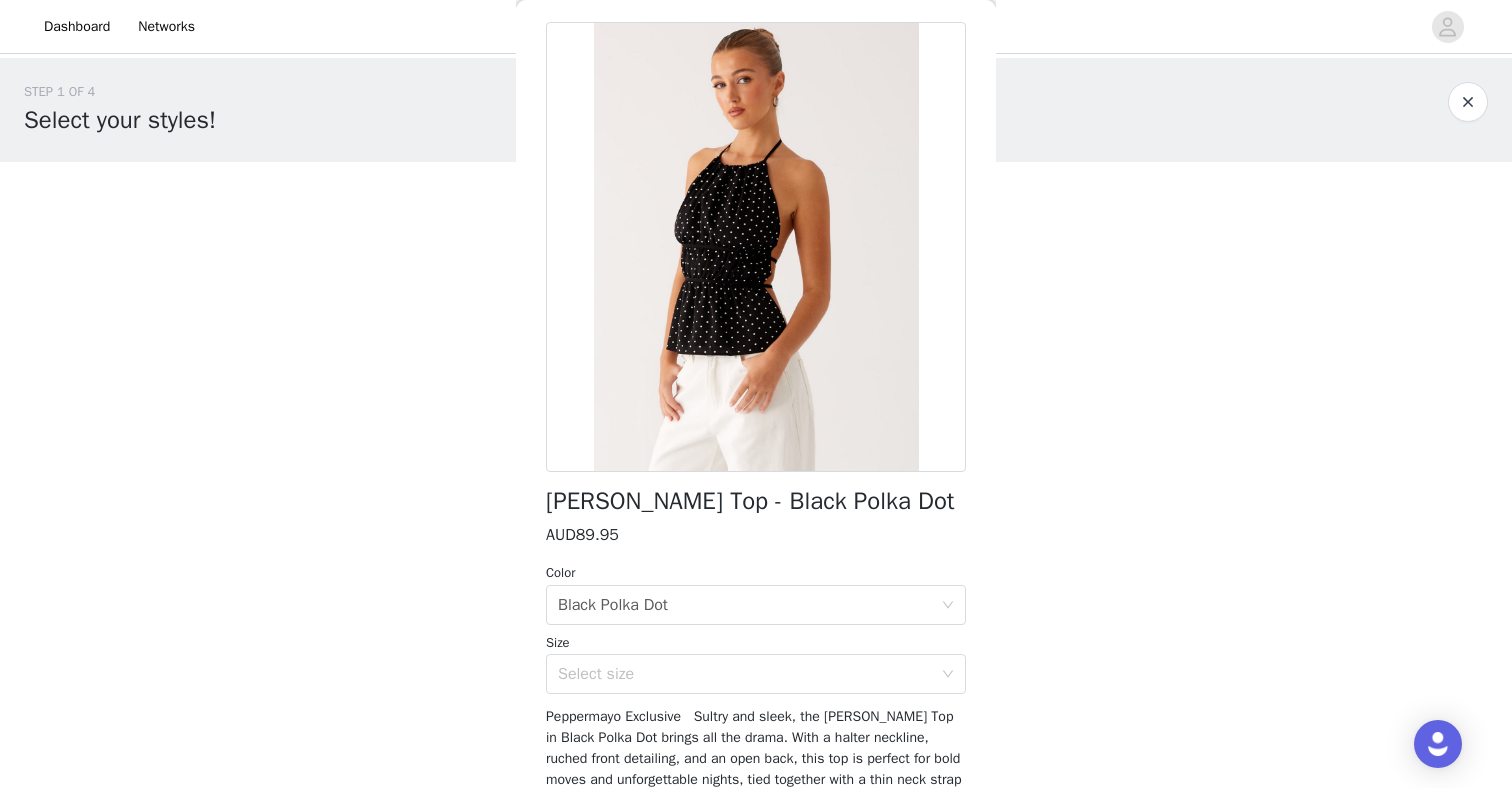 scroll, scrollTop: 102, scrollLeft: 0, axis: vertical 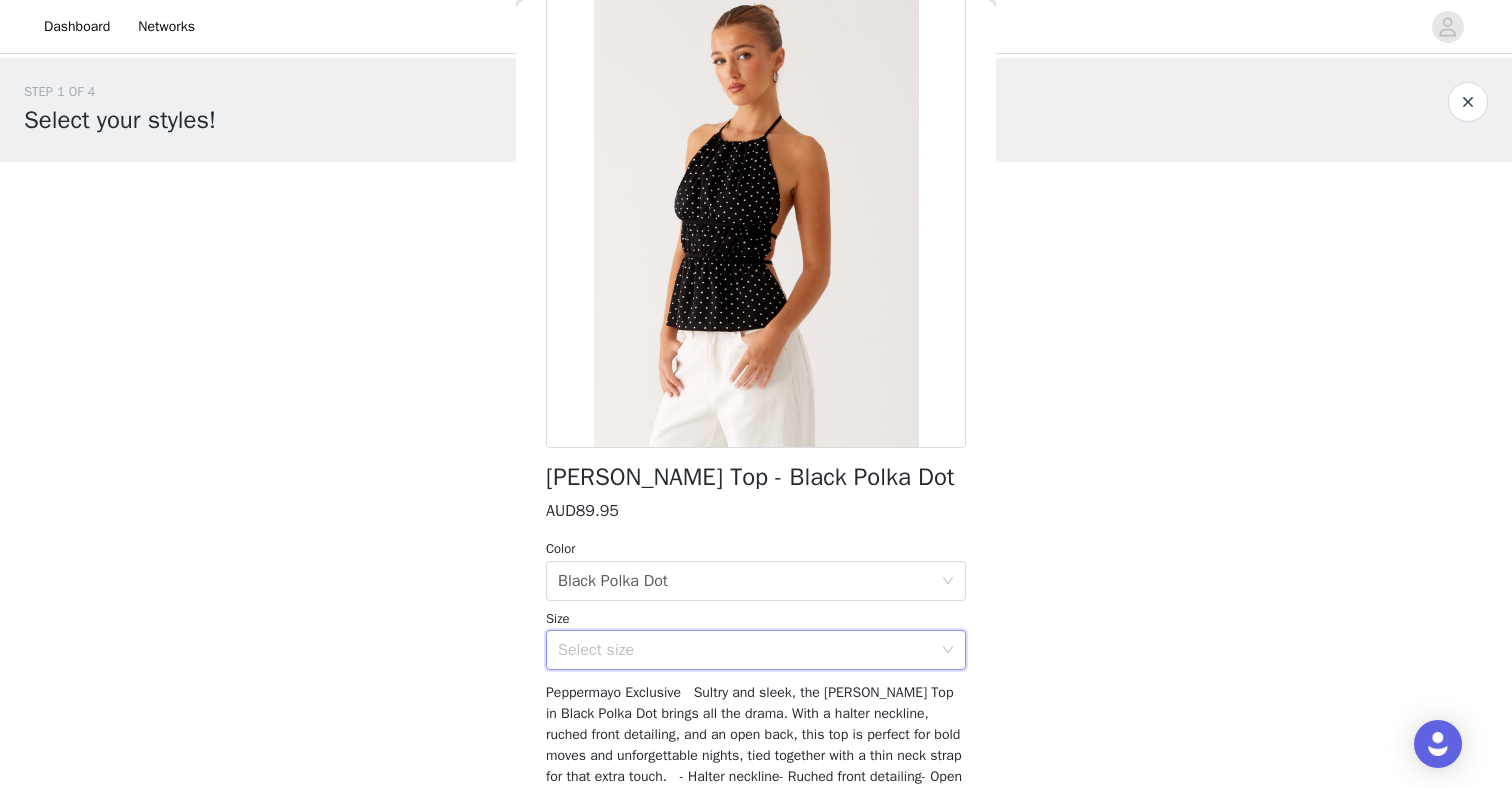 click on "Select size" at bounding box center (756, 650) 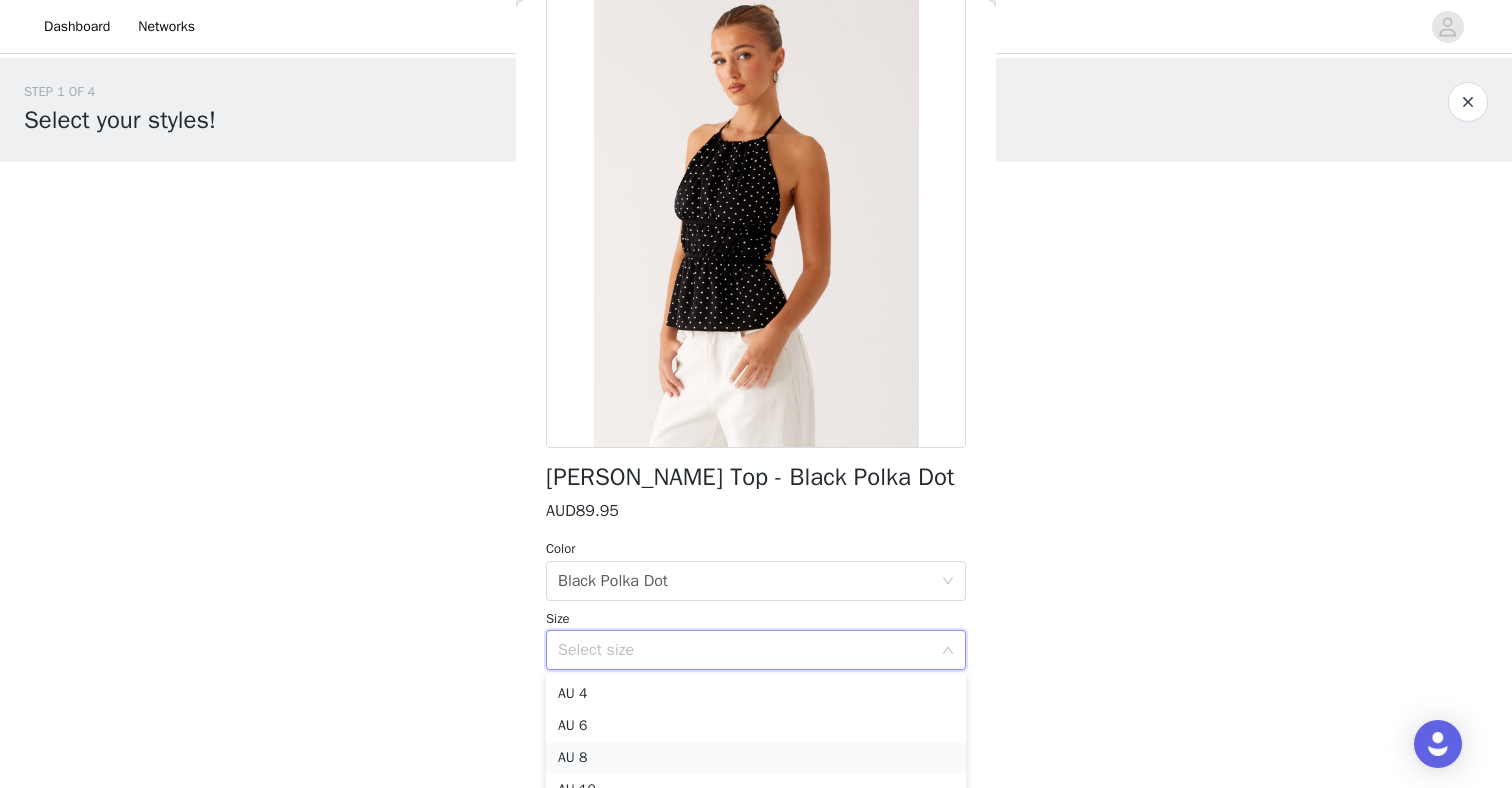 click on "AU 8" at bounding box center [756, 758] 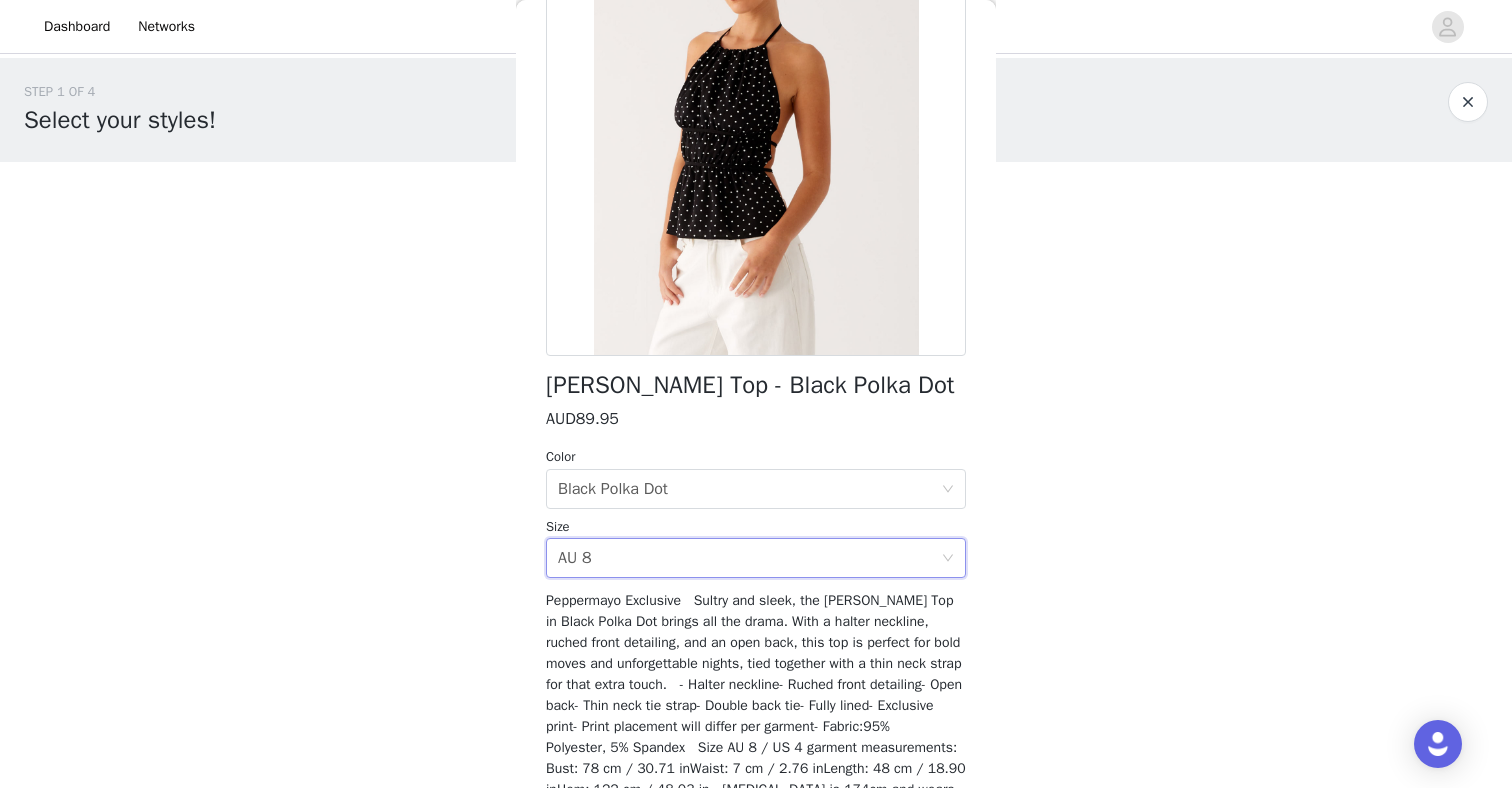 scroll, scrollTop: 311, scrollLeft: 0, axis: vertical 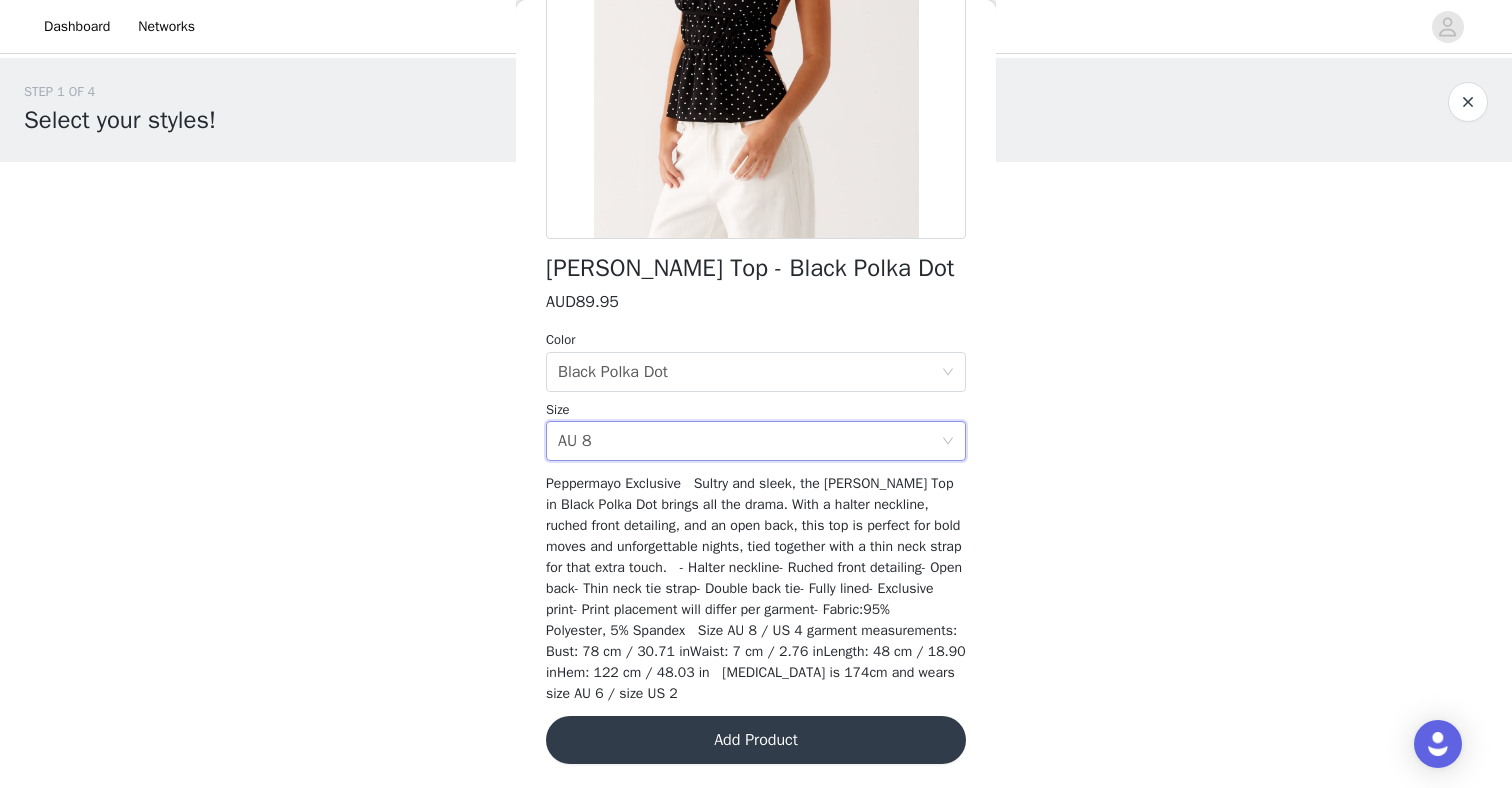 click on "Add Product" at bounding box center (756, 740) 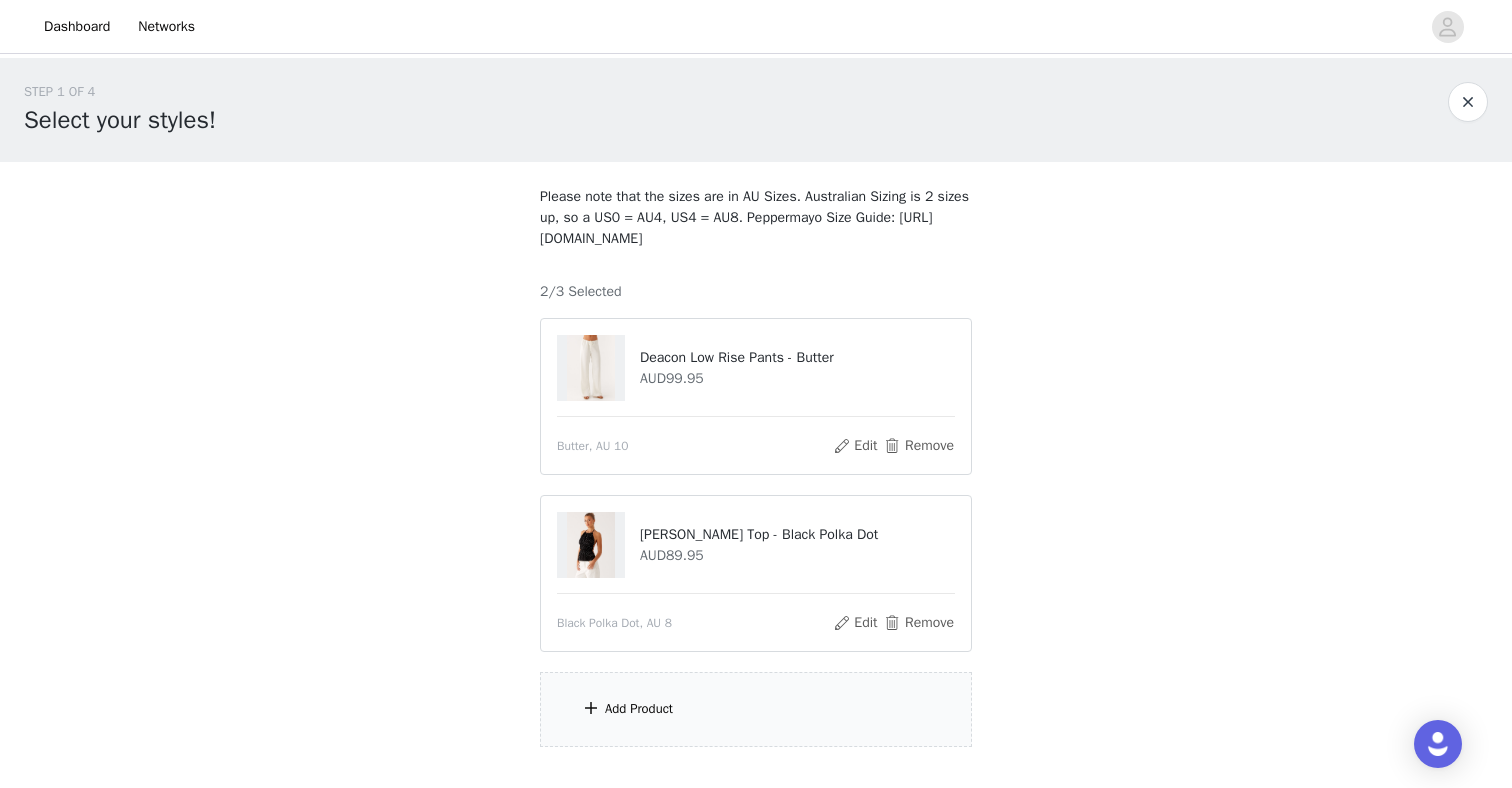 click on "Add Product" at bounding box center (756, 709) 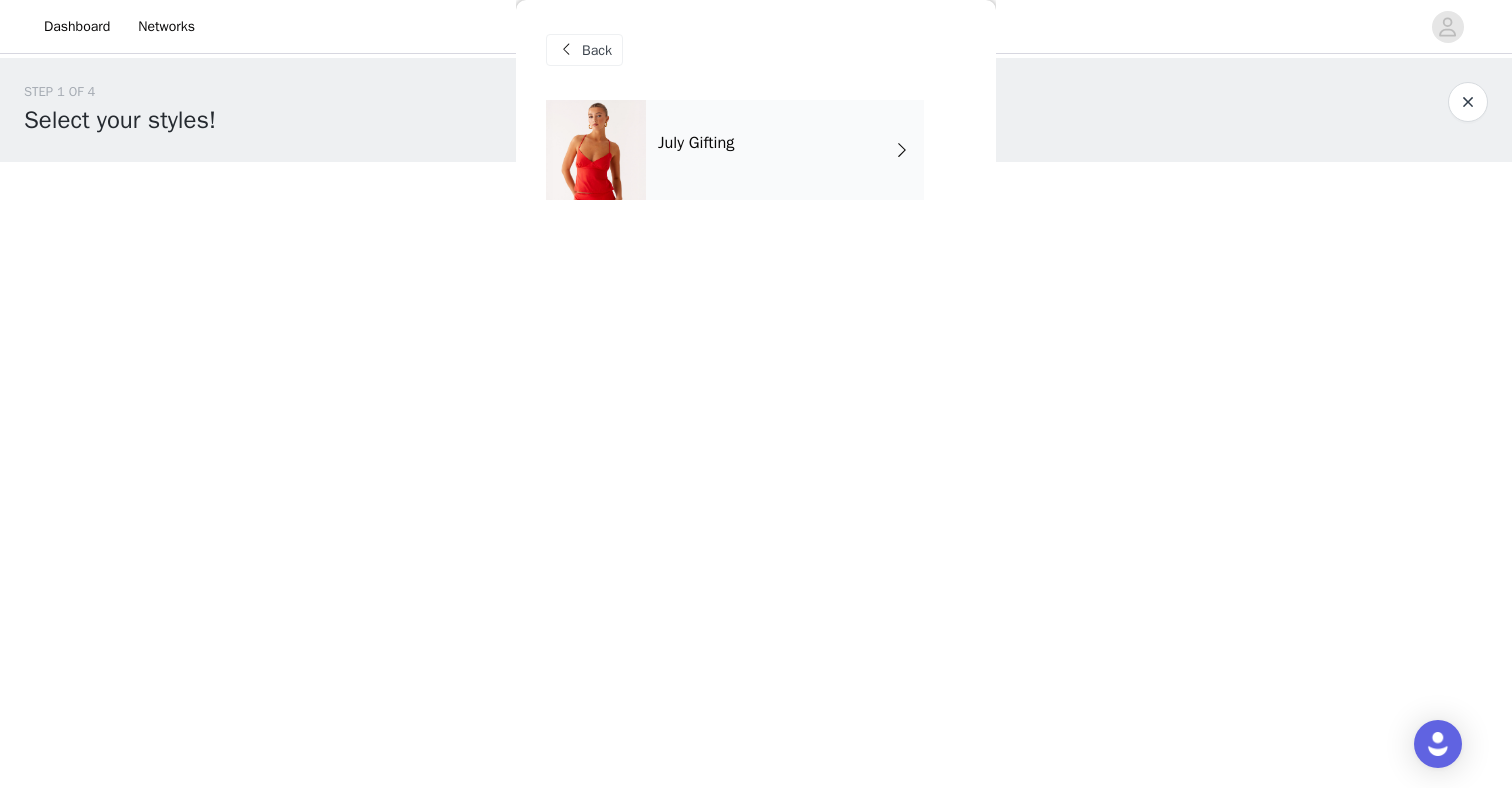 click at bounding box center [596, 150] 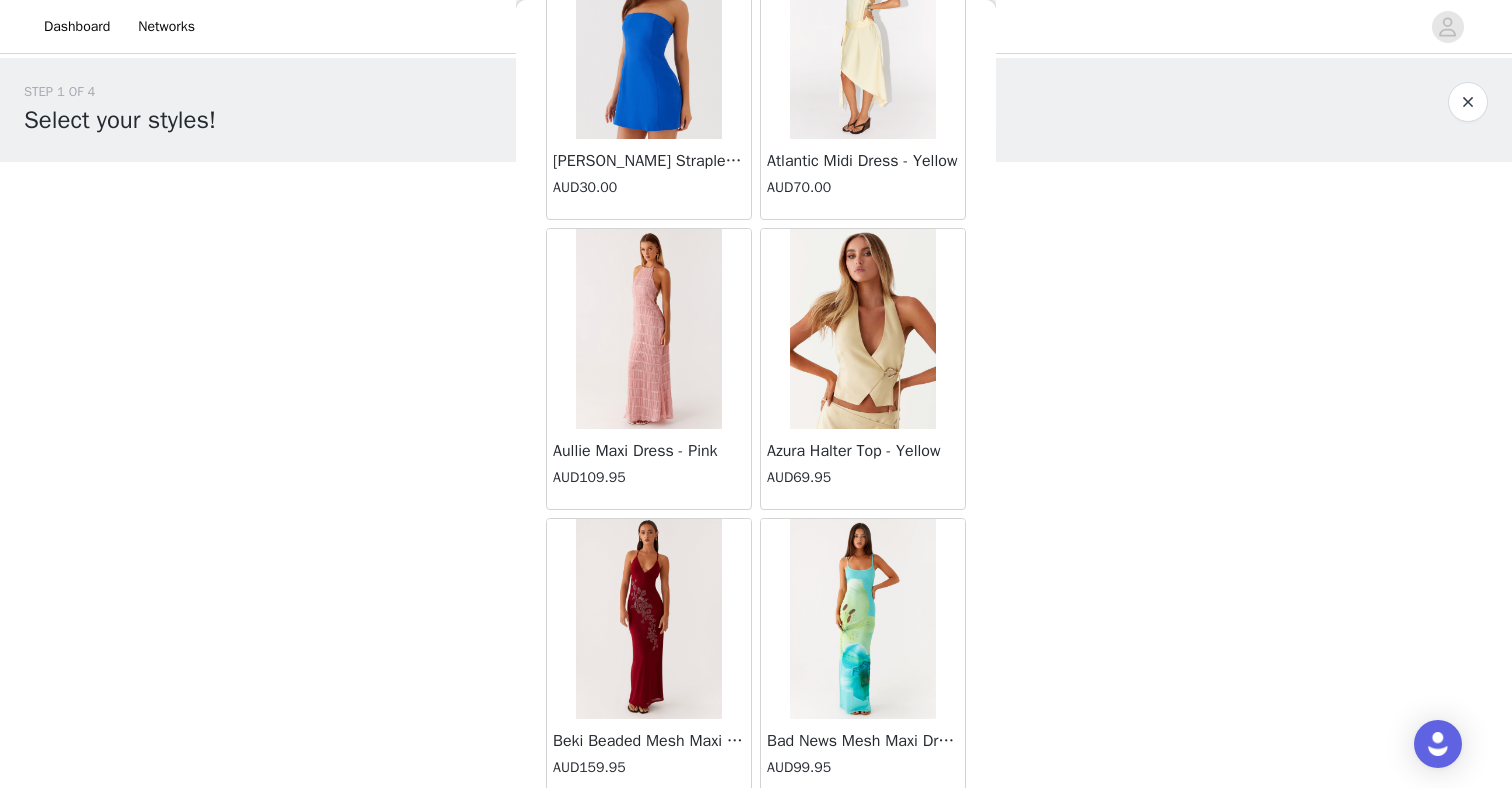 scroll, scrollTop: 2272, scrollLeft: 0, axis: vertical 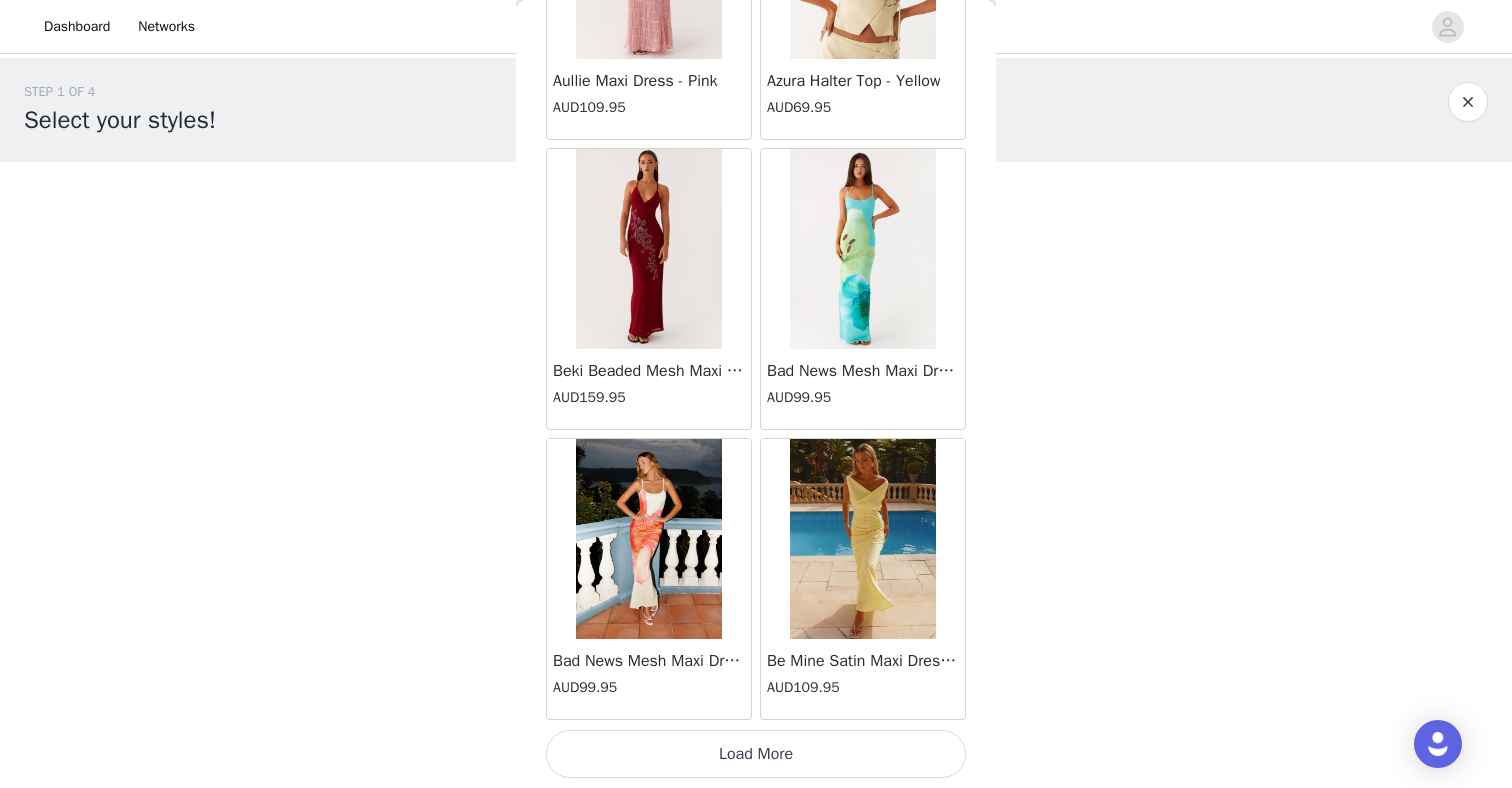 click on "Load More" at bounding box center (756, 754) 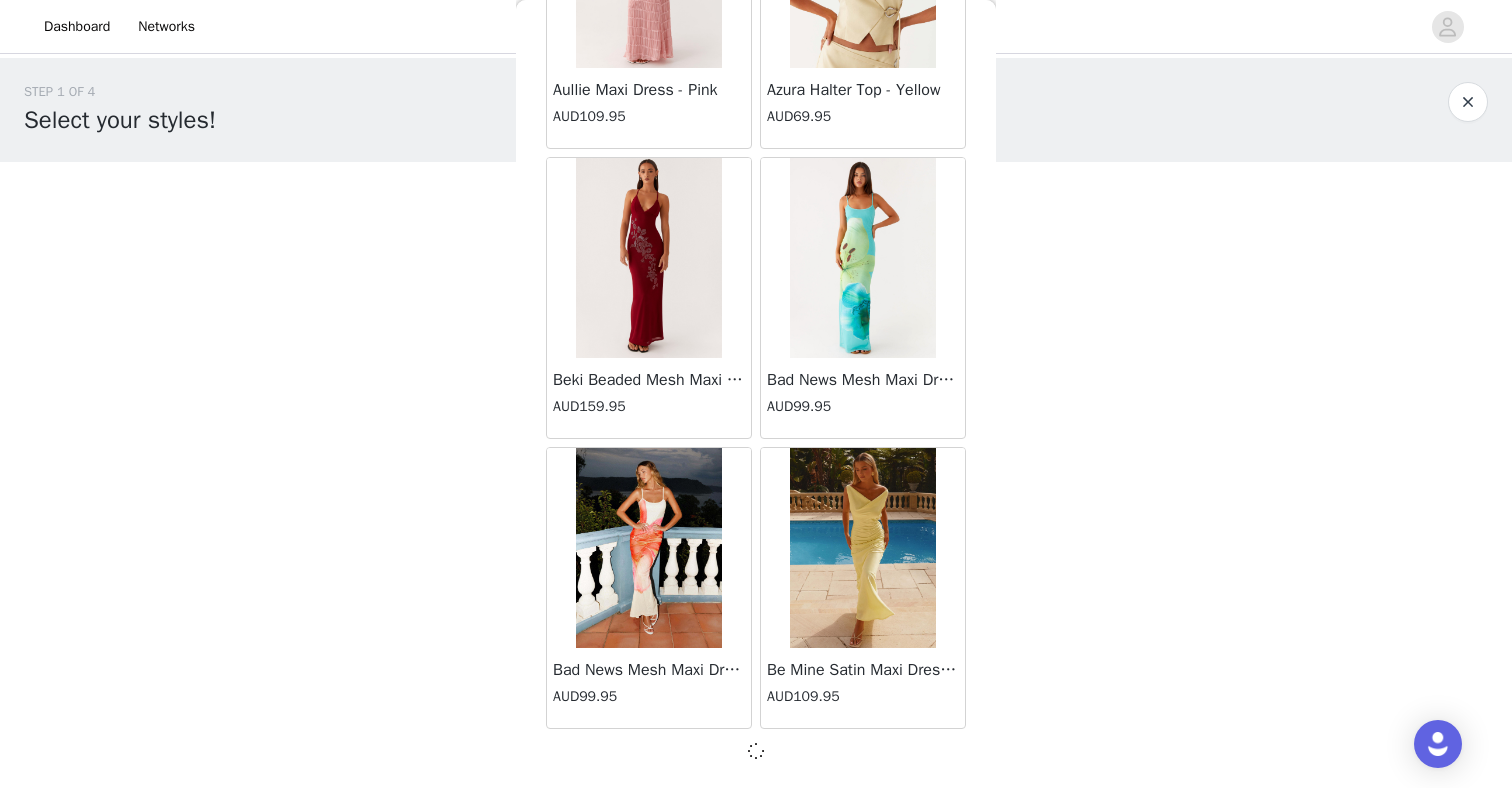 scroll, scrollTop: 2263, scrollLeft: 0, axis: vertical 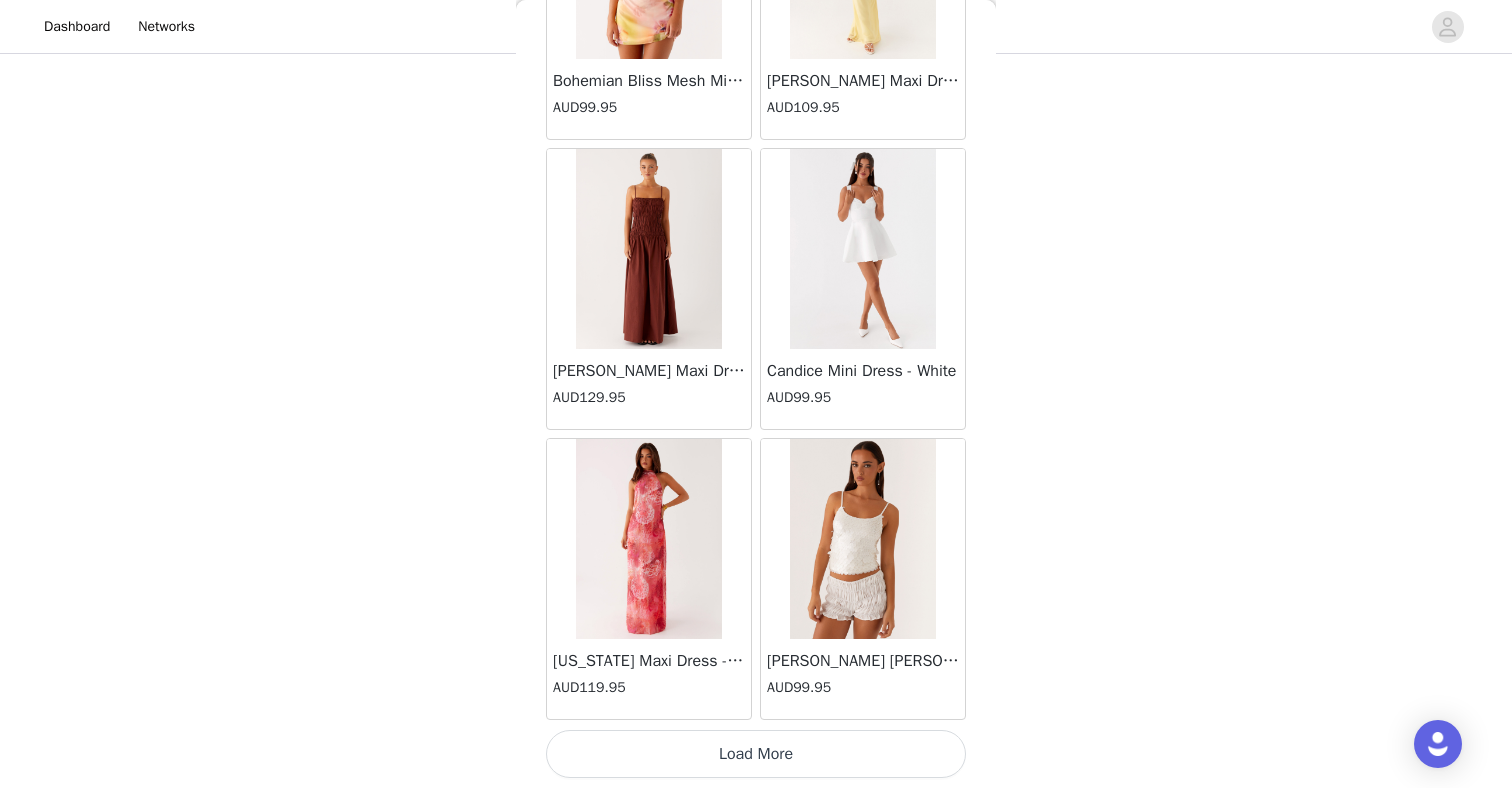 click on "Load More" at bounding box center (756, 754) 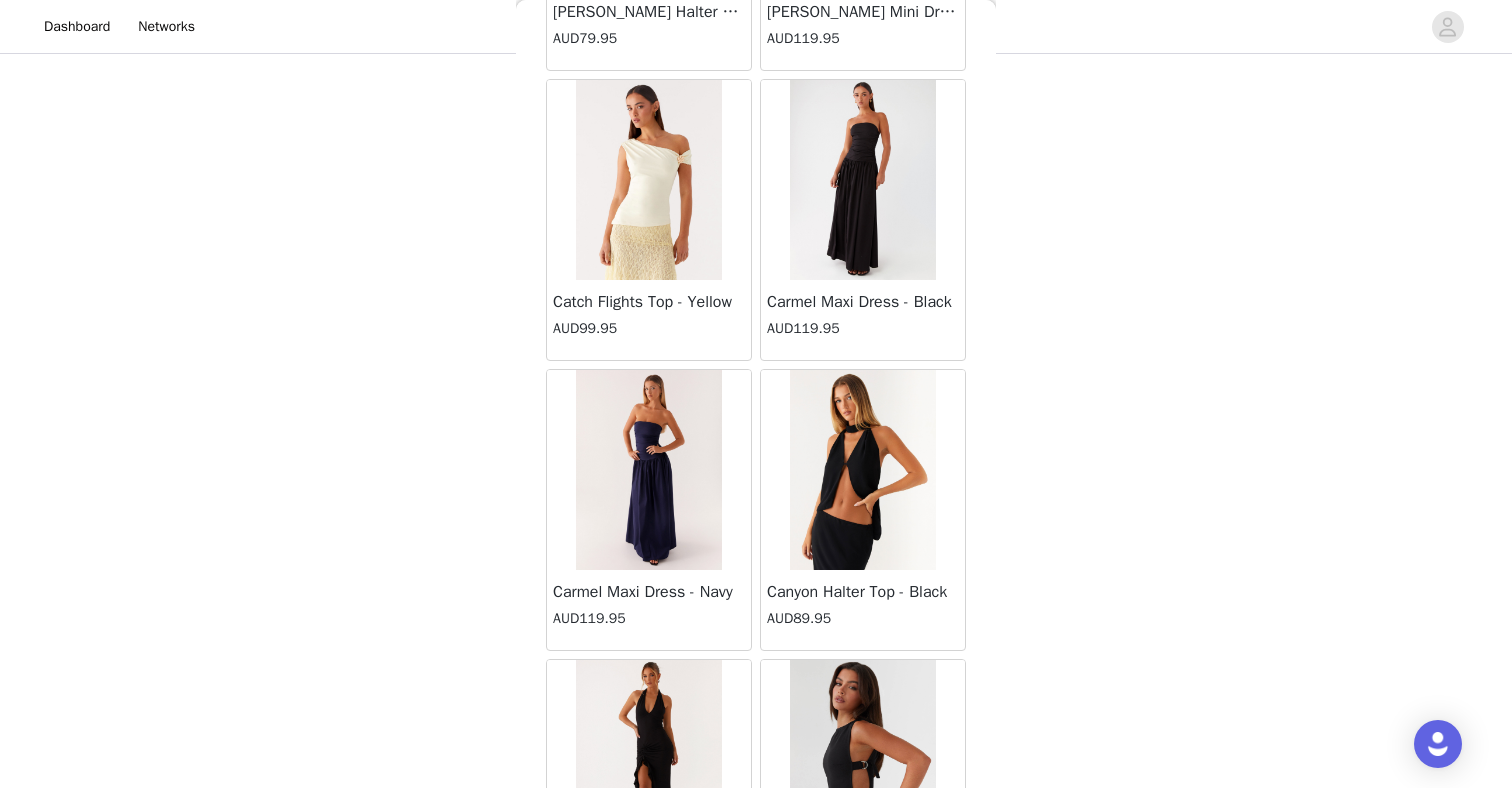 scroll, scrollTop: 8072, scrollLeft: 0, axis: vertical 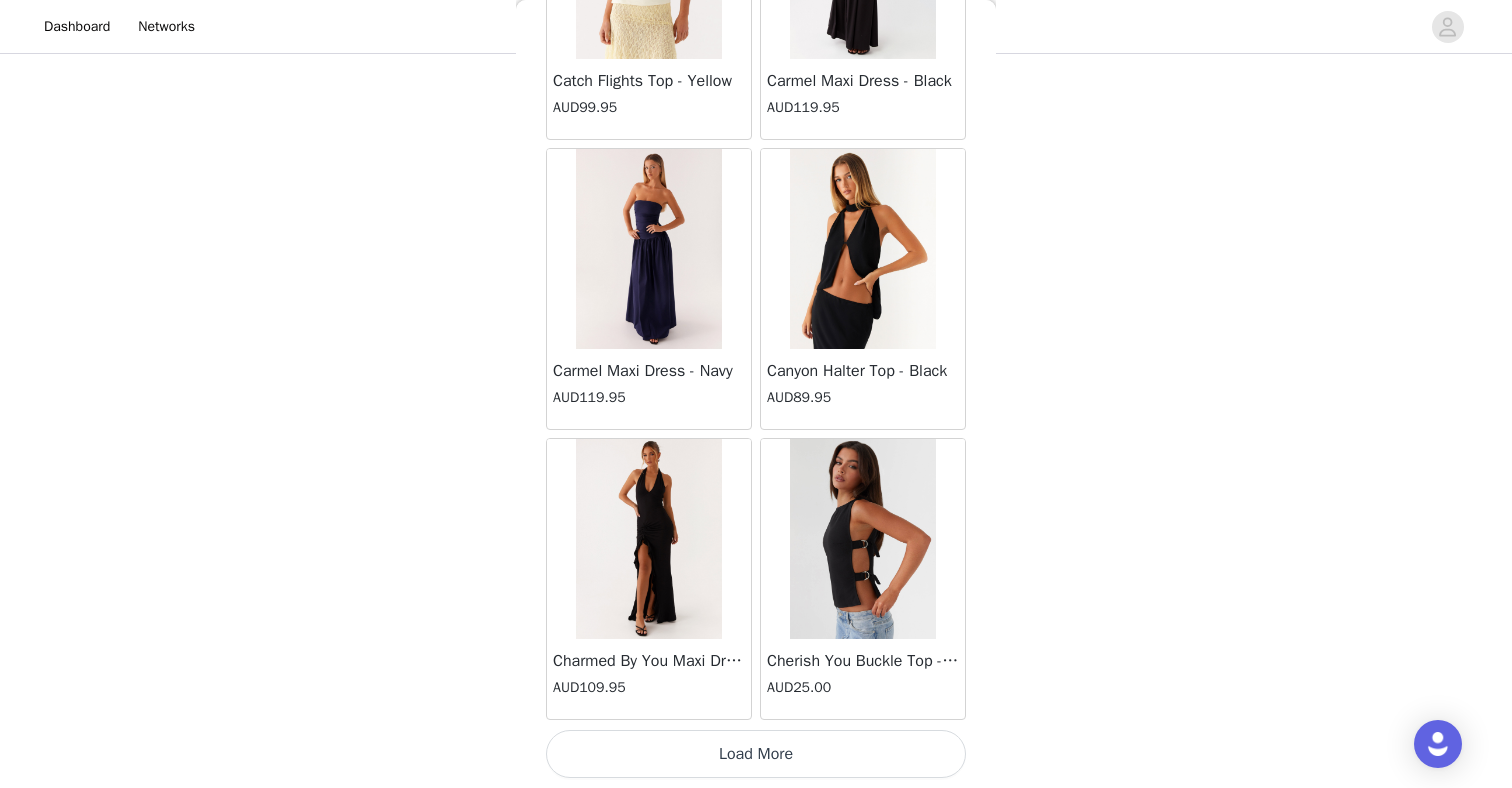 click on "Load More" at bounding box center (756, 754) 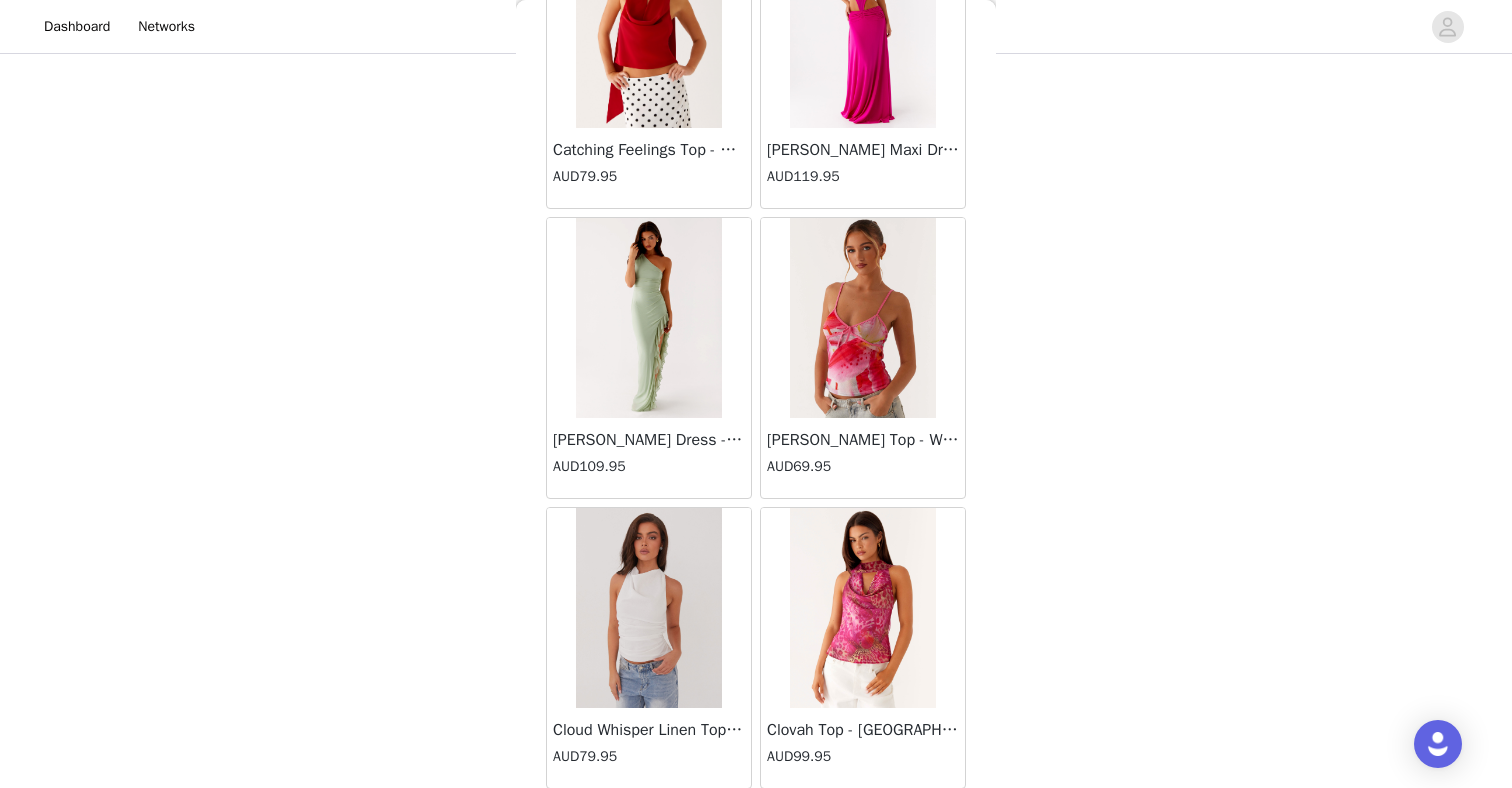 scroll, scrollTop: 10972, scrollLeft: 0, axis: vertical 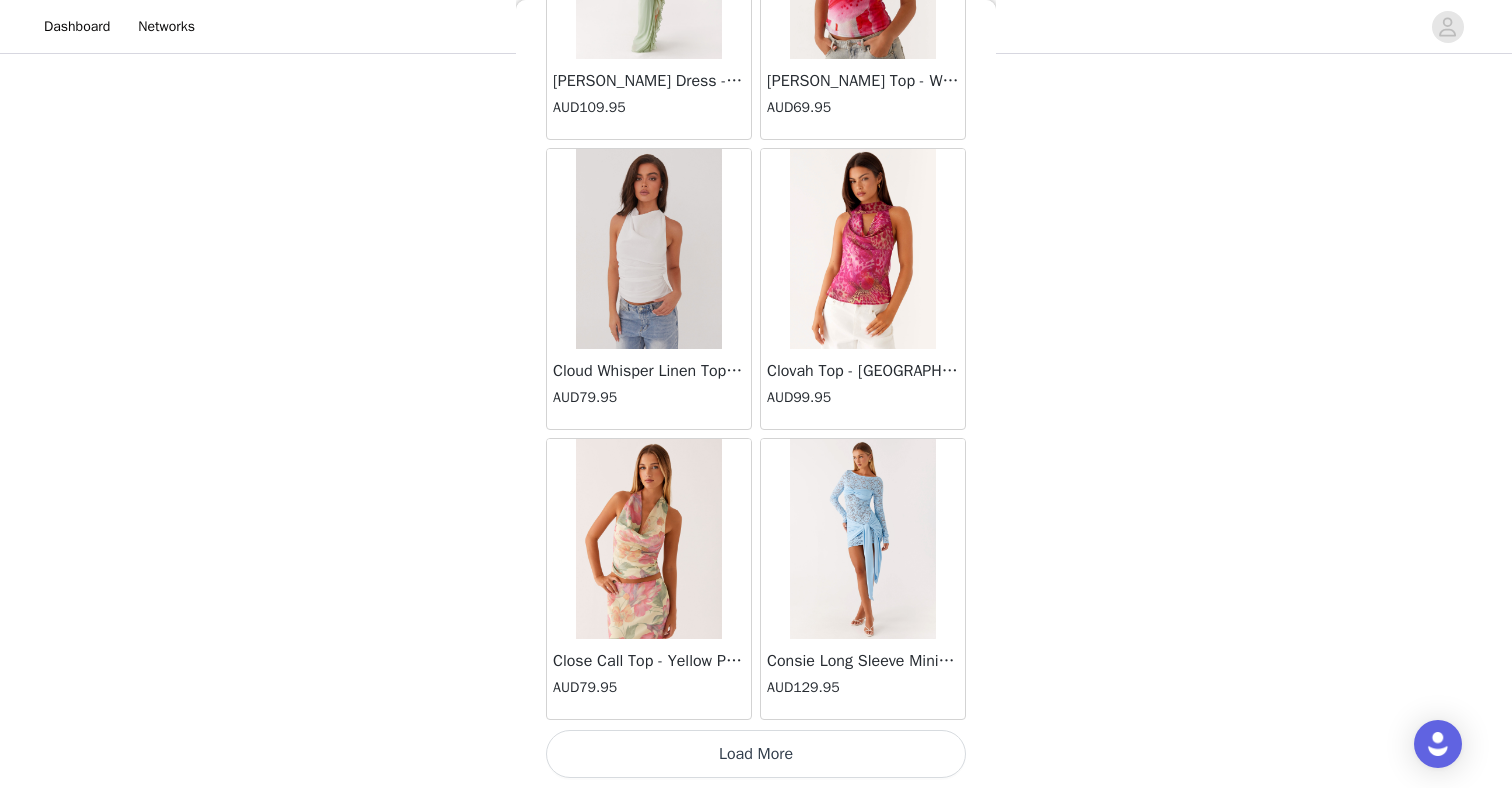 click on "Load More" at bounding box center (756, 754) 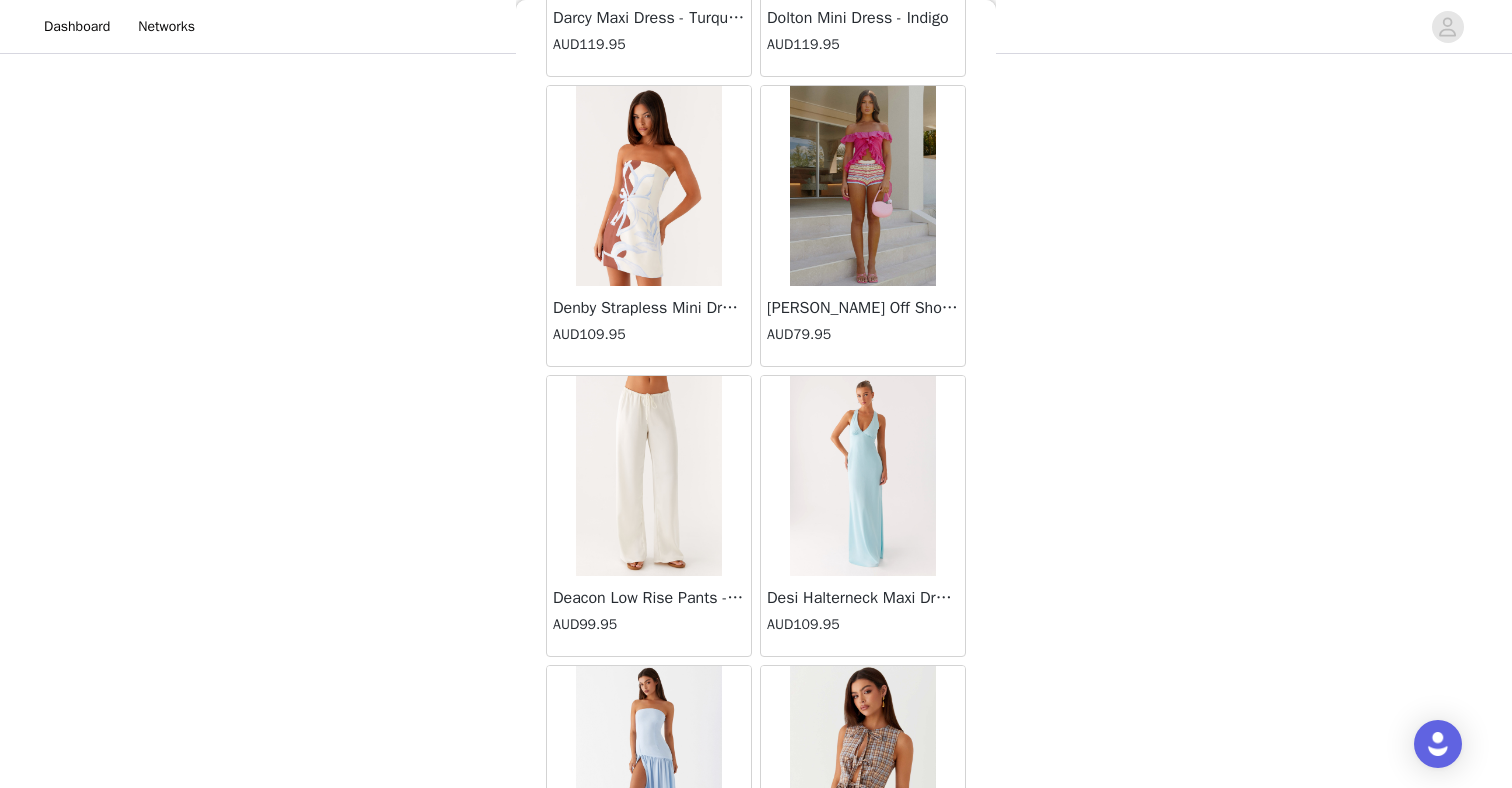 scroll, scrollTop: 13872, scrollLeft: 0, axis: vertical 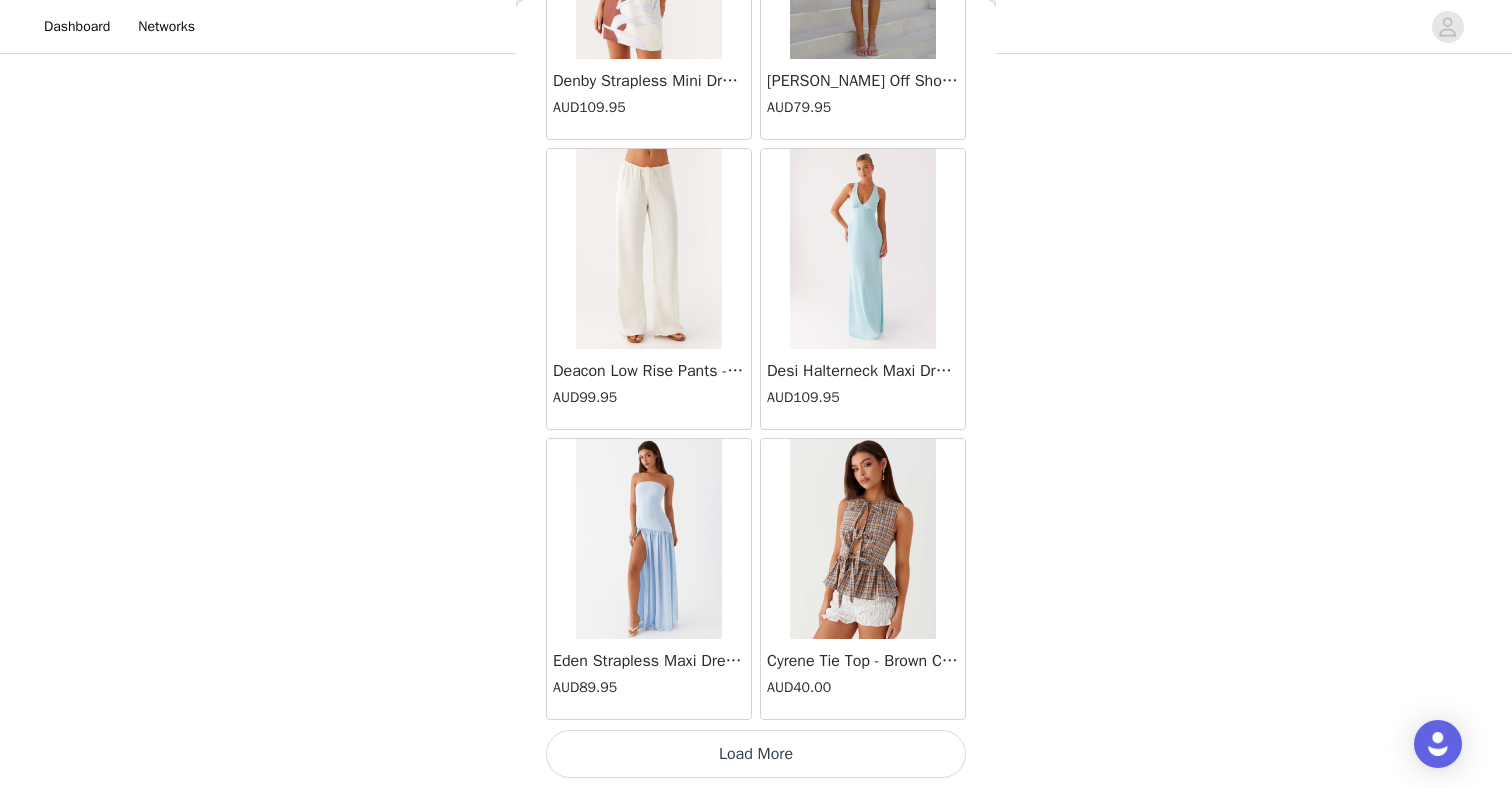 click on "Load More" at bounding box center (756, 754) 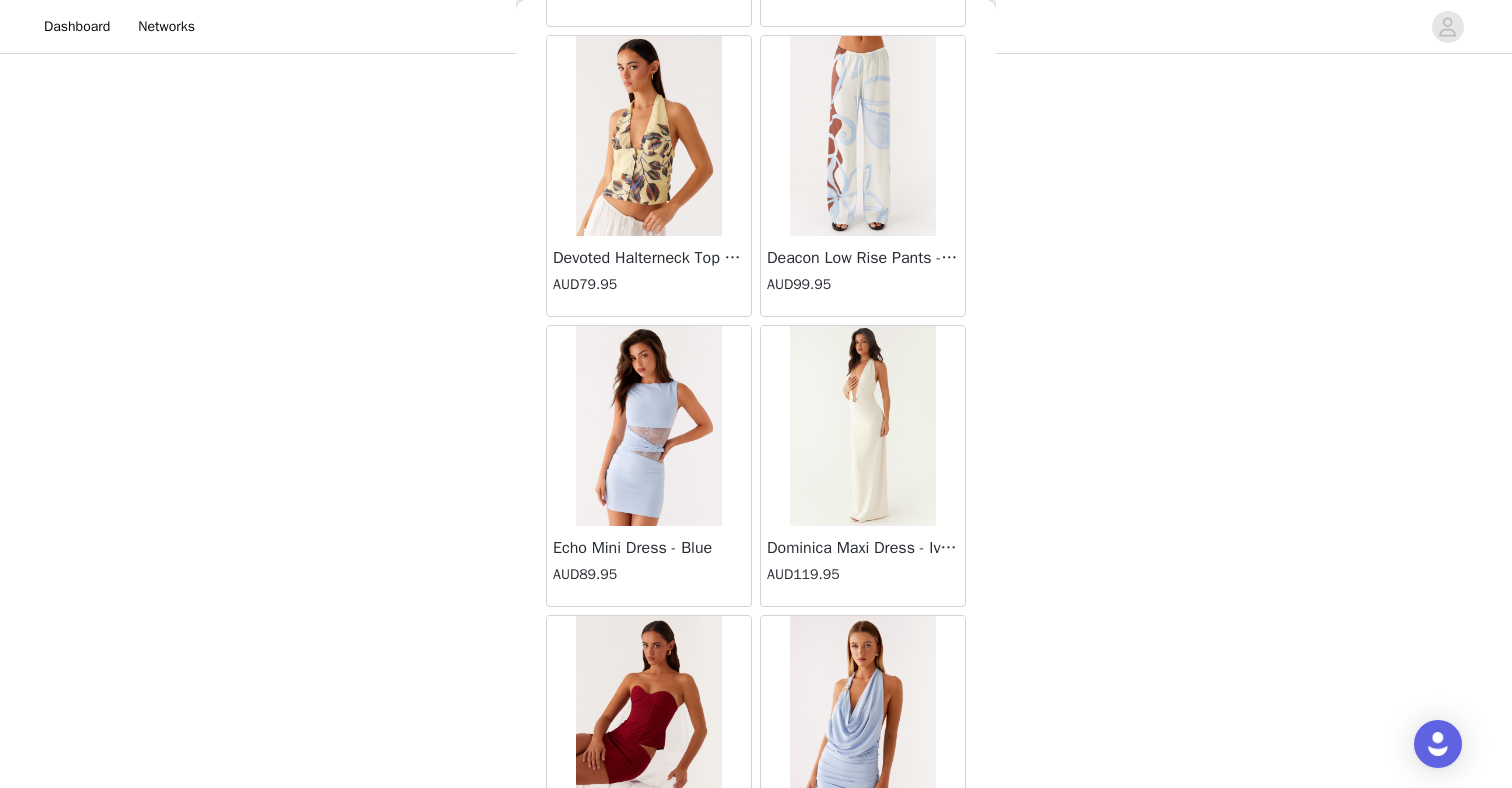 scroll, scrollTop: 16772, scrollLeft: 0, axis: vertical 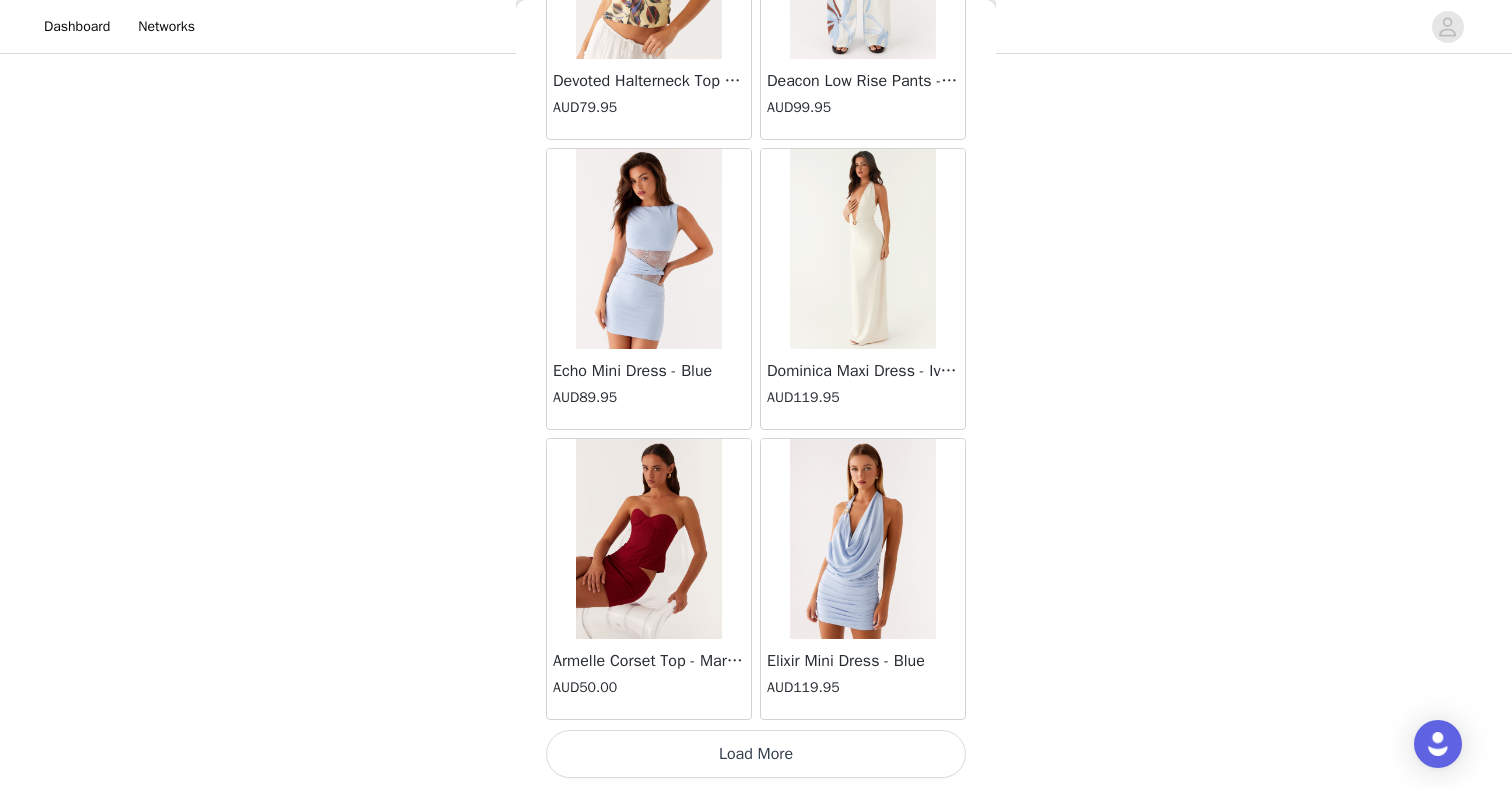 click on "Ayanna Strapless Mini Dress - Yellow   AUD45.00       Aster Bloom Maxi Dress - Orange Blue Floral   AUD109.95       Avenue Mini Dress - Plum   AUD109.95       Aullie Maxi Dress - Yellow   AUD109.95       Aullie Maxi Dress - Ivory   AUD109.95       Aullie Mini Dress - Black   AUD99.95       Avalia Backless Scarf Mini Dress - White Polka Dot   AUD89.95       Aullie Maxi Dress - Blue   AUD109.95       Aster Bloom Maxi Dress - Bloom Wave Print   AUD119.95       Athens One Shoulder Top - Floral   AUD79.95       Aullie Mini Dress - Blue   AUD50.00       Aullie Maxi Dress - Black   AUD109.95       Ayanna Strapless Mini Dress - Cobalt   AUD30.00       Atlantic Midi Dress - Yellow   AUD70.00       Aullie Maxi Dress - Pink   AUD109.95       Azura Halter Top - Yellow   AUD69.95       Beki Beaded Mesh Maxi Dress - Deep Red   AUD159.95       Bad News Mesh Maxi Dress - Turquoise Floral   AUD99.95       Bad News Mesh Maxi Dress - Yellow Floral   AUD99.95       Be Mine Satin Maxi Dress - Canary   AUD109.95" at bounding box center (756, -7944) 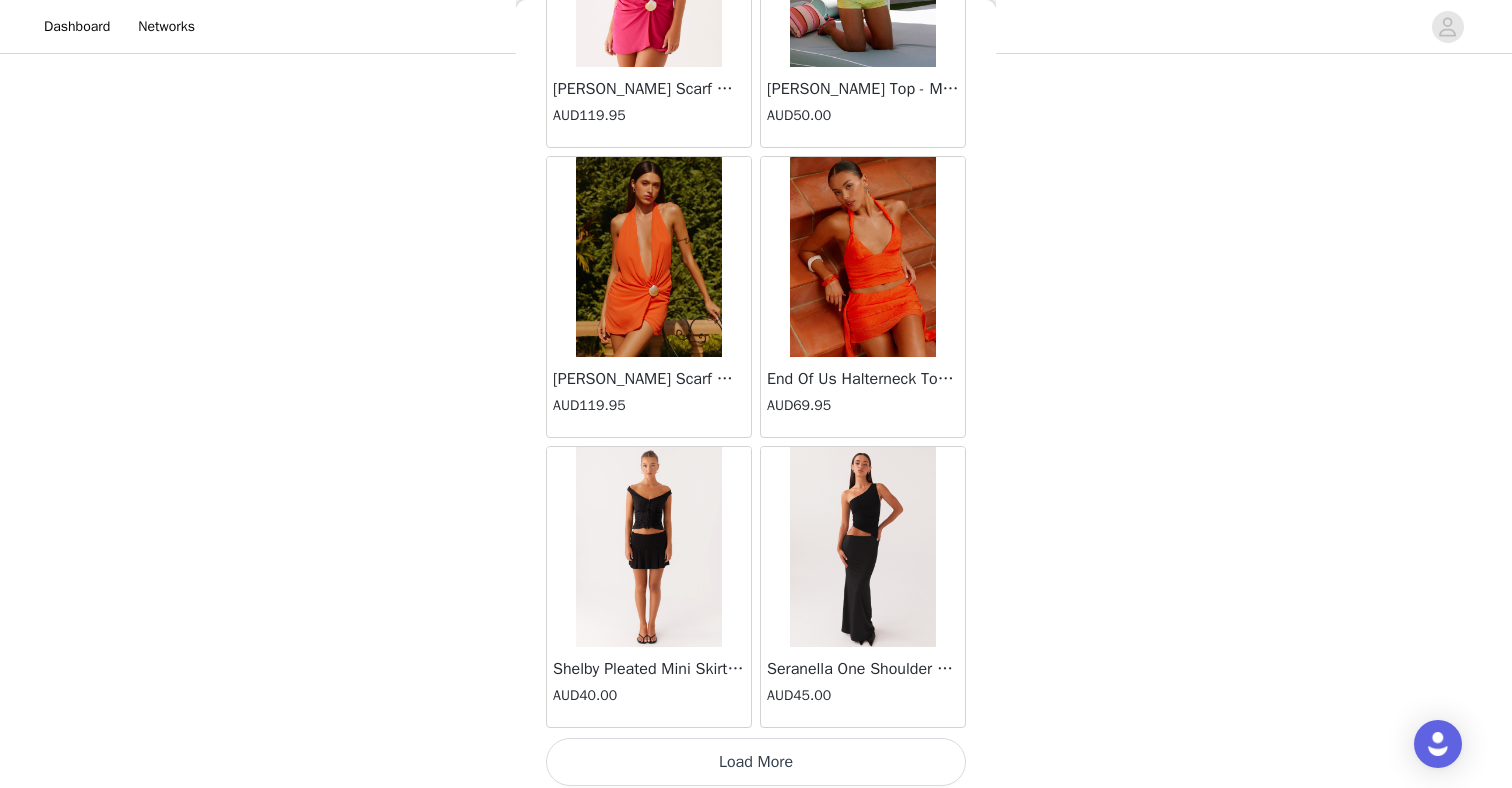 scroll, scrollTop: 19672, scrollLeft: 0, axis: vertical 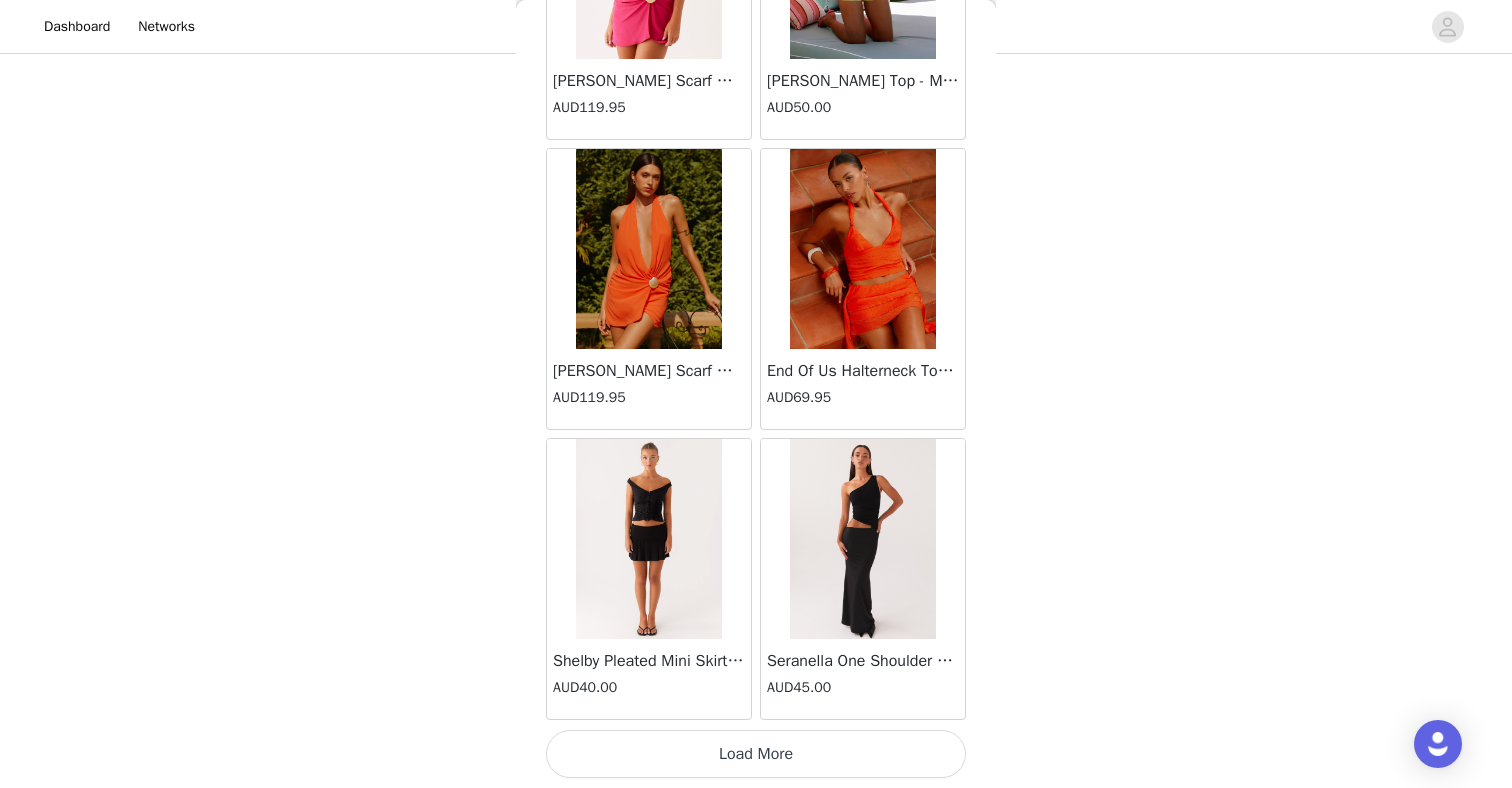 click on "Load More" at bounding box center (756, 754) 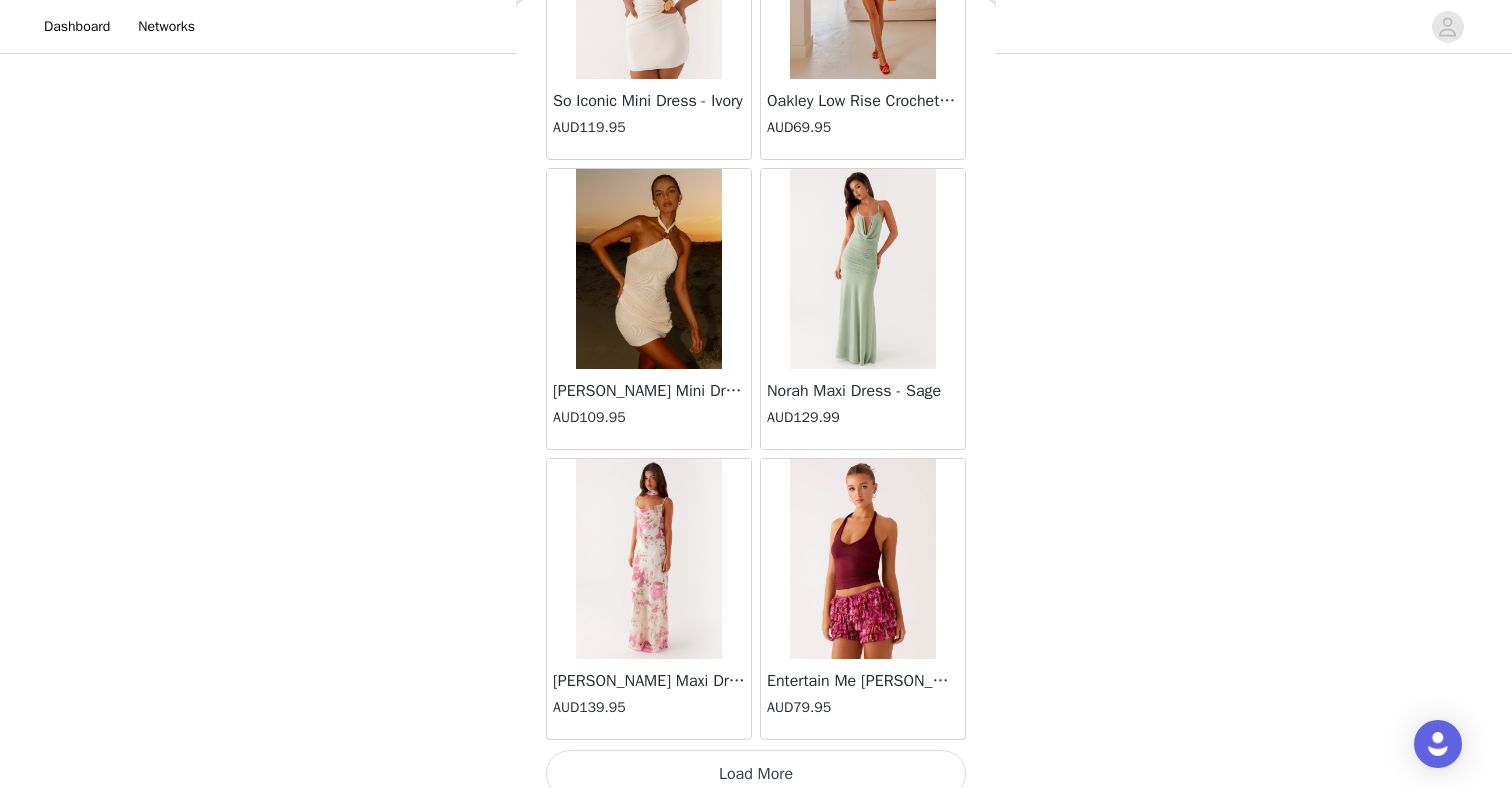 scroll, scrollTop: 22572, scrollLeft: 0, axis: vertical 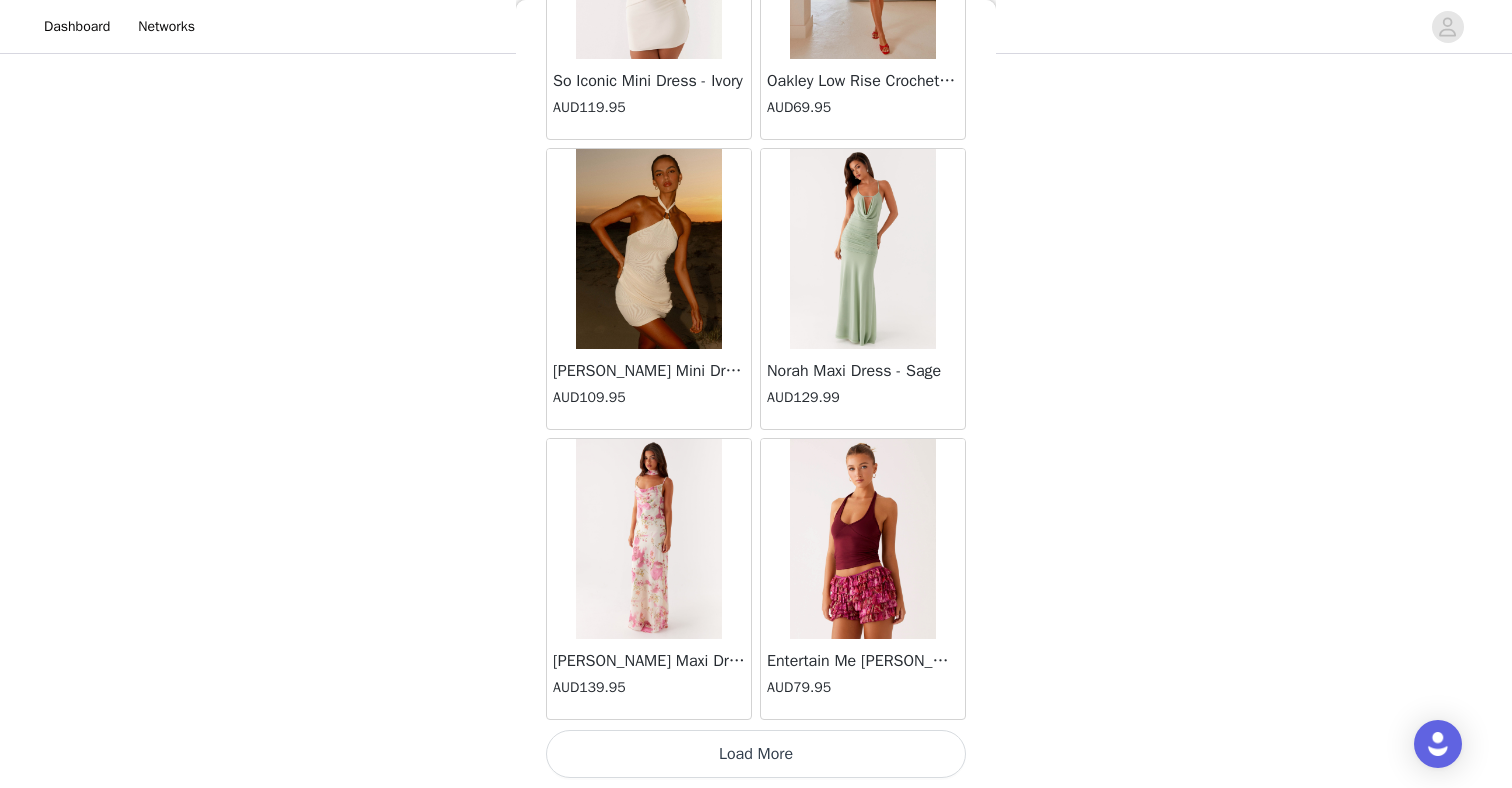 click on "Load More" at bounding box center [756, 754] 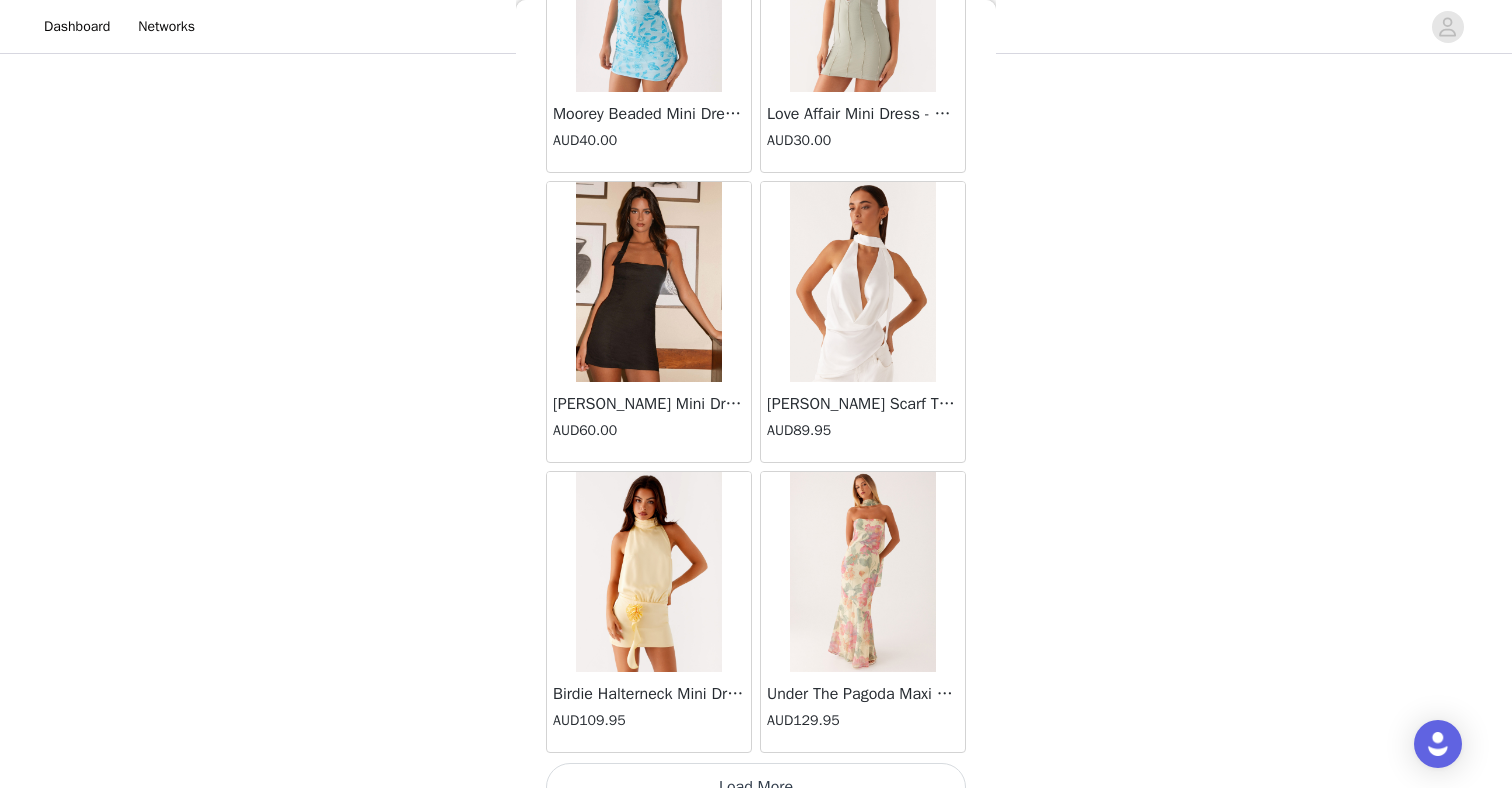 scroll, scrollTop: 25472, scrollLeft: 0, axis: vertical 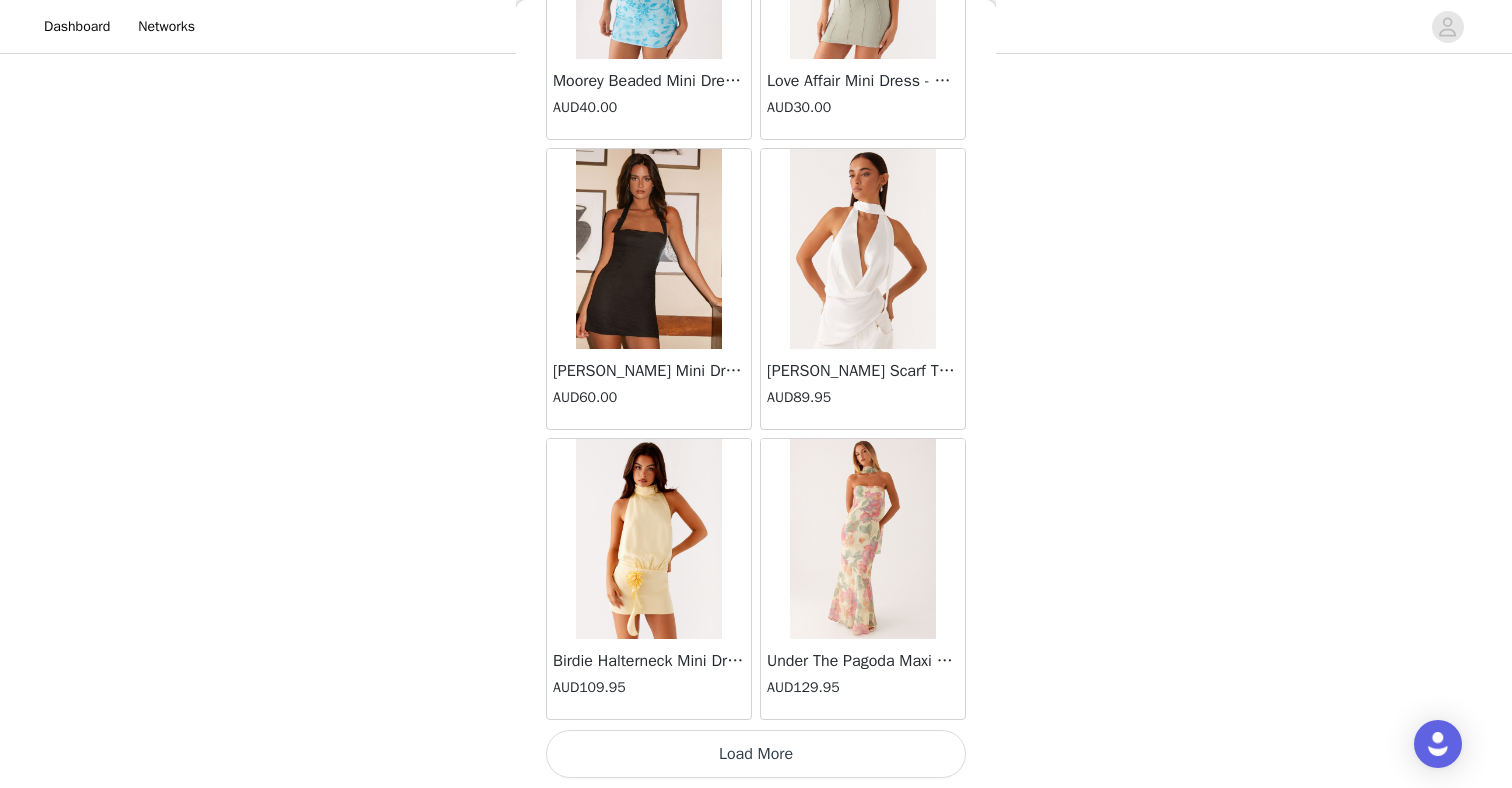 click on "Load More" at bounding box center (756, 754) 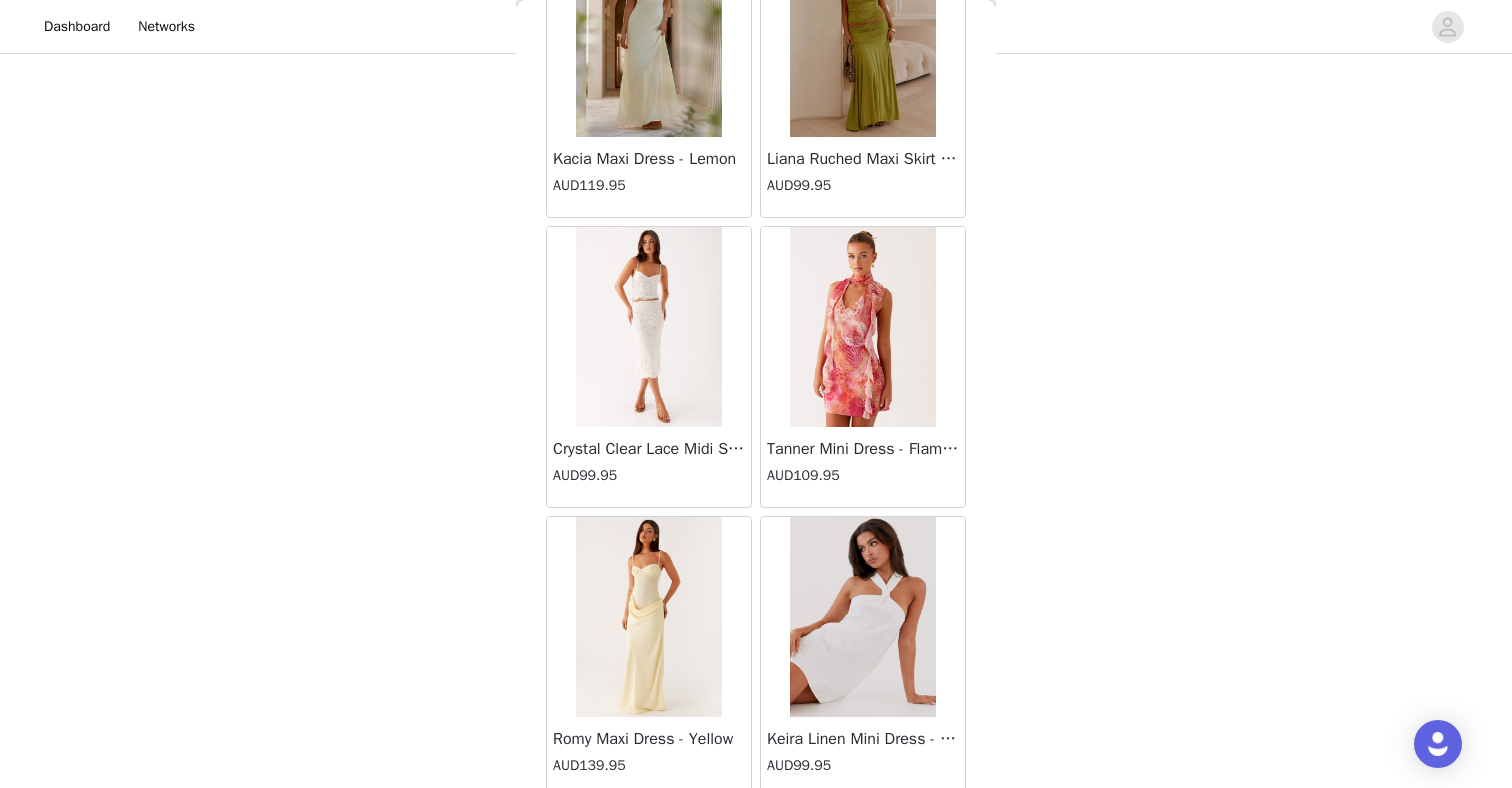 scroll, scrollTop: 28372, scrollLeft: 0, axis: vertical 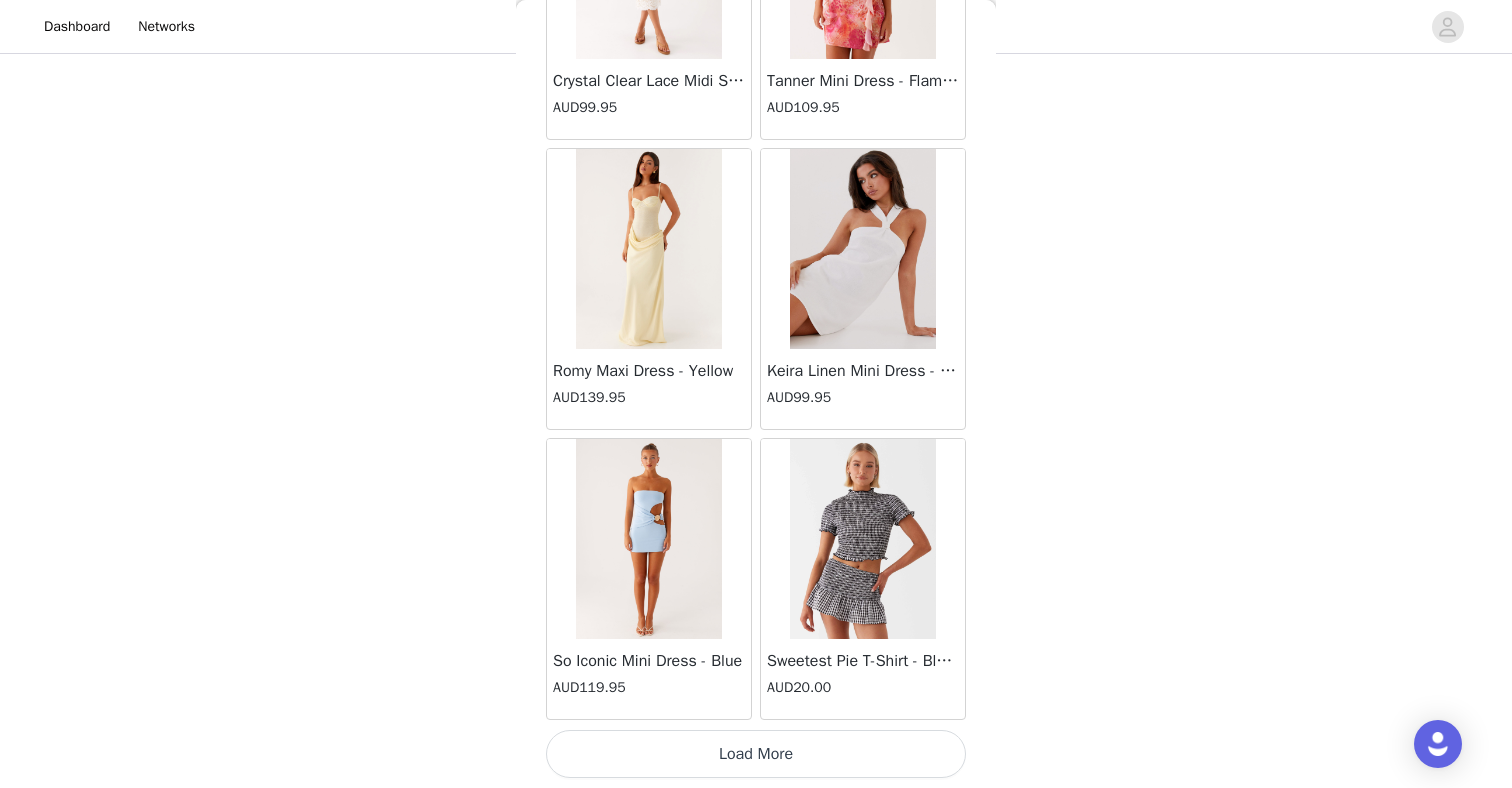 click on "Load More" at bounding box center [756, 754] 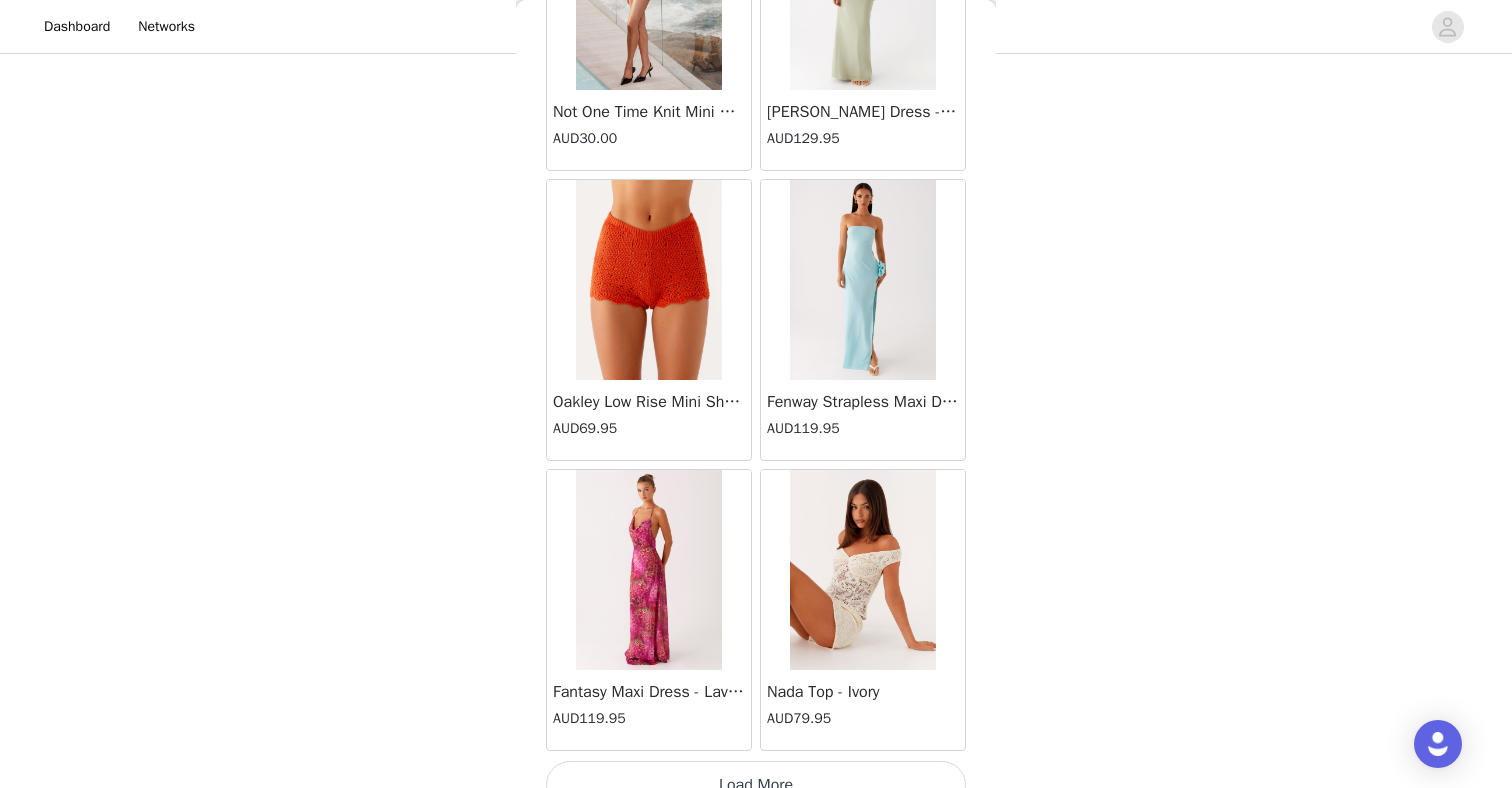 scroll, scrollTop: 31272, scrollLeft: 0, axis: vertical 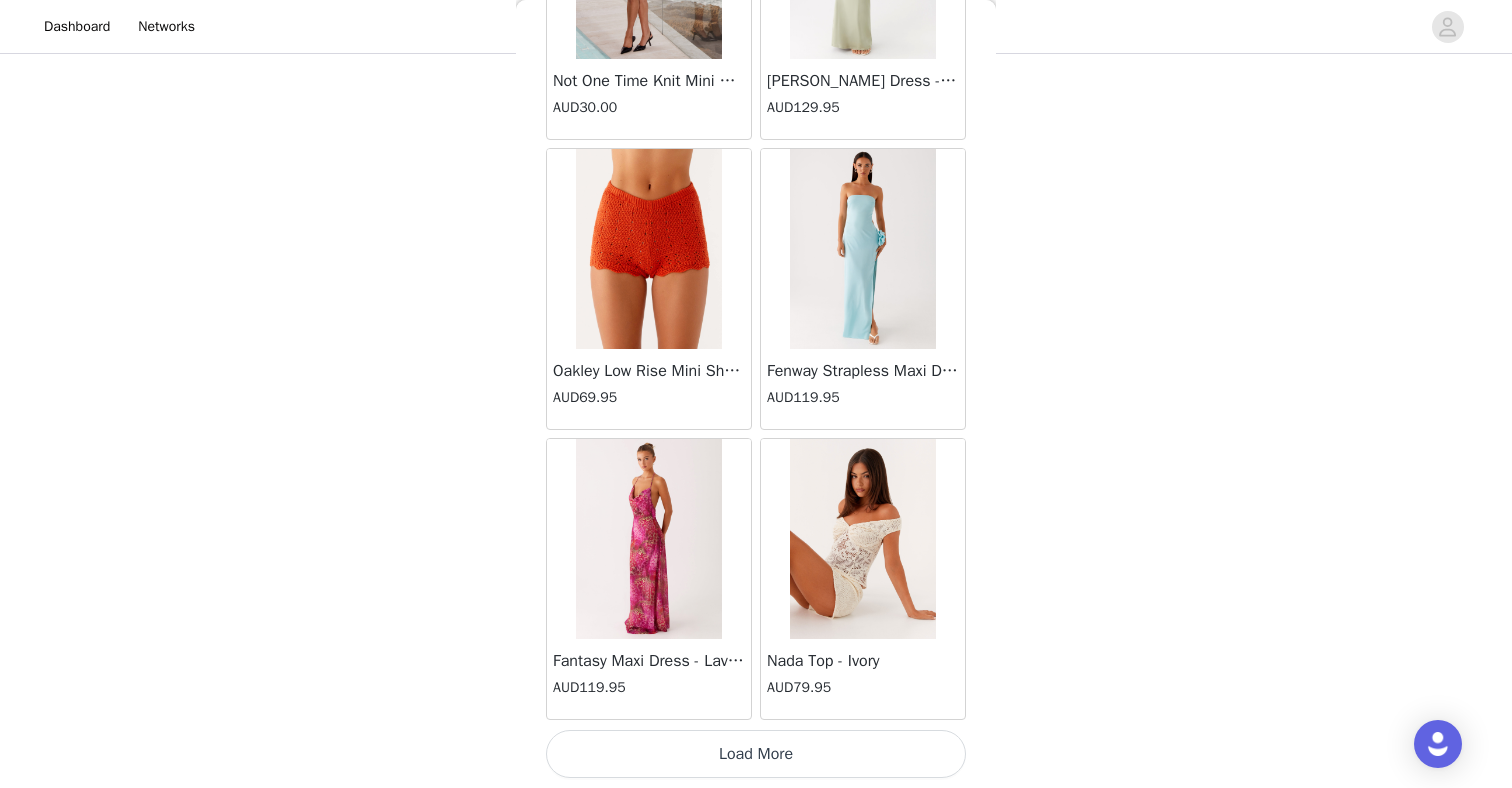 click on "Load More" at bounding box center (756, 754) 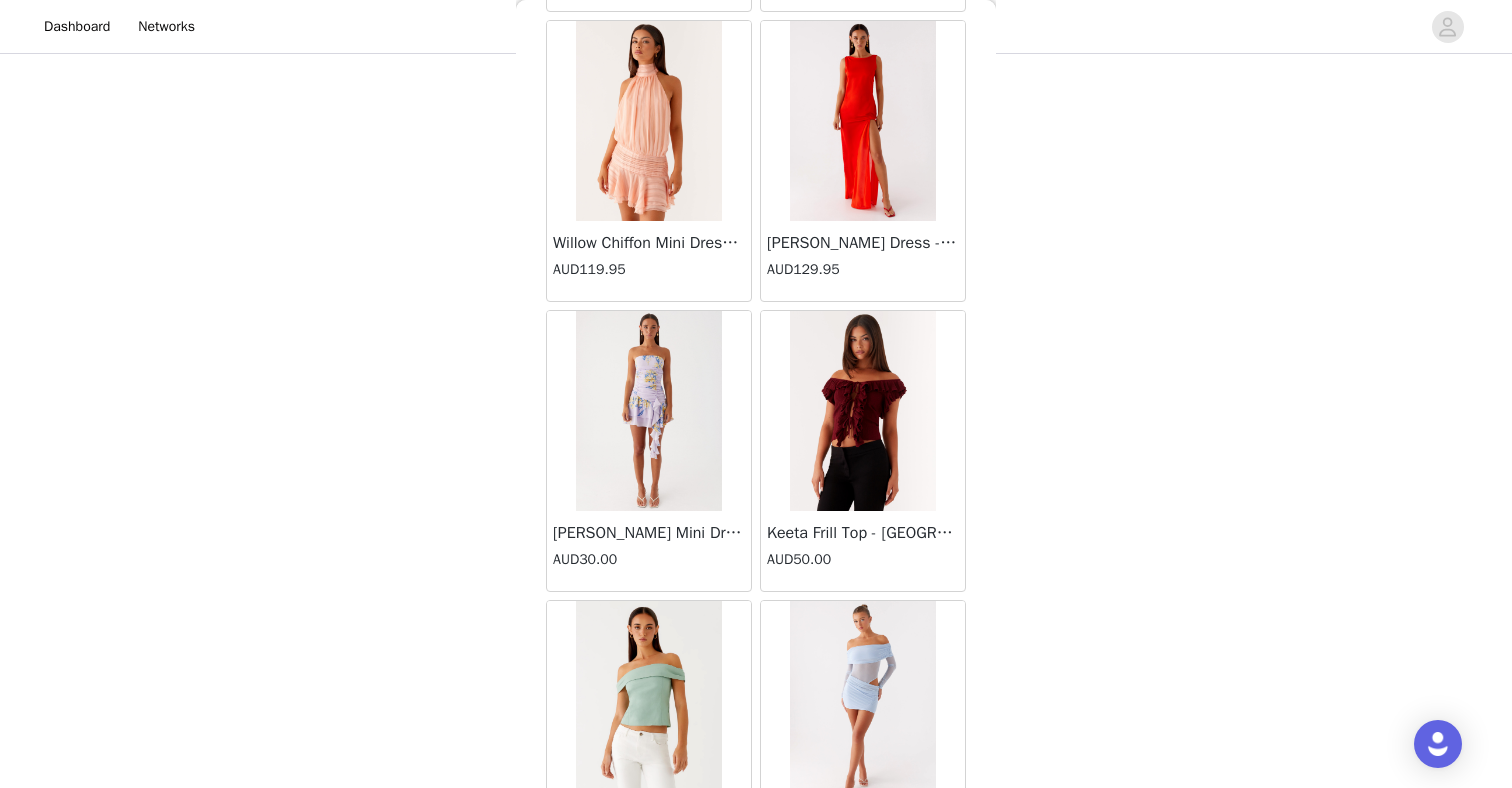 scroll, scrollTop: 34172, scrollLeft: 0, axis: vertical 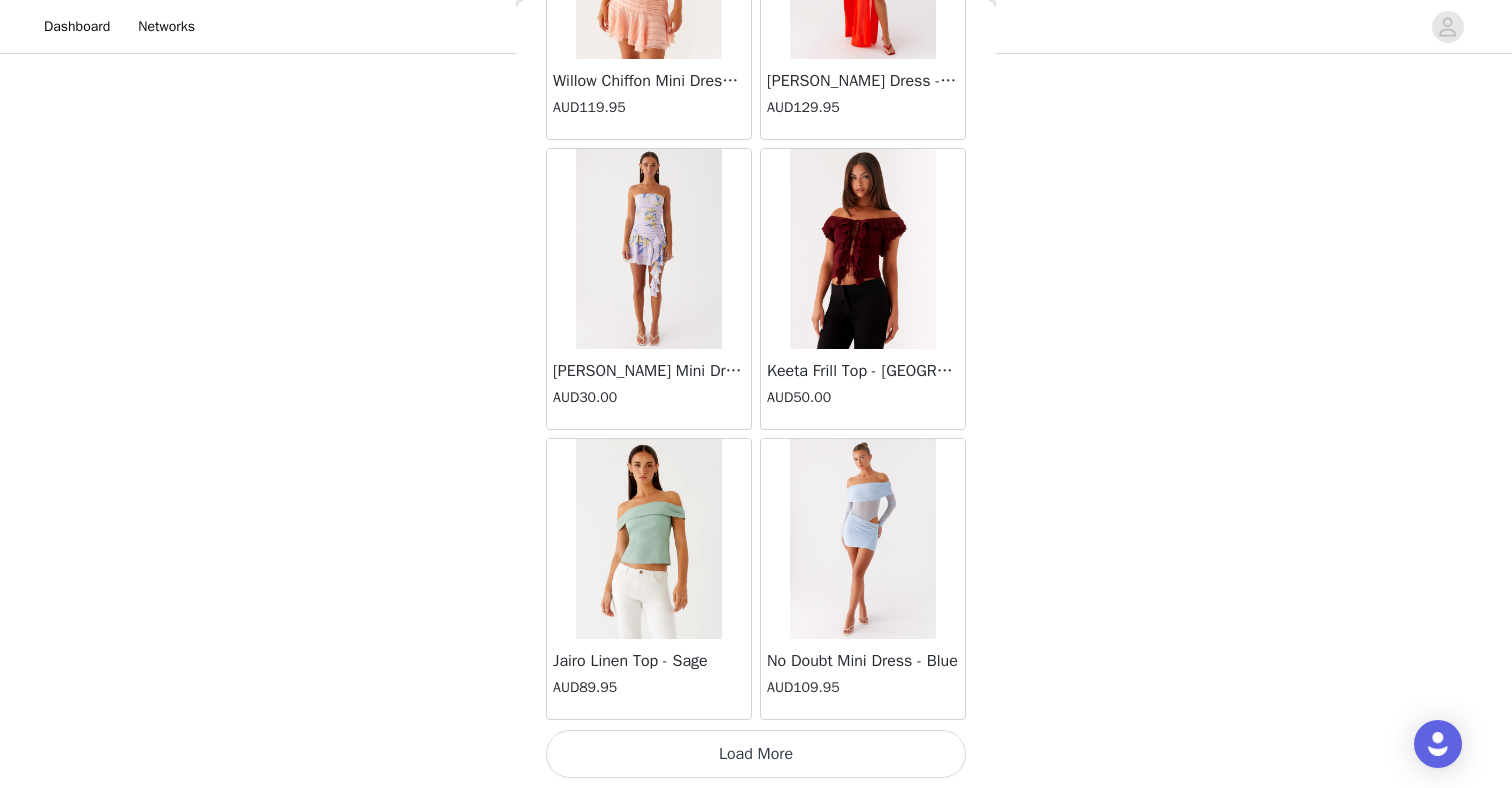 click on "Load More" at bounding box center [756, 754] 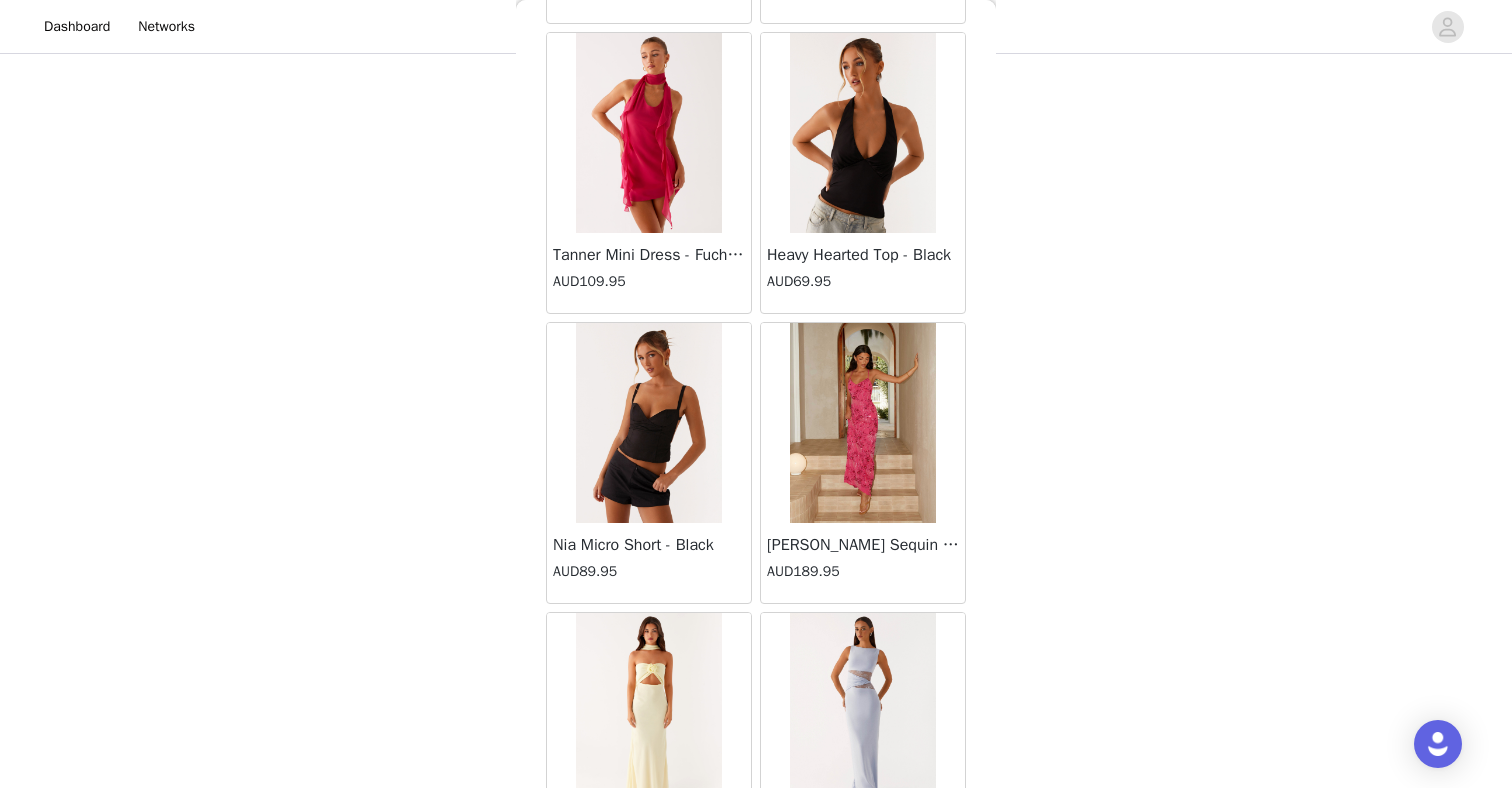 scroll, scrollTop: 37072, scrollLeft: 0, axis: vertical 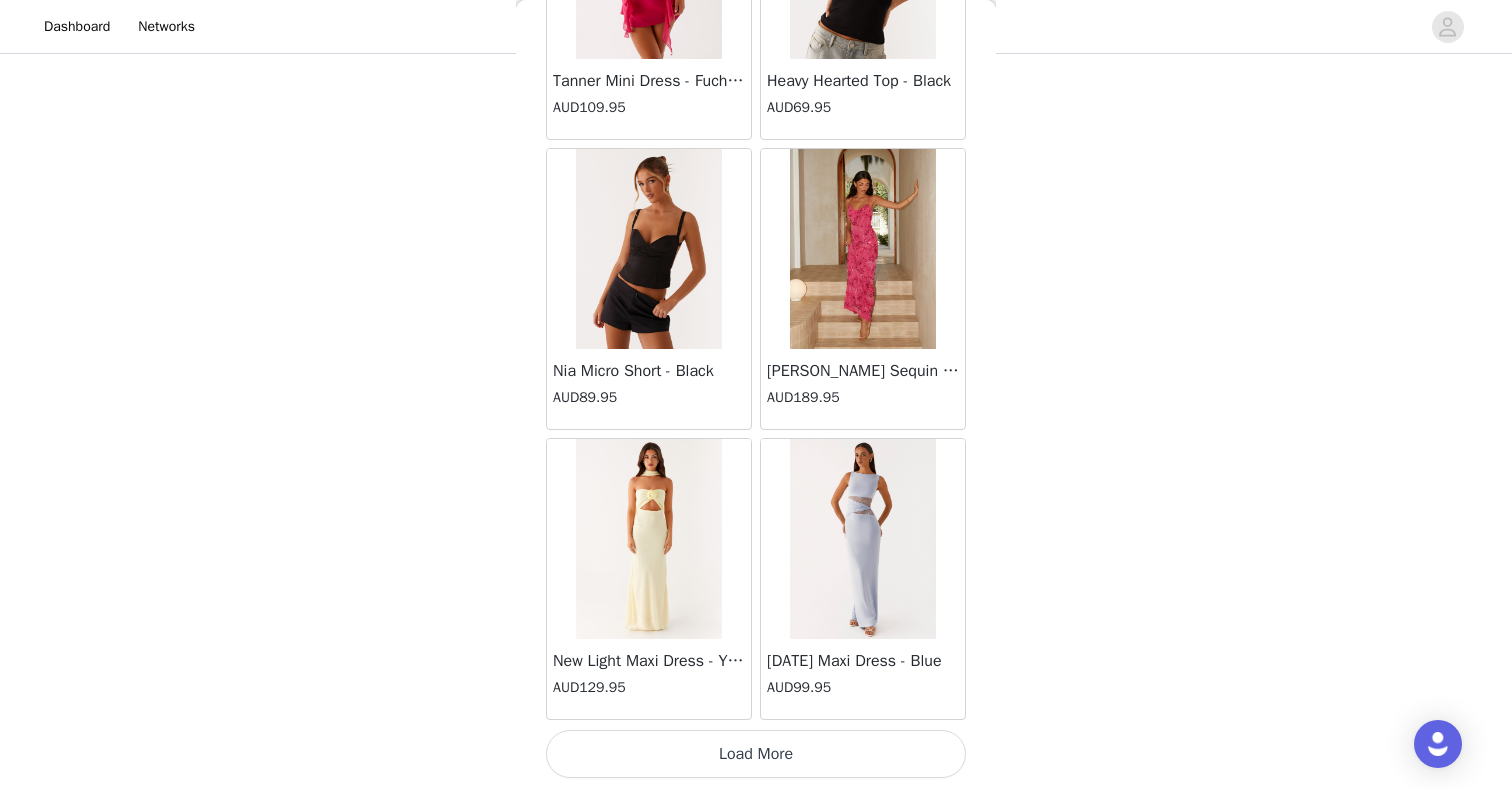 click on "Load More" at bounding box center [756, 754] 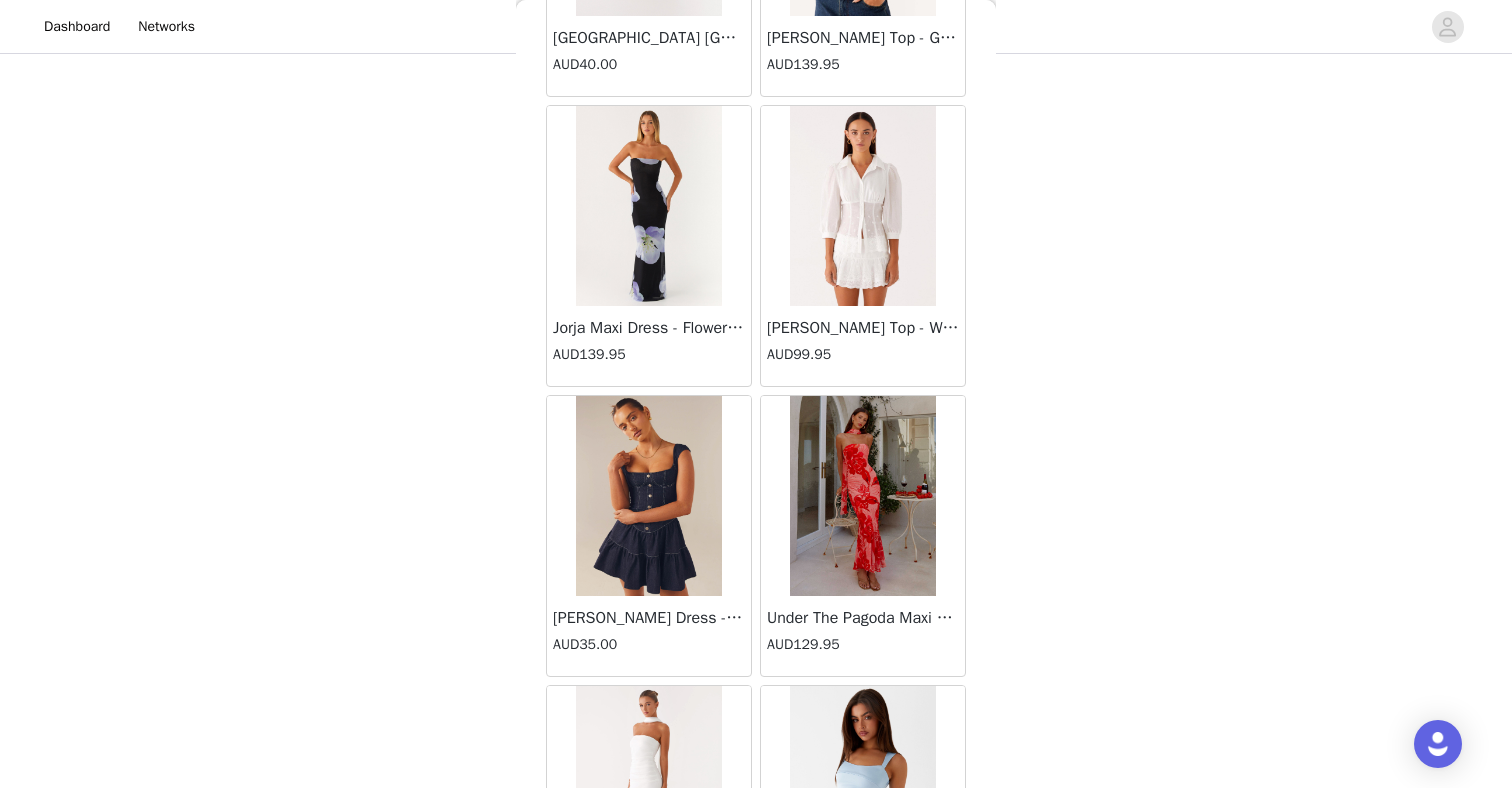 scroll, scrollTop: 39972, scrollLeft: 0, axis: vertical 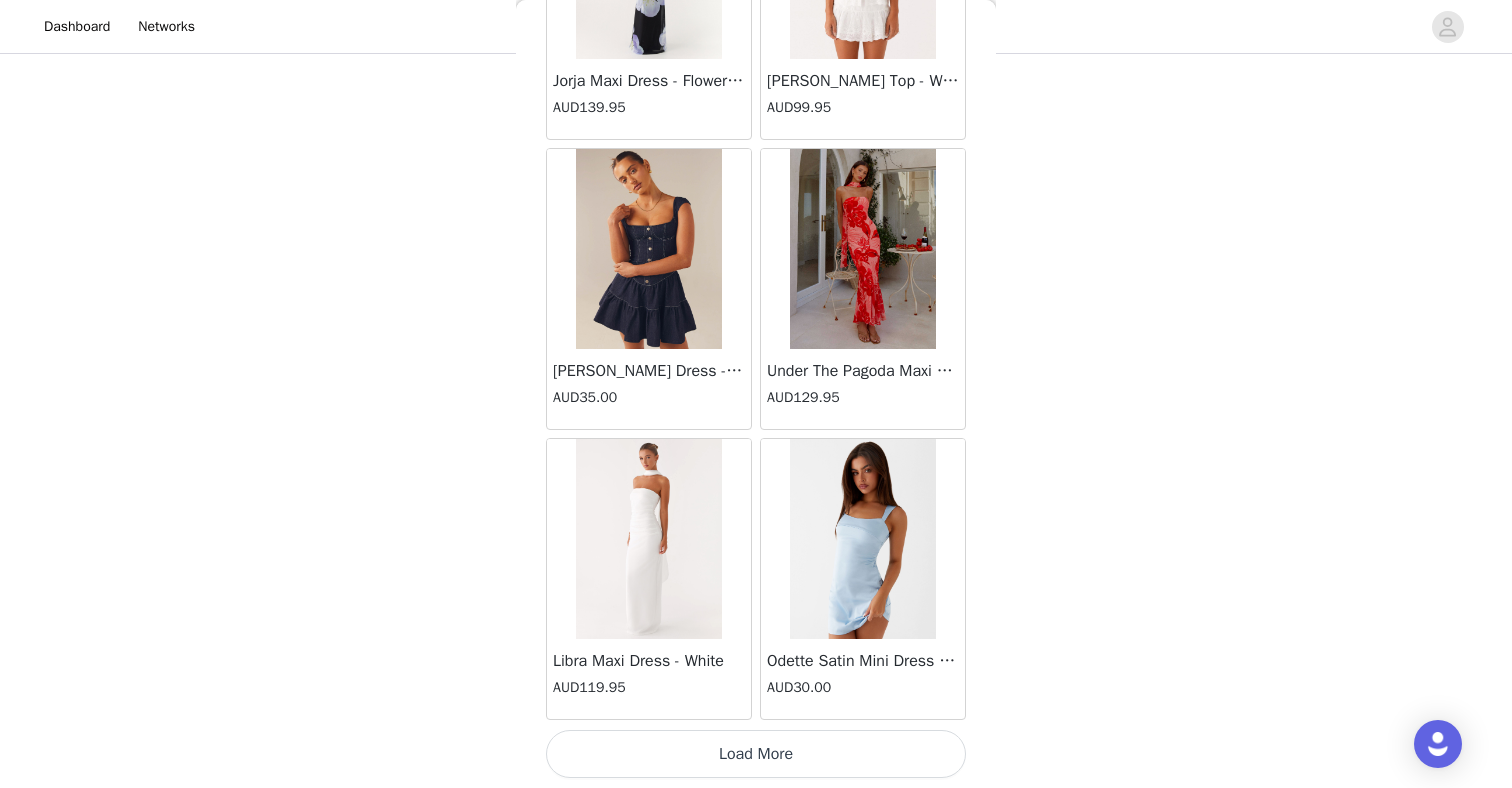 click on "Load More" at bounding box center (756, 754) 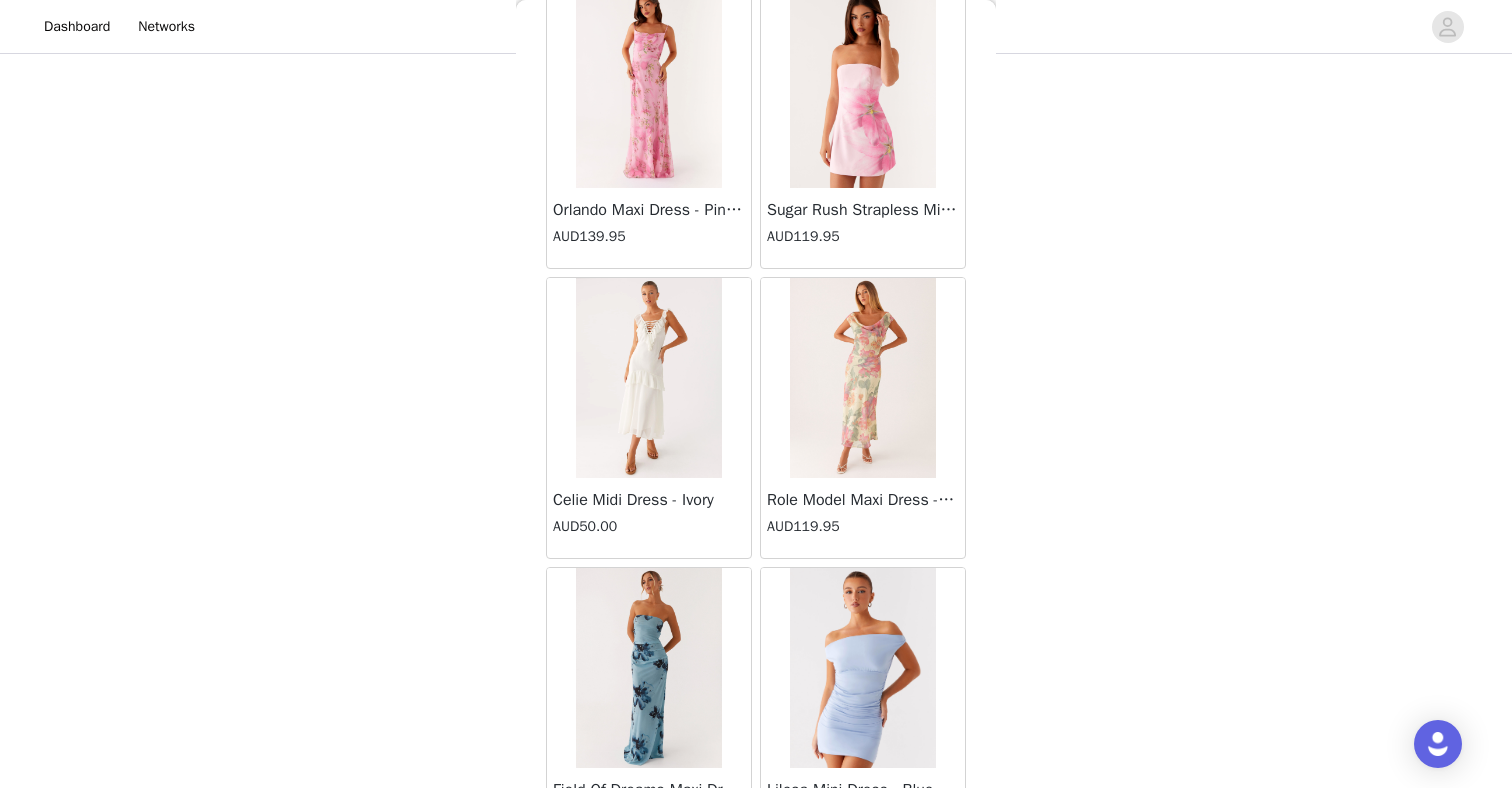 scroll, scrollTop: 42872, scrollLeft: 0, axis: vertical 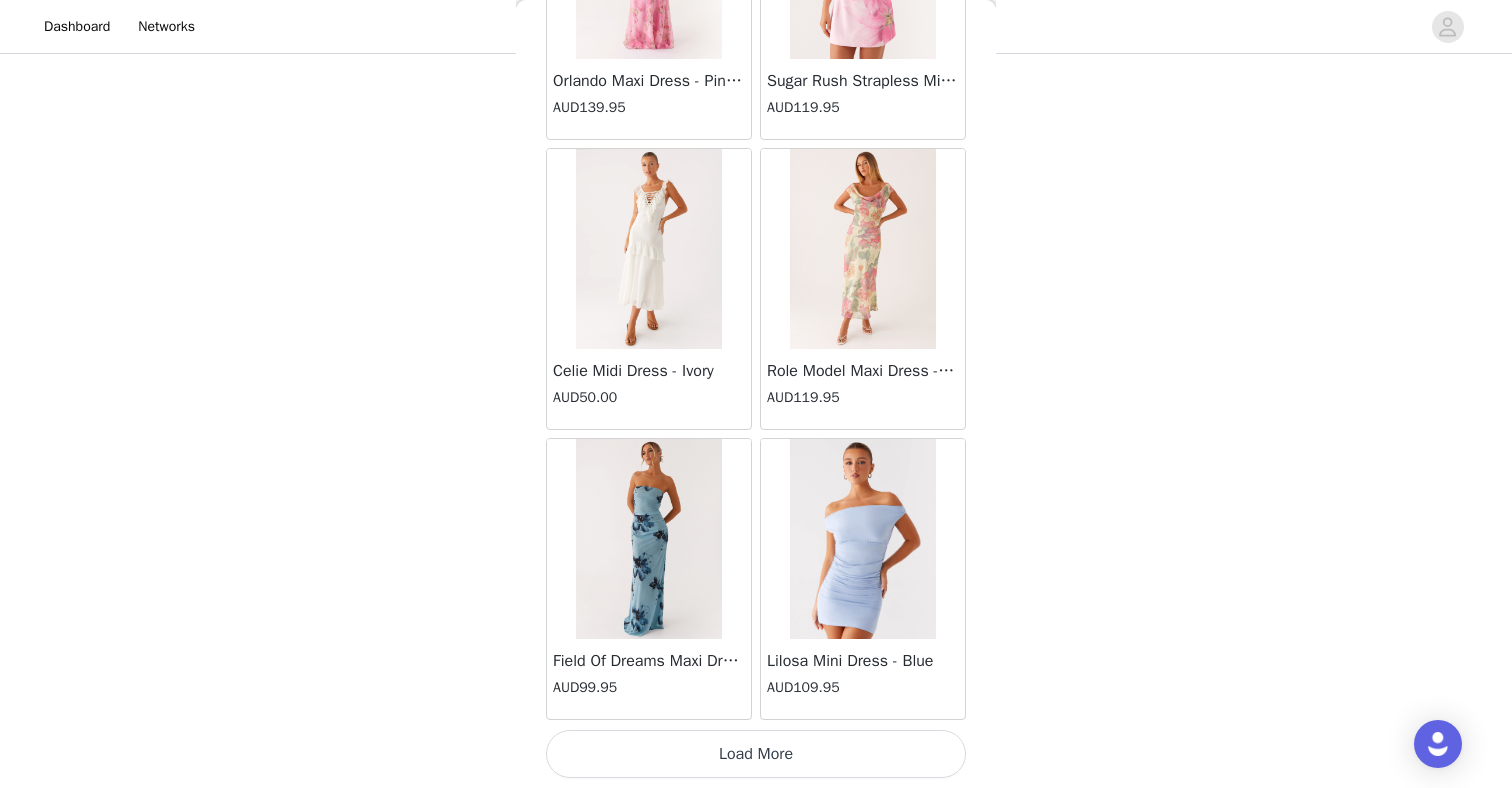 click on "Load More" at bounding box center (756, 754) 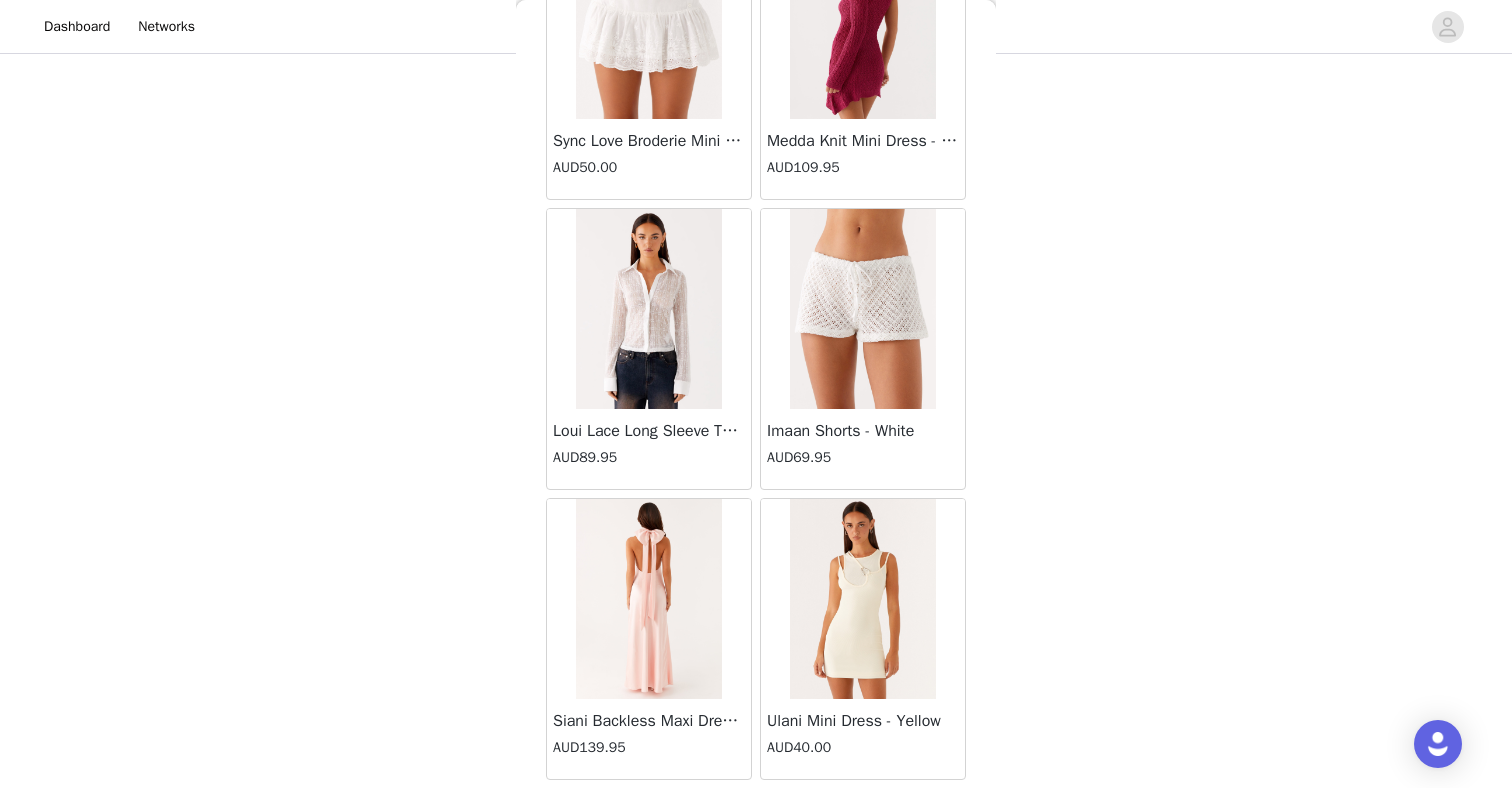 scroll, scrollTop: 45772, scrollLeft: 0, axis: vertical 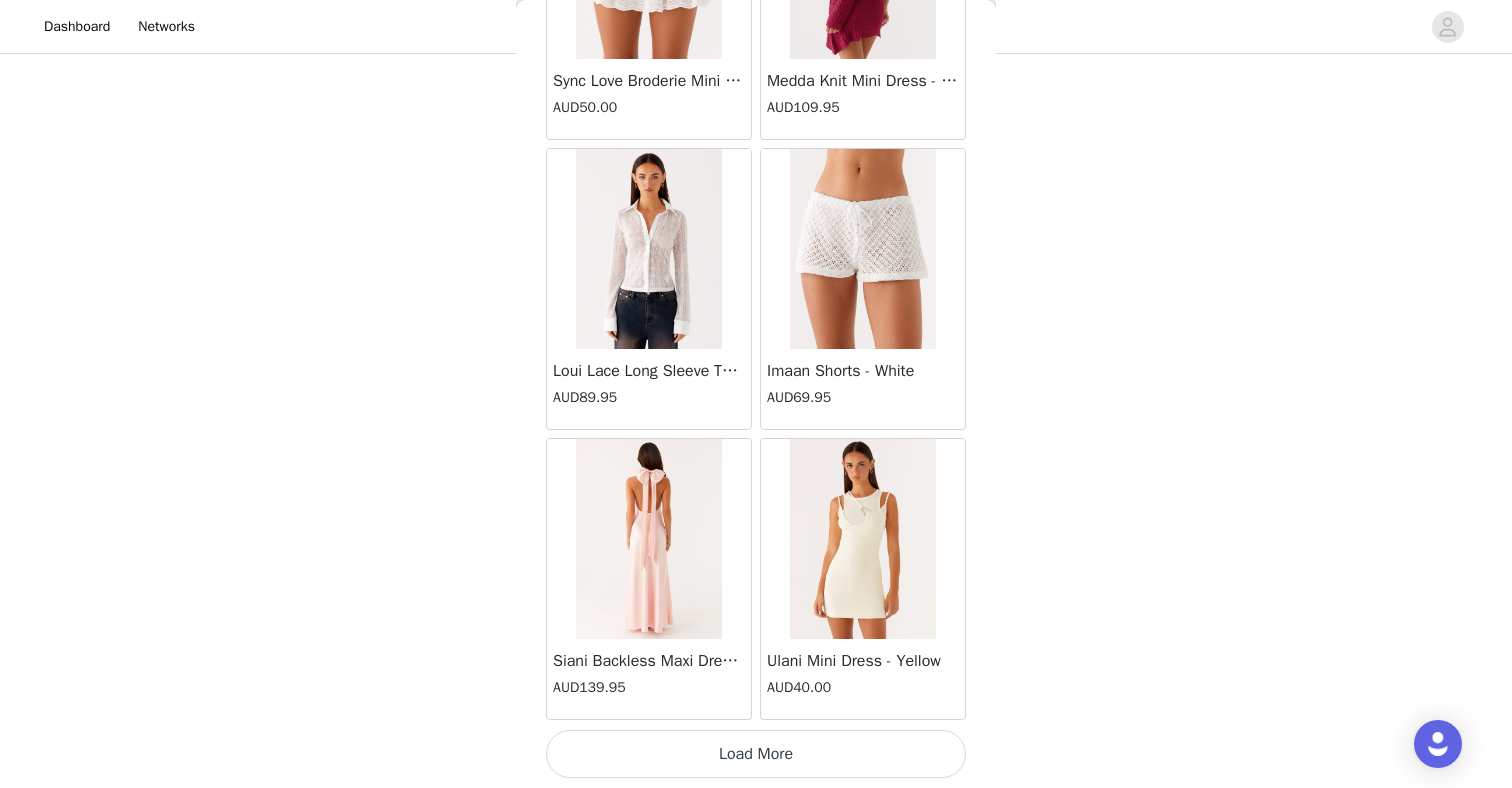 click on "Load More" at bounding box center (756, 754) 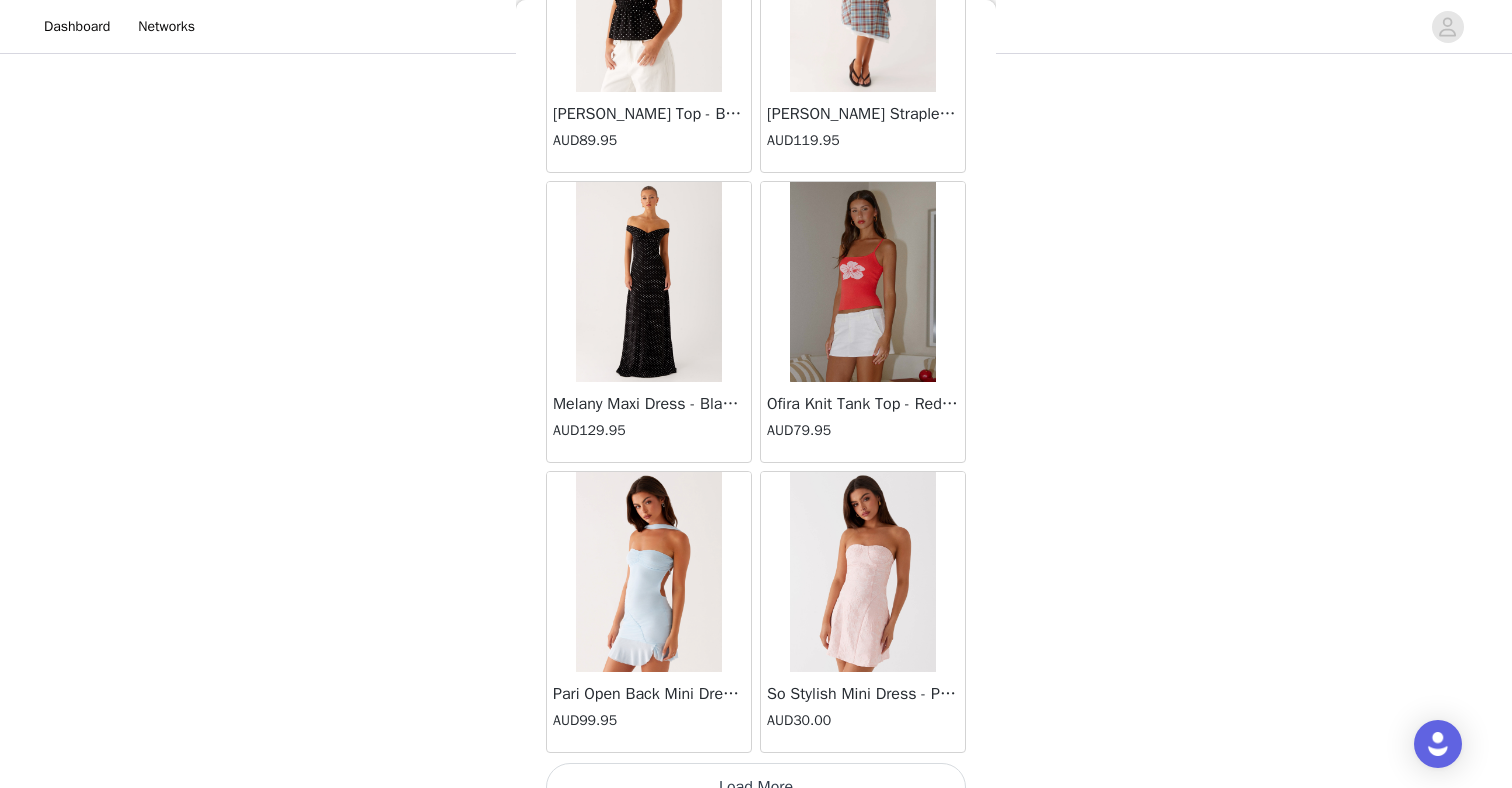 scroll, scrollTop: 48672, scrollLeft: 0, axis: vertical 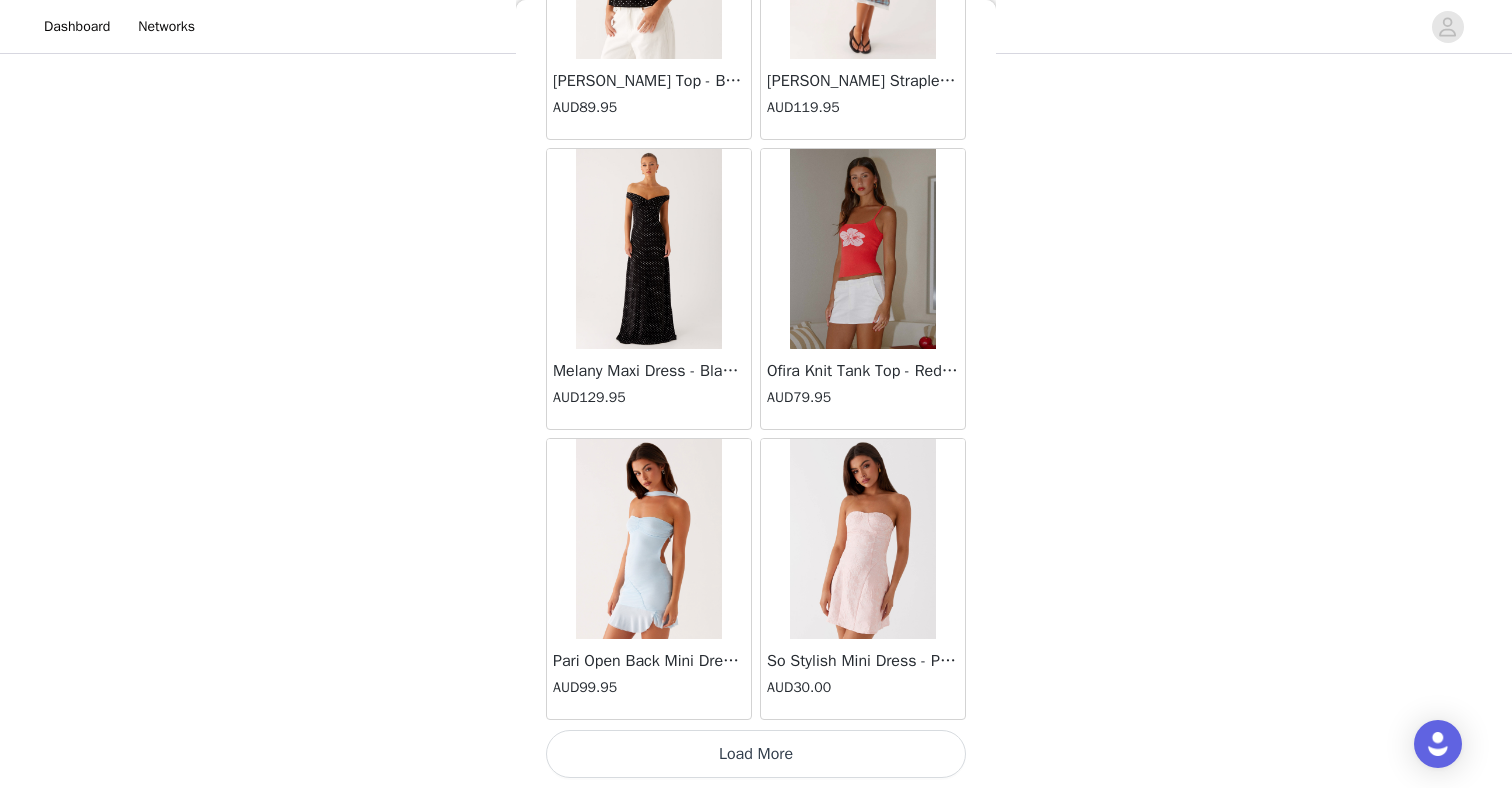 click on "Load More" at bounding box center (756, 754) 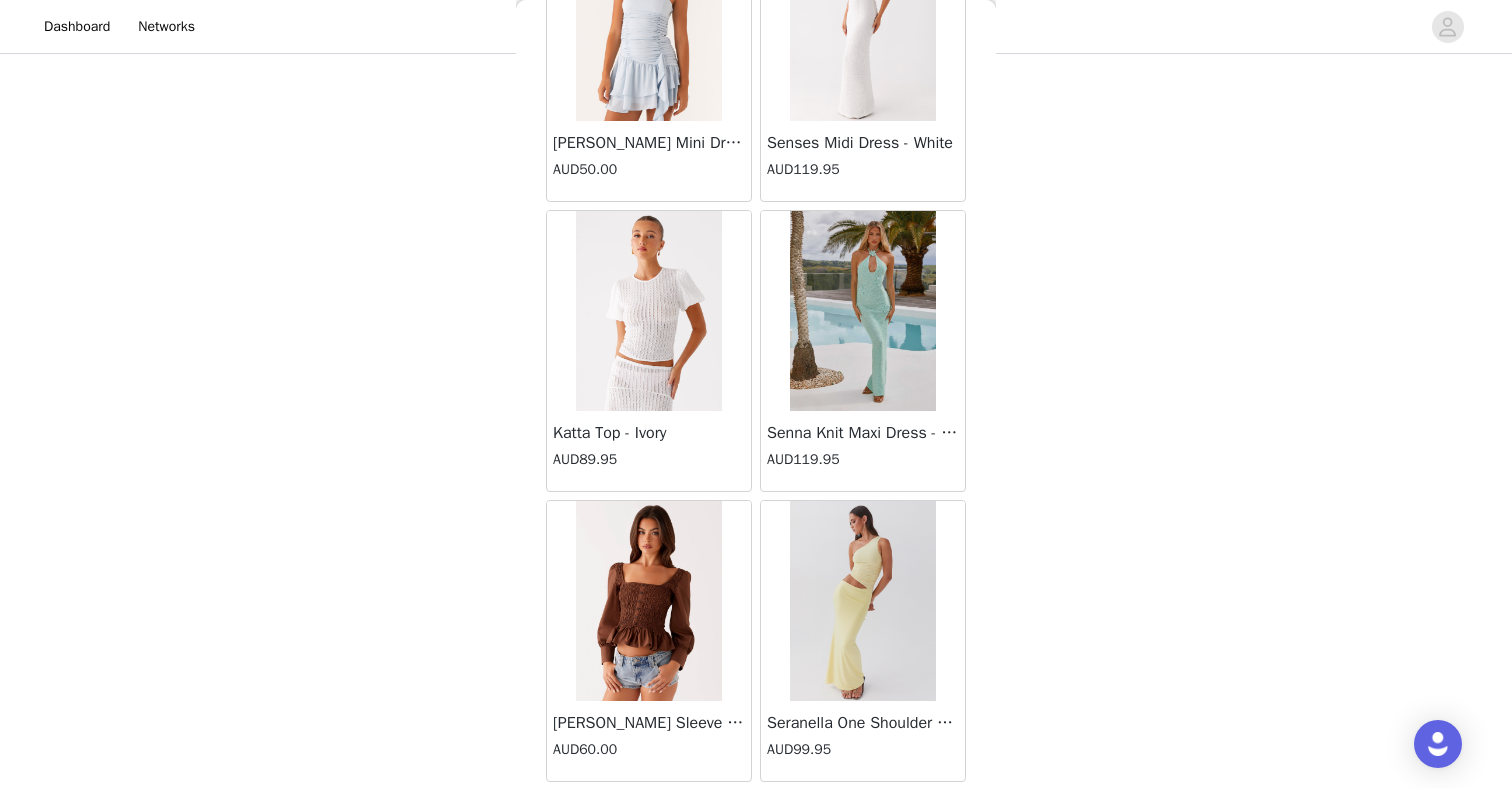 scroll, scrollTop: 51572, scrollLeft: 0, axis: vertical 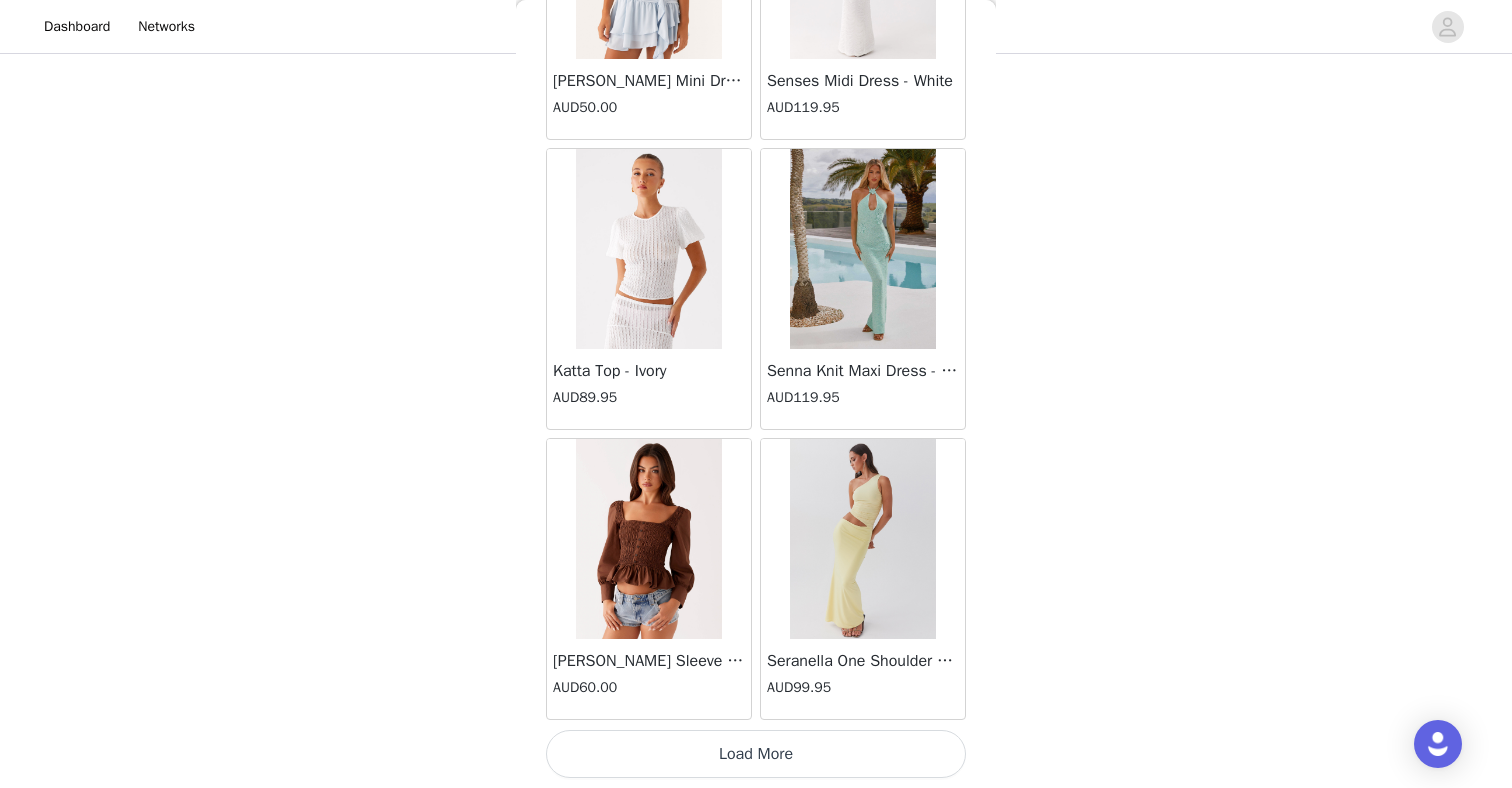 click on "Load More" at bounding box center (756, 754) 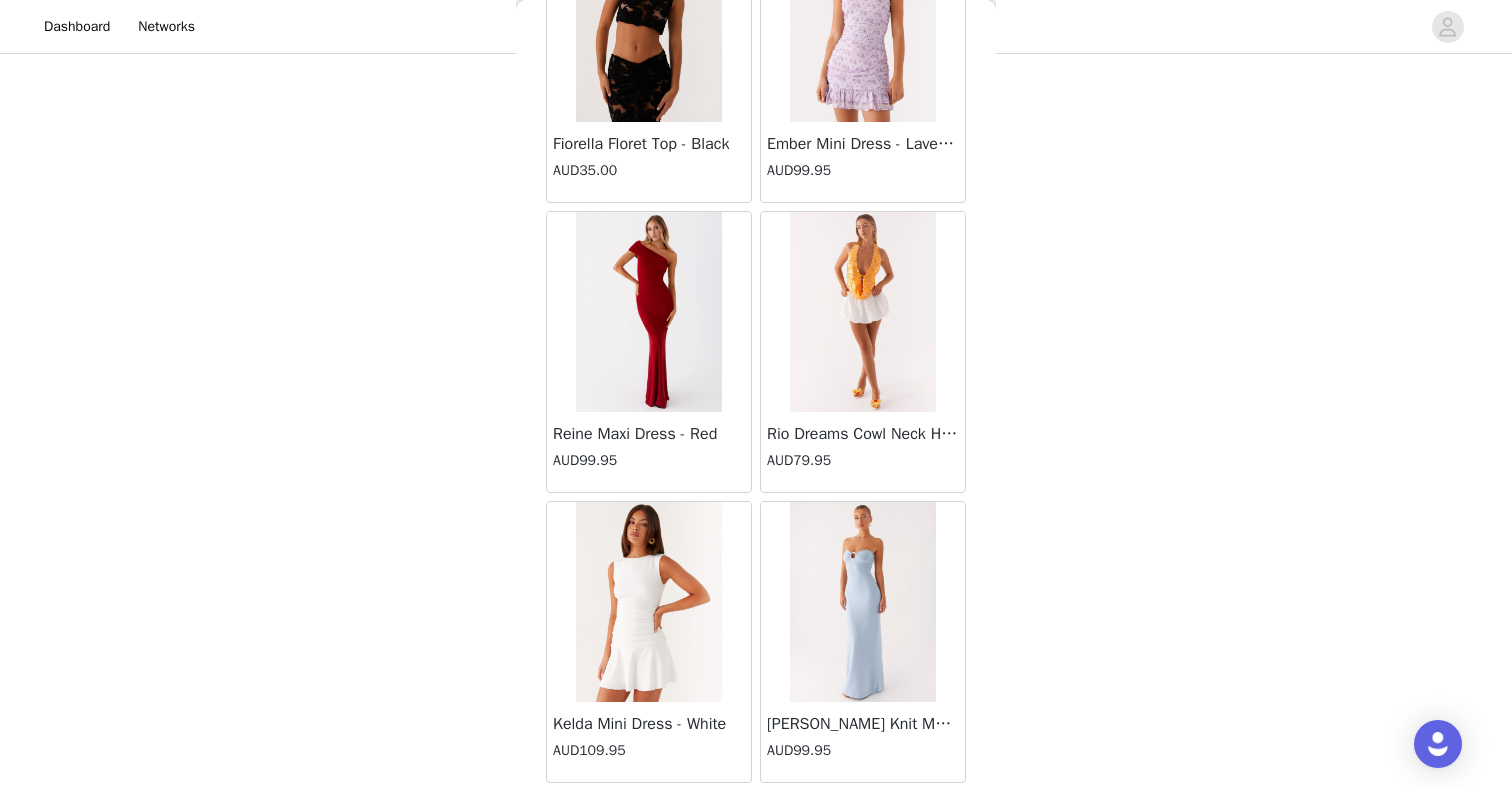 scroll, scrollTop: 54472, scrollLeft: 0, axis: vertical 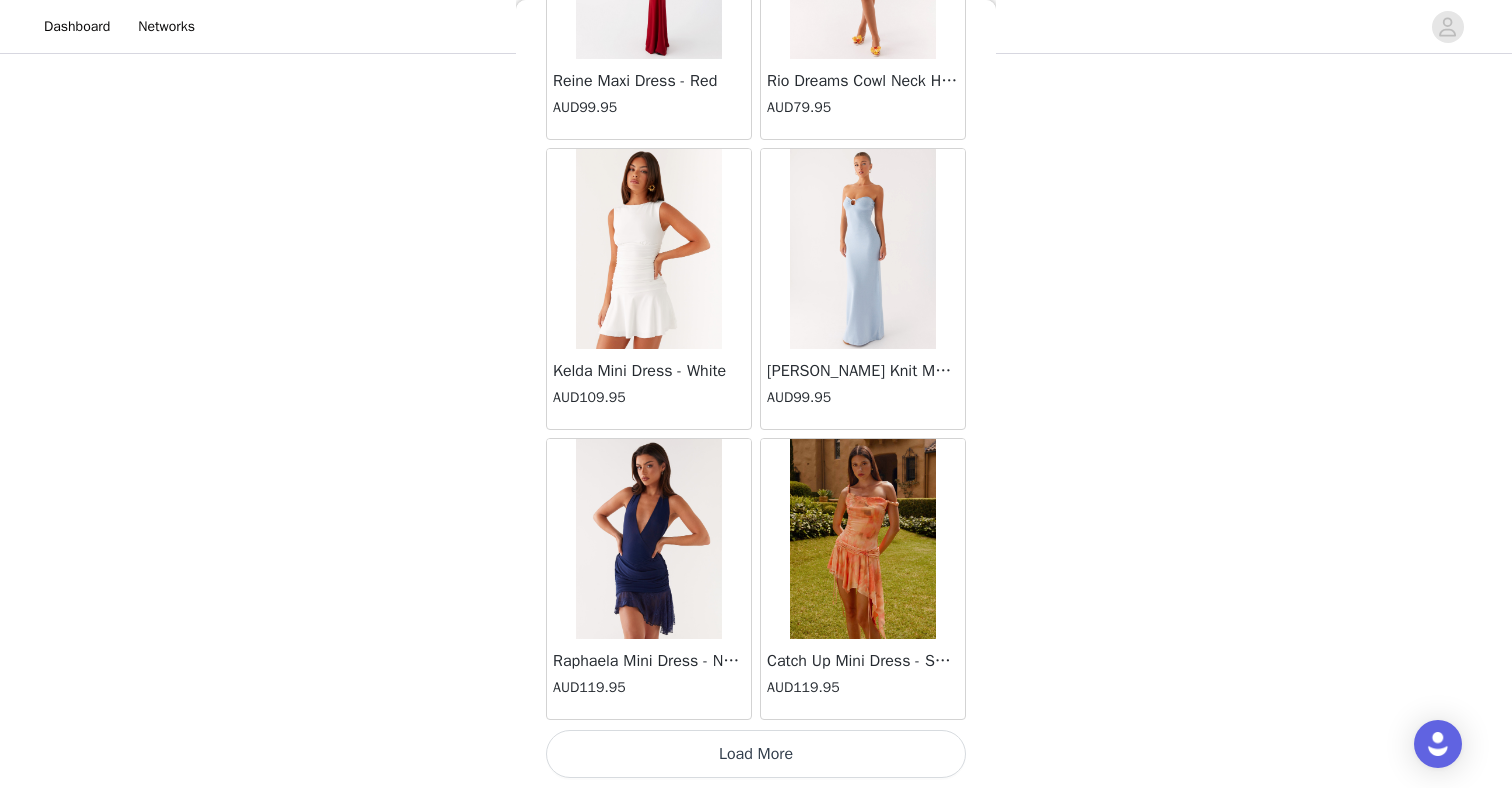 click on "Load More" at bounding box center (756, 754) 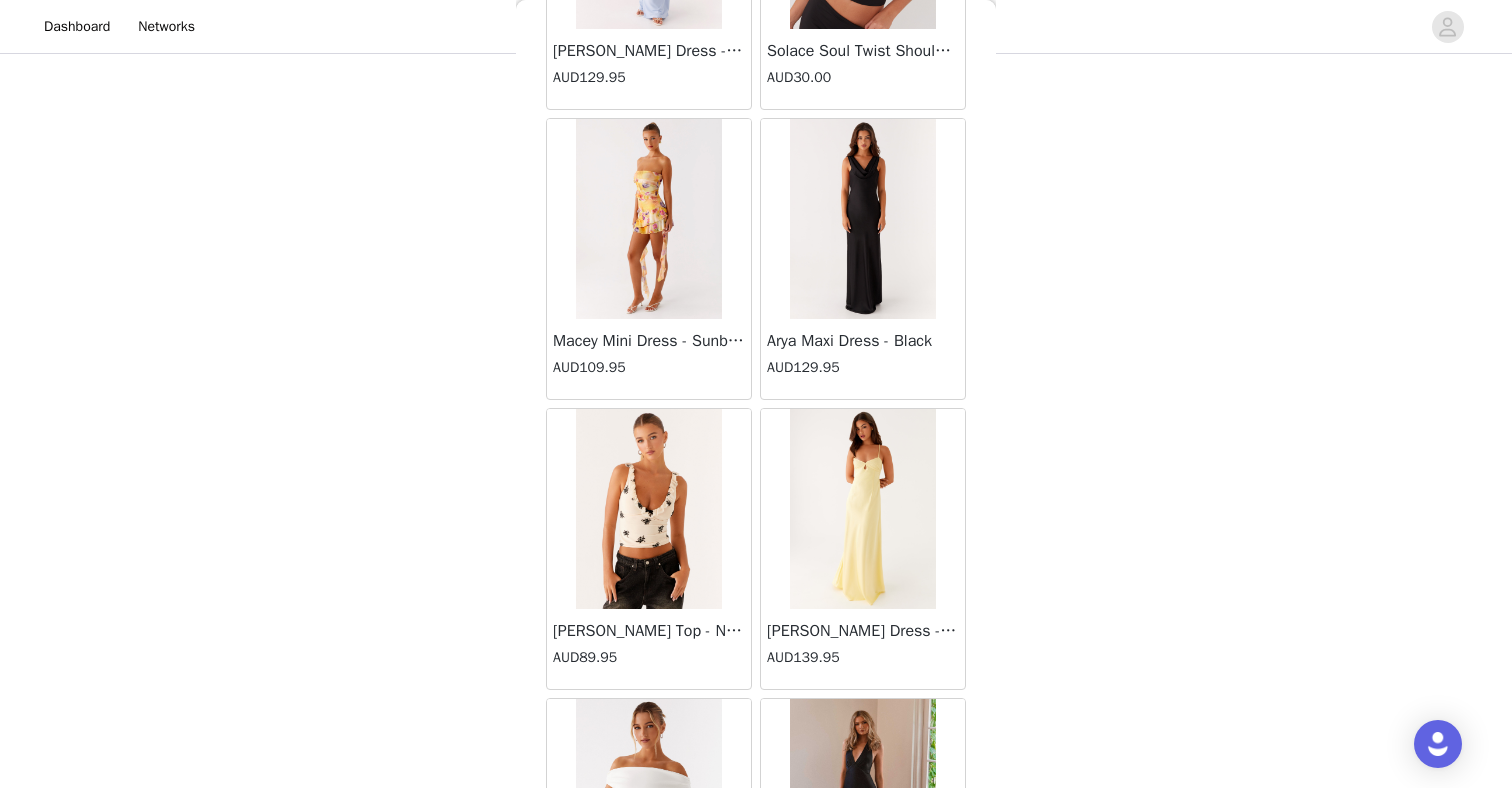 scroll, scrollTop: 57372, scrollLeft: 0, axis: vertical 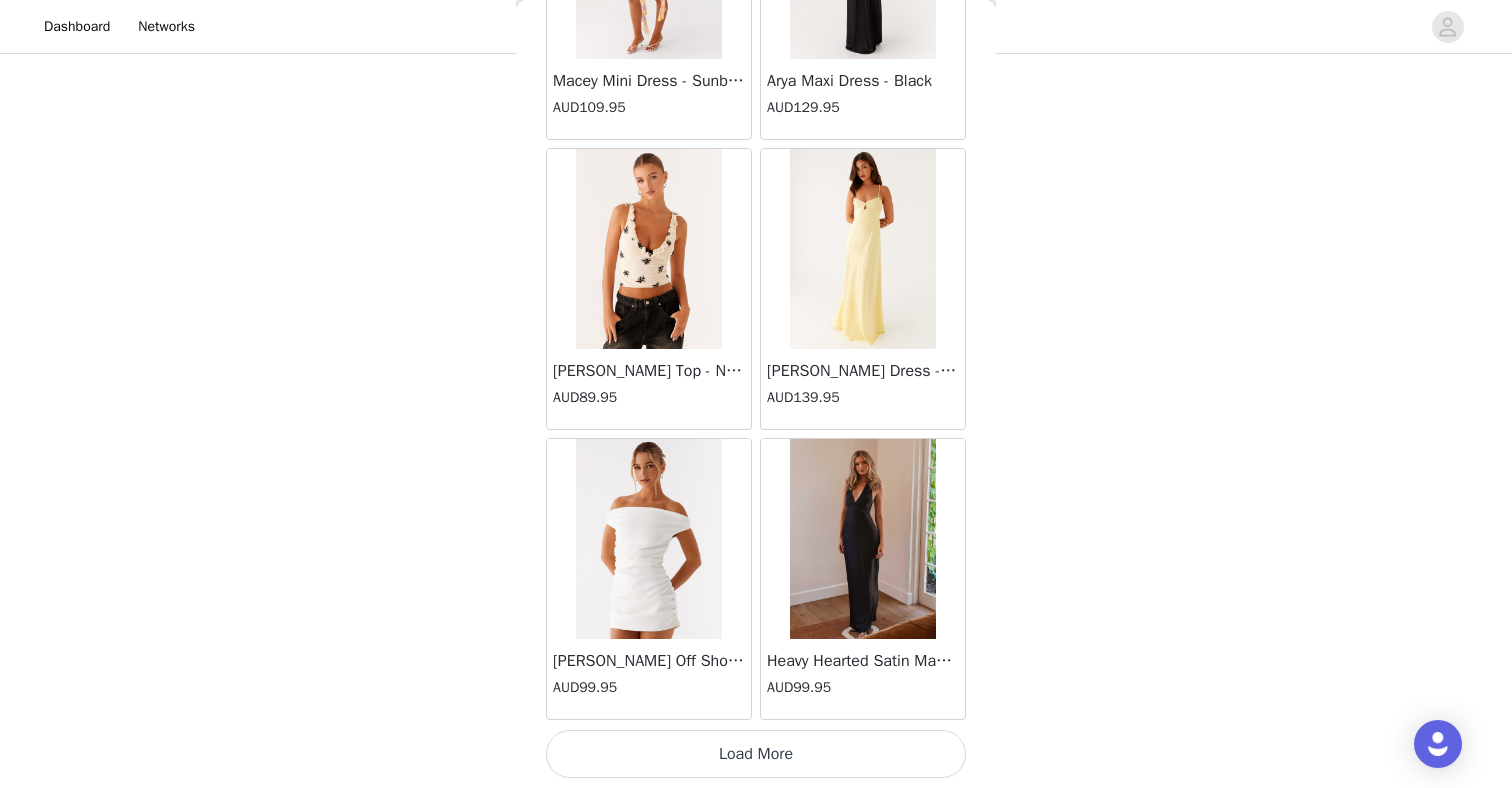 click on "Load More" at bounding box center [756, 754] 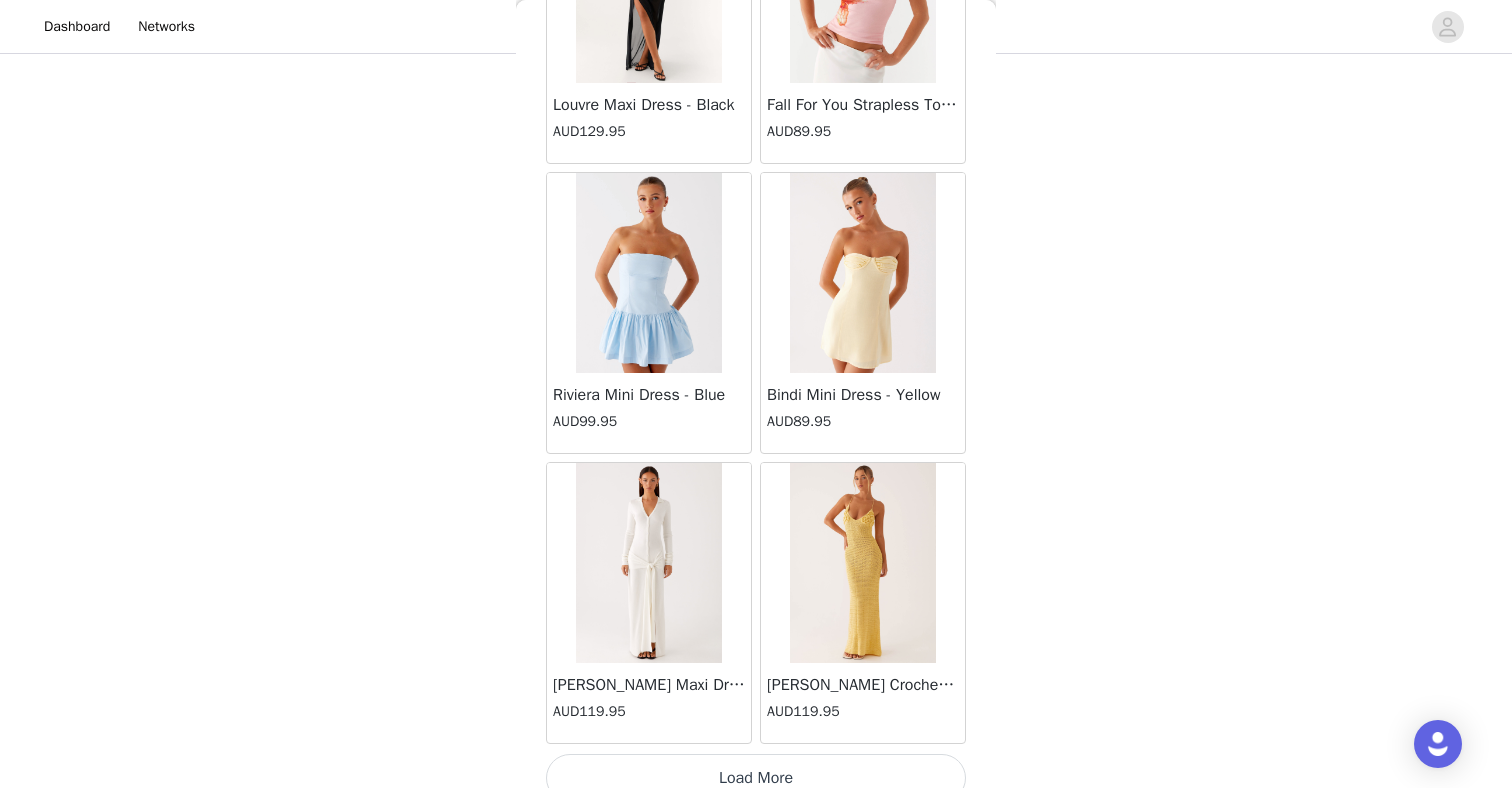 scroll, scrollTop: 60272, scrollLeft: 0, axis: vertical 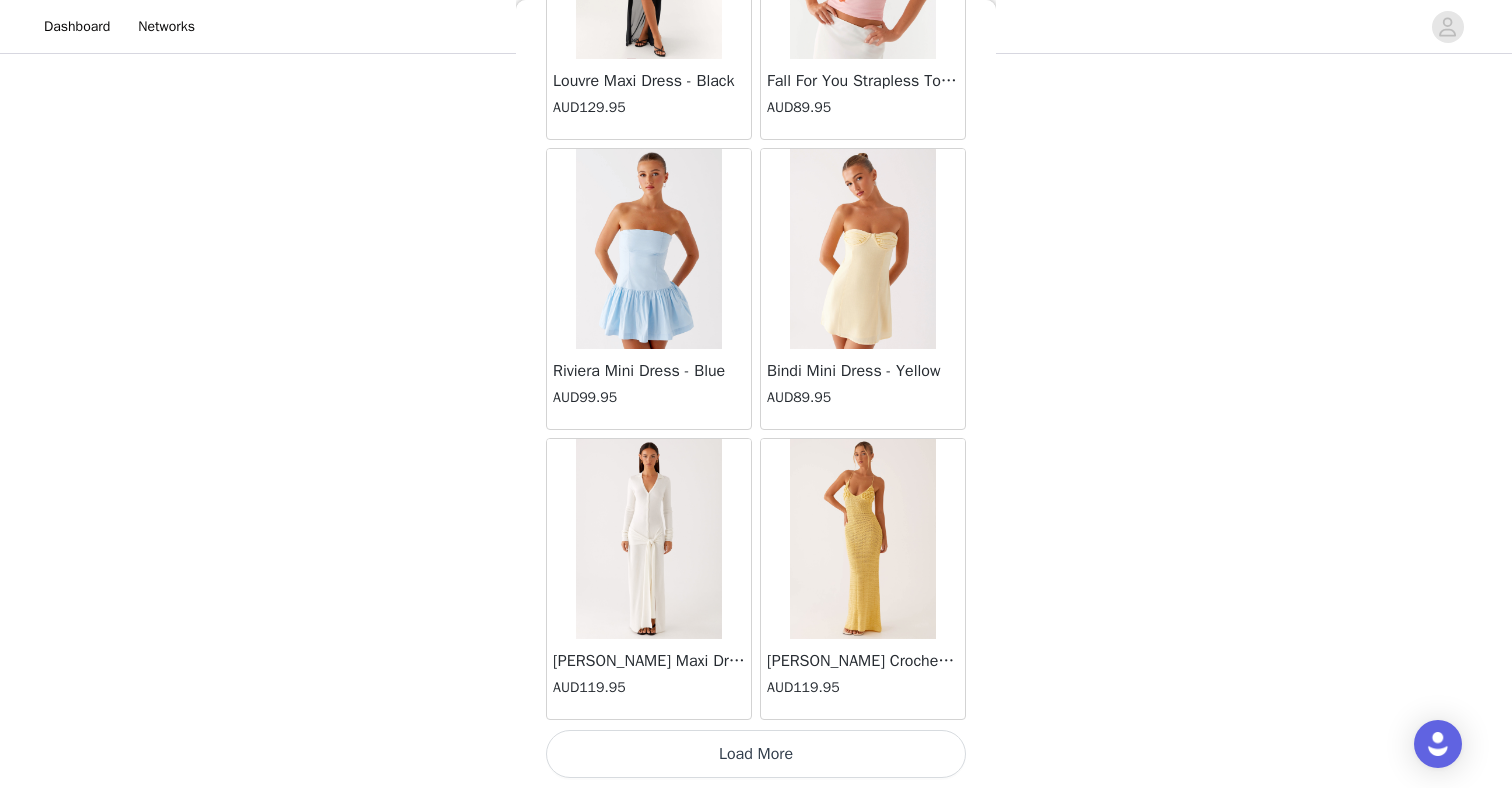 click on "Load More" at bounding box center [756, 754] 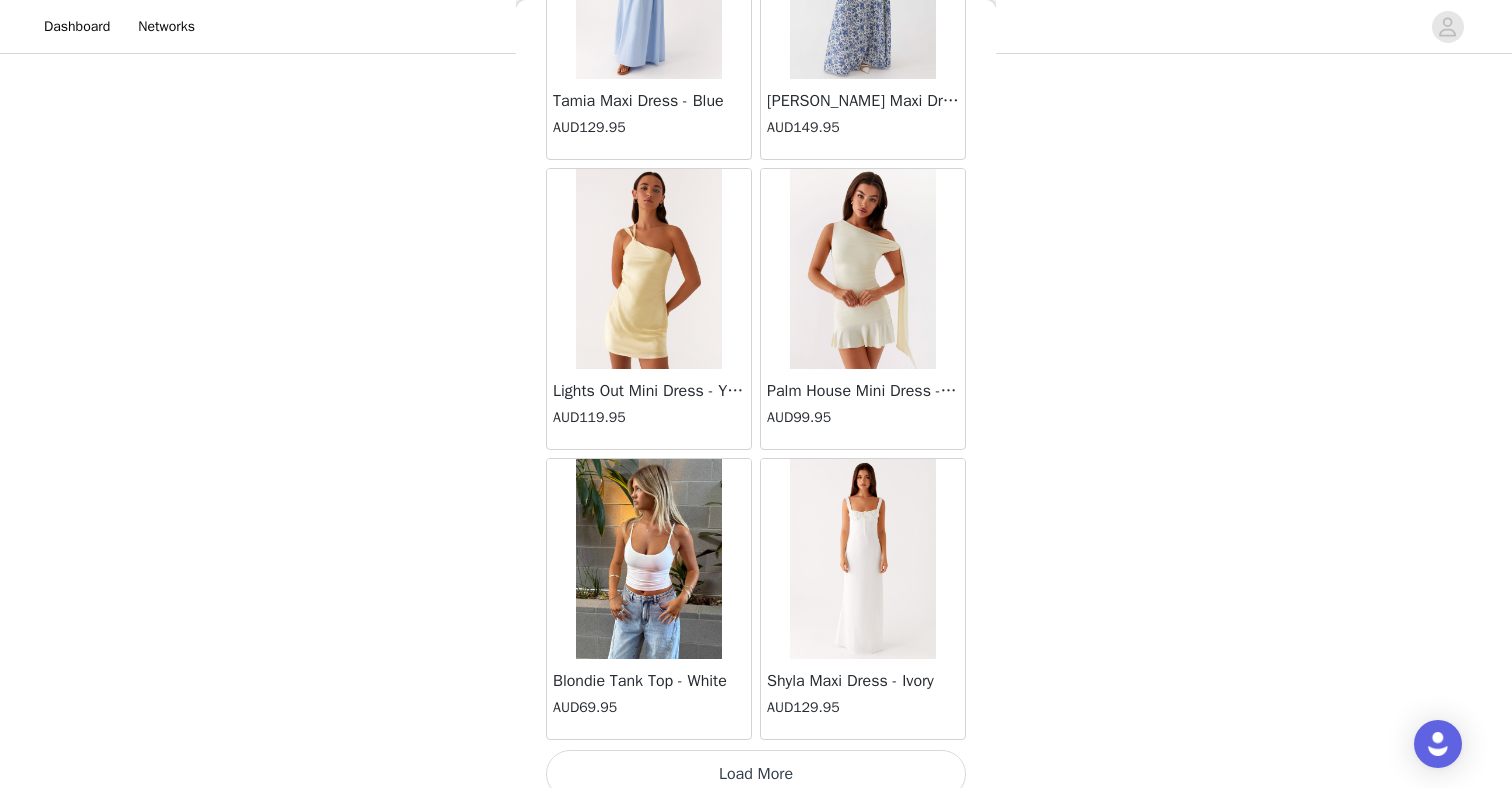 scroll, scrollTop: 63172, scrollLeft: 0, axis: vertical 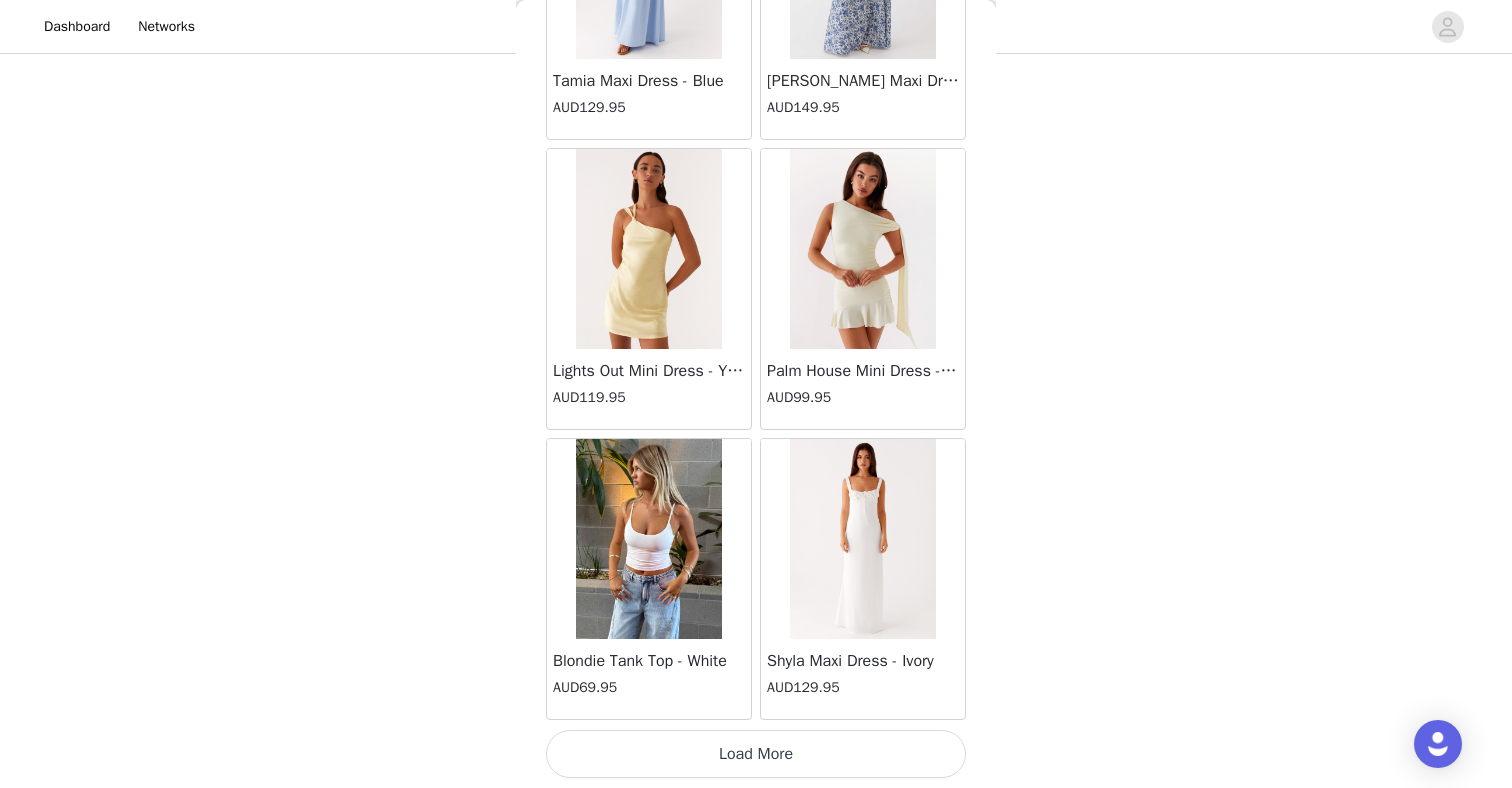 click on "Load More" at bounding box center (756, 754) 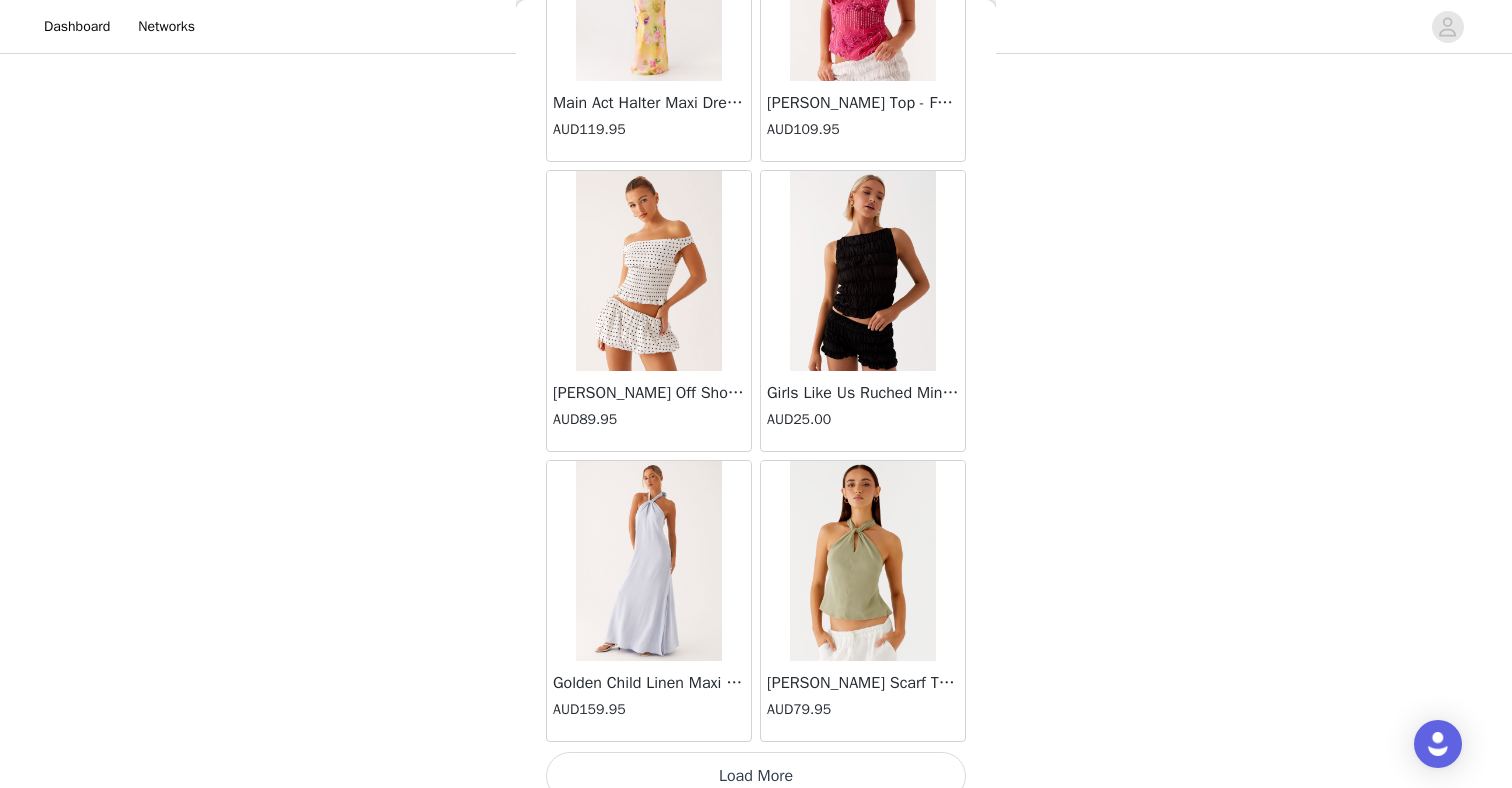 scroll, scrollTop: 66072, scrollLeft: 0, axis: vertical 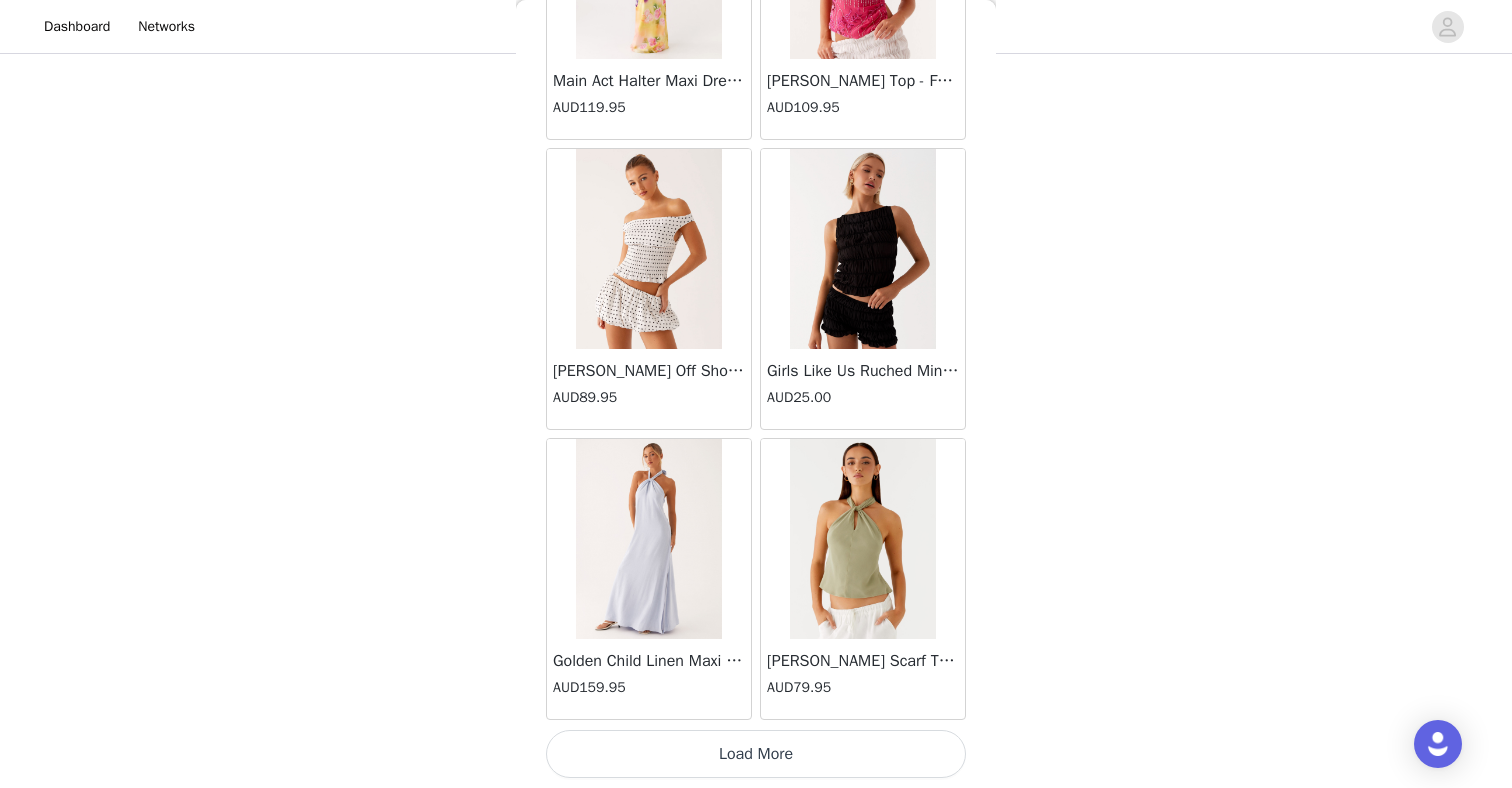 click on "Load More" at bounding box center [756, 754] 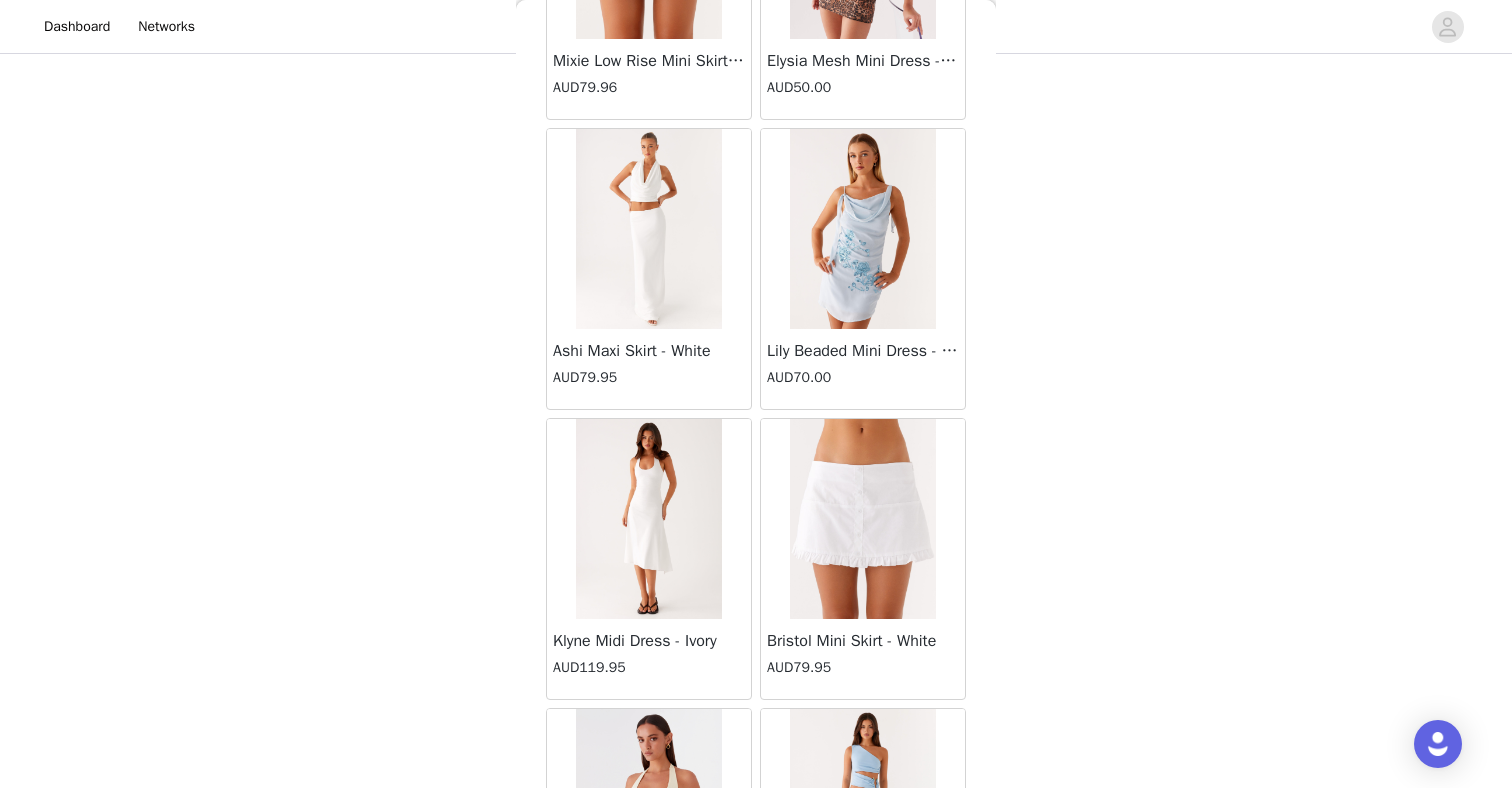 scroll, scrollTop: 68171, scrollLeft: 0, axis: vertical 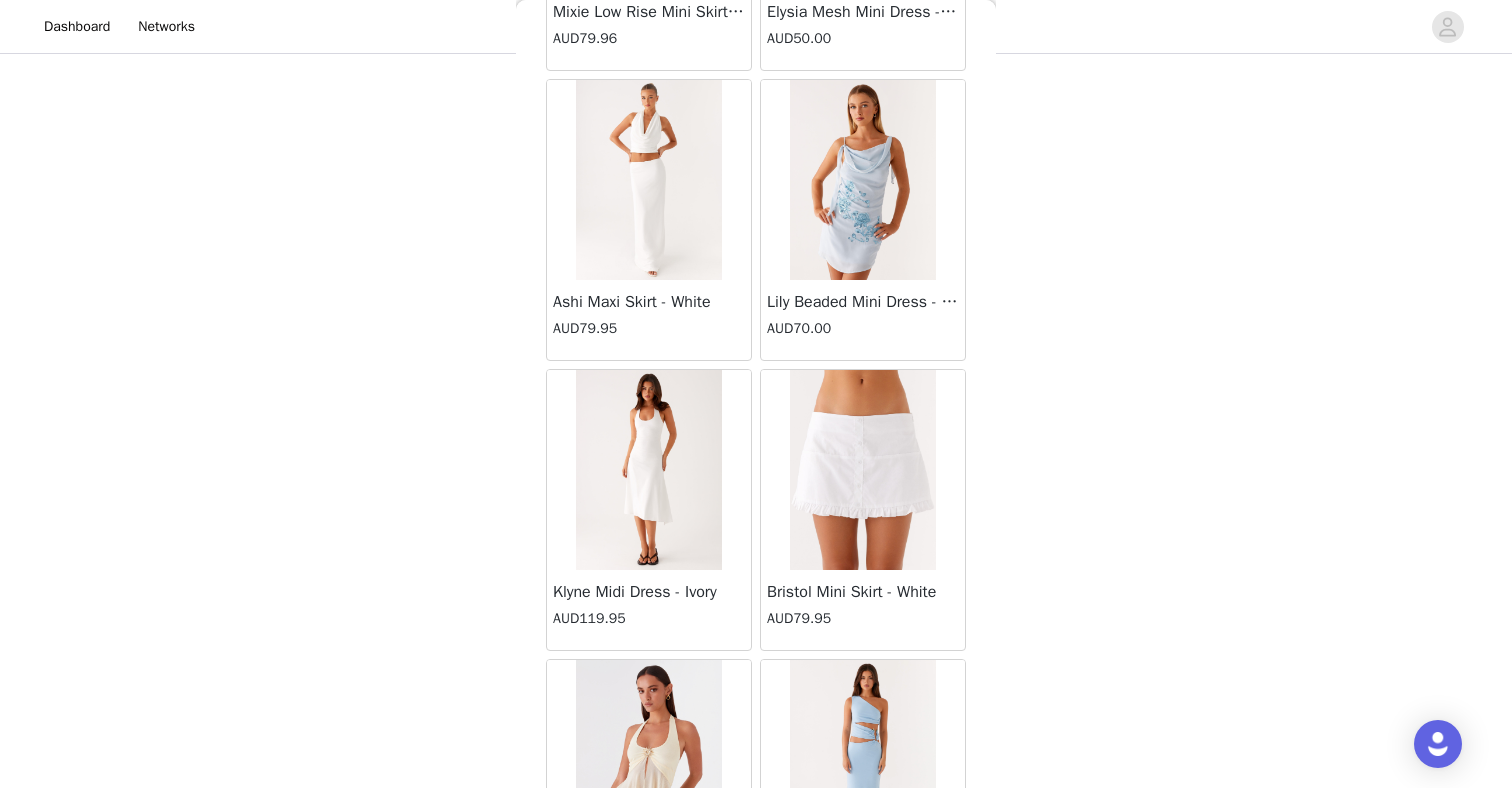 click at bounding box center [648, 470] 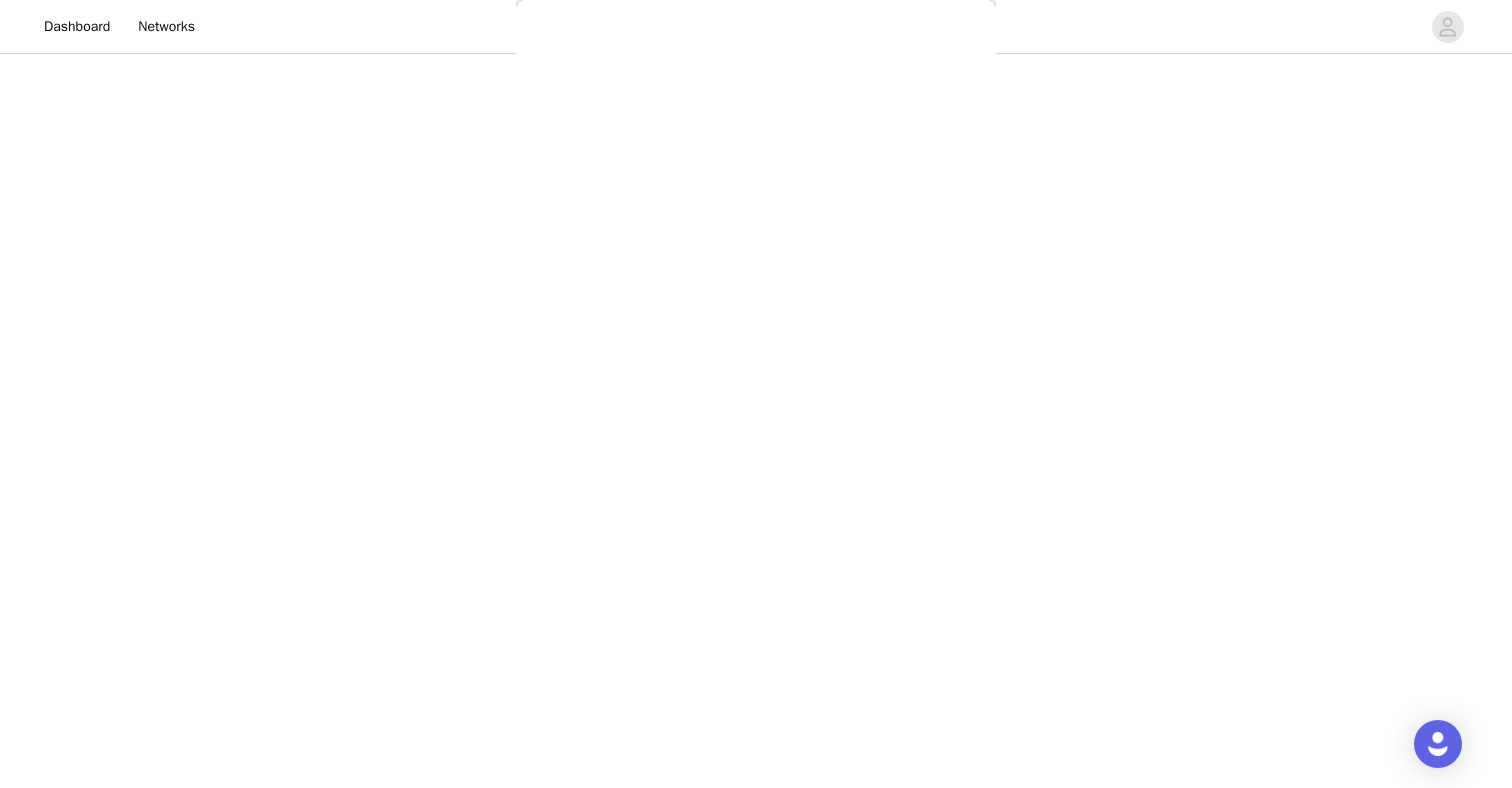scroll, scrollTop: 0, scrollLeft: 0, axis: both 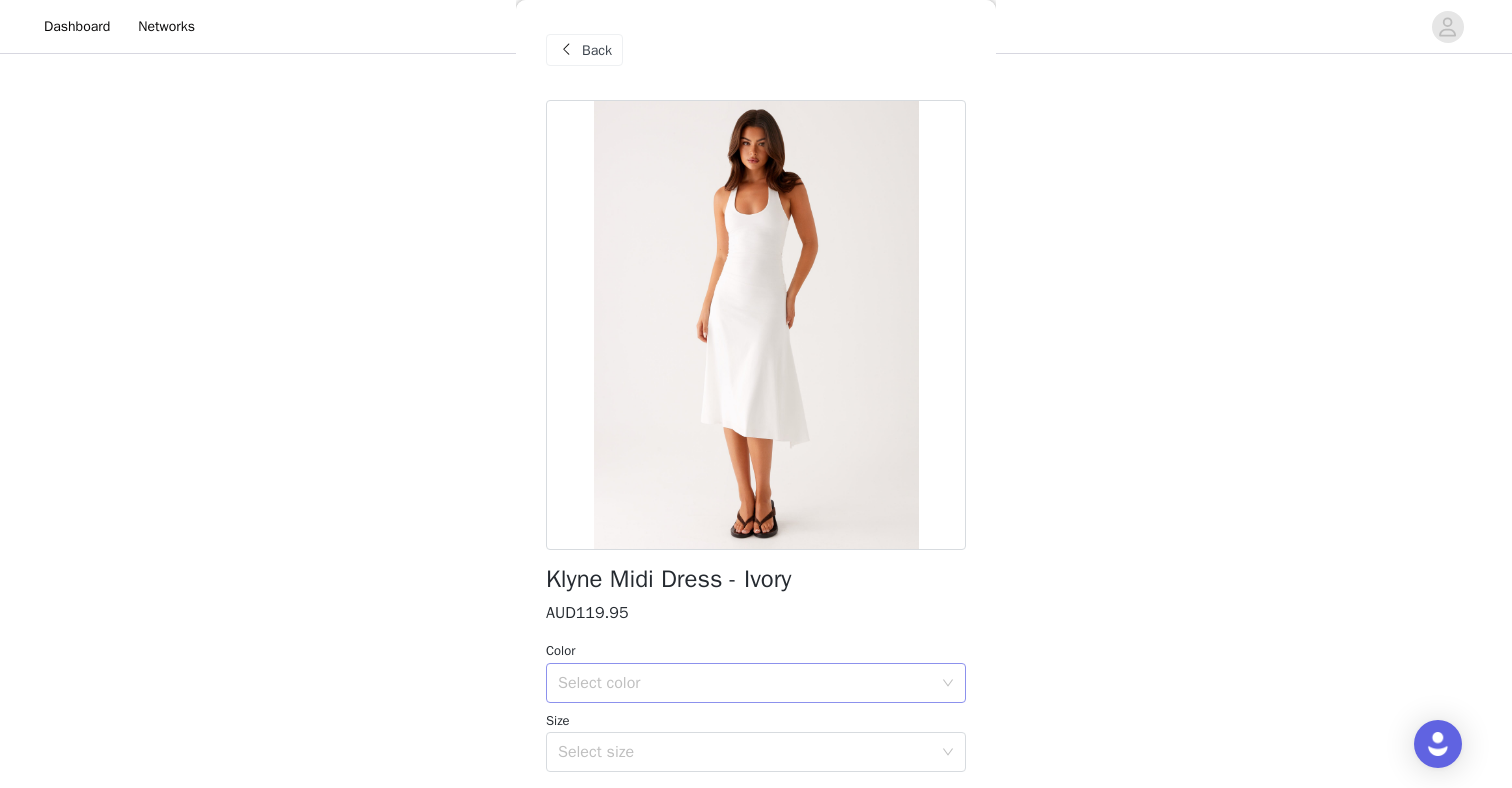 click on "Select color" at bounding box center (745, 683) 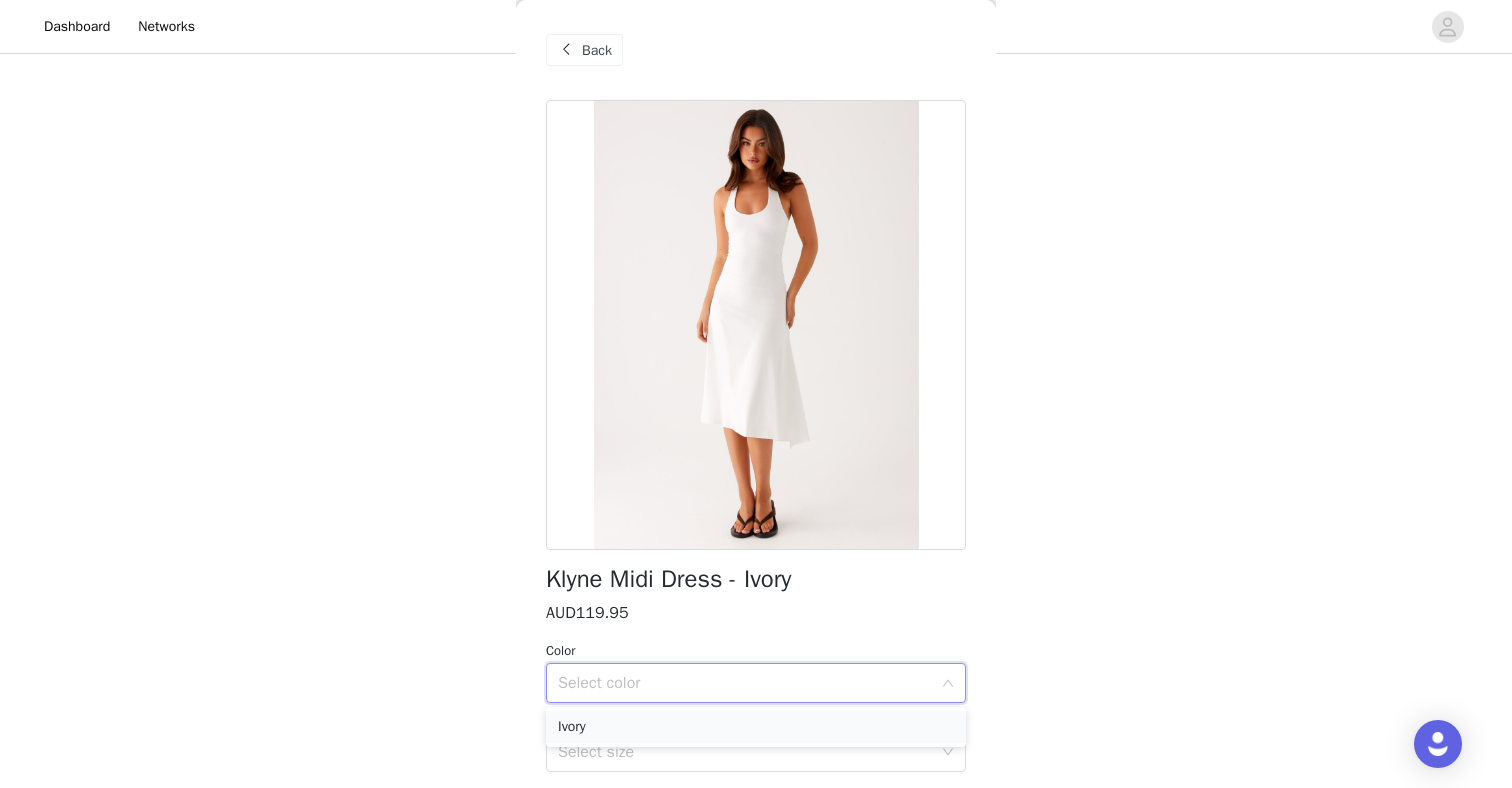 click on "Ivory" at bounding box center (756, 727) 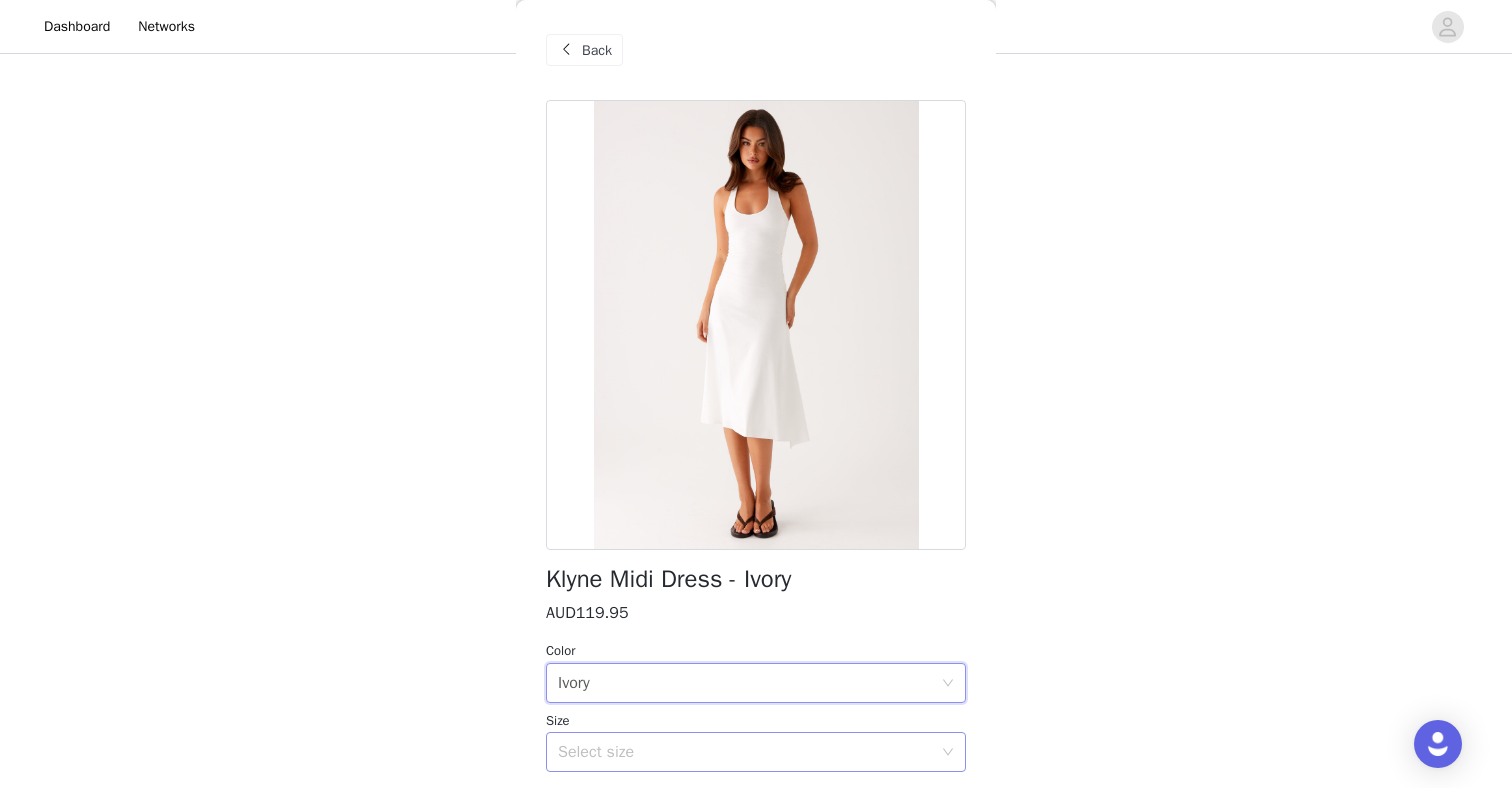 click on "Select size" at bounding box center [749, 752] 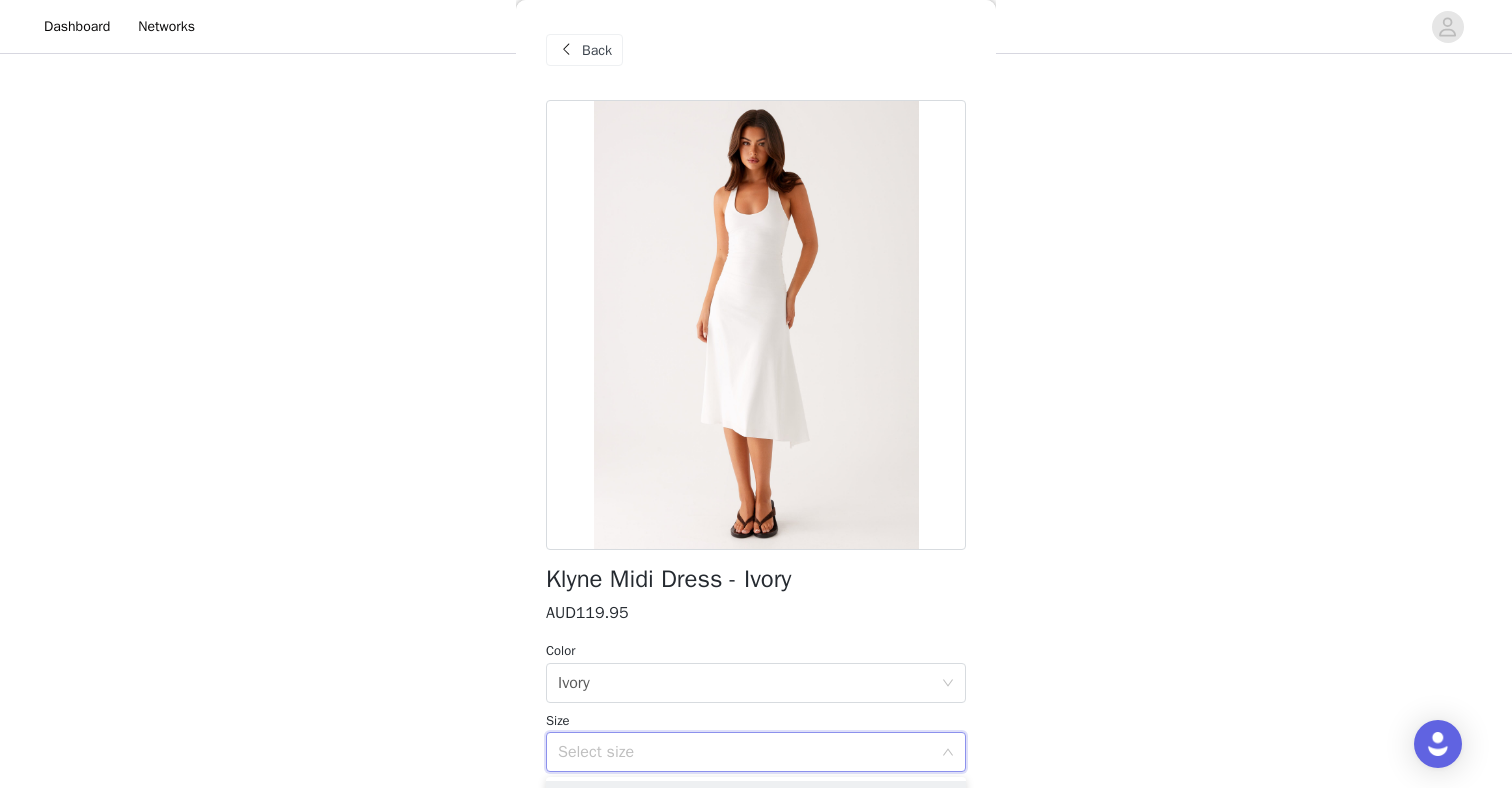 click on "Select size" at bounding box center [745, 752] 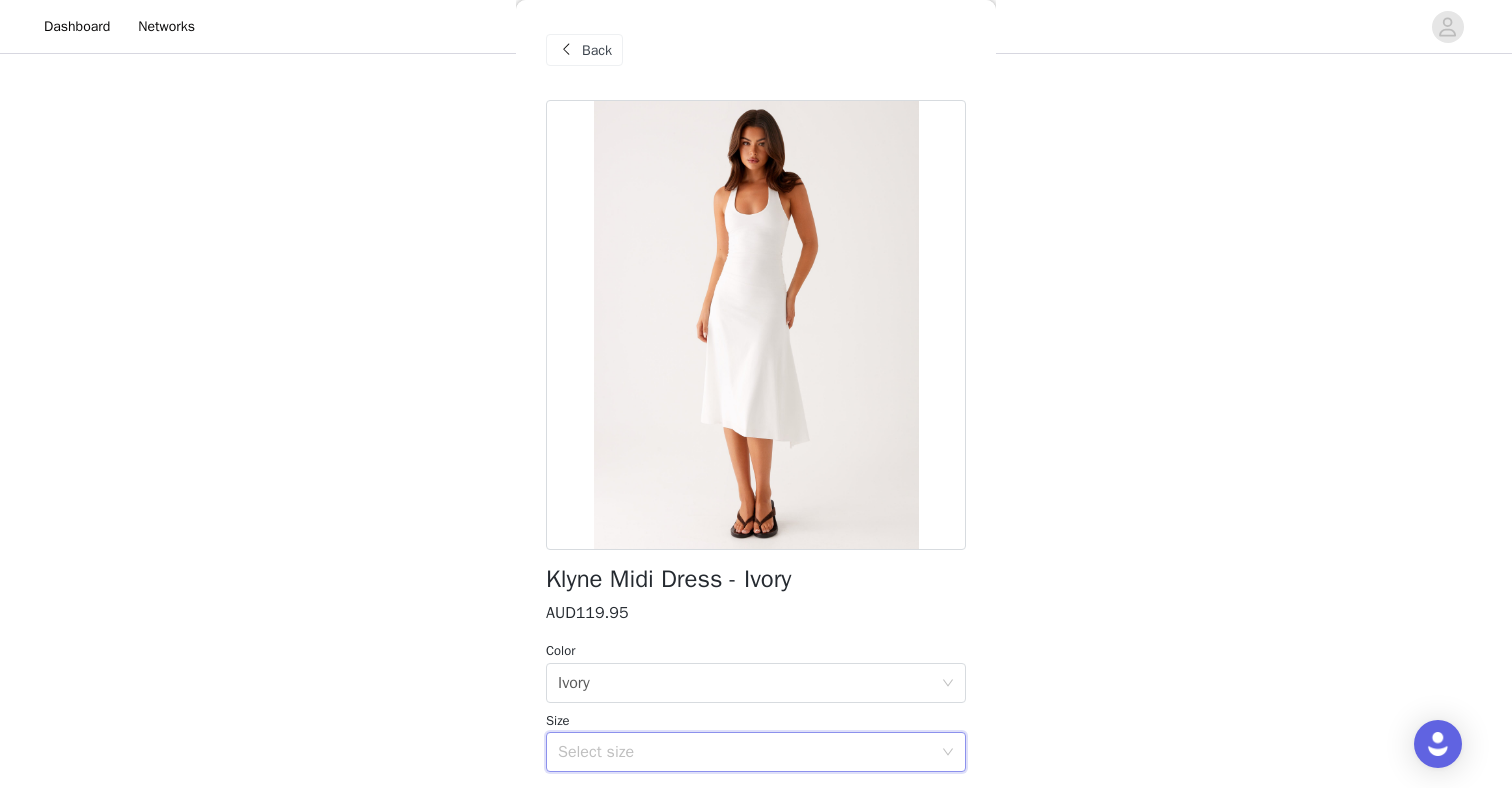 click on "Select size" at bounding box center [745, 752] 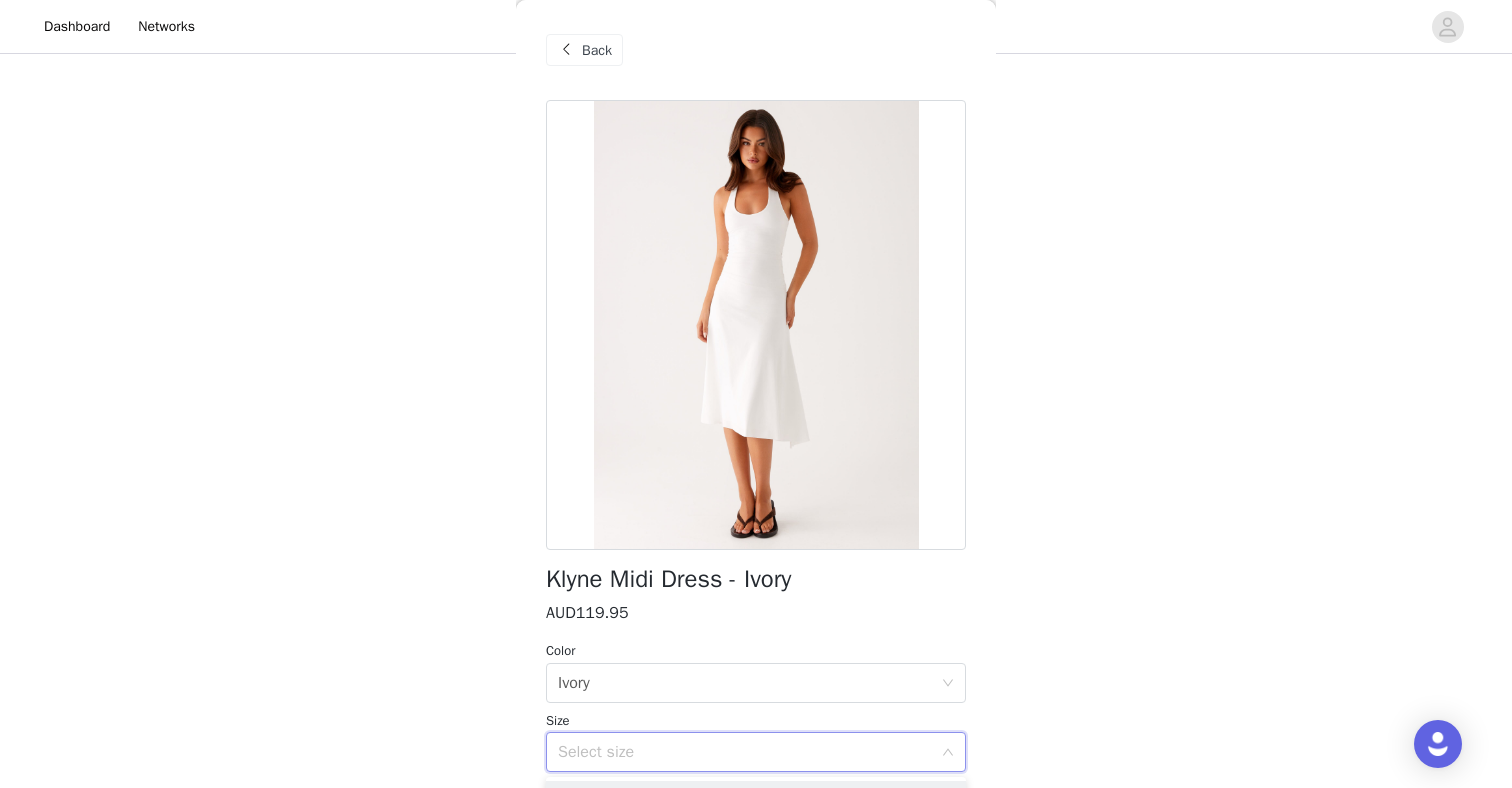 click 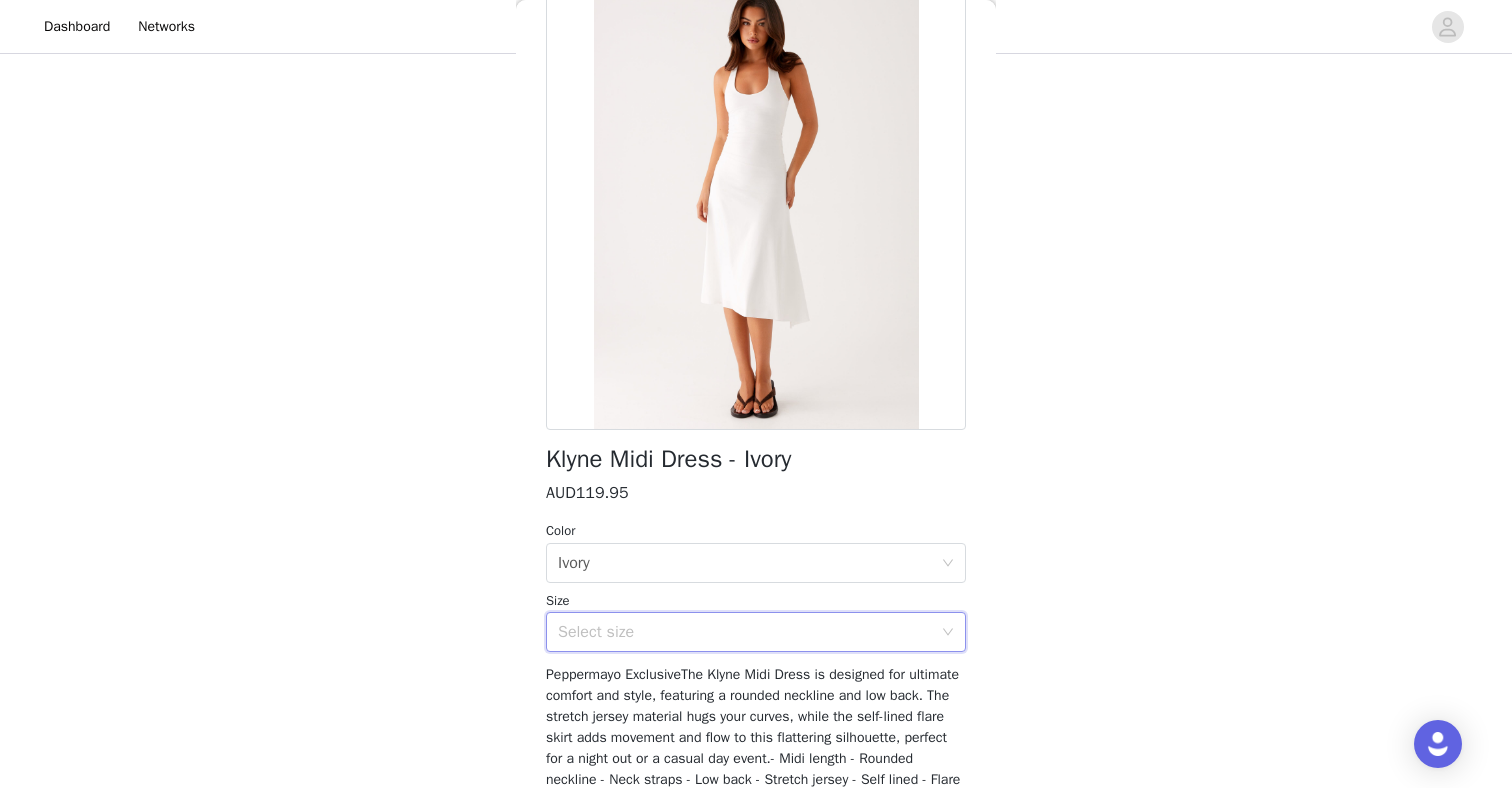 scroll, scrollTop: 311, scrollLeft: 0, axis: vertical 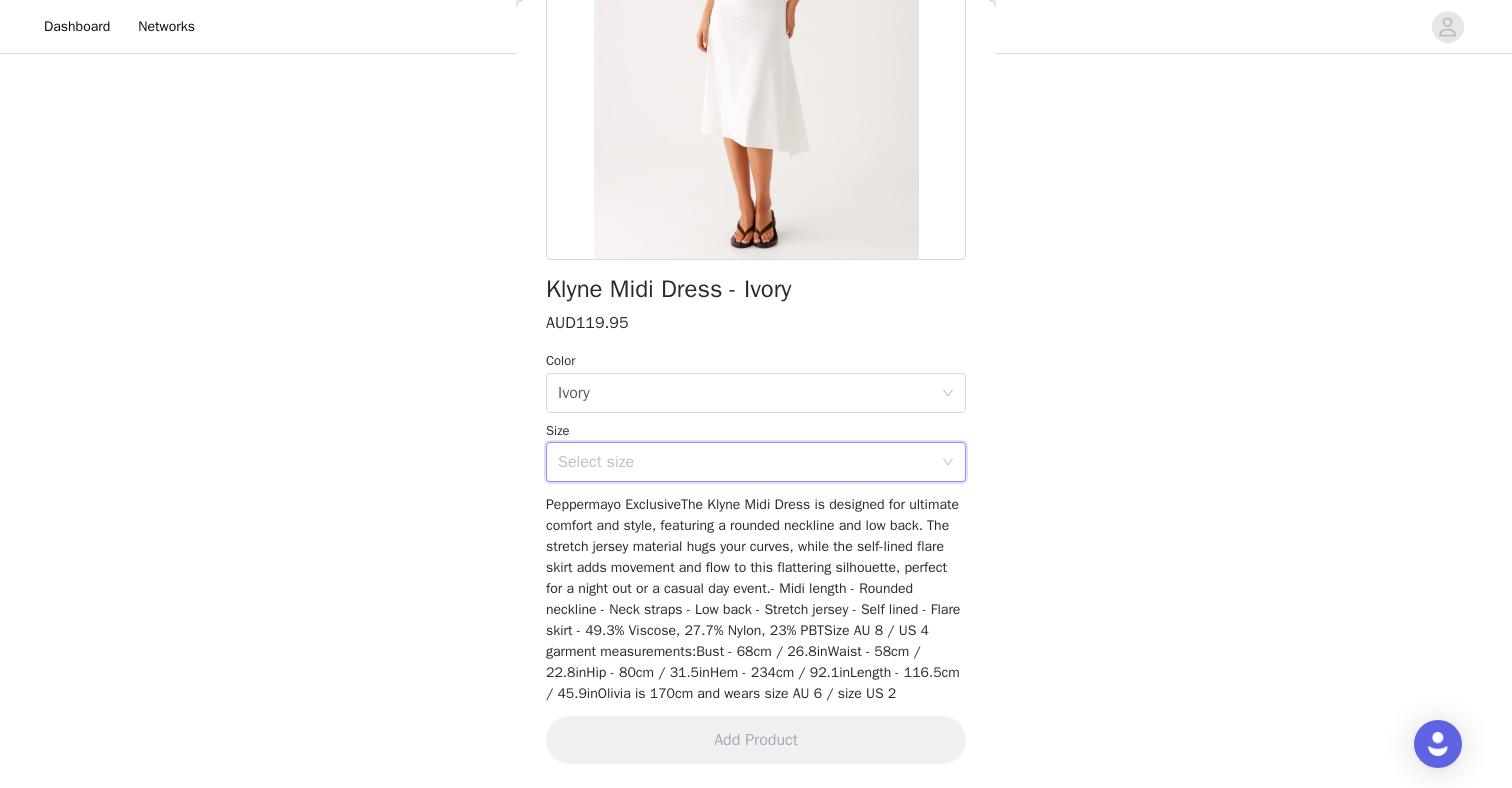 click on "Select size" at bounding box center (756, 462) 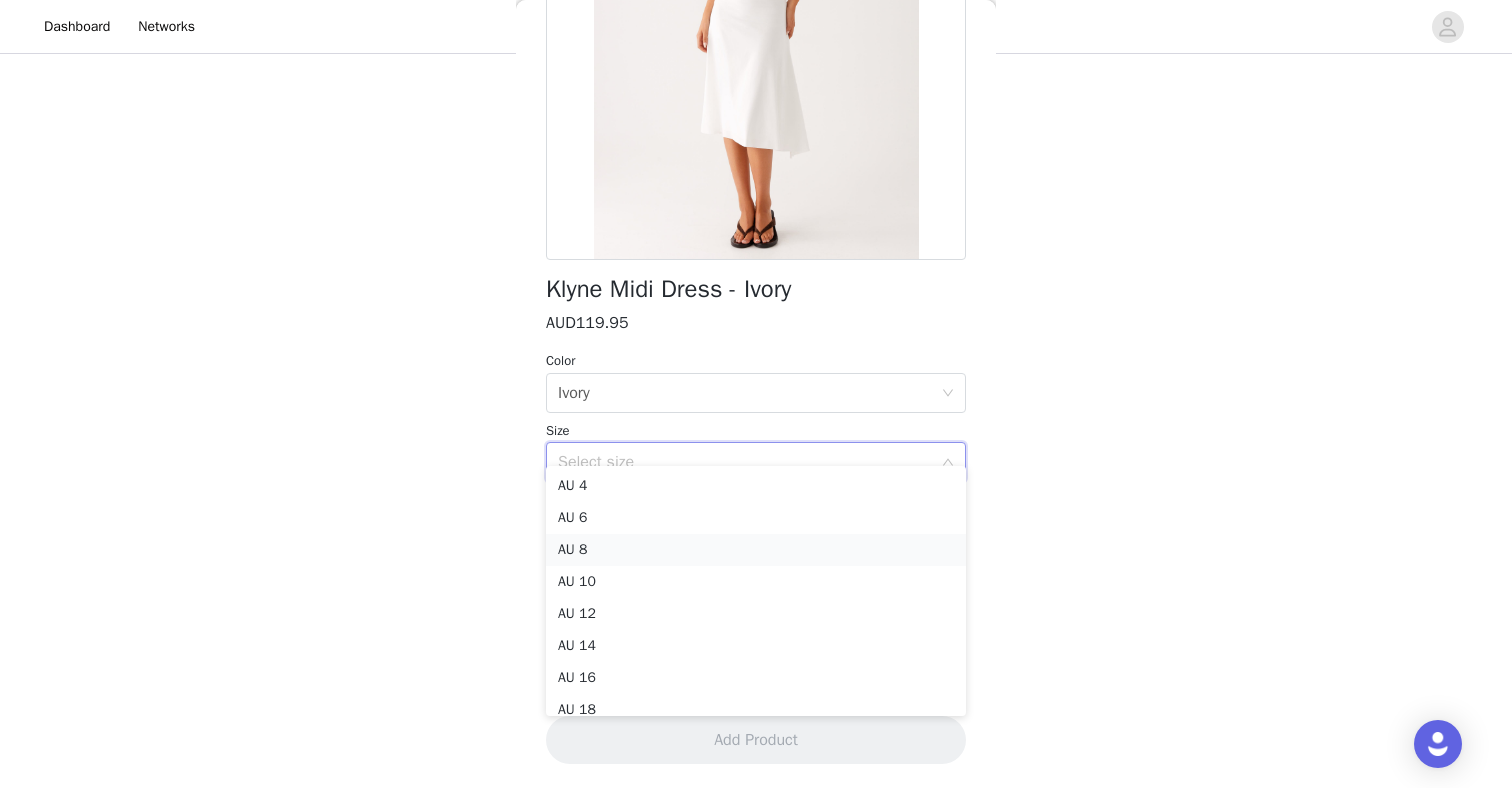 click on "AU 8" at bounding box center [756, 550] 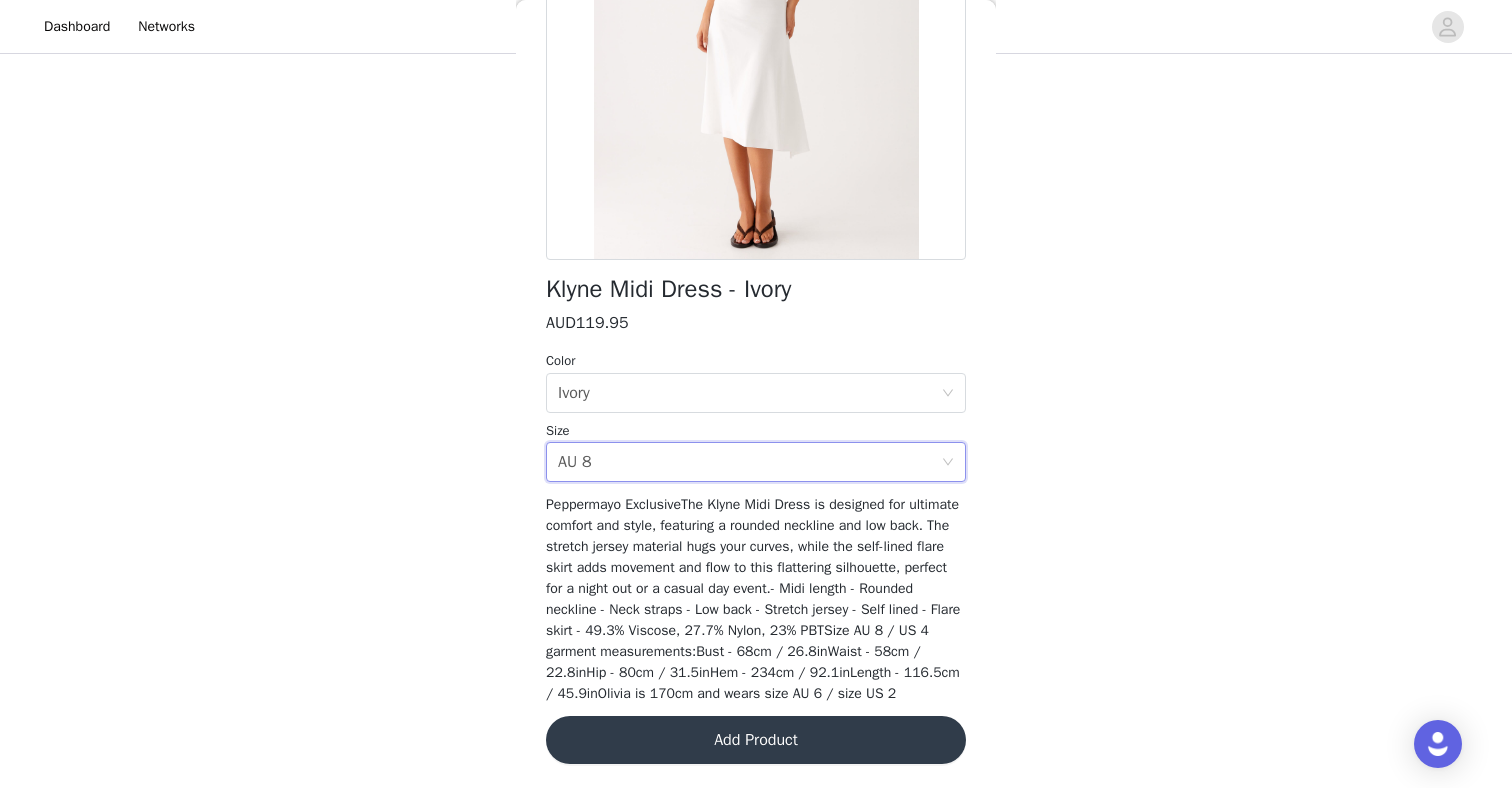click on "Add Product" at bounding box center [756, 740] 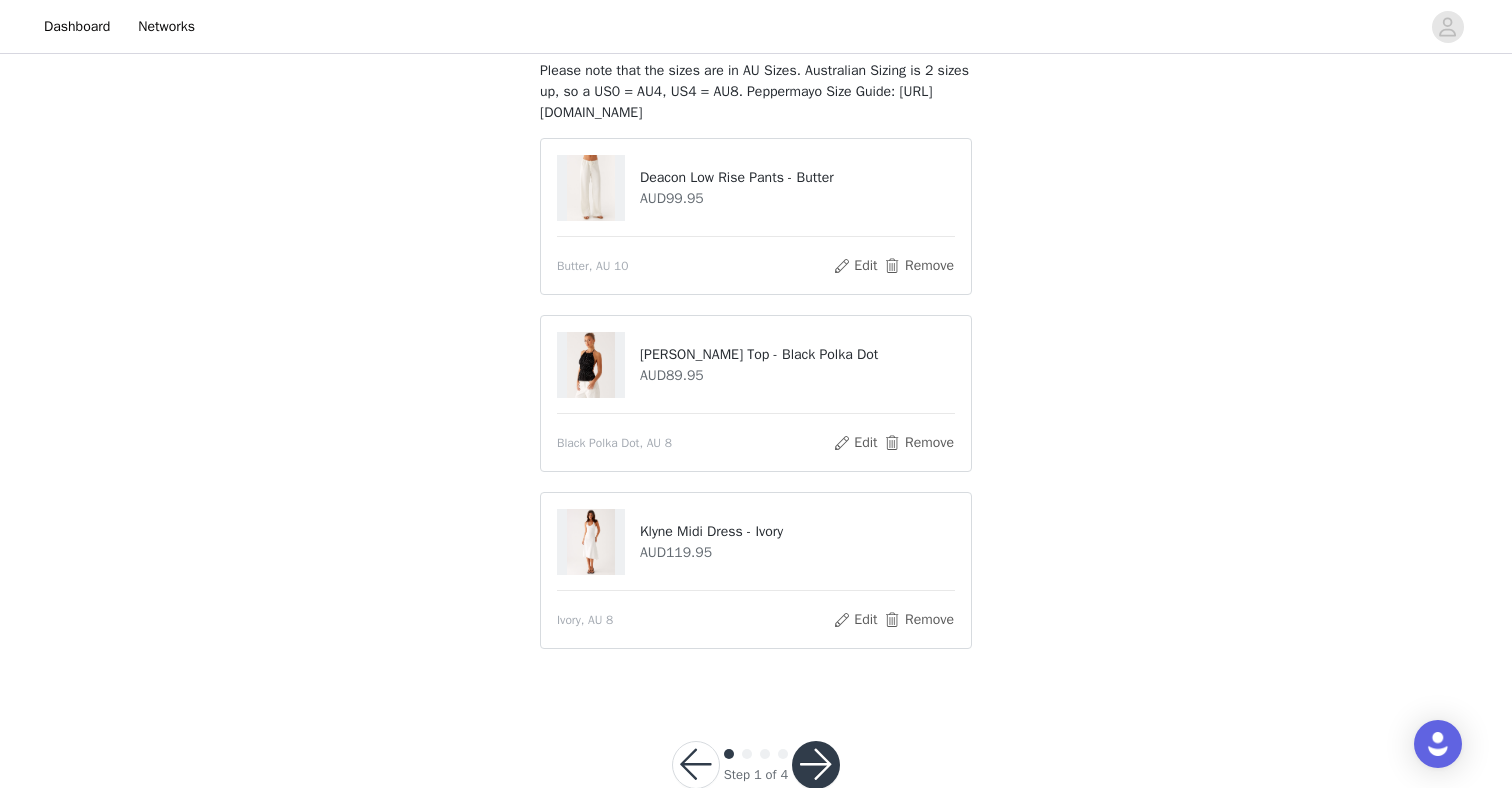 scroll, scrollTop: 174, scrollLeft: 0, axis: vertical 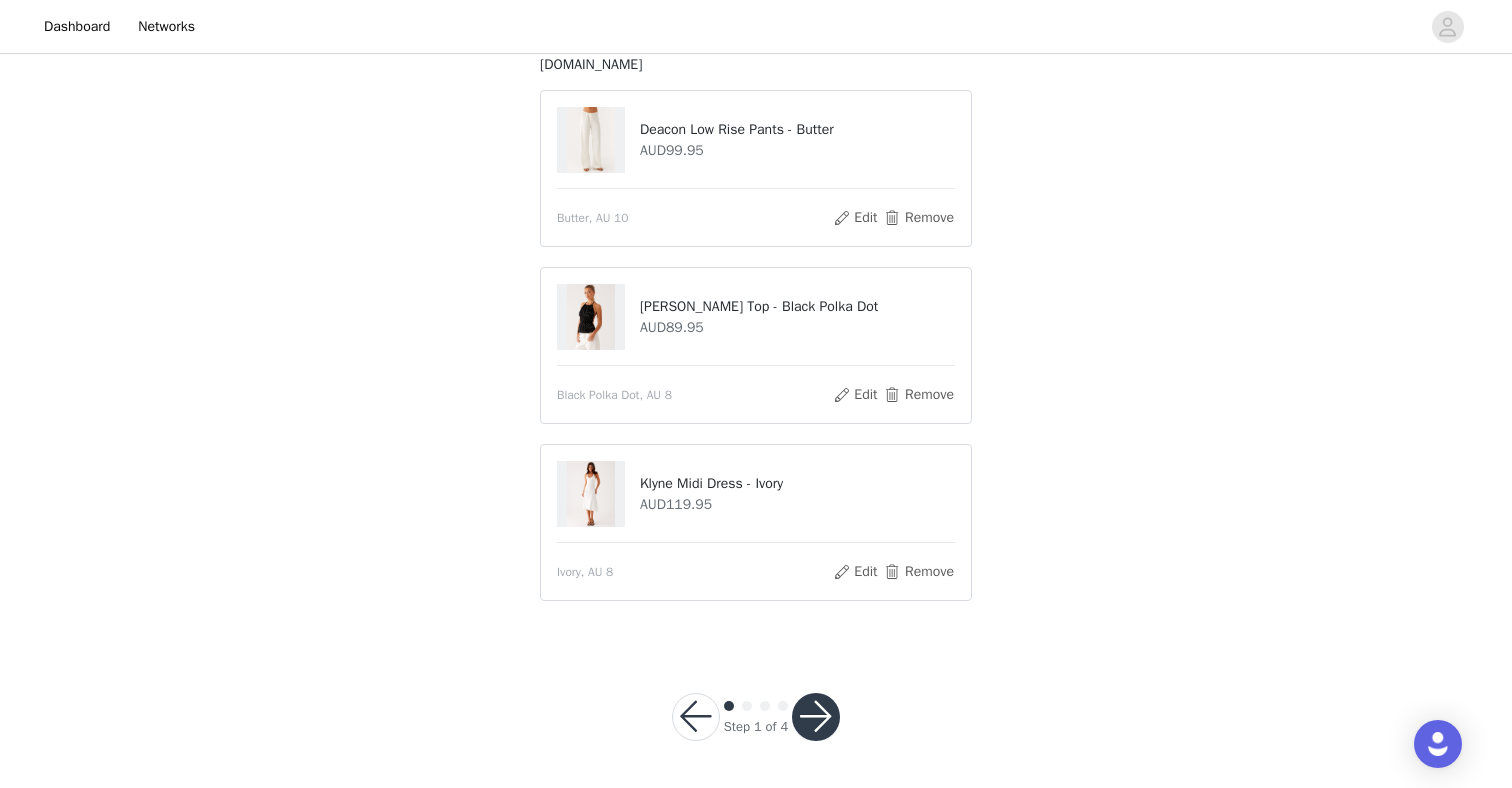 click at bounding box center (816, 717) 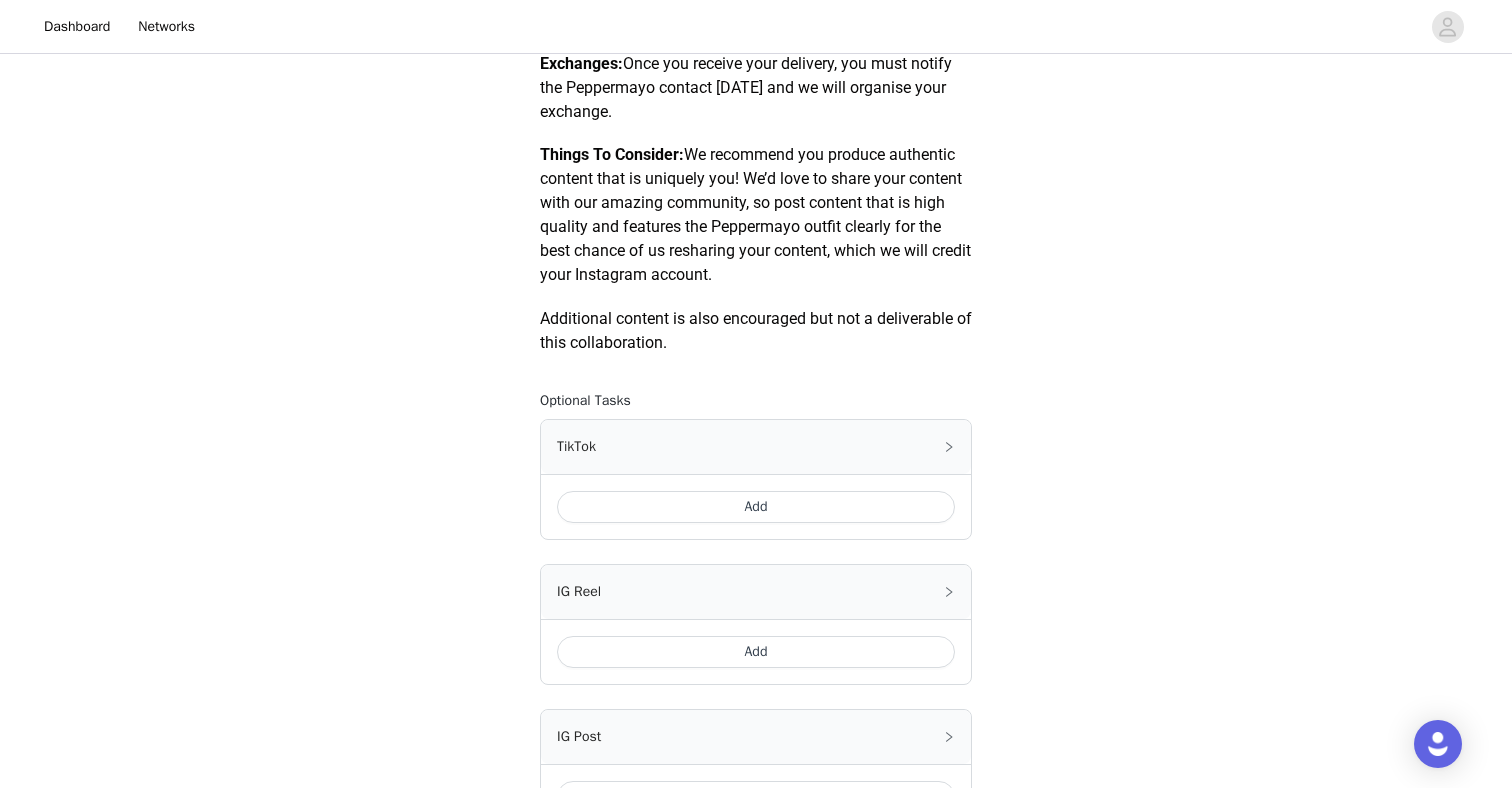 scroll, scrollTop: 905, scrollLeft: 0, axis: vertical 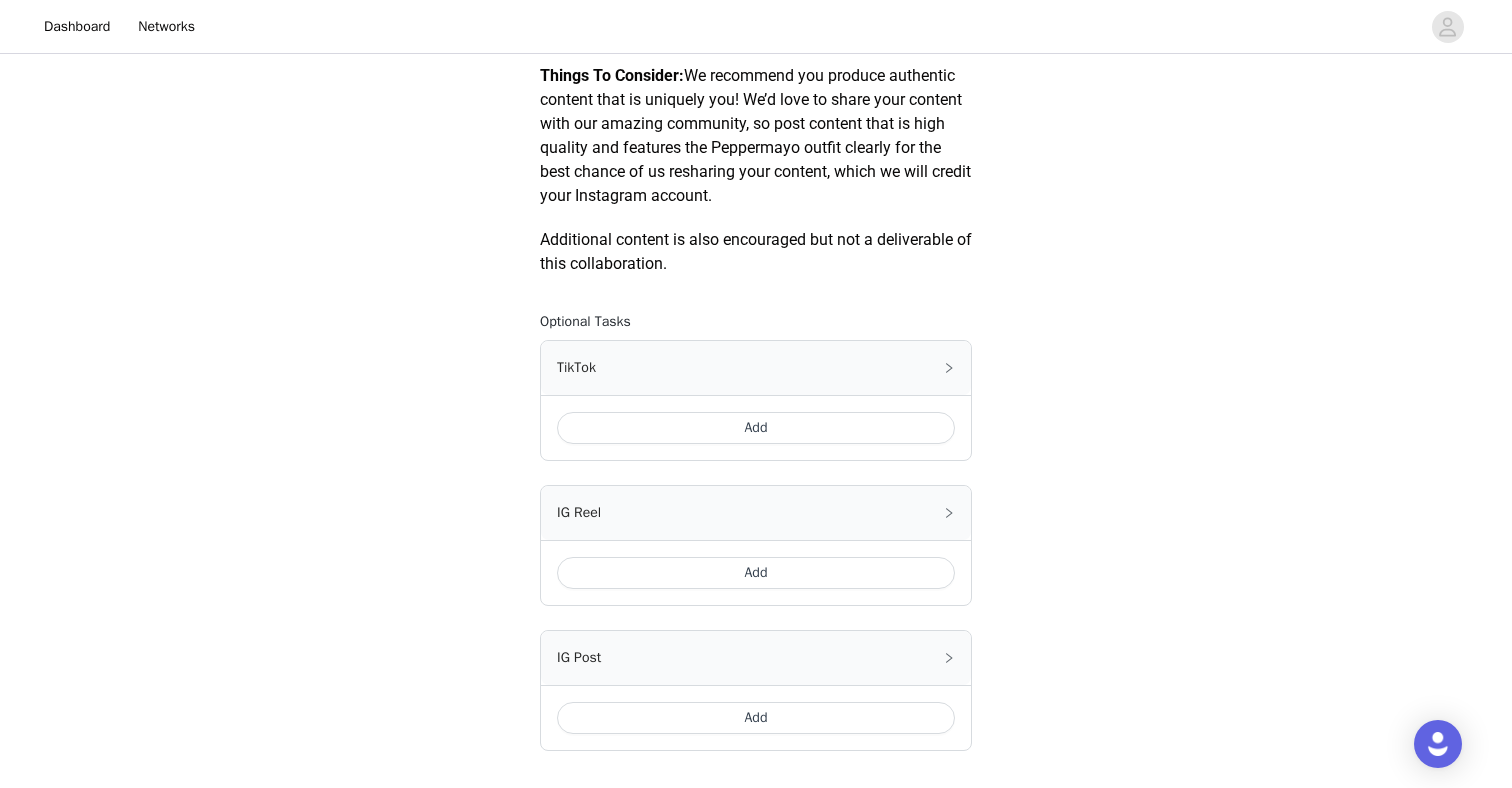 click on "Add" at bounding box center (756, 428) 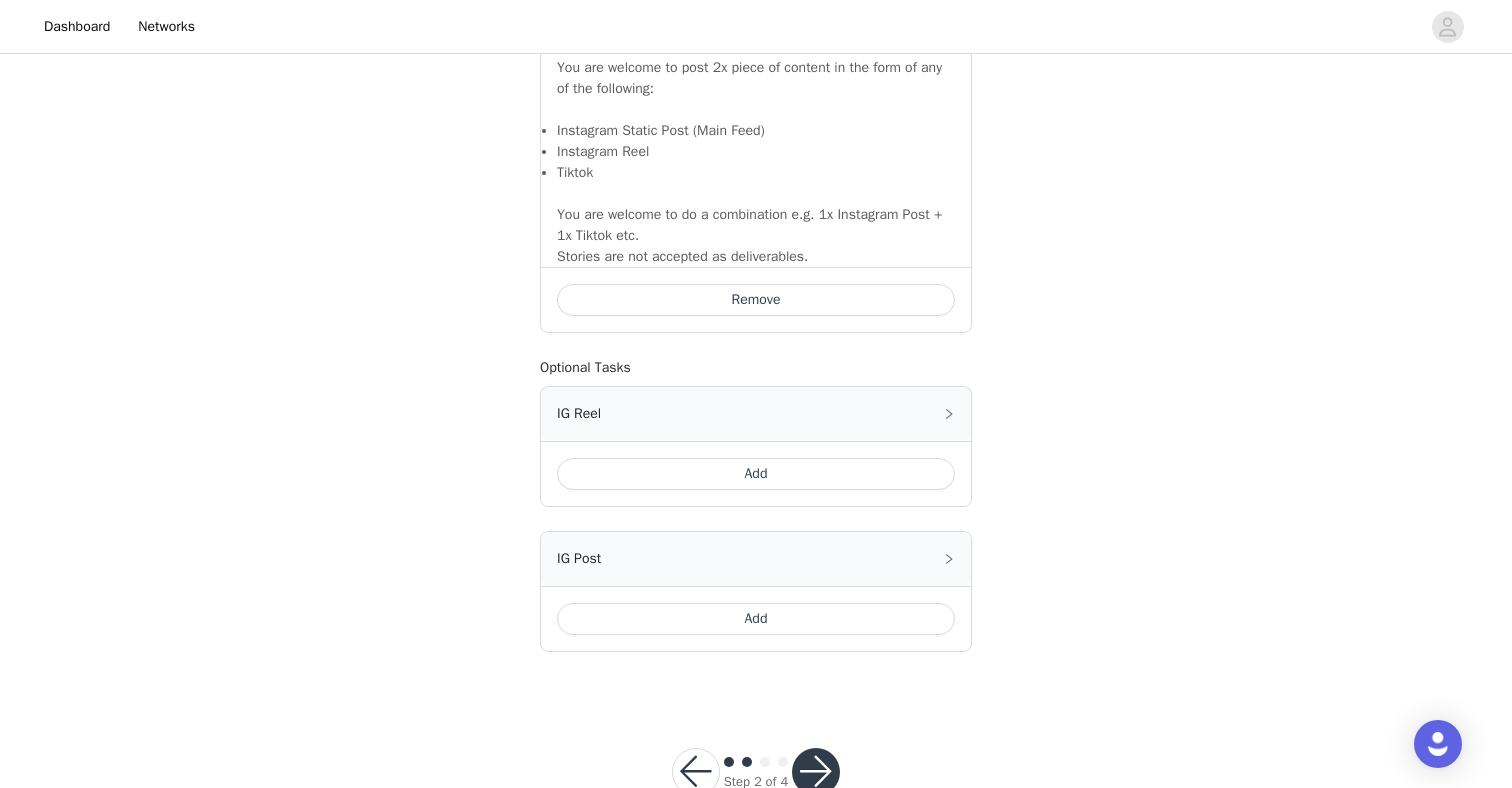 scroll, scrollTop: 1416, scrollLeft: 0, axis: vertical 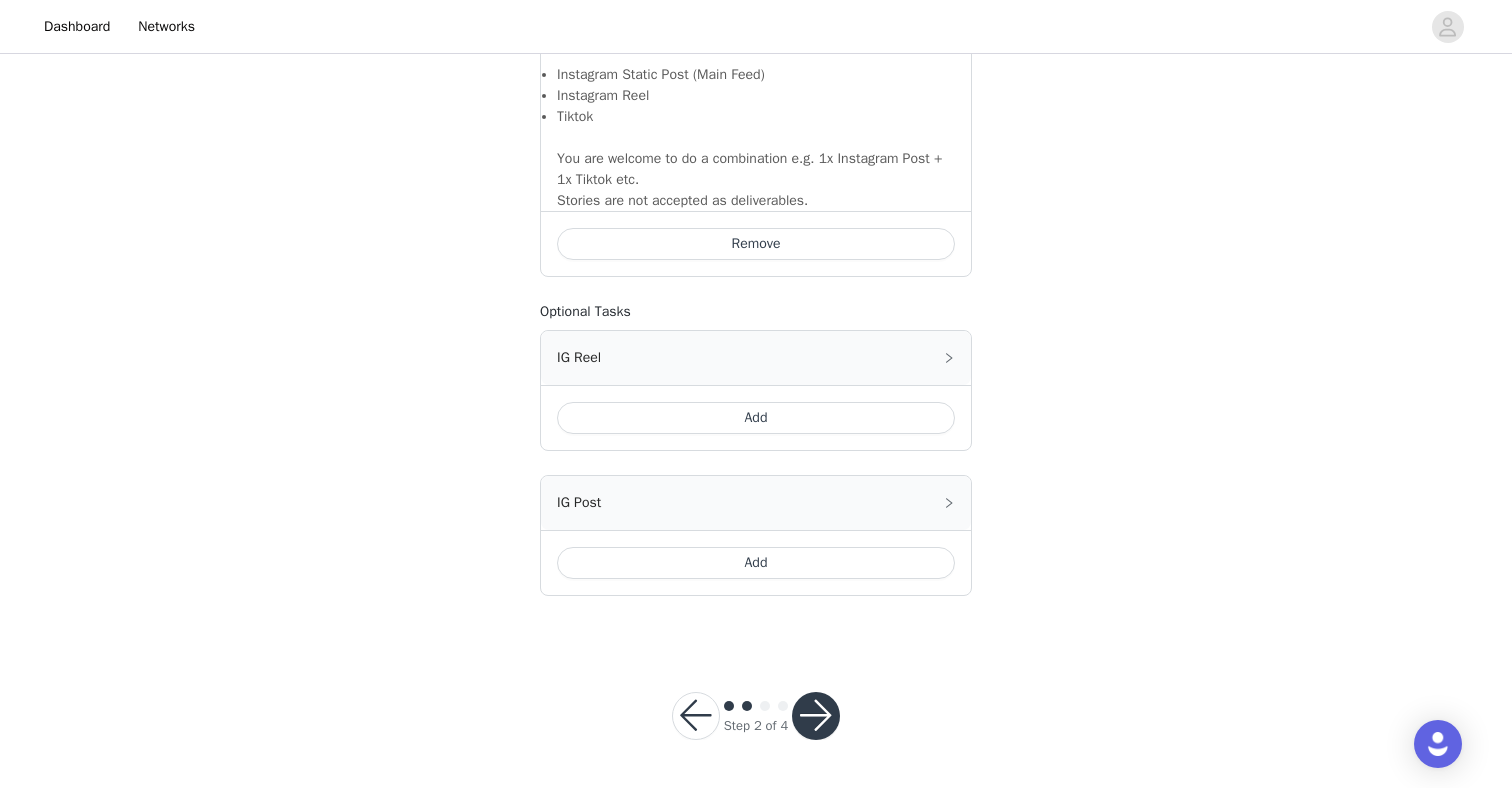 click at bounding box center (816, 716) 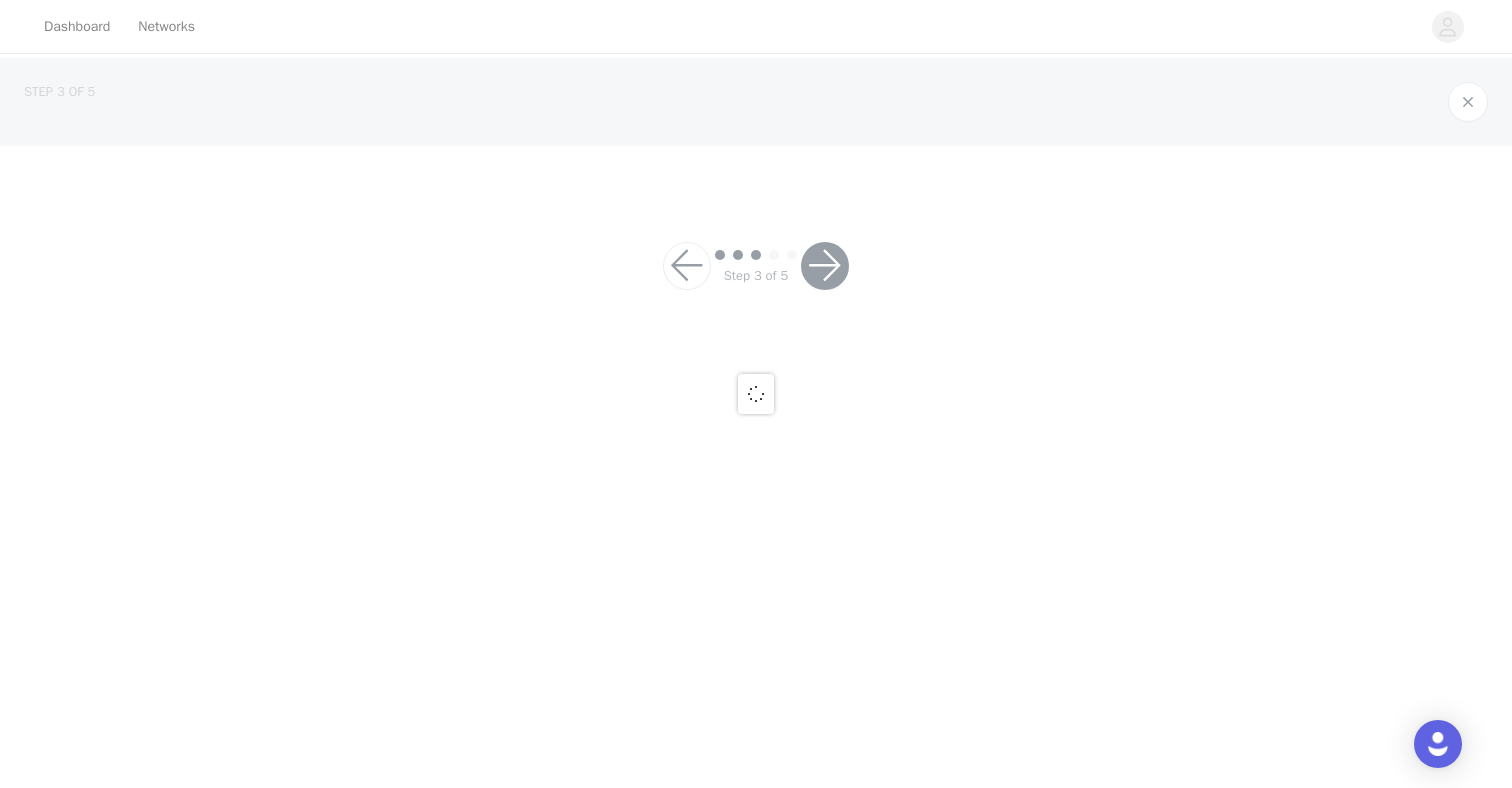 scroll, scrollTop: 0, scrollLeft: 0, axis: both 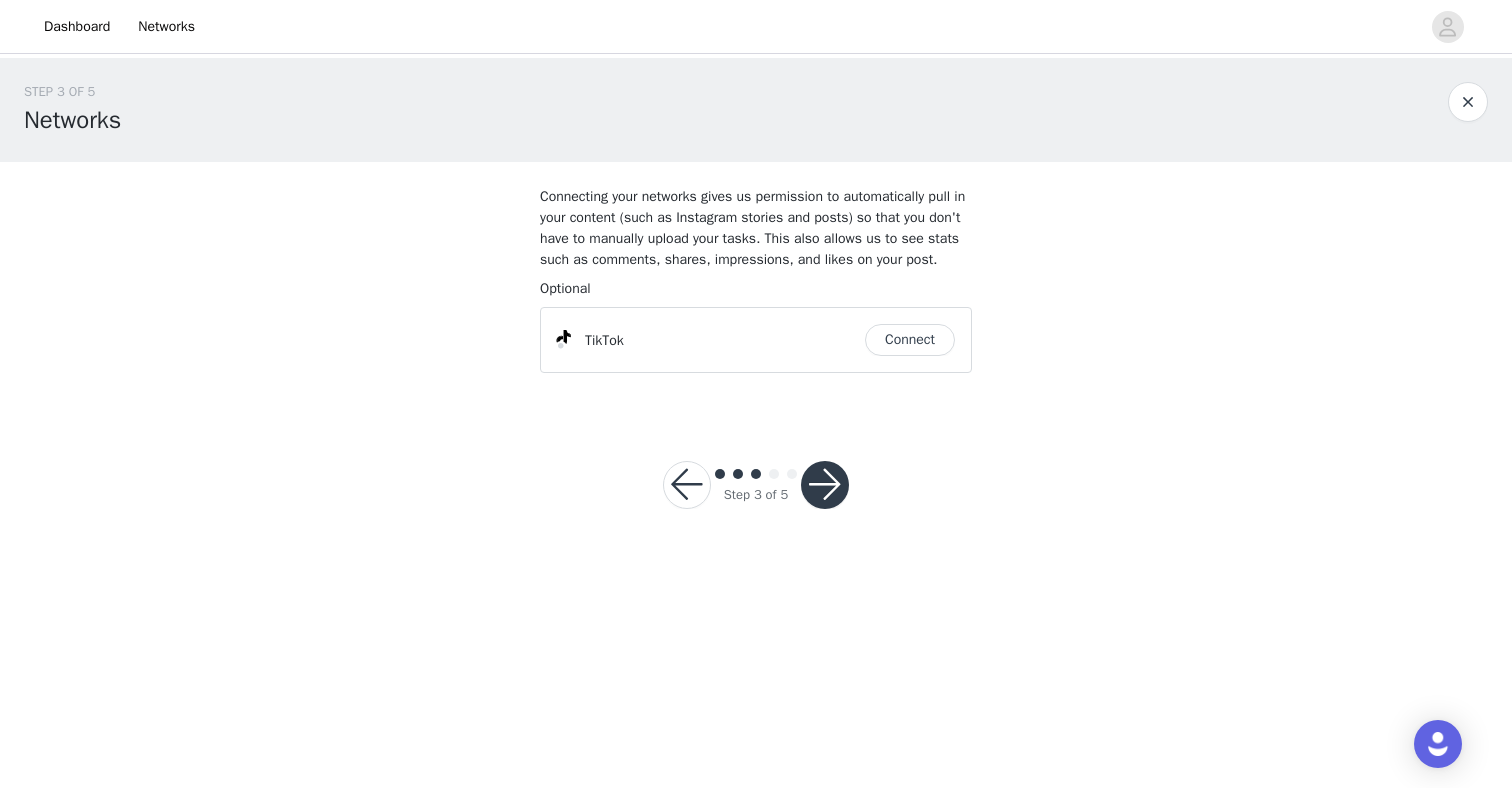 click at bounding box center (825, 485) 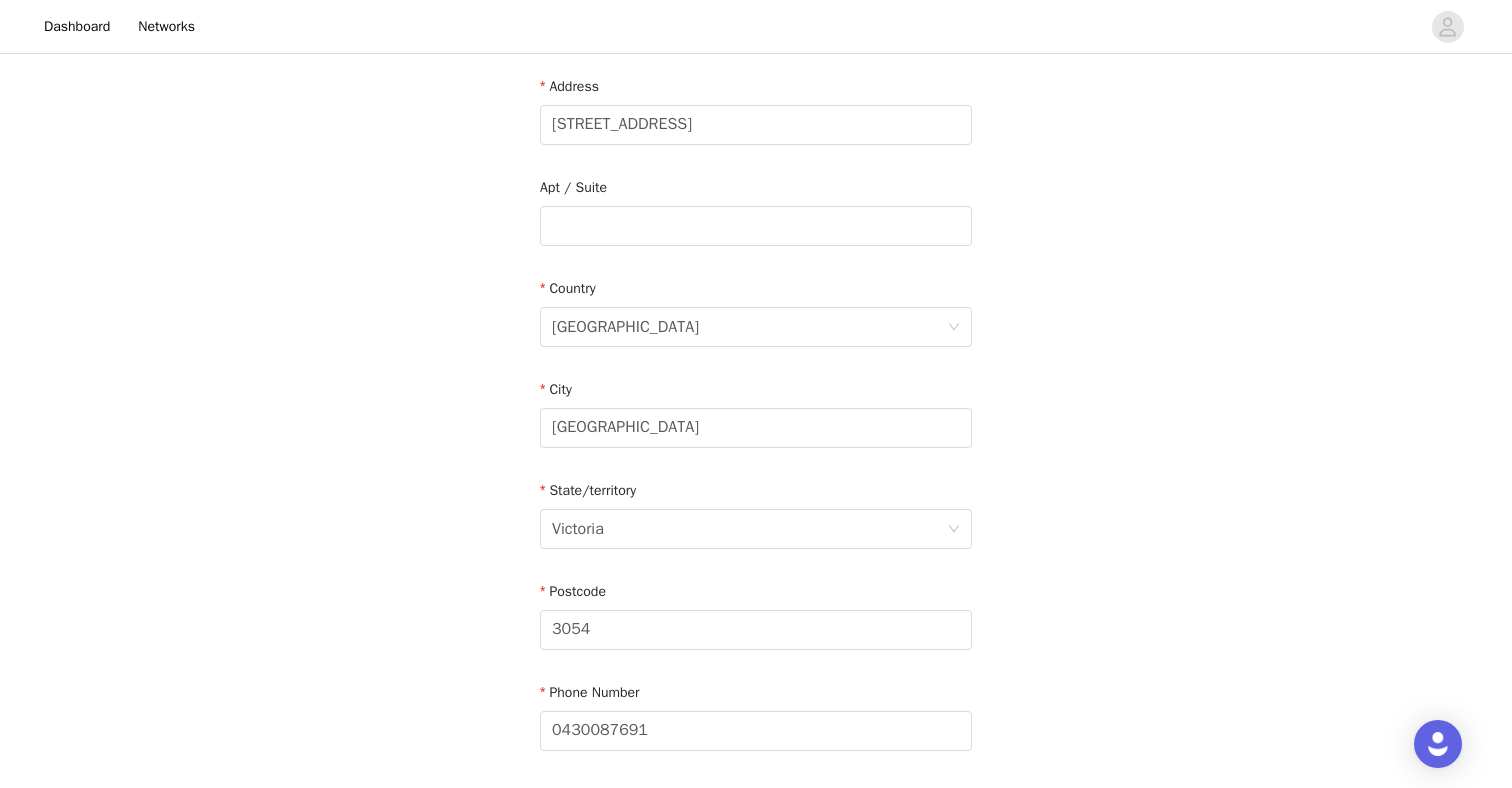 scroll, scrollTop: 617, scrollLeft: 0, axis: vertical 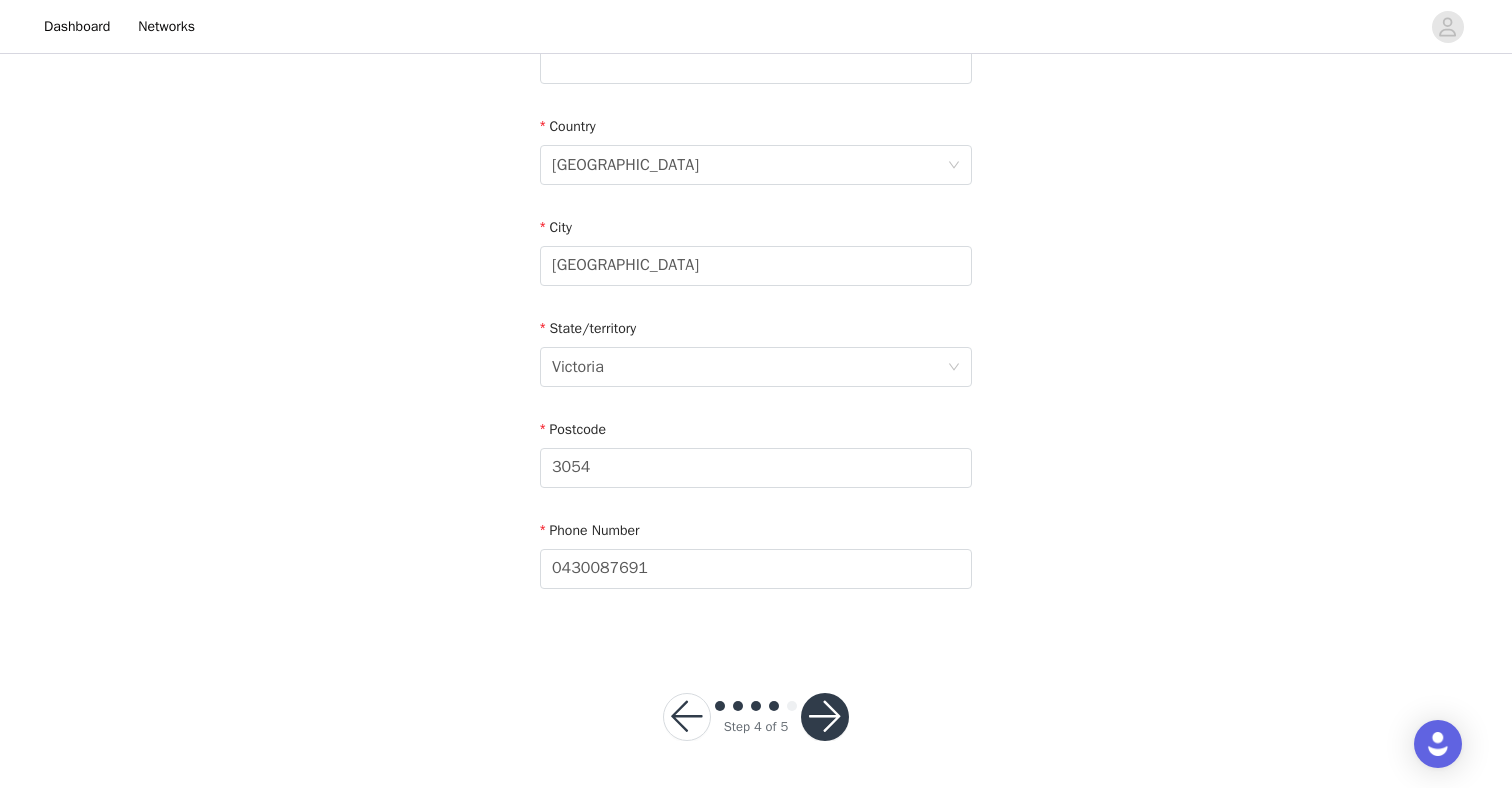 click at bounding box center (825, 717) 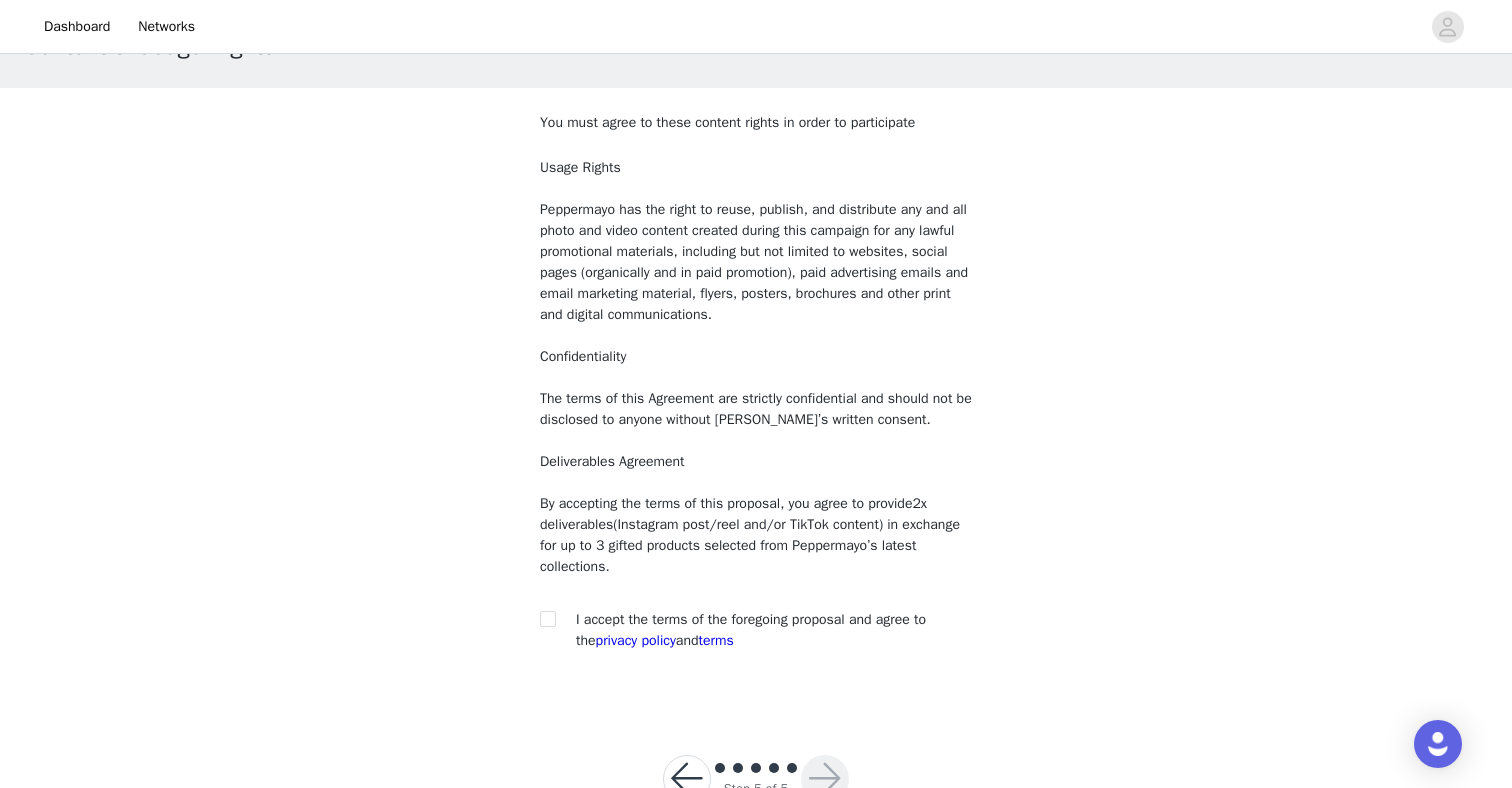 scroll, scrollTop: 86, scrollLeft: 0, axis: vertical 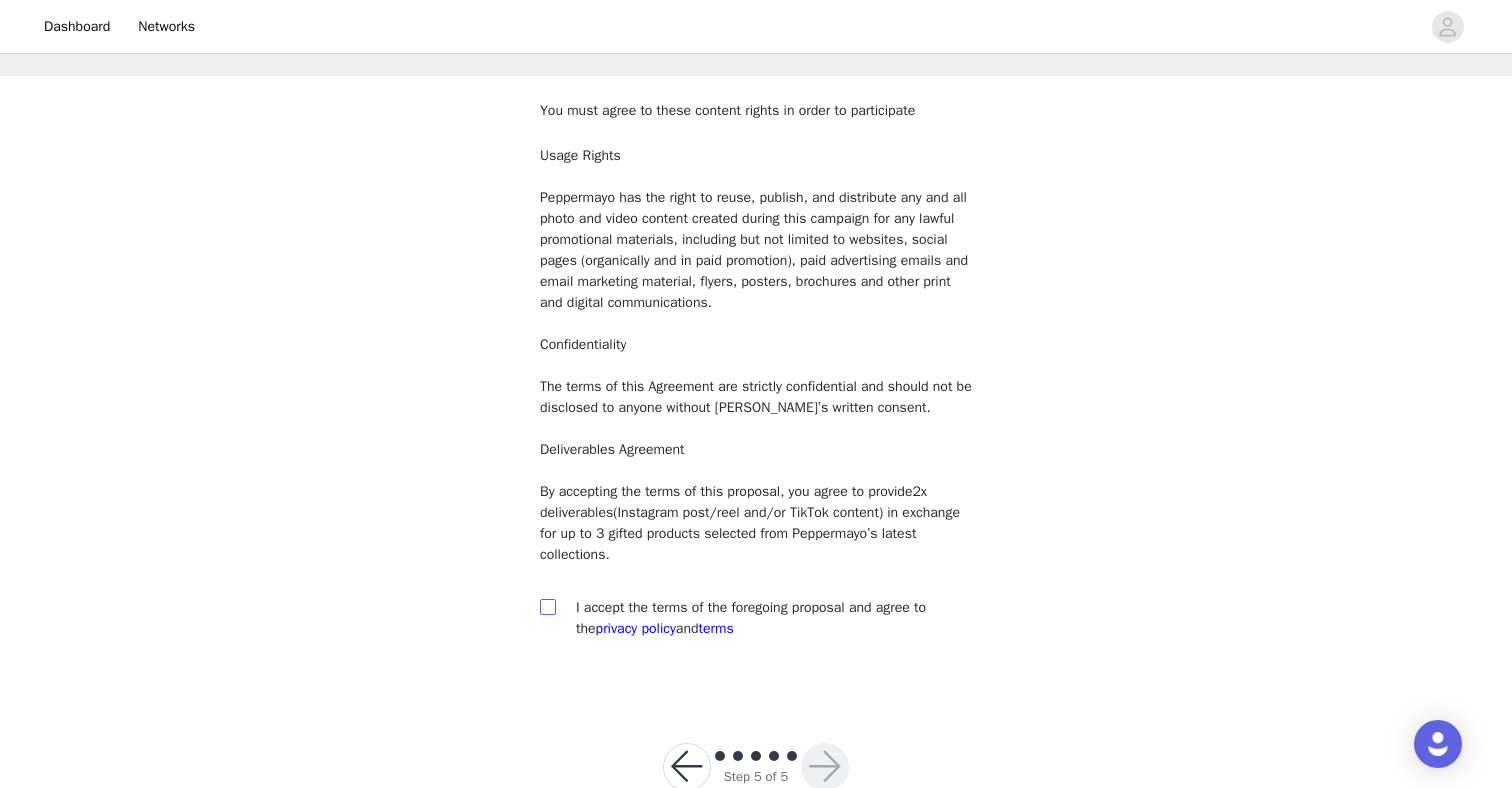 click at bounding box center [547, 606] 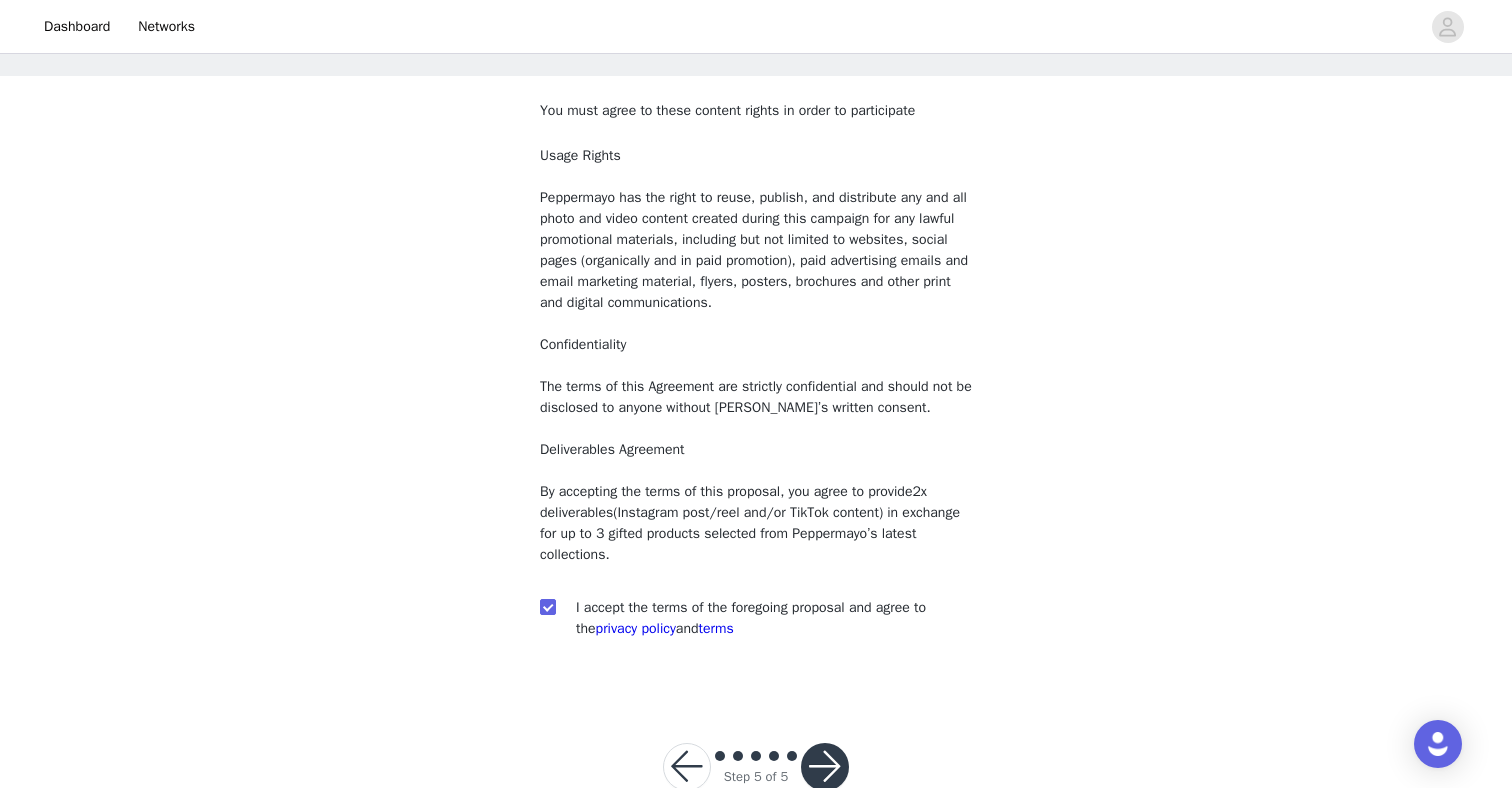 scroll, scrollTop: 136, scrollLeft: 0, axis: vertical 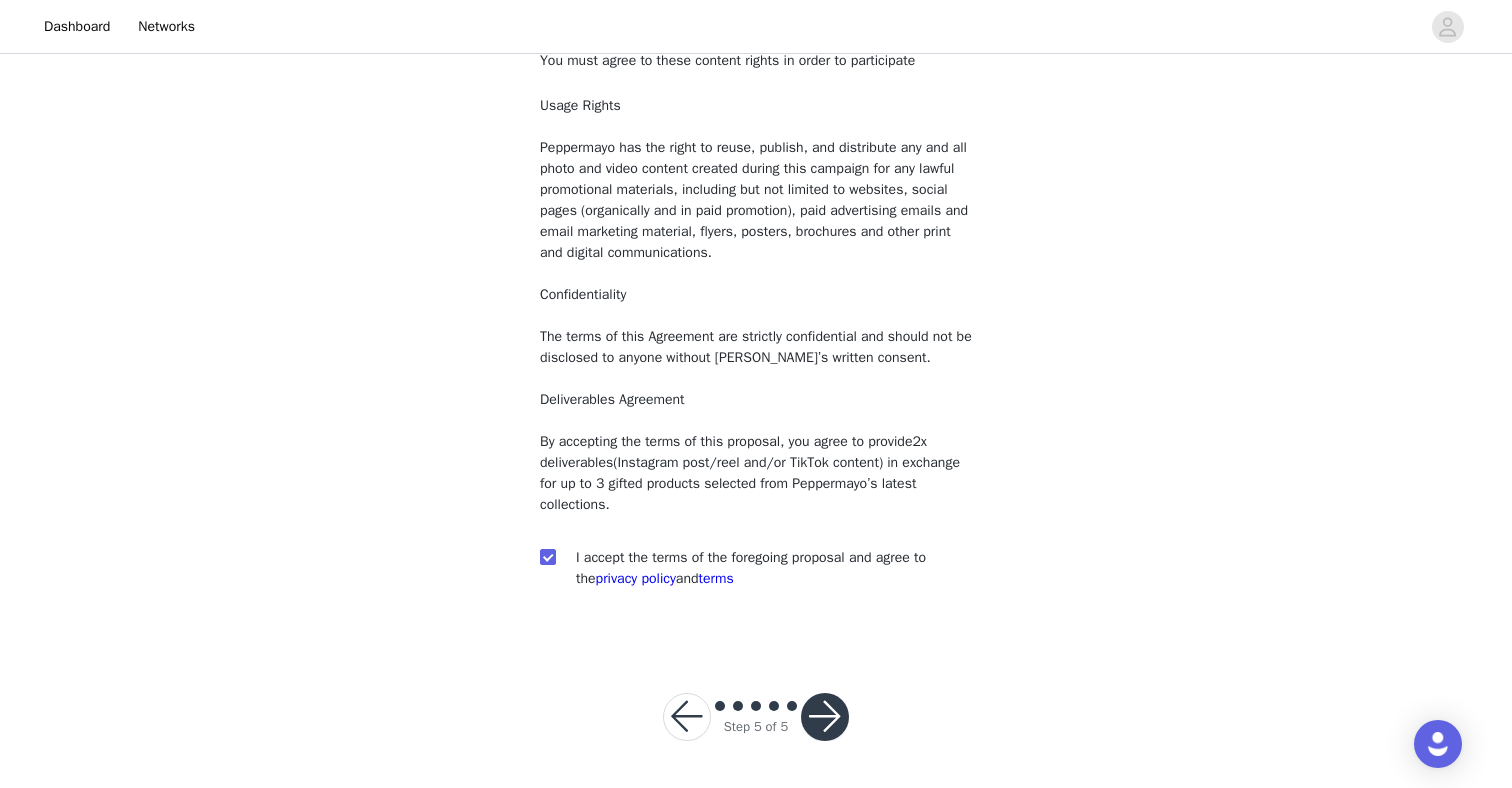 click at bounding box center [825, 717] 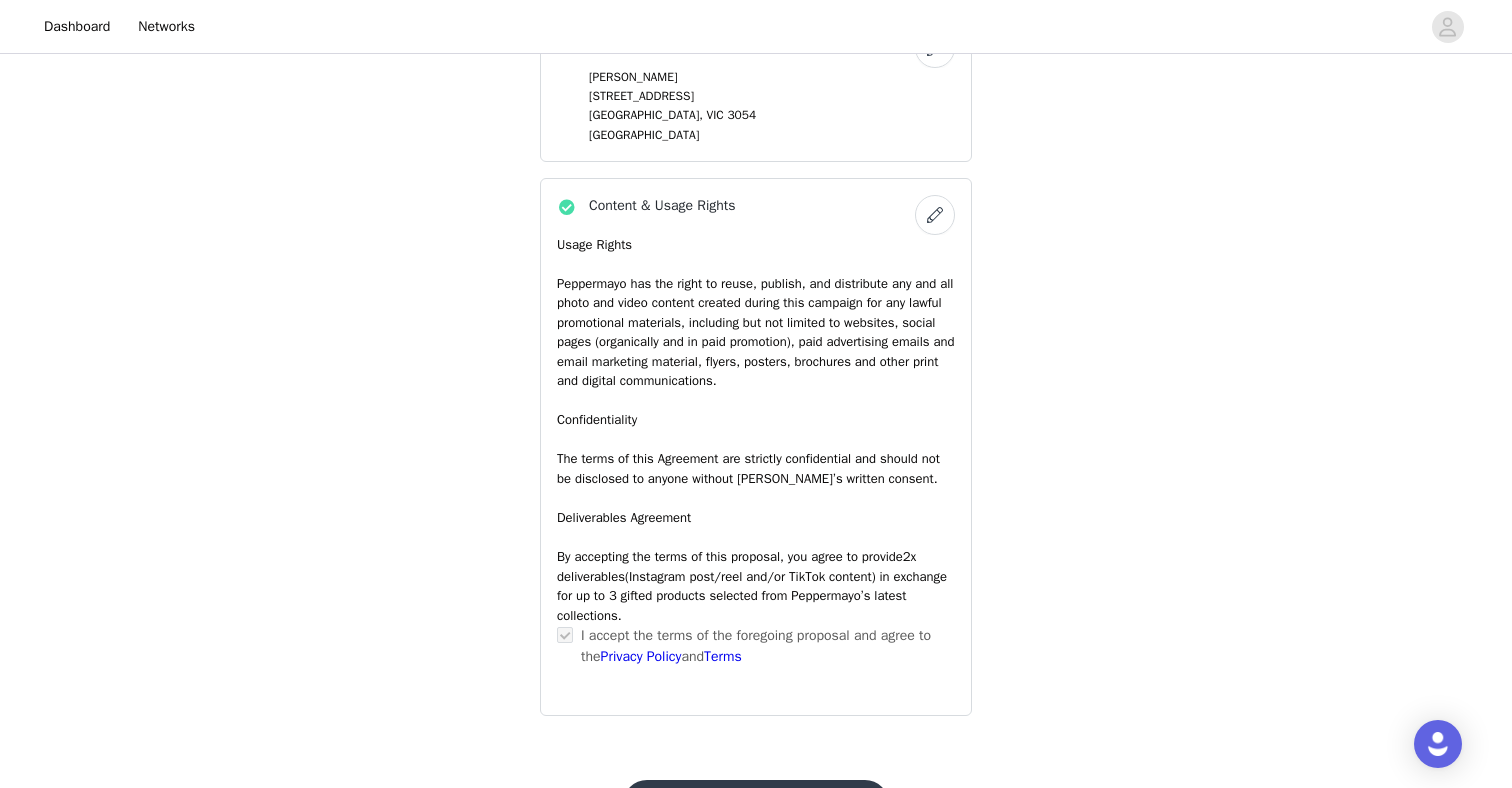 scroll, scrollTop: 1570, scrollLeft: 0, axis: vertical 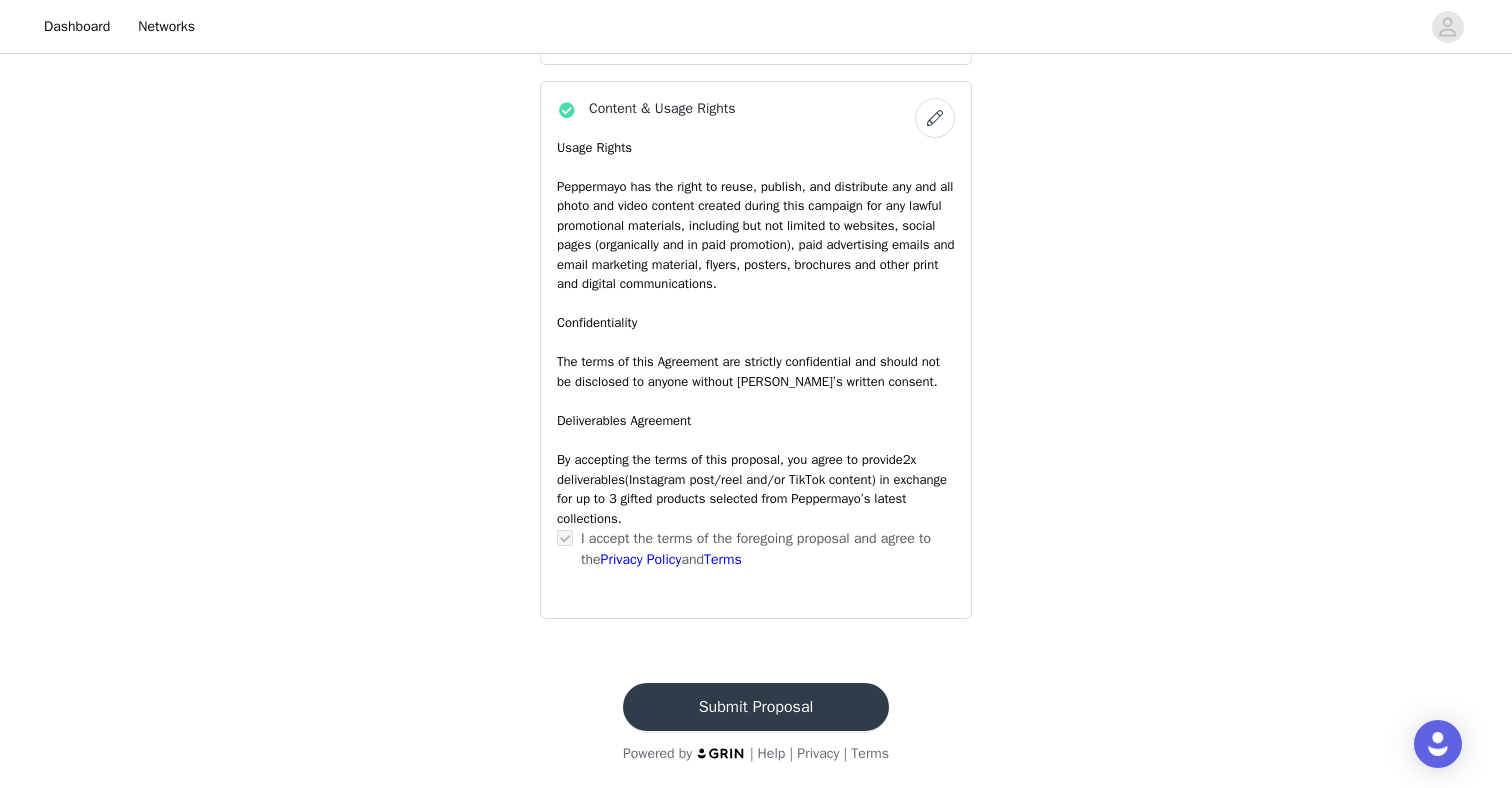 click on "Submit Proposal" at bounding box center [756, 707] 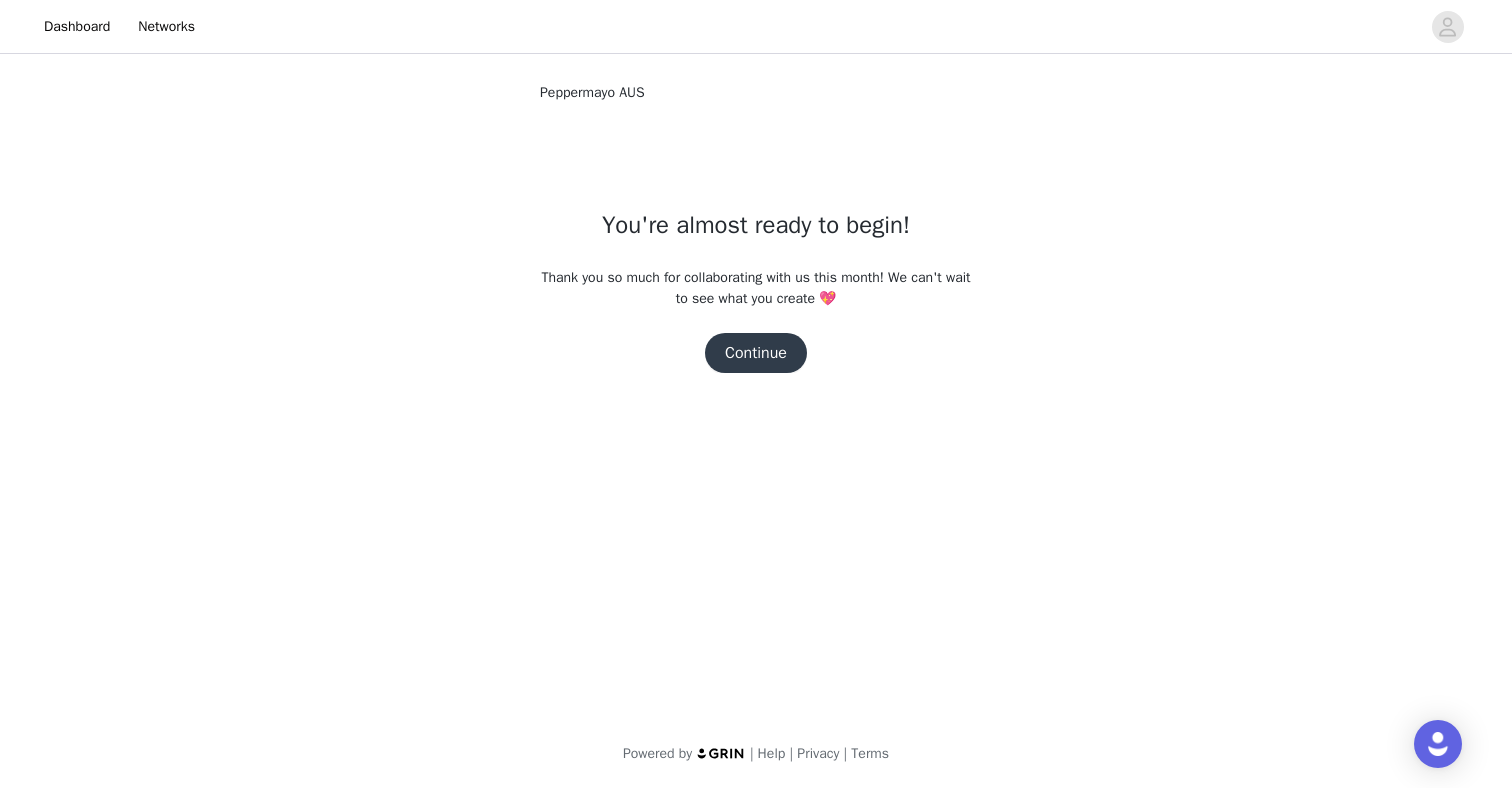 scroll, scrollTop: 0, scrollLeft: 0, axis: both 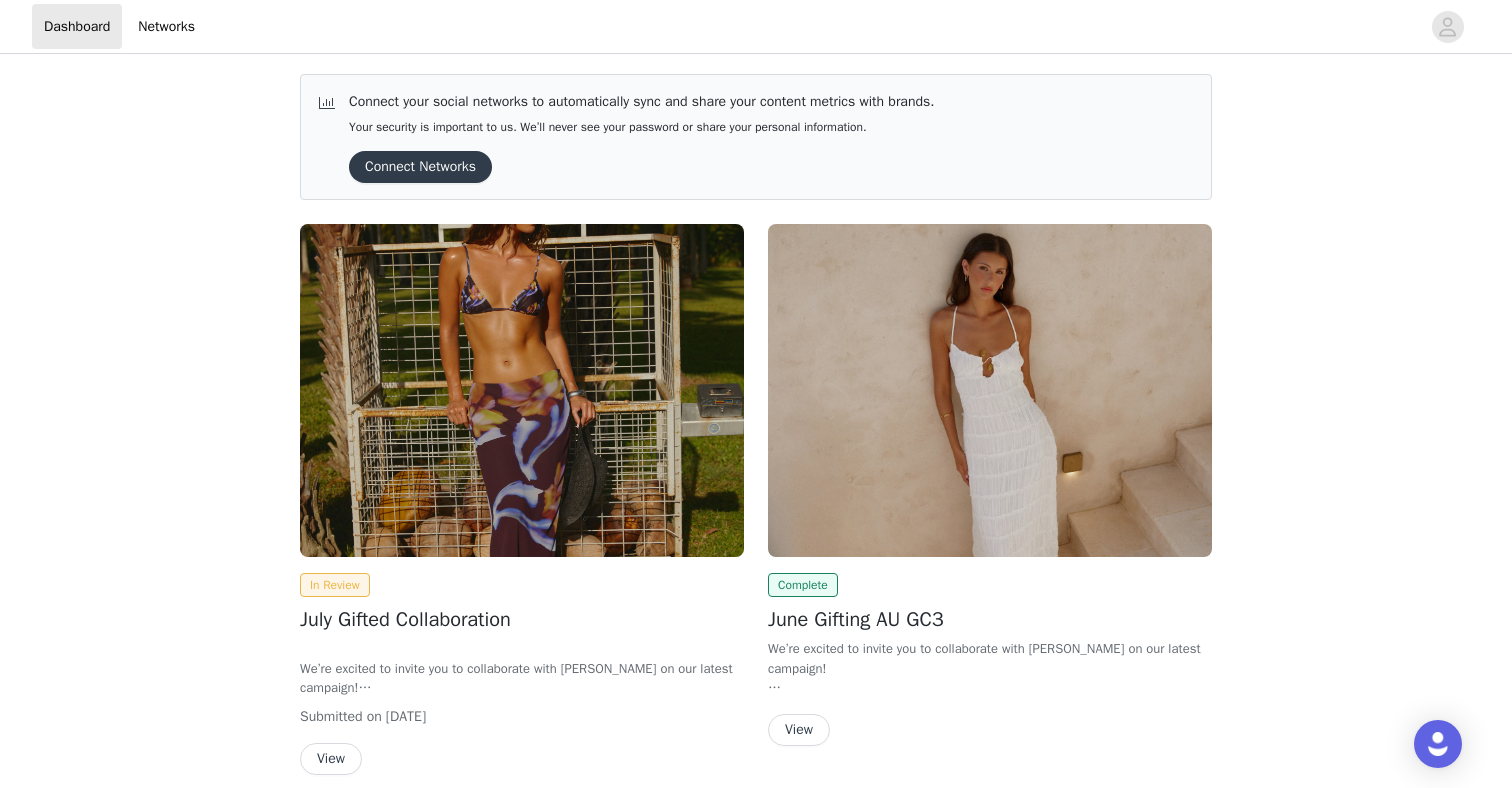 click on "View" at bounding box center [799, 730] 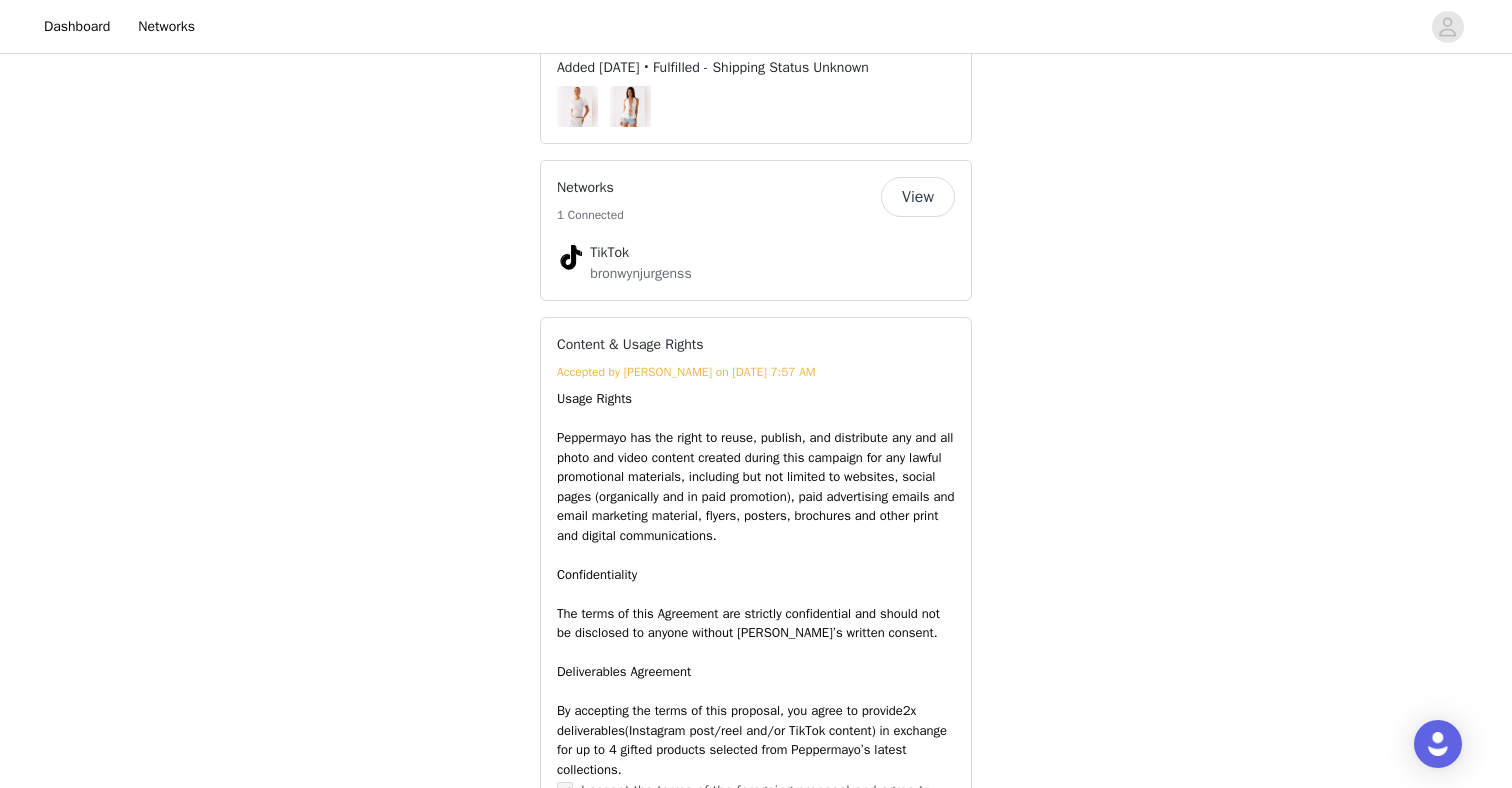 scroll, scrollTop: 1483, scrollLeft: 0, axis: vertical 